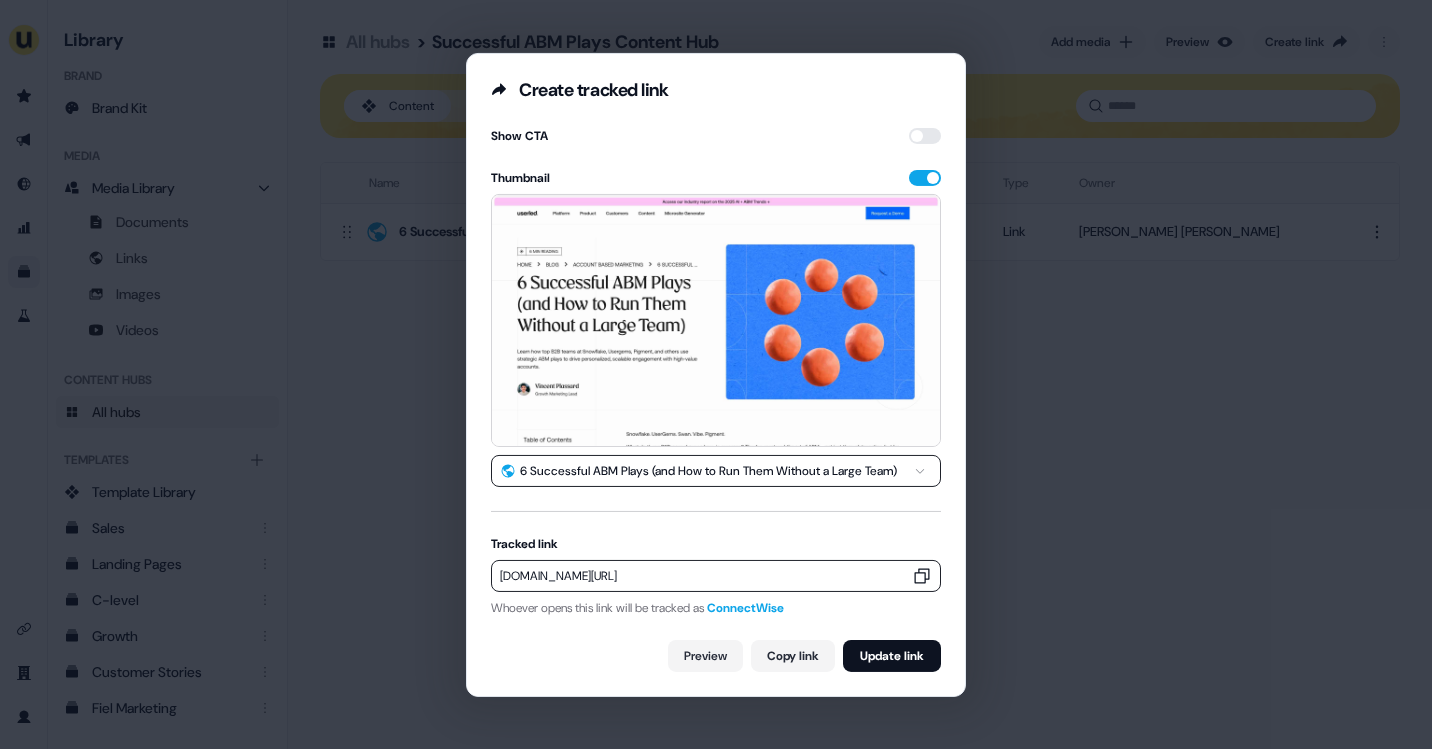 scroll, scrollTop: 0, scrollLeft: 0, axis: both 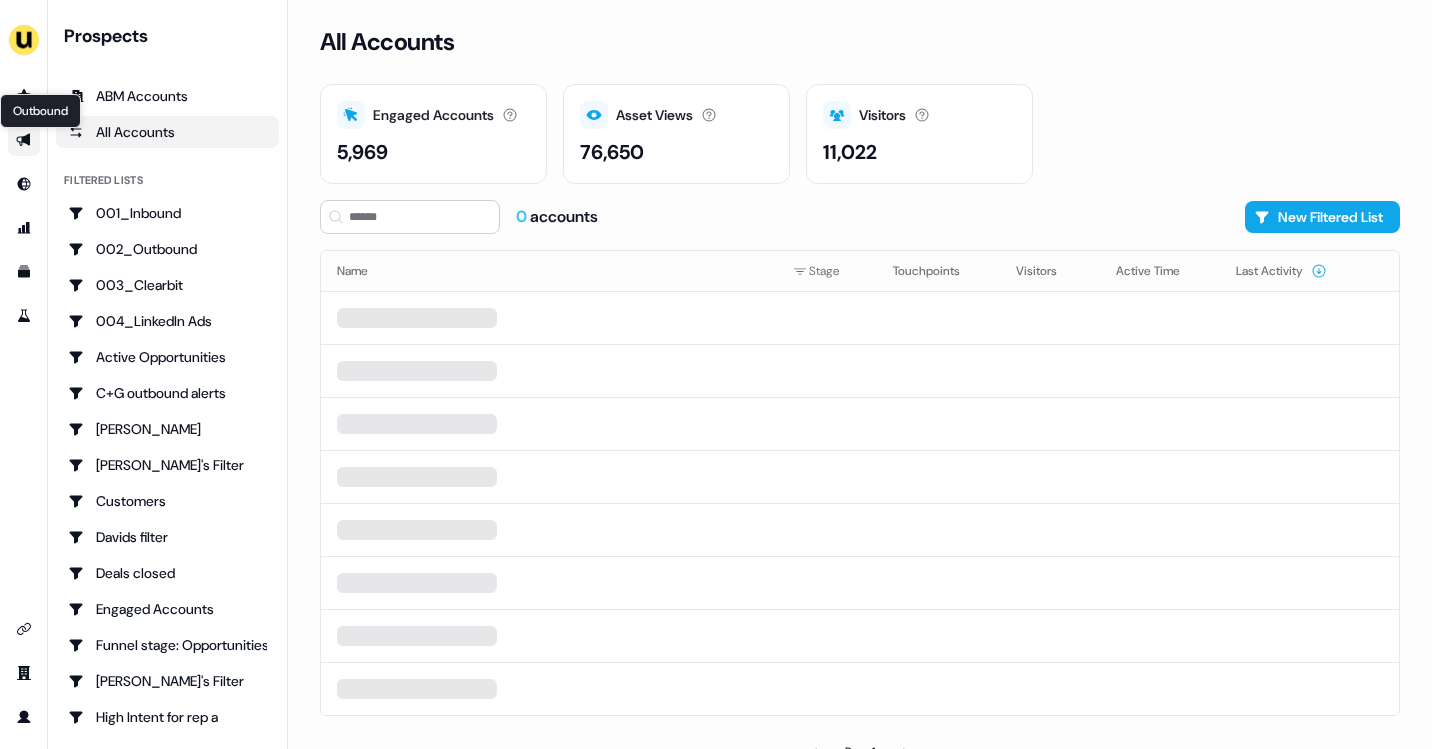 click 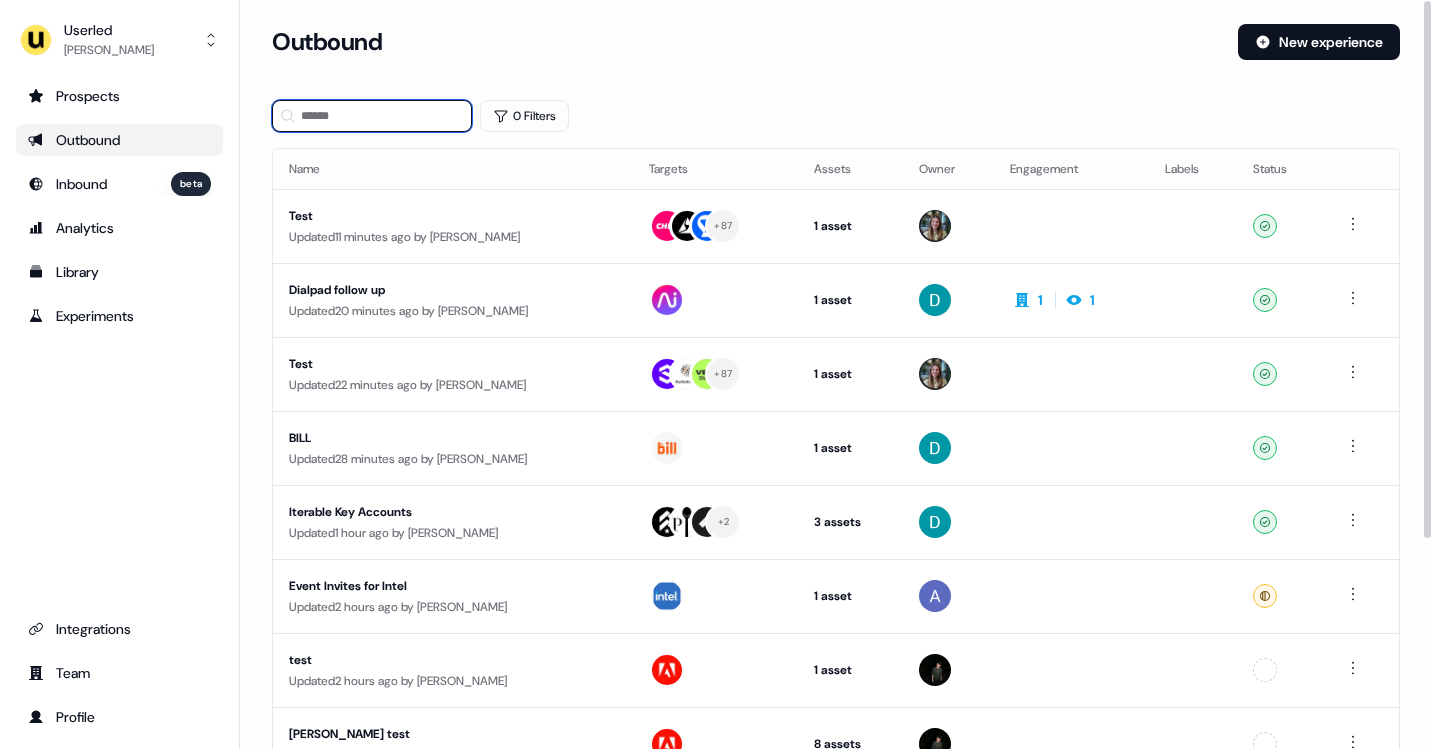 click at bounding box center [372, 116] 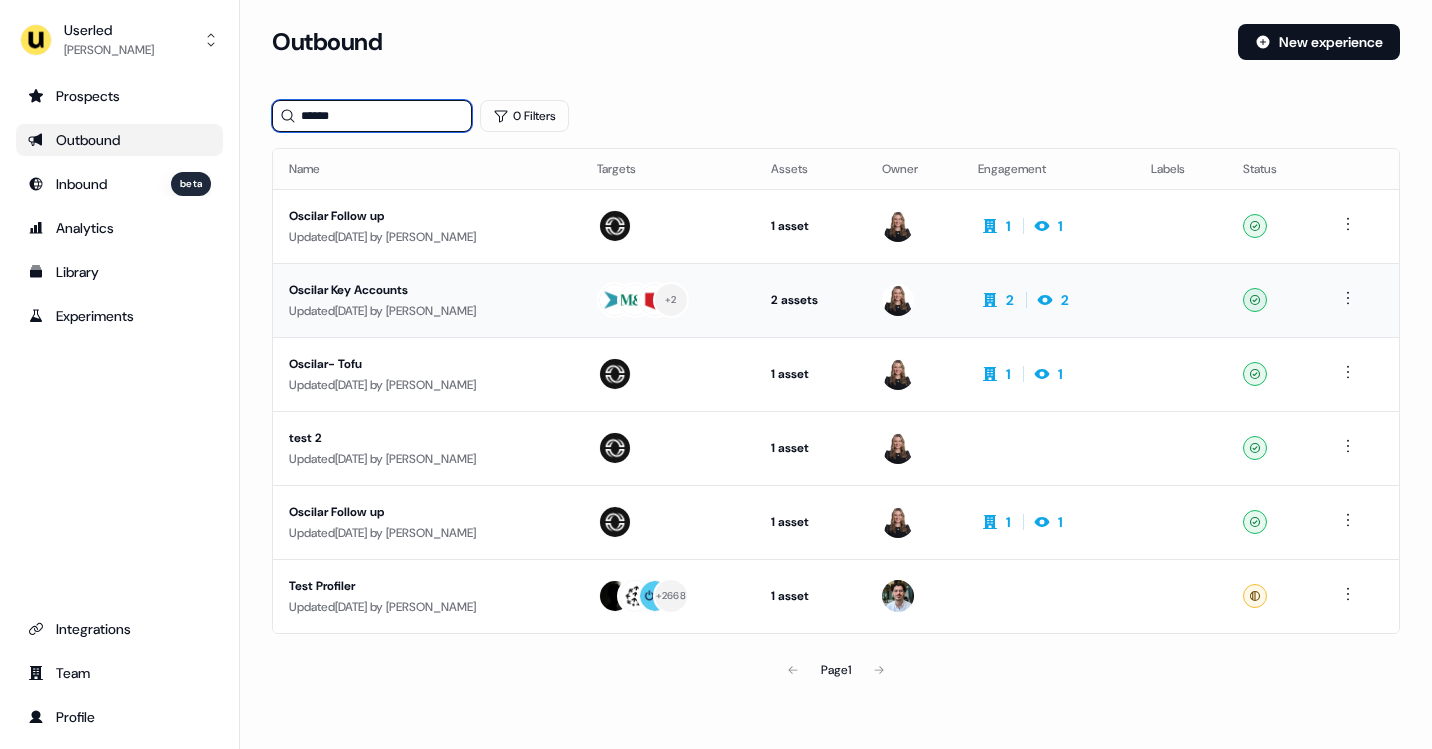 type on "******" 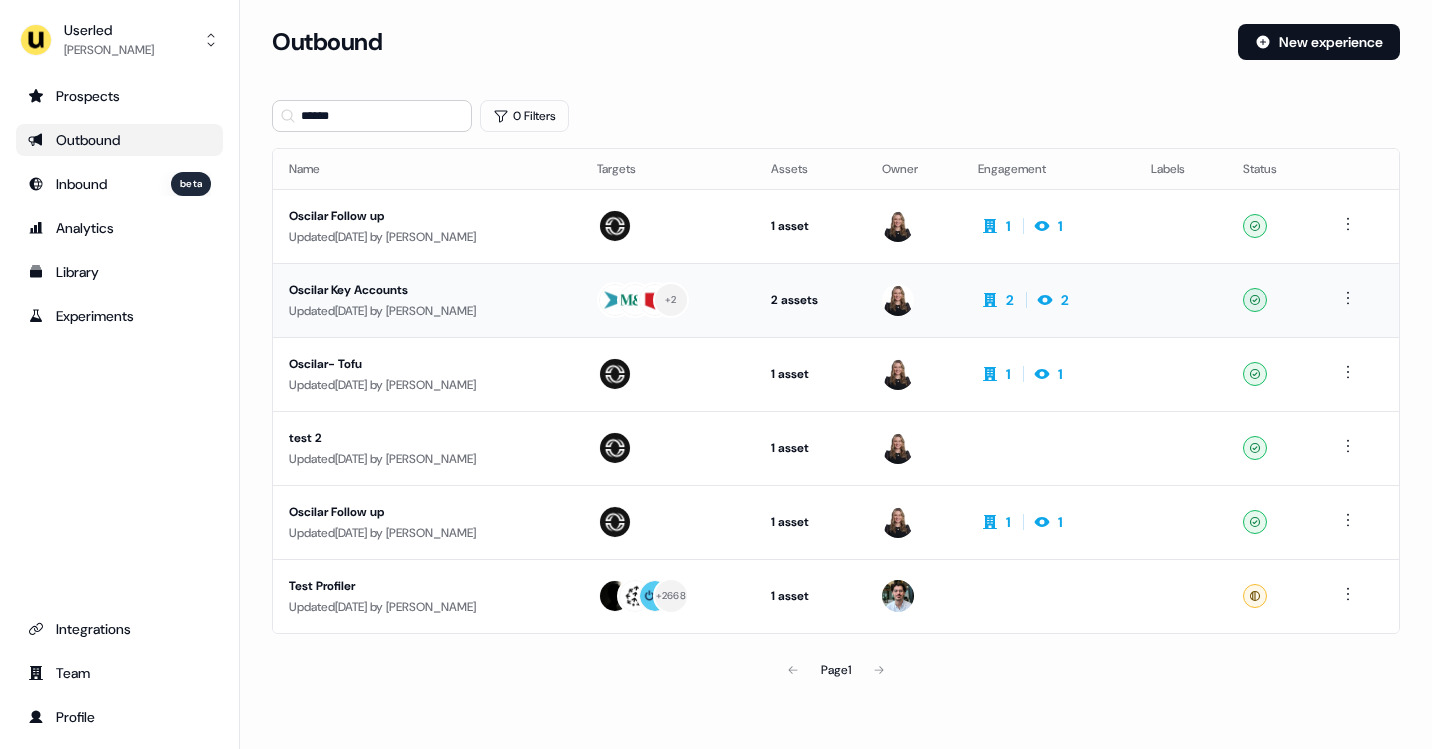 click on "Oscilar Key Accounts" at bounding box center (427, 290) 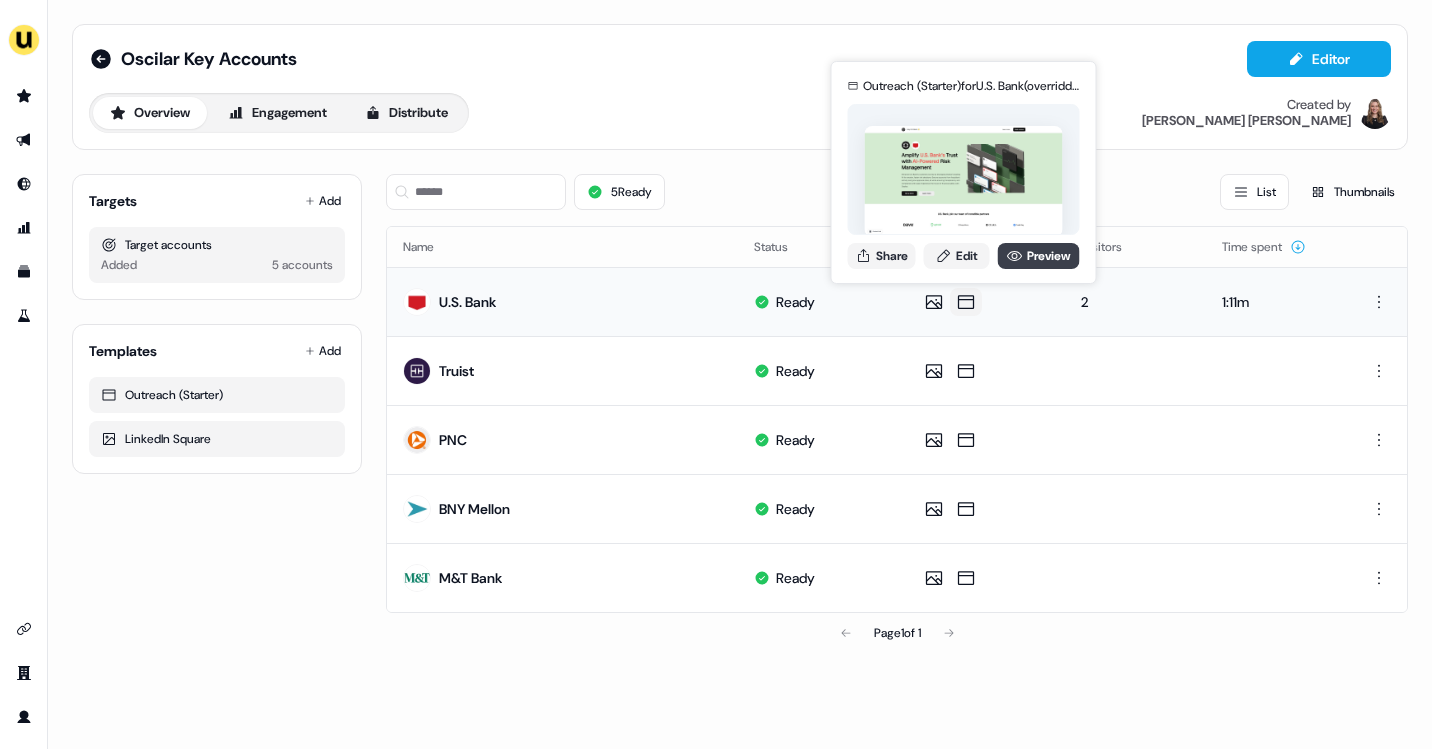 click 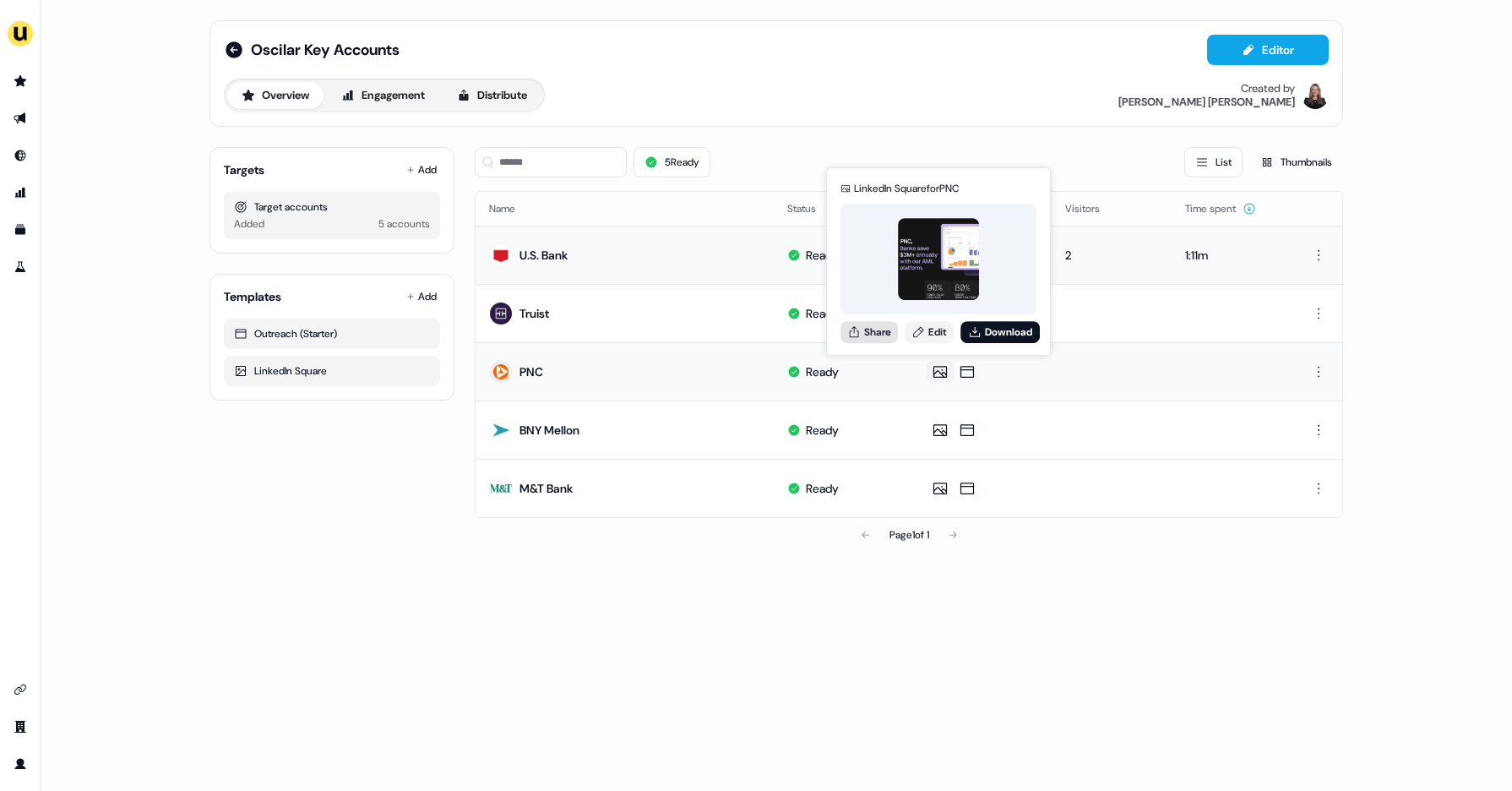 click on "Share" at bounding box center [869, 332] 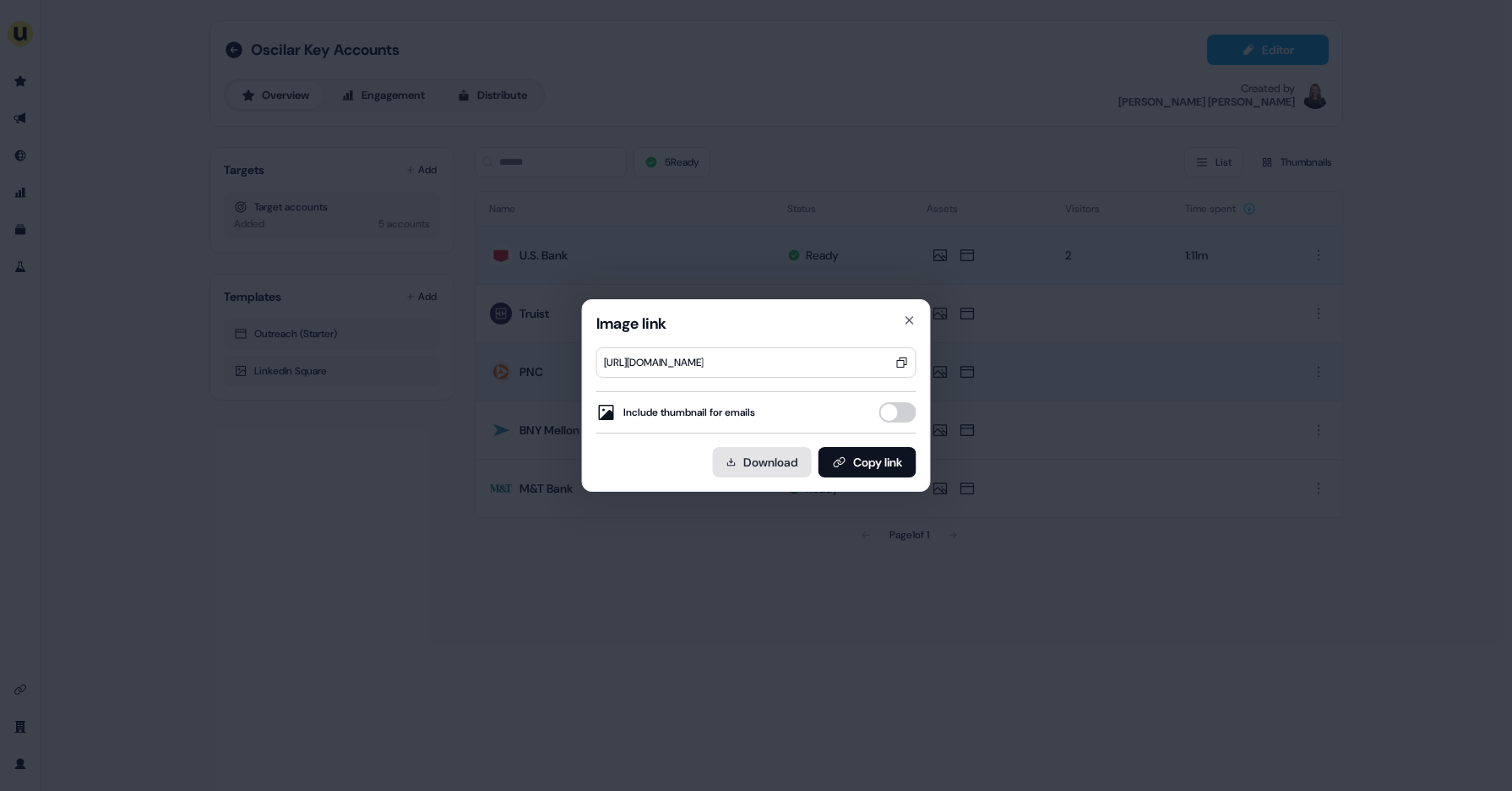 click on "Download" at bounding box center (762, 462) 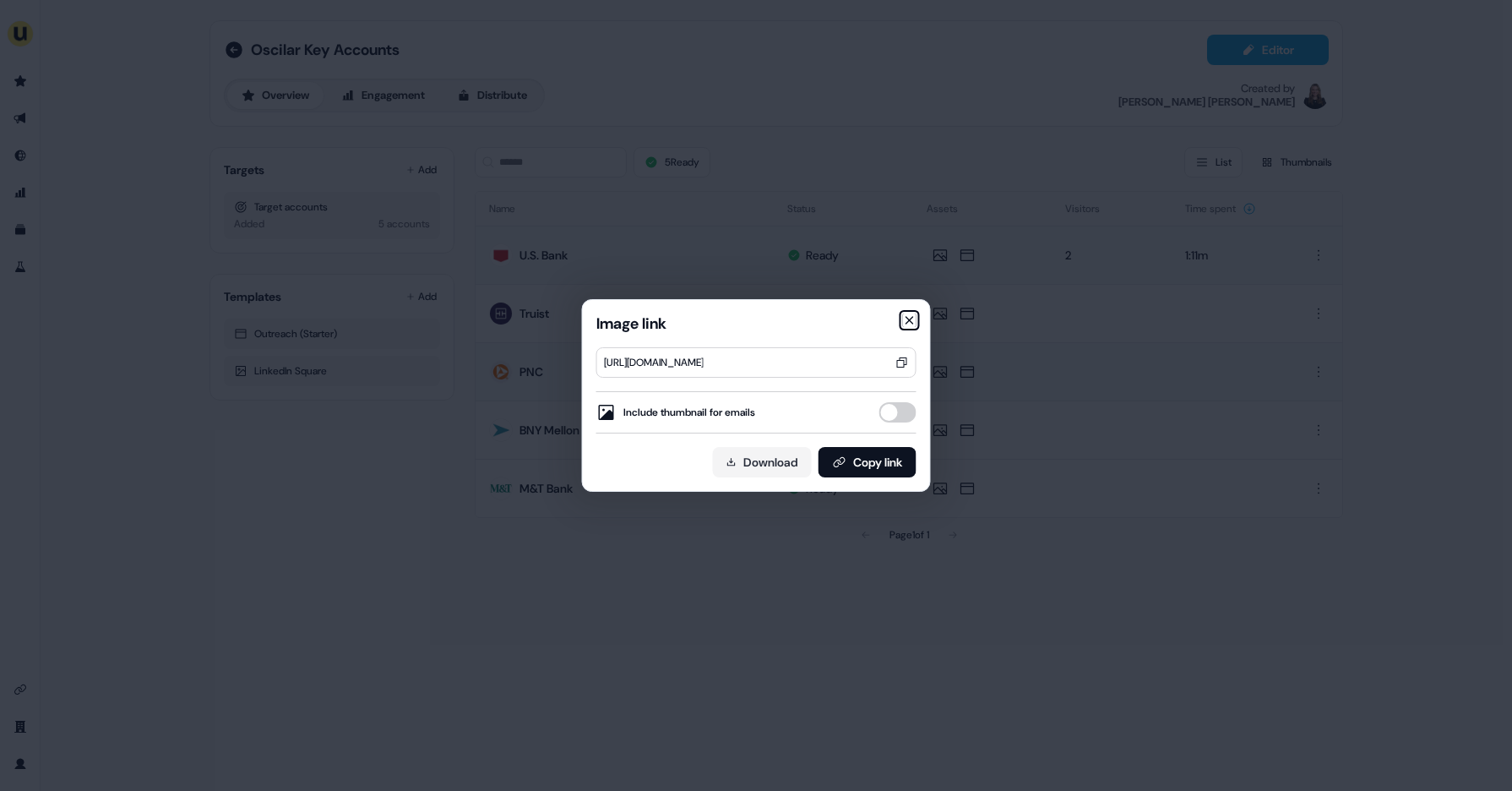 click 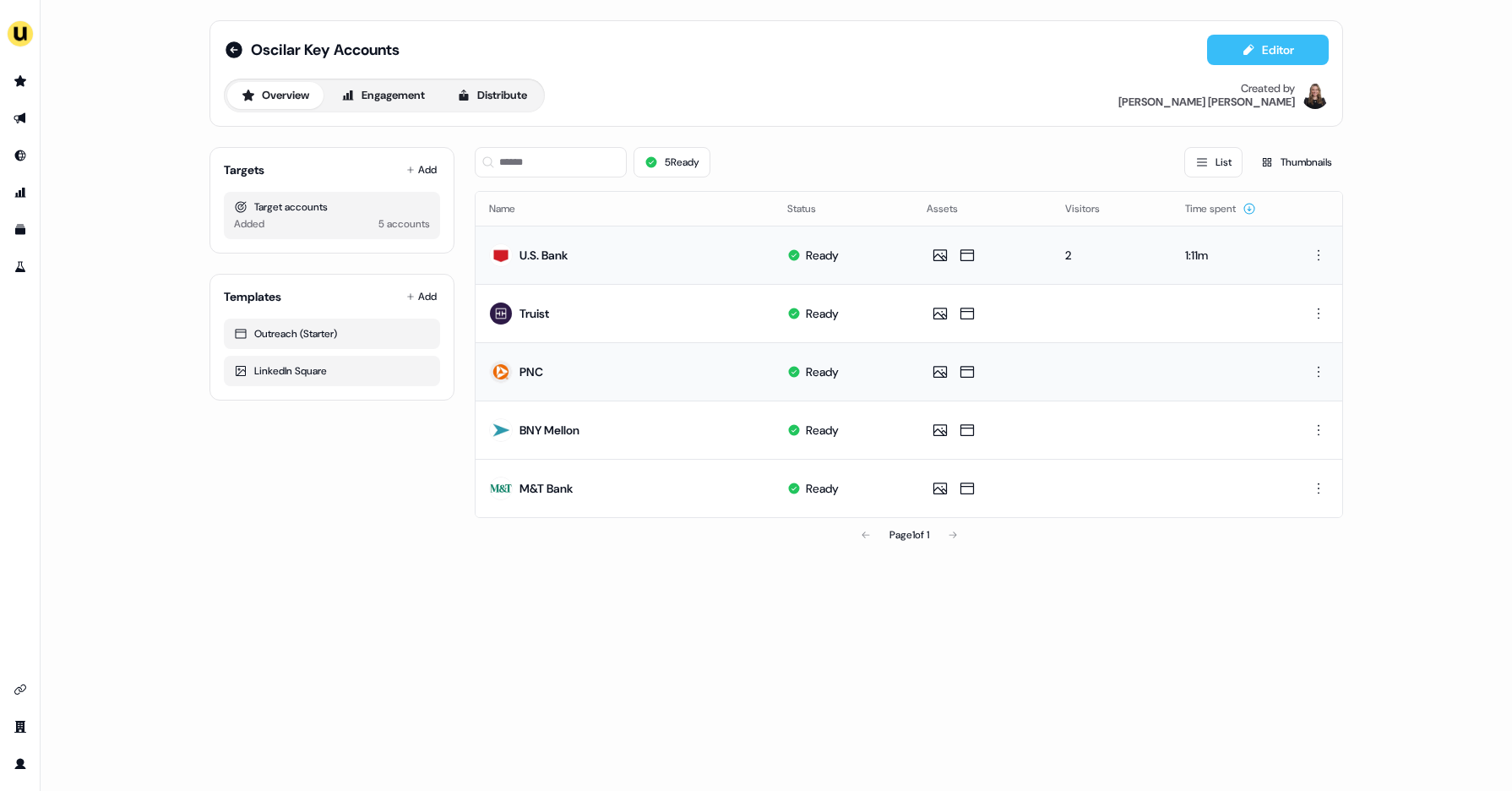 click on "Editor" at bounding box center (1268, 50) 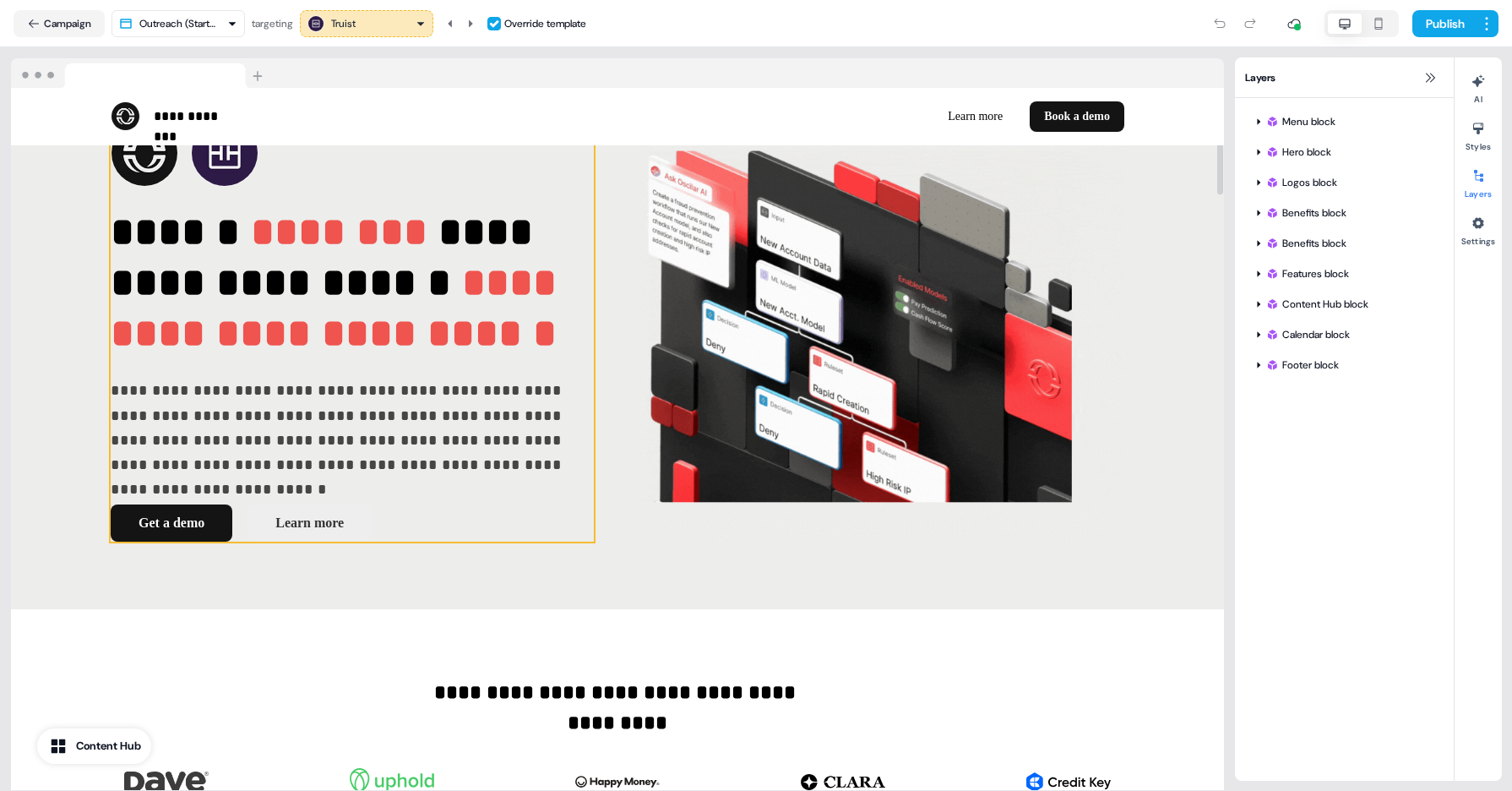 scroll, scrollTop: 0, scrollLeft: 0, axis: both 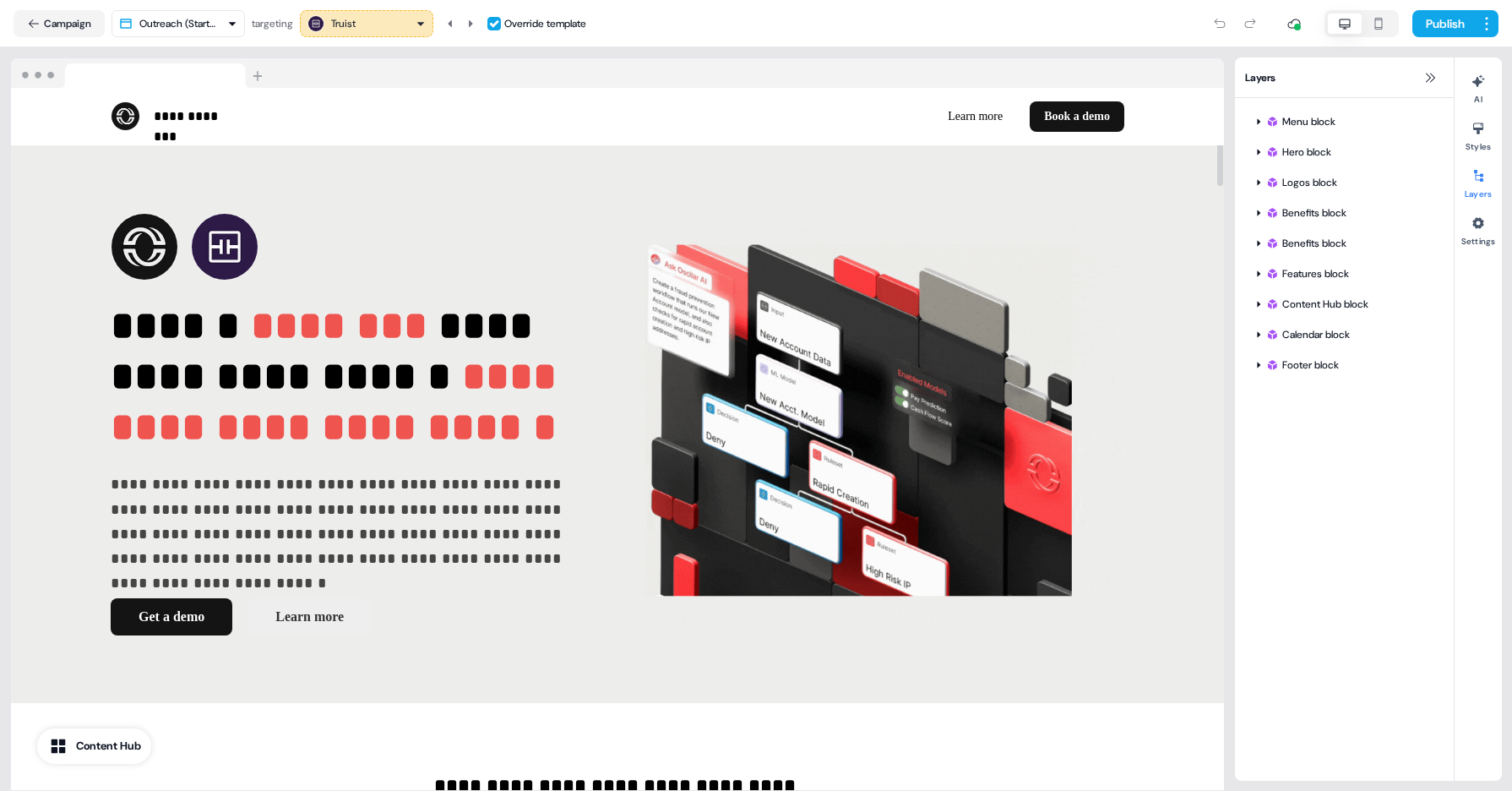 click on "Truist" at bounding box center (367, 24) 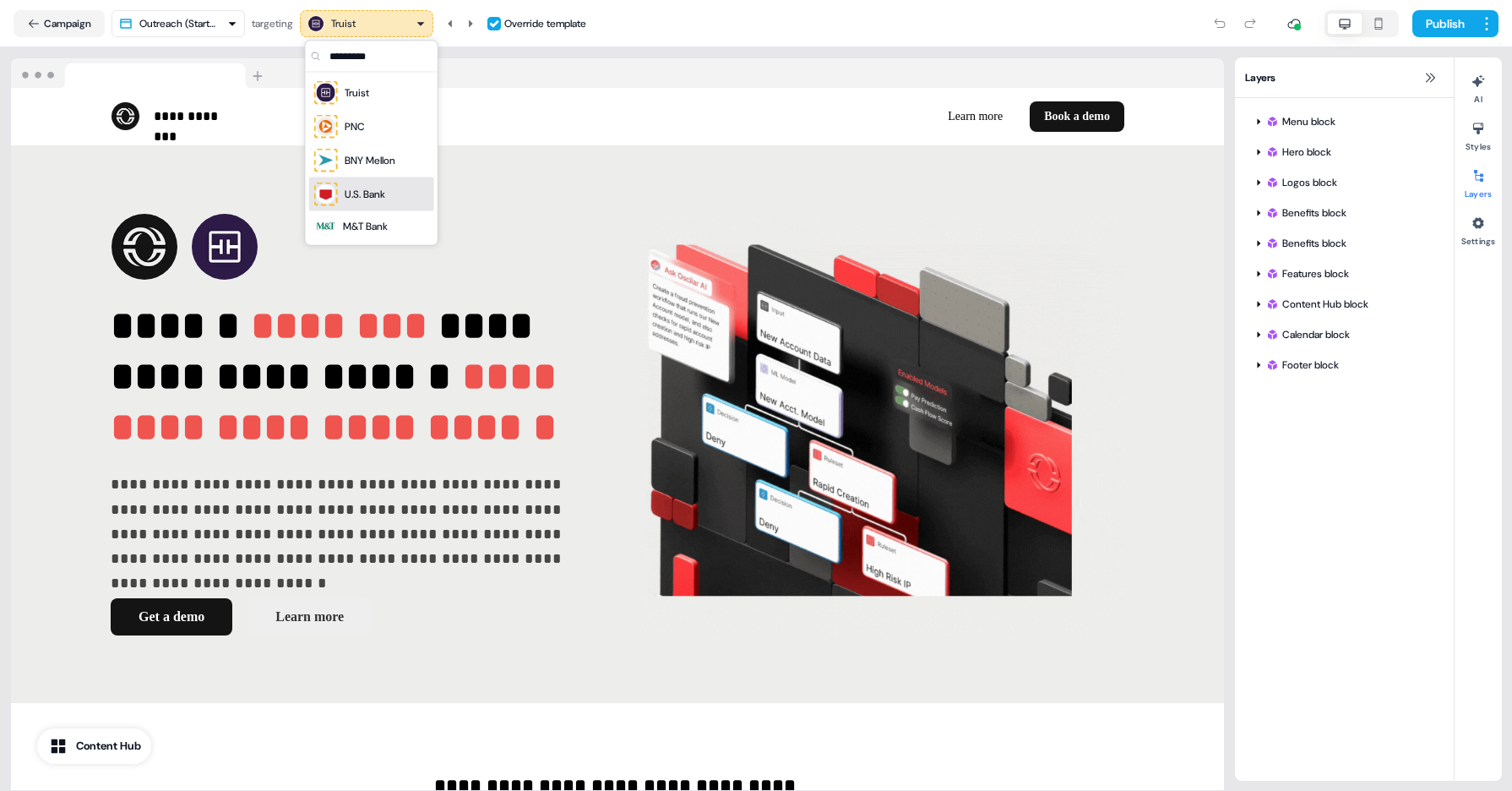 click on "U.S. Bank" at bounding box center (372, 194) 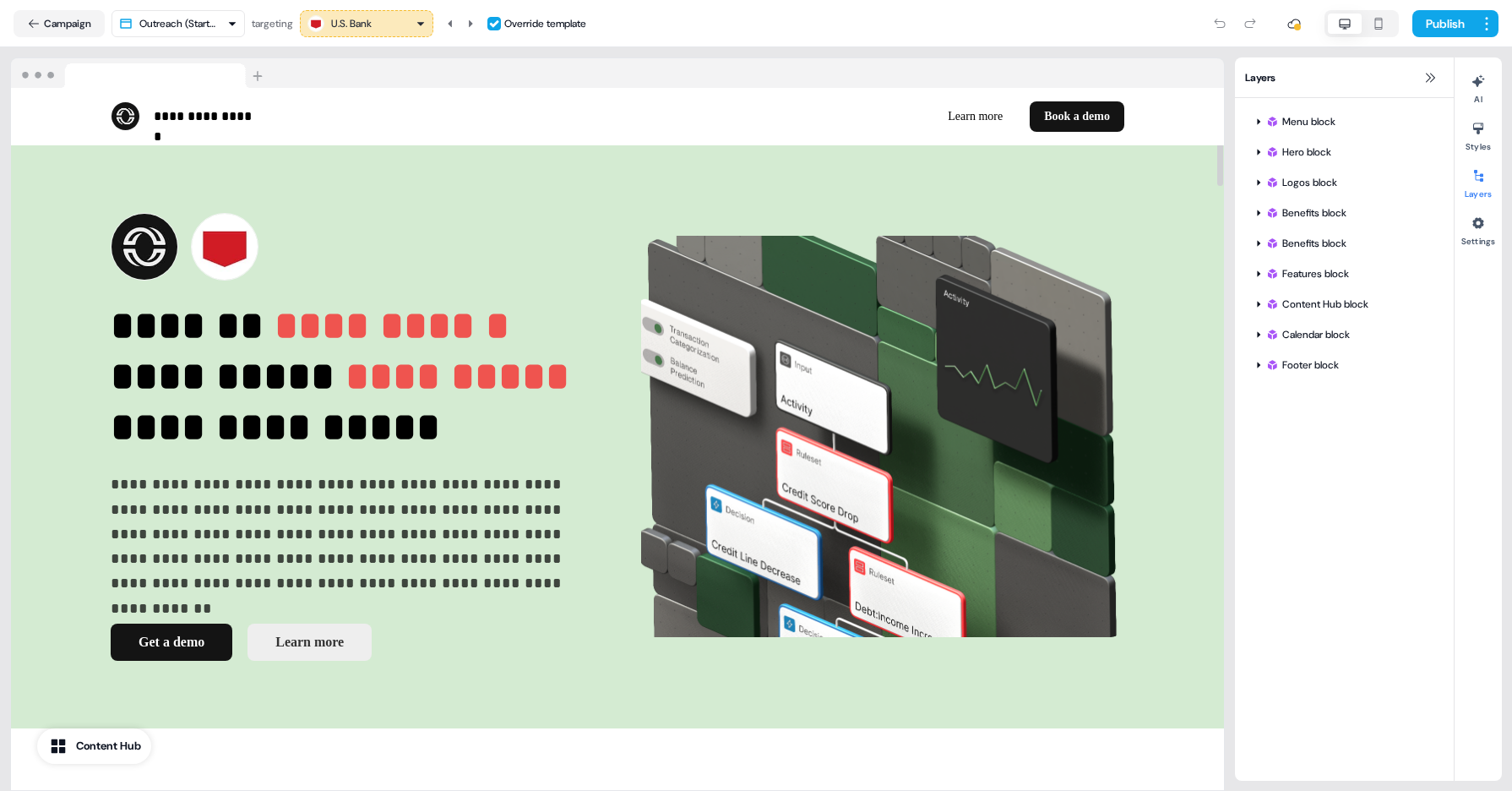 click on "U.S. Bank" at bounding box center (367, 24) 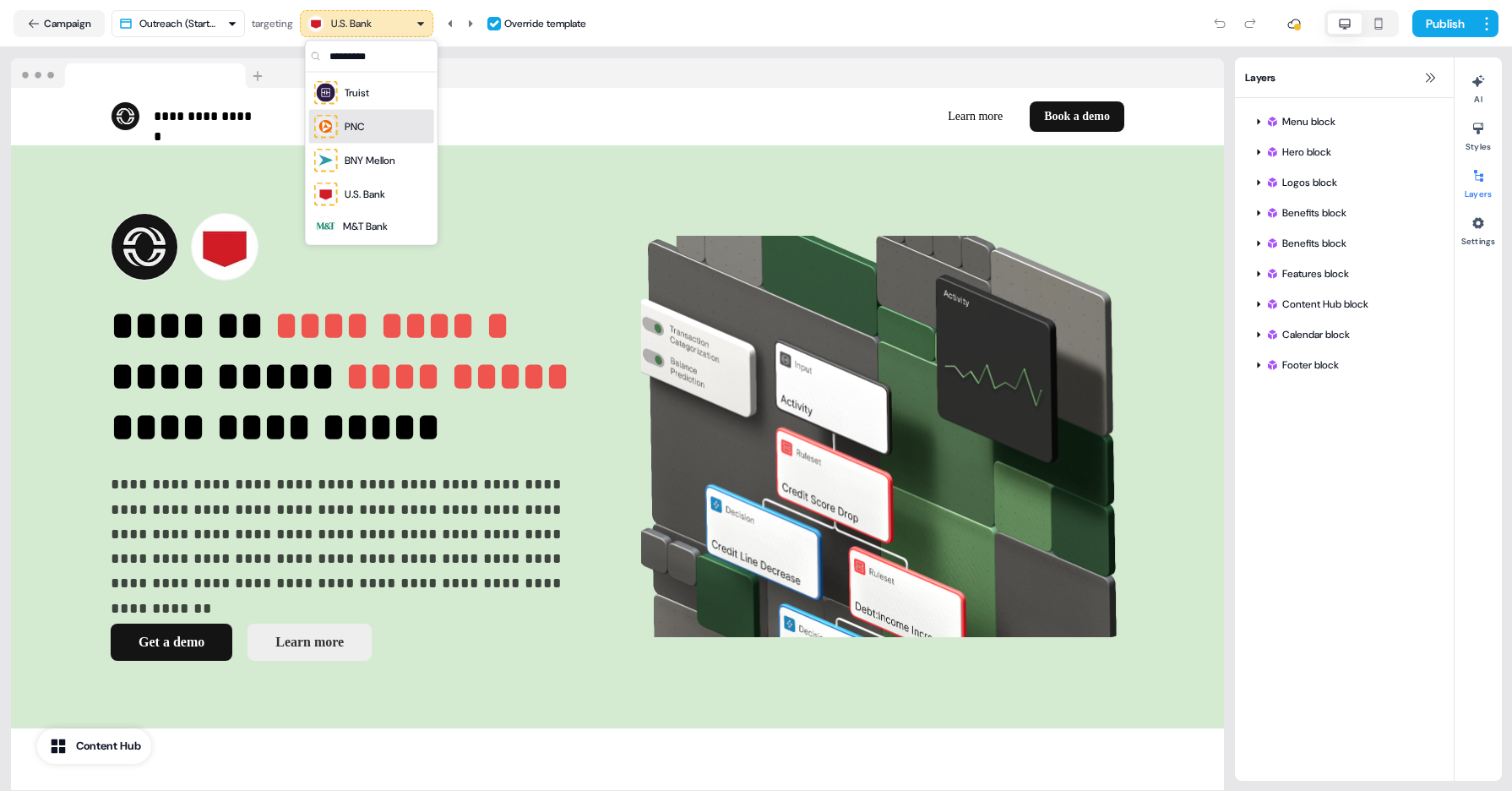 click on "PNC" at bounding box center (372, 127) 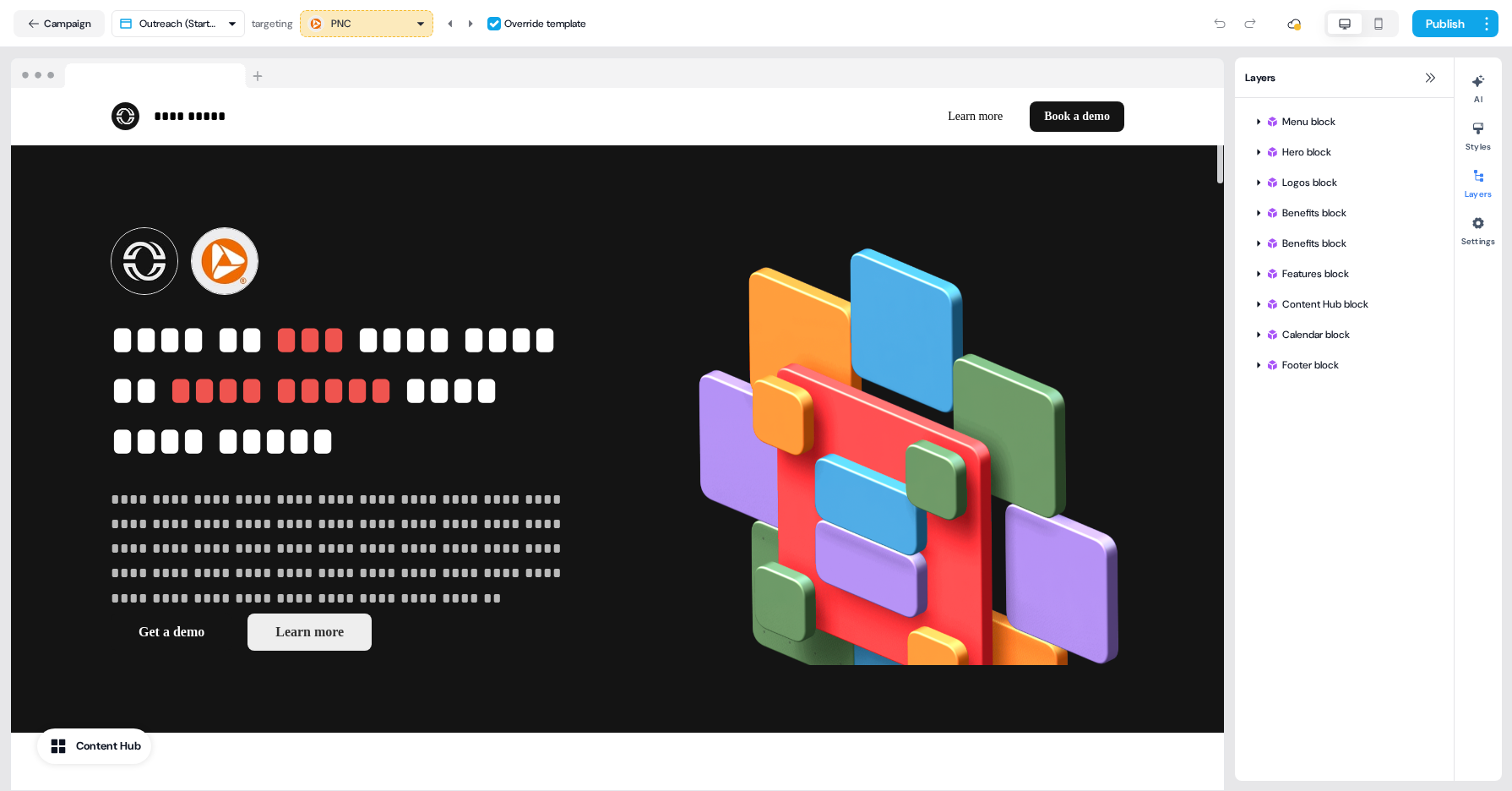 click on "PNC" at bounding box center (367, 24) 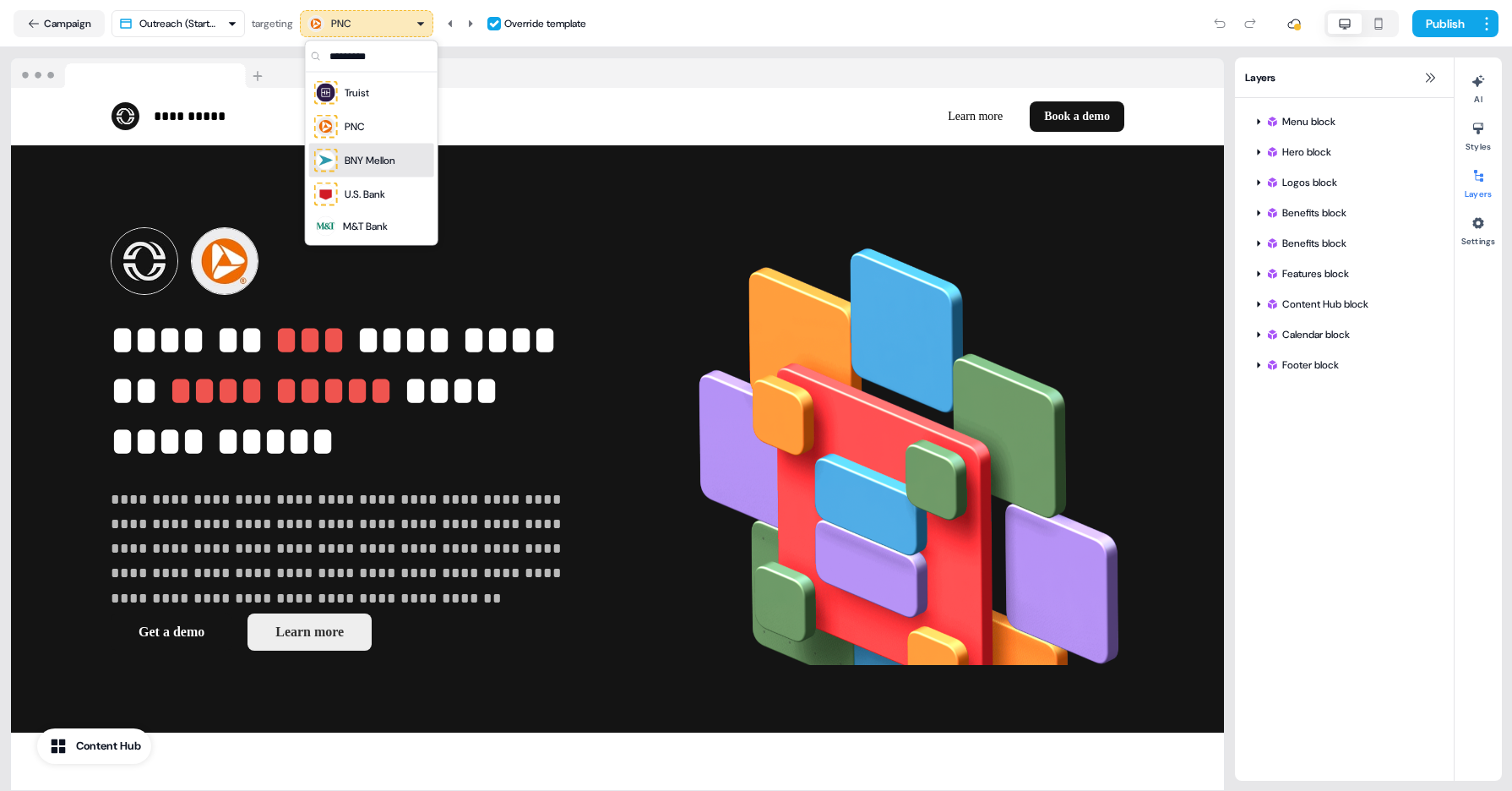 click on "BNY Mellon" at bounding box center [370, 161] 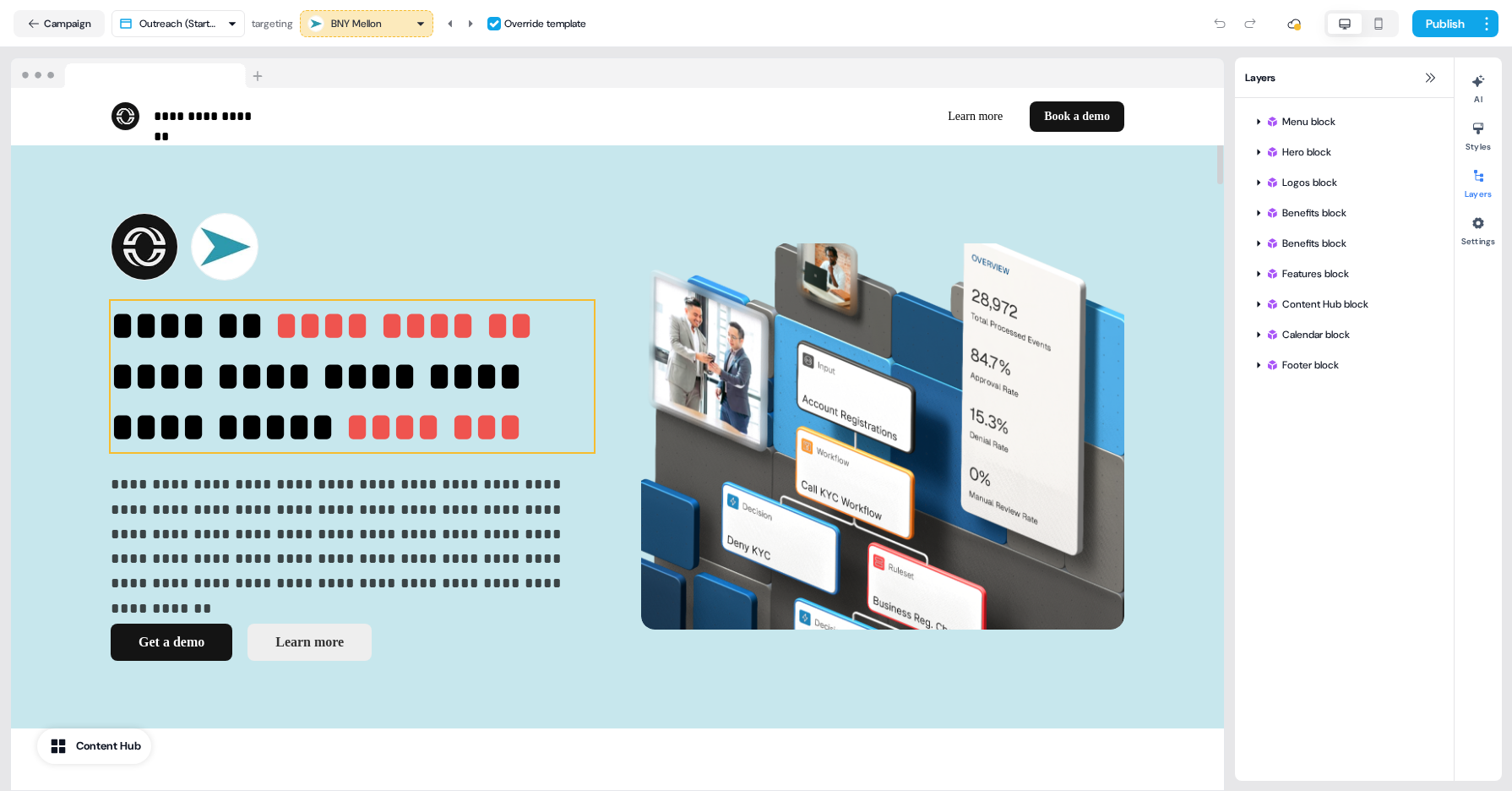 click on "**********" at bounding box center (404, 325) 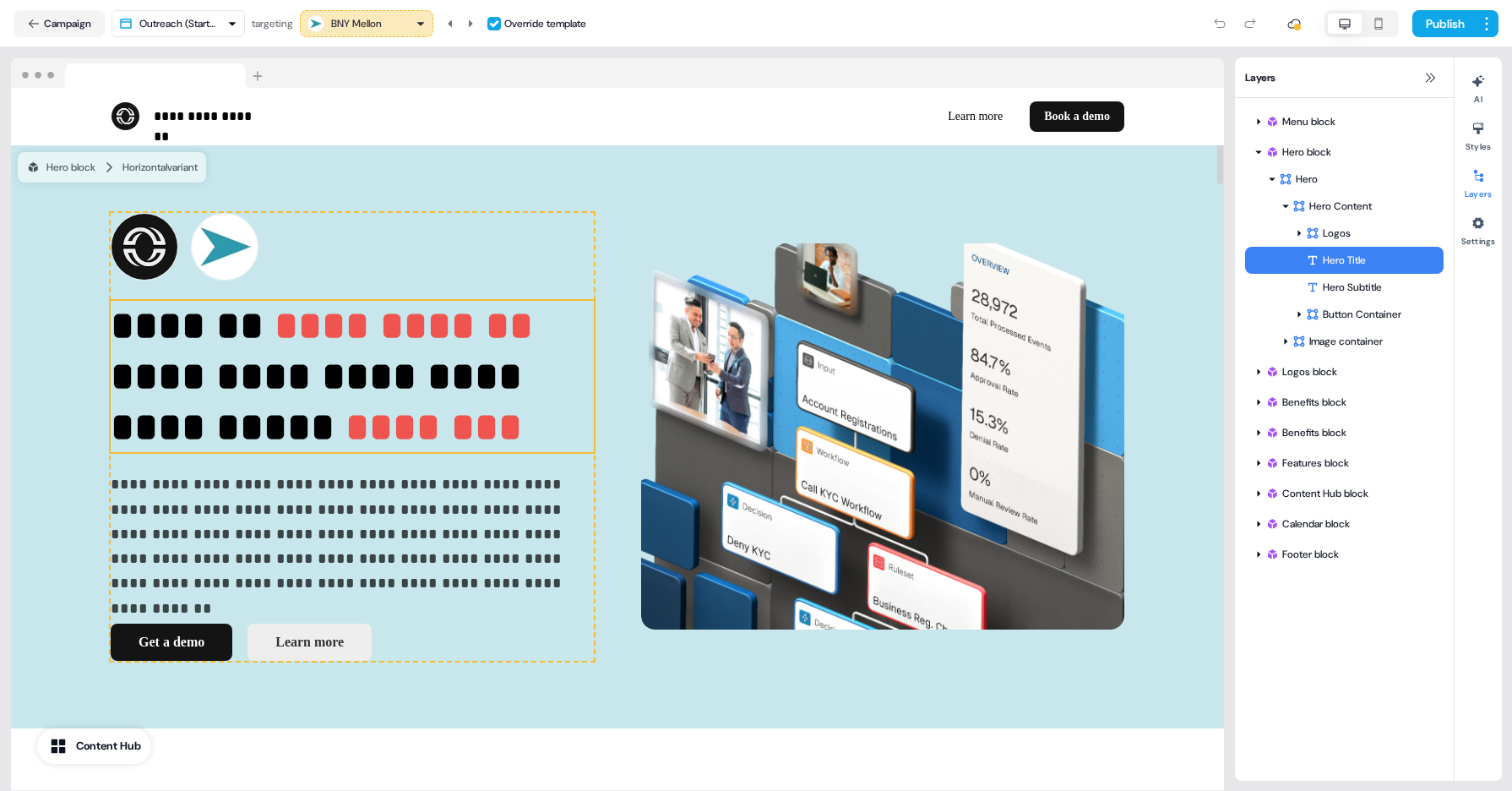 click on "**********" at bounding box center (404, 325) 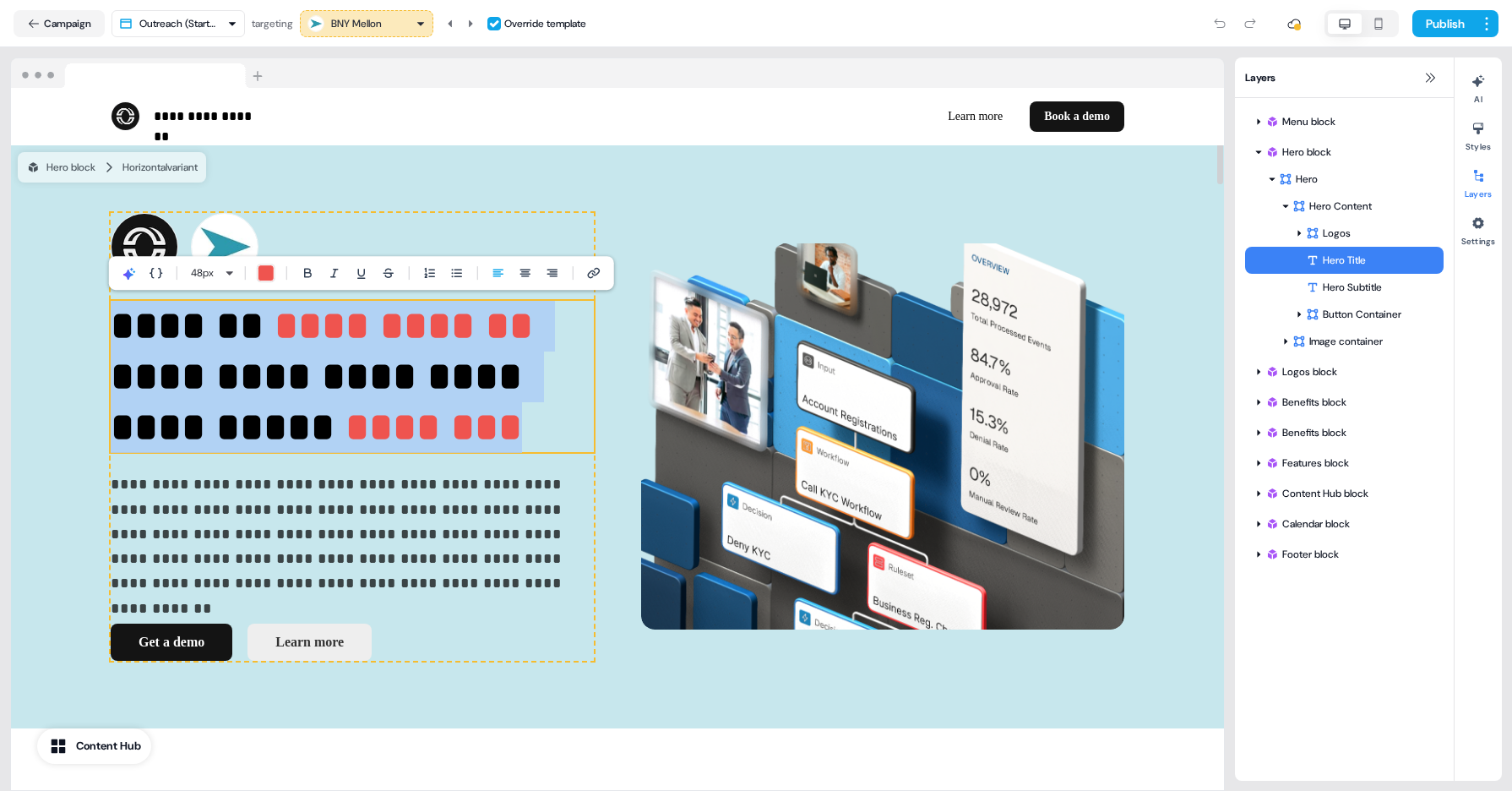 click on "**********" at bounding box center [404, 325] 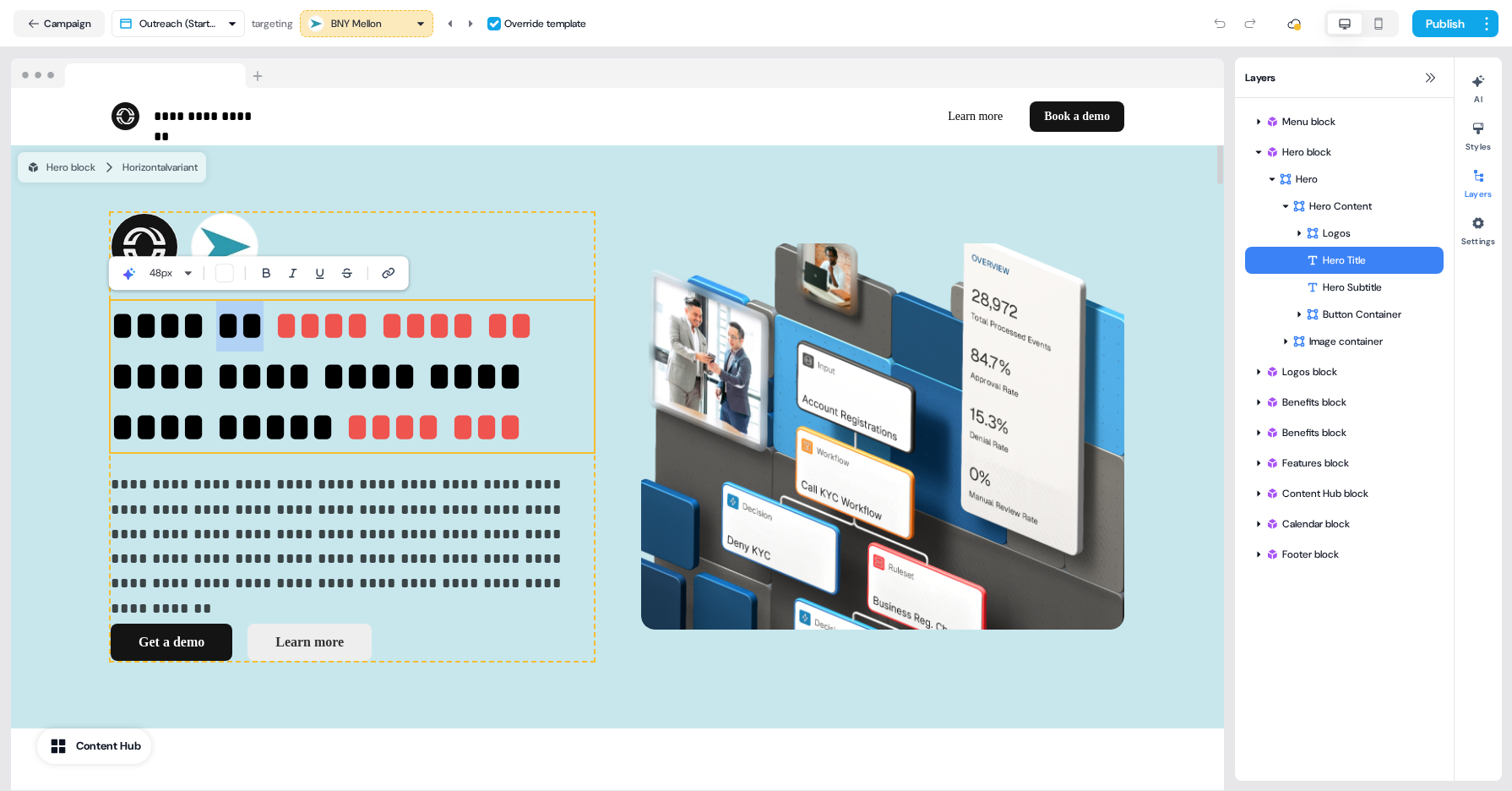 drag, startPoint x: 246, startPoint y: 326, endPoint x: 214, endPoint y: 326, distance: 32 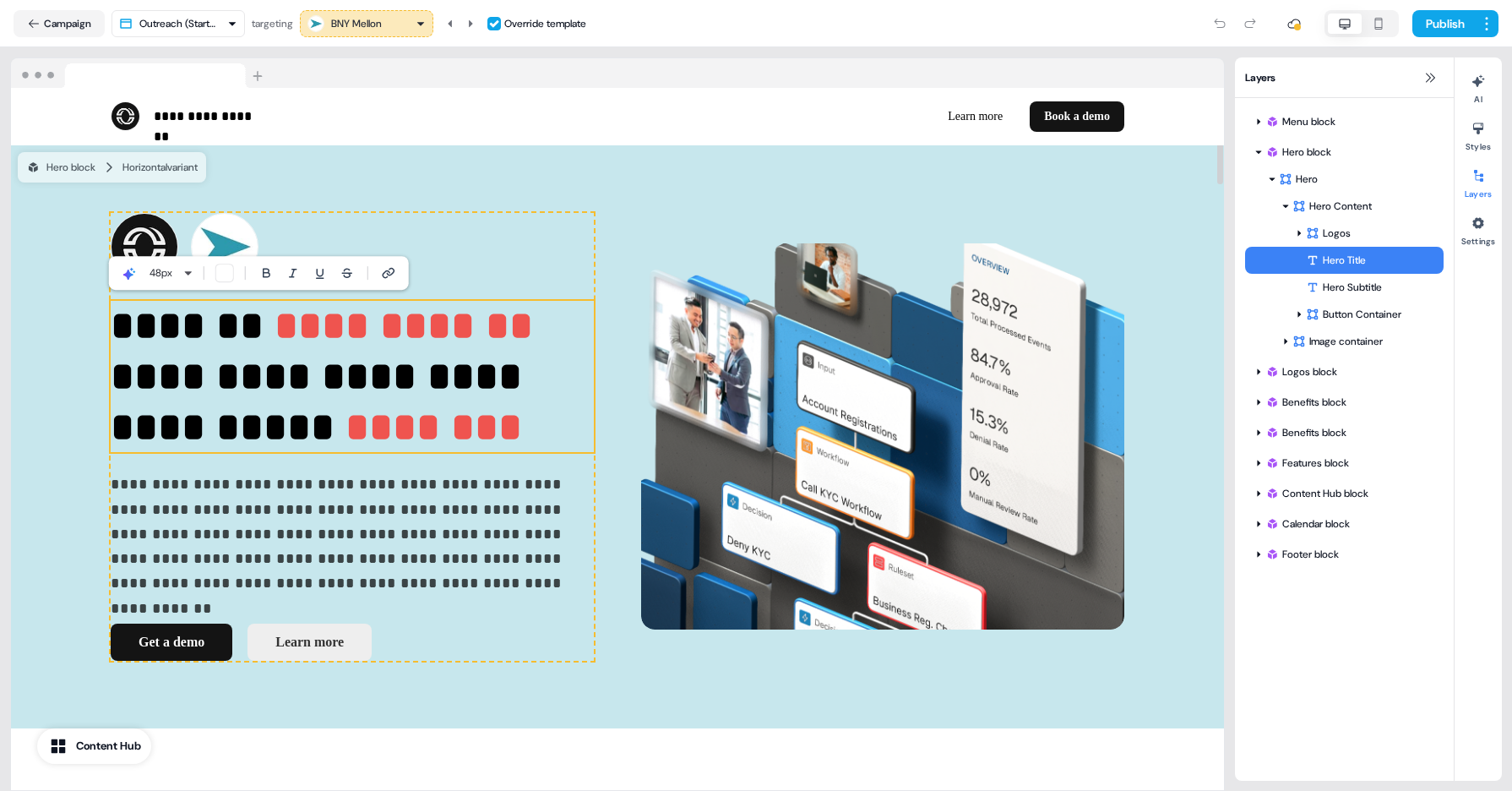 type 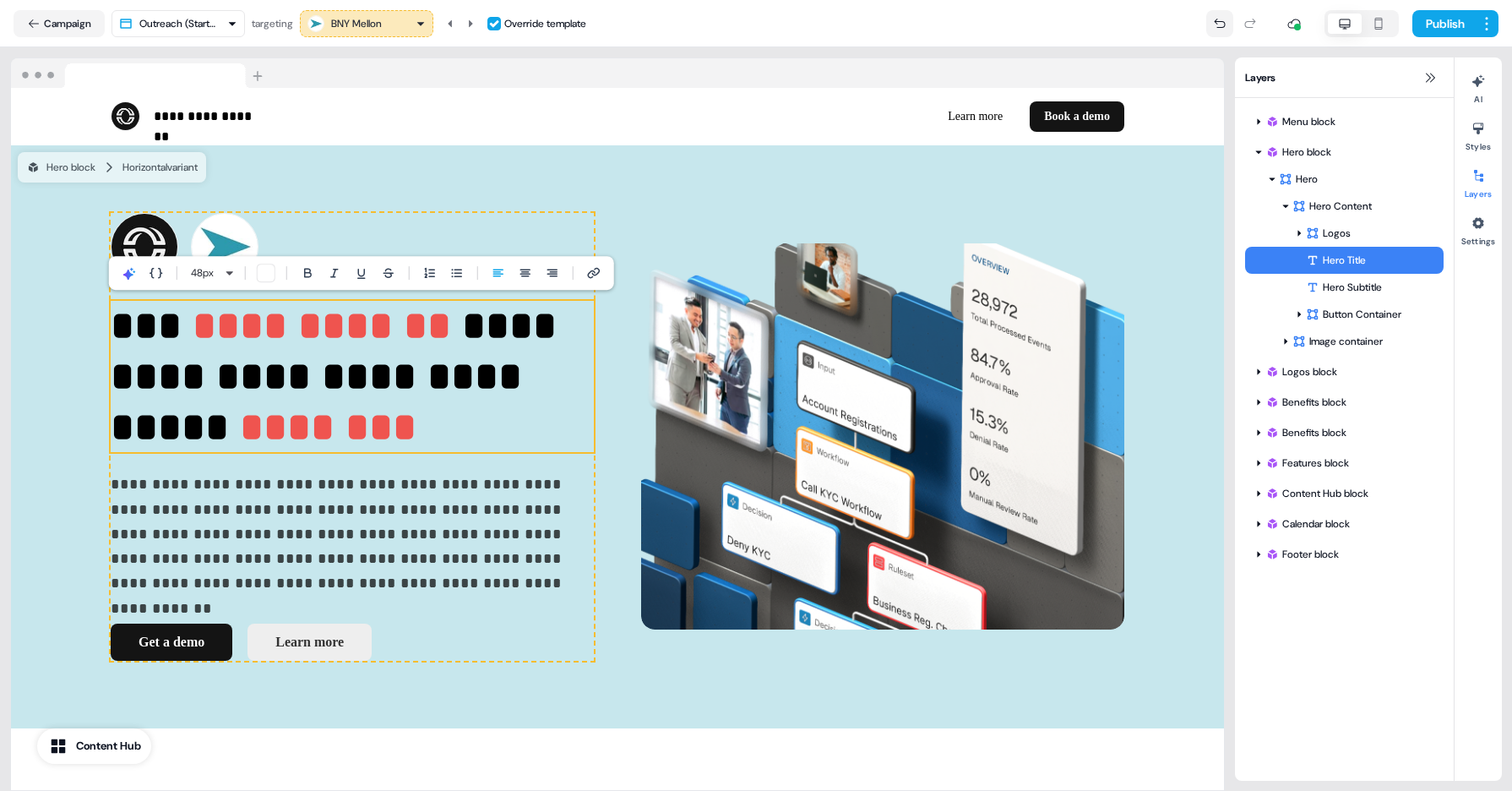 click 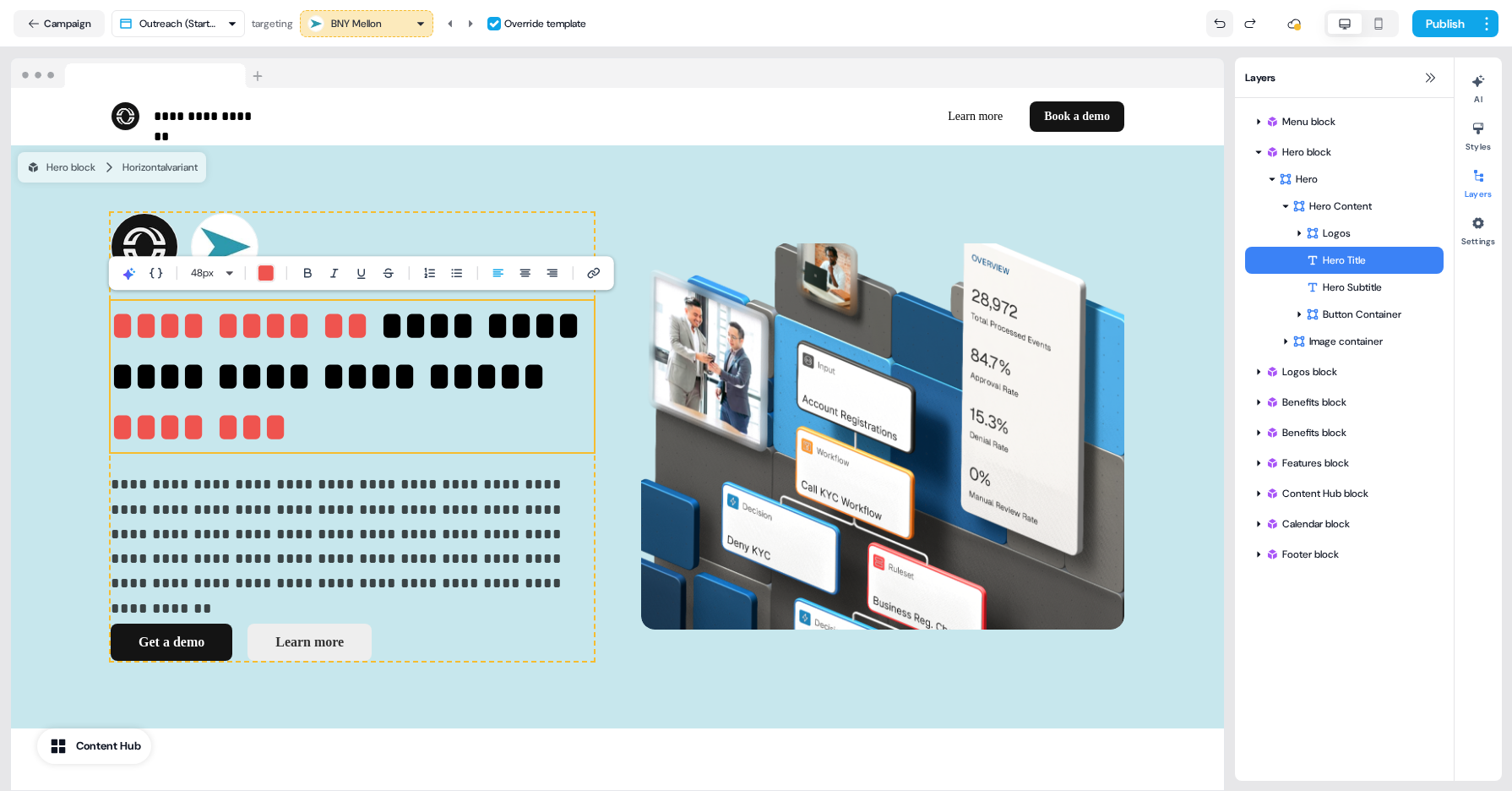 click 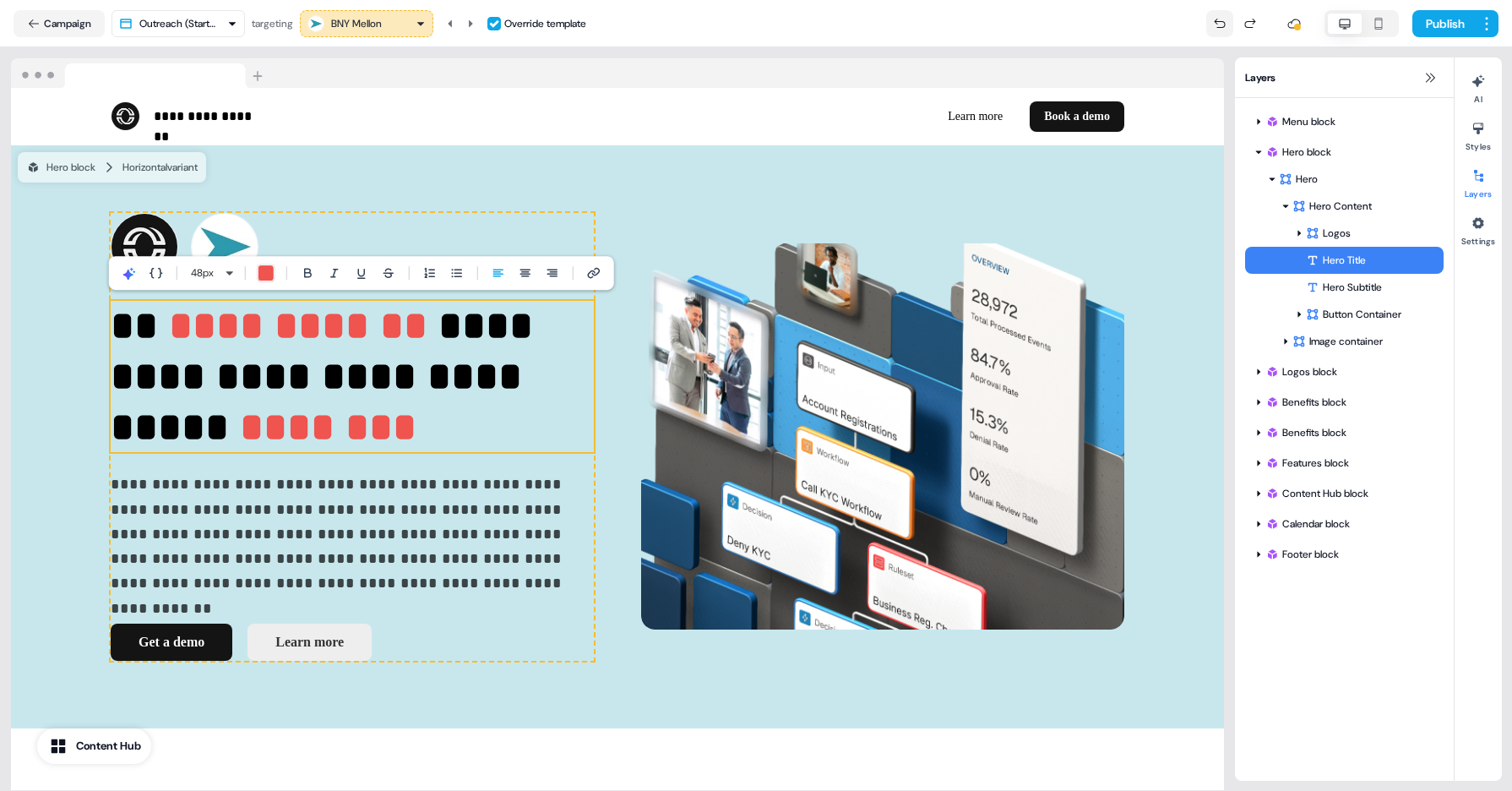 click 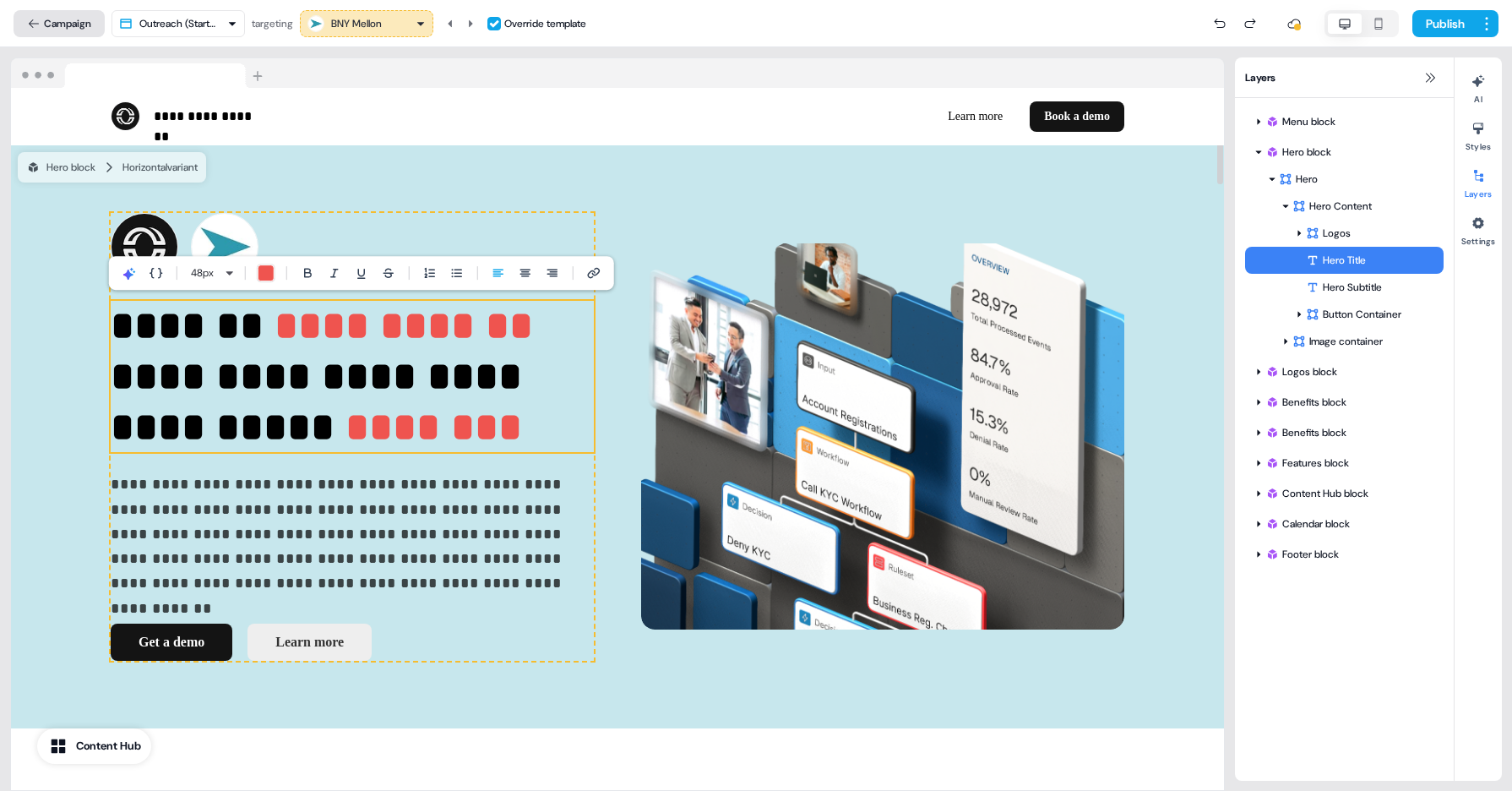click 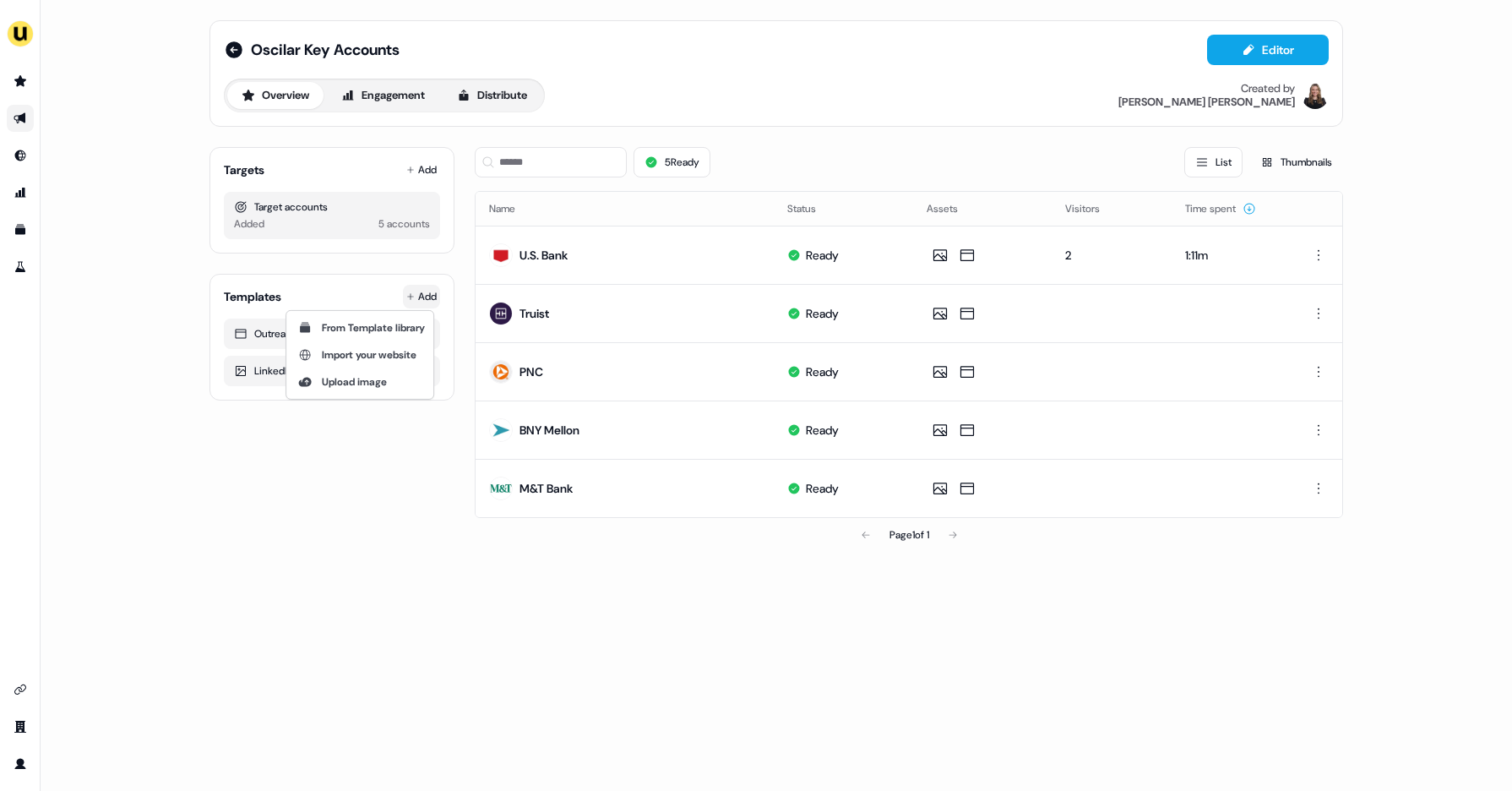 click on "For the best experience switch devices to a bigger screen. Go to Userled.io Oscilar Key Accounts Editor Overview Engagement Distribute Created by Geneviève   Ladouceur Targets Add Target   accounts Added 5   accounts Templates Add Outreach (Starter) LinkedIn Square 5  Ready List Thumbnails Name Status Assets Visitors Time spent U.S. Bank Ready 2 1:11m Truist Ready PNC Ready BNY Mellon Ready M&T Bank Ready Page  1  of 1 From Template library Import your website Upload image" at bounding box center [756, 396] 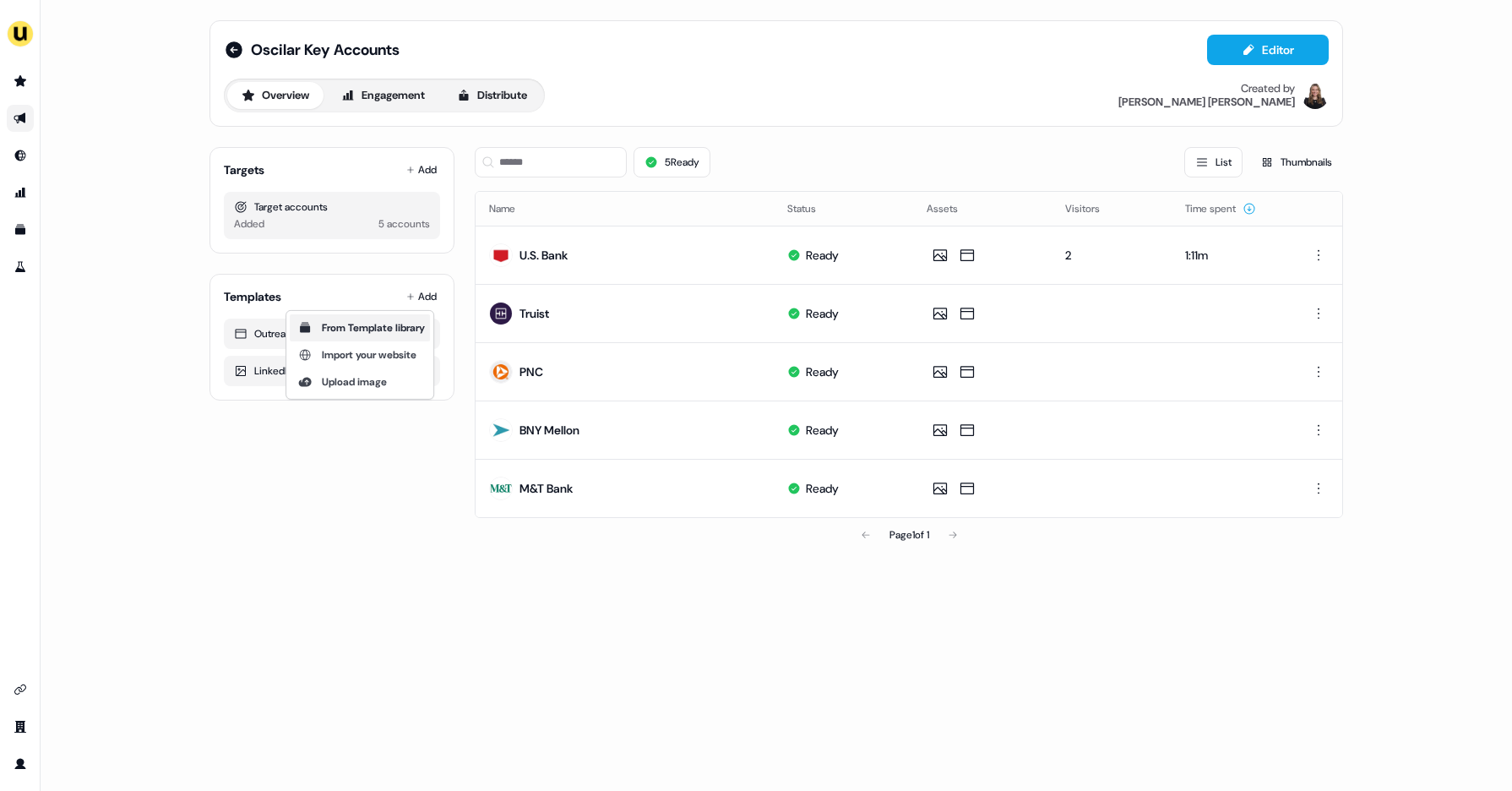 click on "From Template library" at bounding box center [373, 328] 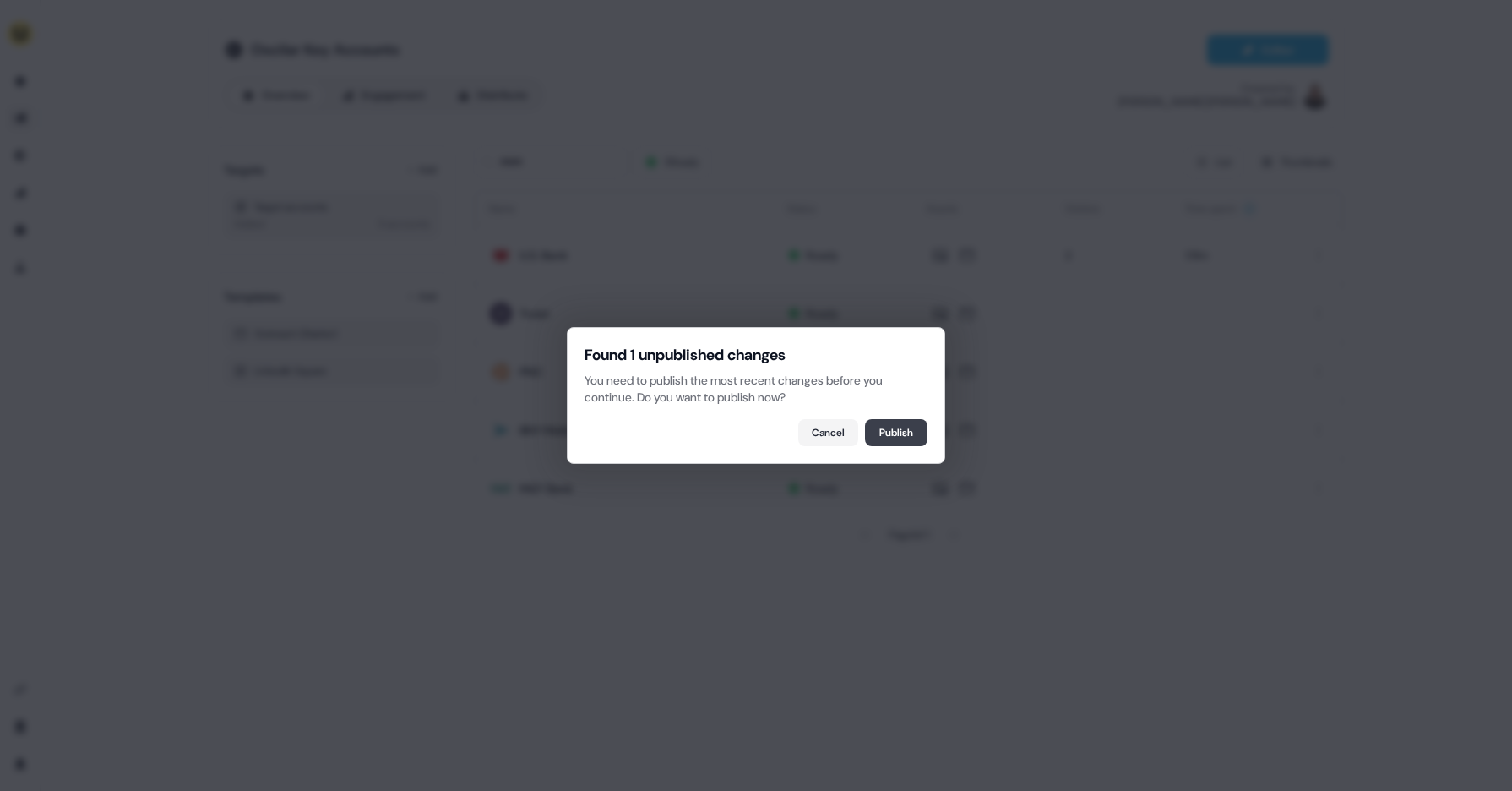 click on "Publish" at bounding box center [896, 433] 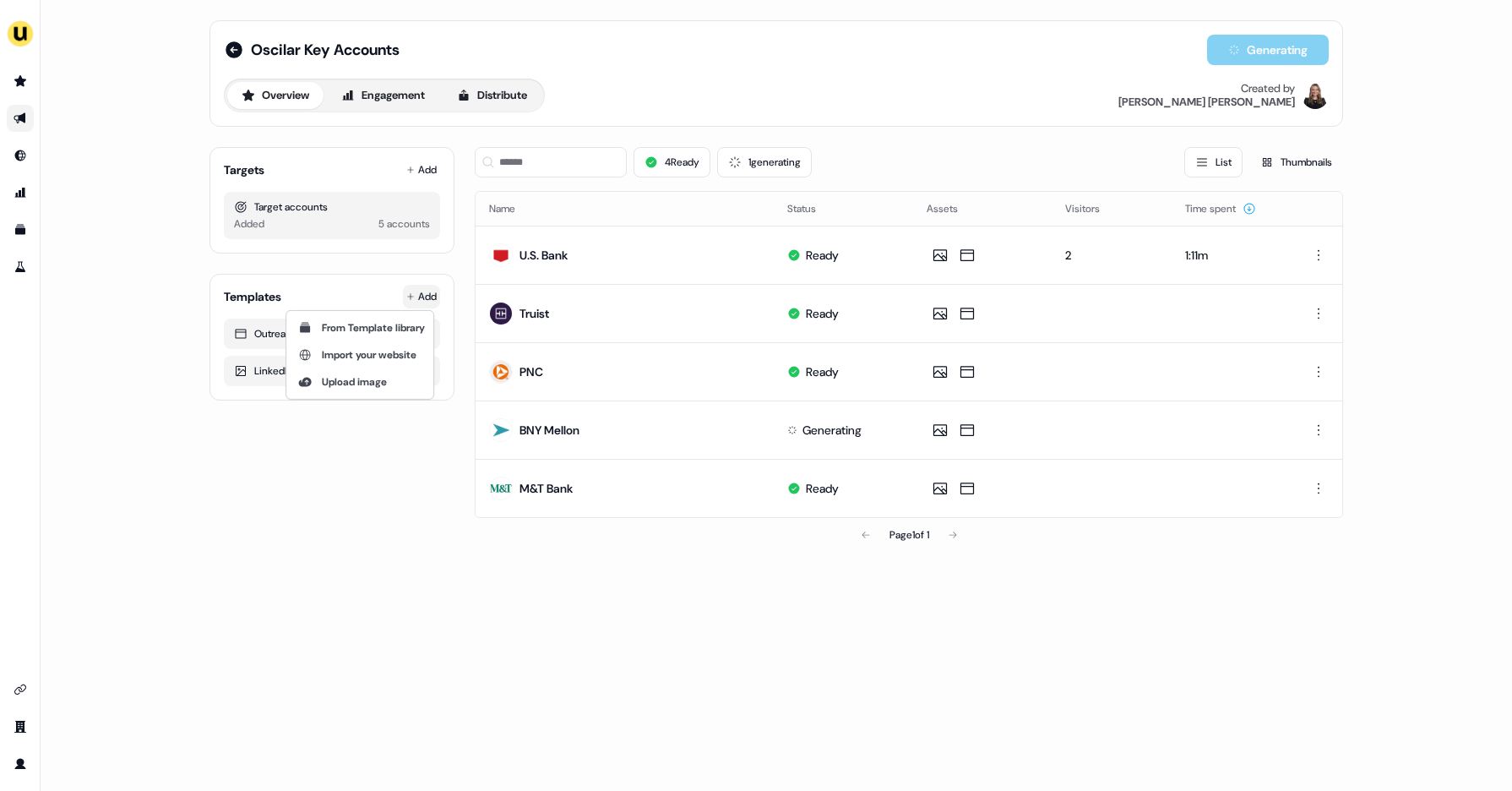 click on "For the best experience switch devices to a bigger screen. Go to Userled.io Oscilar Key Accounts Generating Overview Engagement Distribute Created by Geneviève   Ladouceur Targets Add Target   accounts Added 5   accounts Templates Add Outreach (Starter) LinkedIn Square 4  Ready 1  generating List Thumbnails Name Status Assets Visitors Time spent U.S. Bank Ready 2 1:11m Truist Ready PNC Ready BNY Mellon Generating M&T Bank Ready Page  1  of 1 From Template library Import your website Upload image" at bounding box center (756, 396) 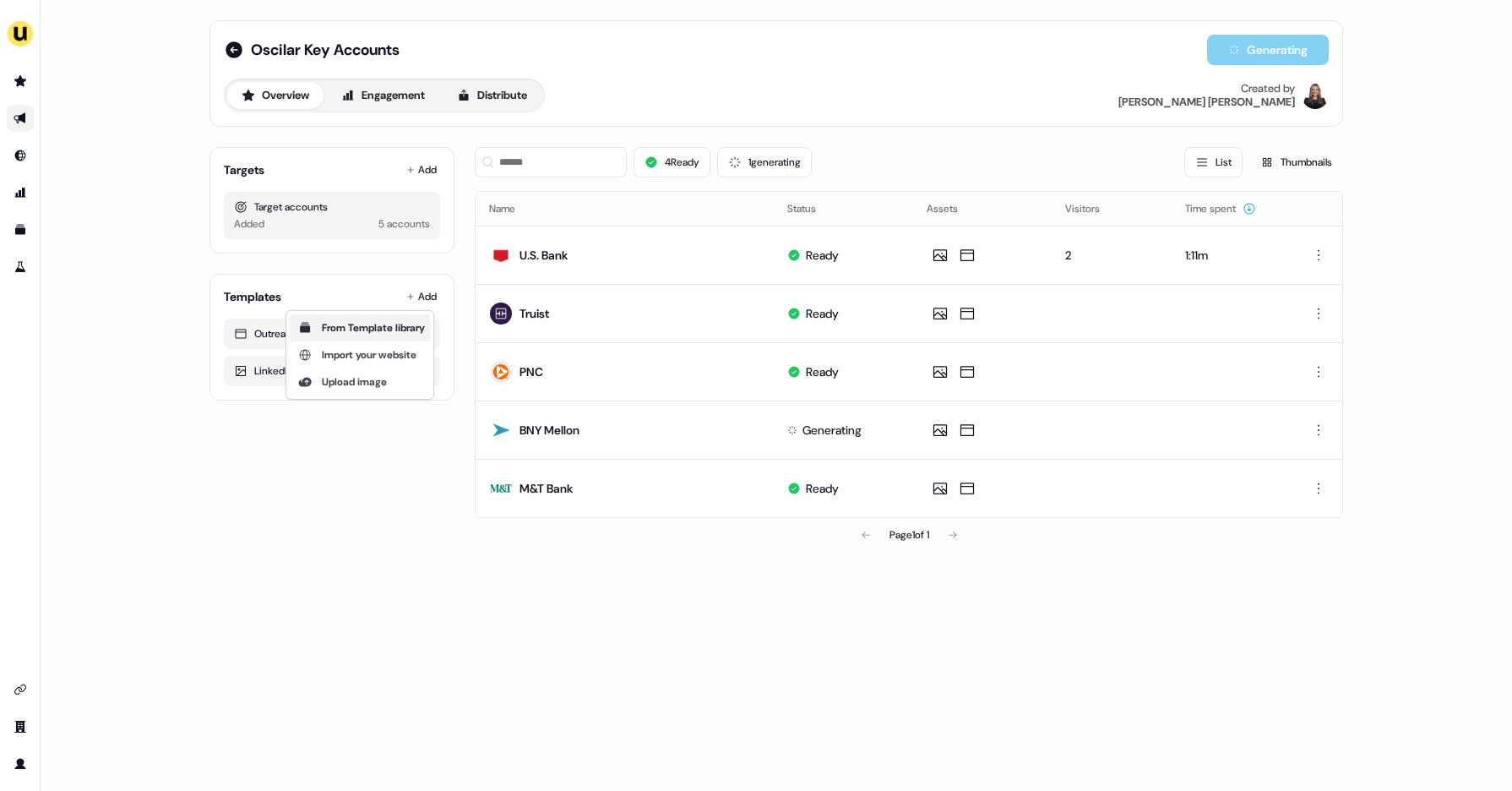 click on "From Template library" at bounding box center [373, 328] 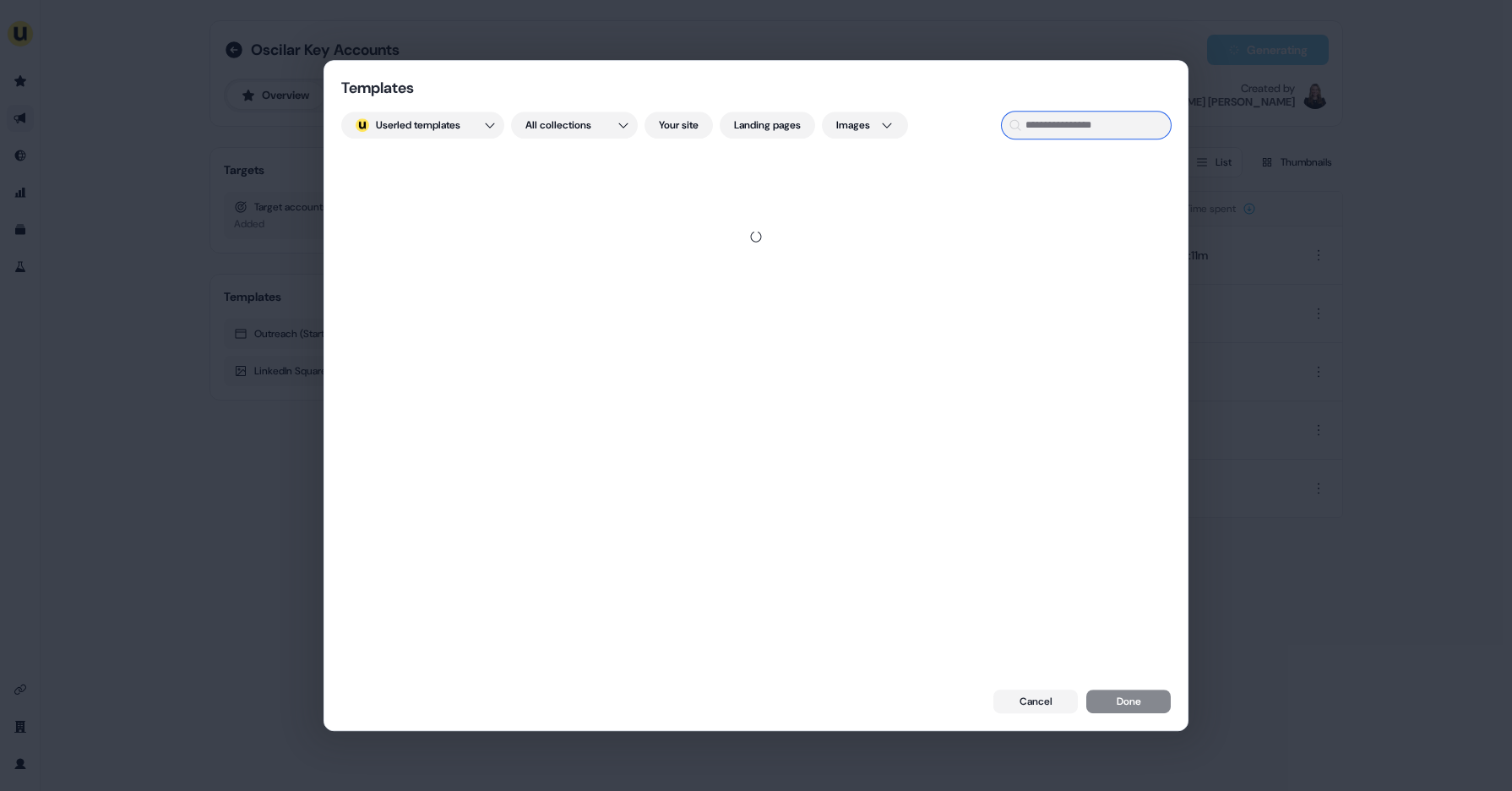 click at bounding box center (1086, 125) 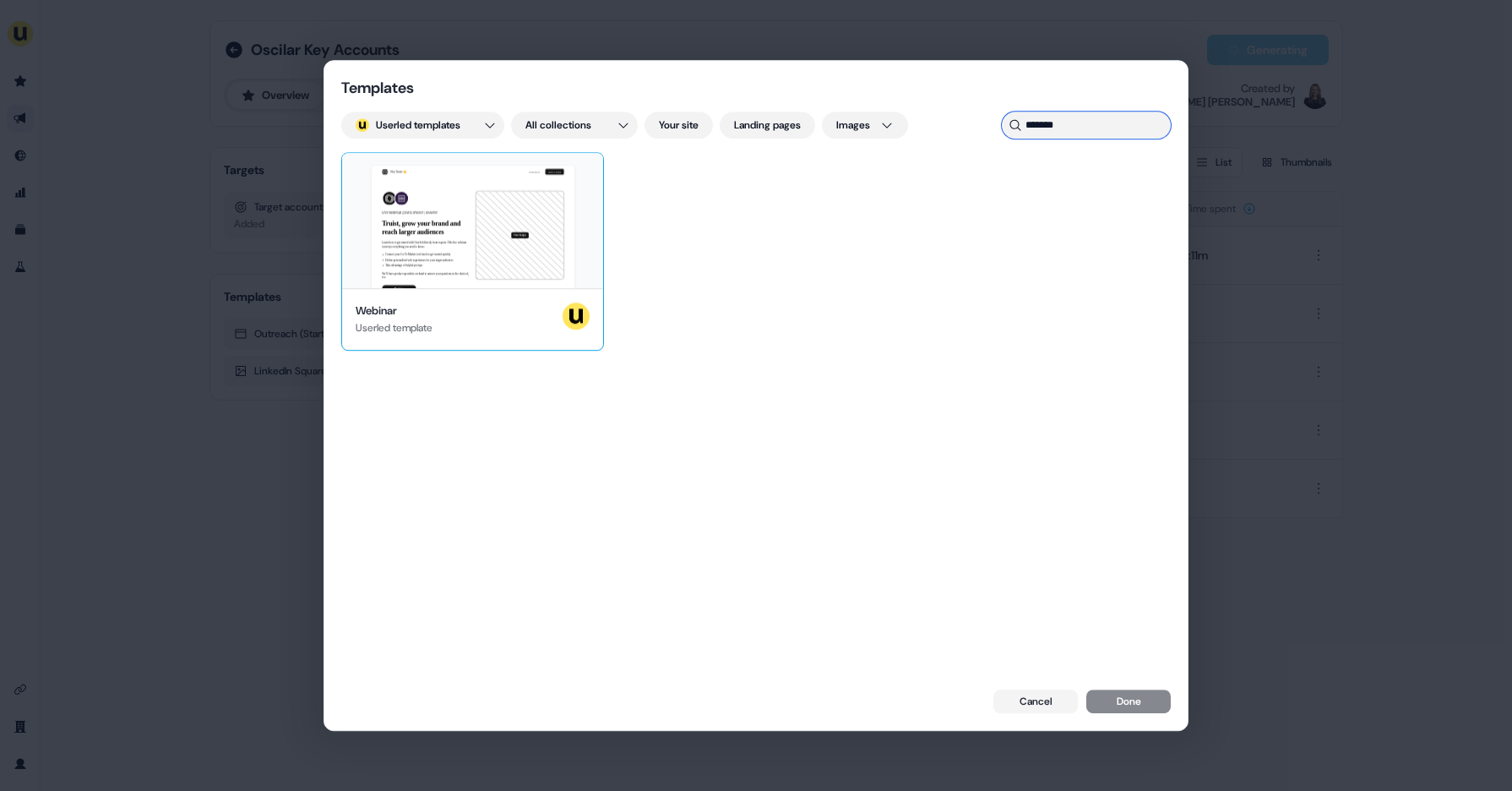 type on "*******" 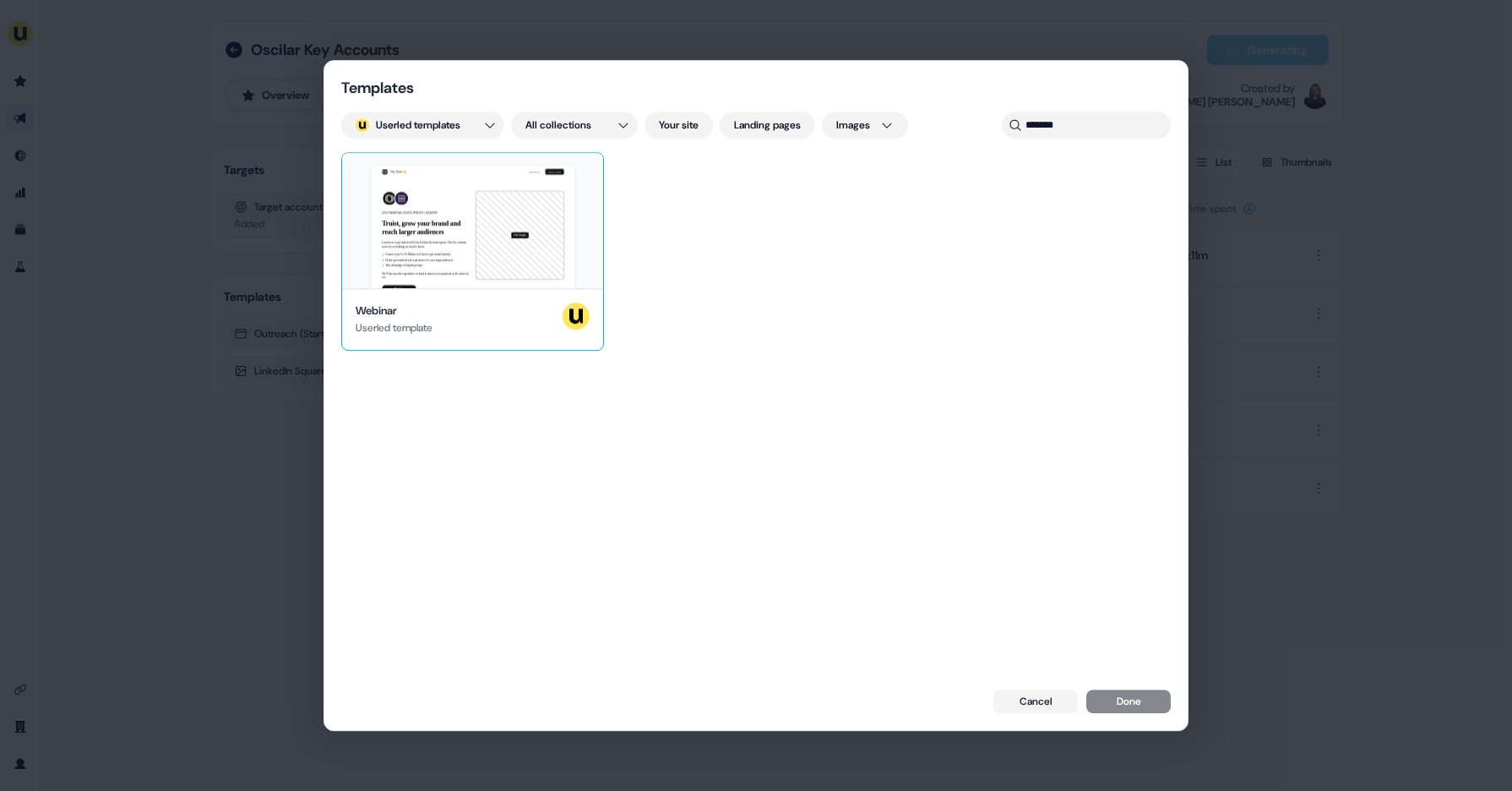 click on "Hey Truist 👋 Learn more Book a demo LIVE WEBINAR | May 10, 2023 1PM EST | 10AM PST Truist, grow your brand and reach larger audiences Learn how to get started with Userled directly from experts. This live webinar converys everything you need to know: Connect your Go To Market tool stack to get started quickly Define personalised web experiences for your target audiences Take advantage of helpful pro tips We’ll have product specialists on-hand to answer your questions in the chat tool, too. Register Jane Doe Demand Gen, Userled.io John Doe GTM, Userled.io Your image Resources" at bounding box center (472, 221) 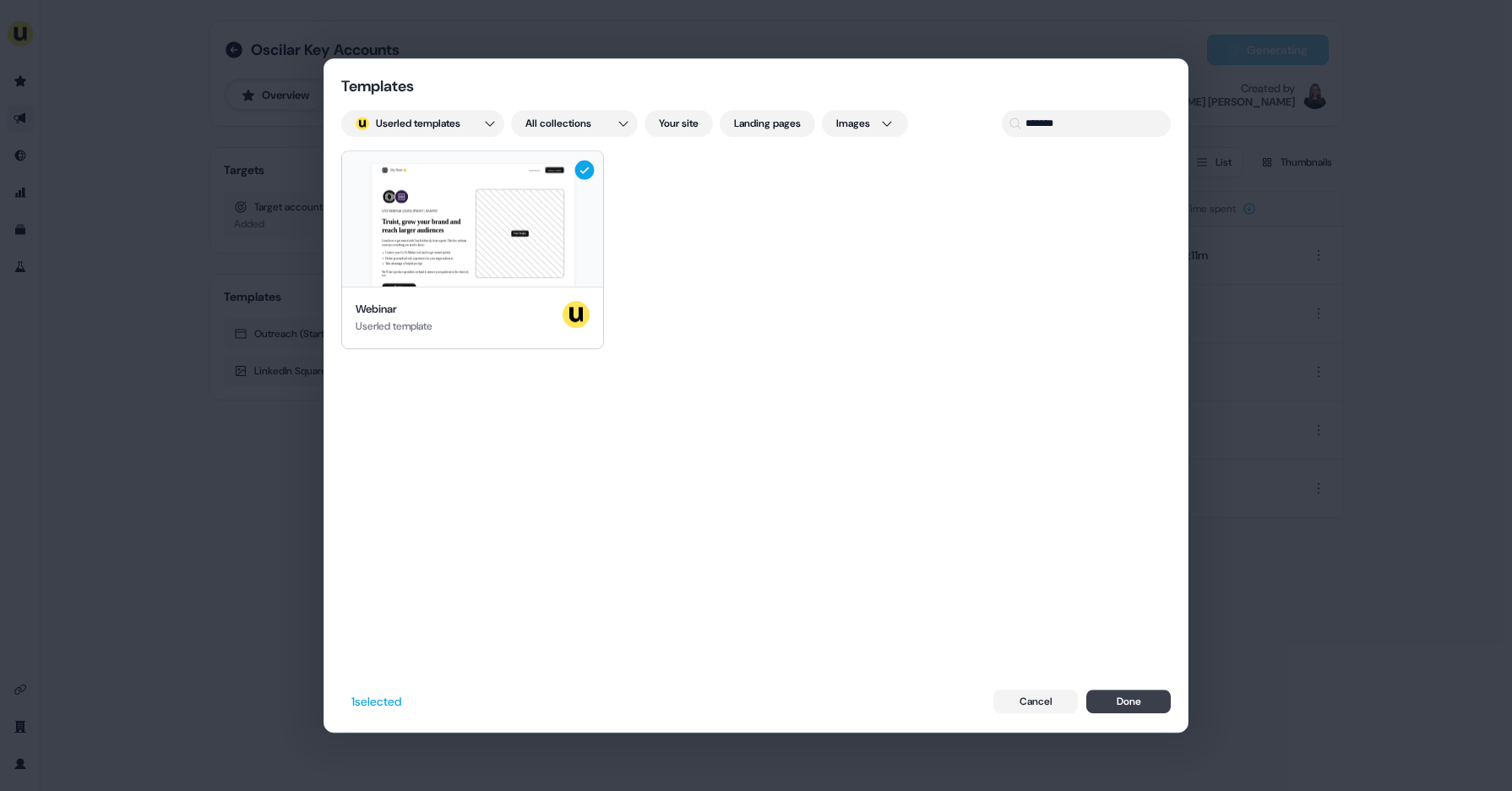 click on "Done" at bounding box center (1129, 701) 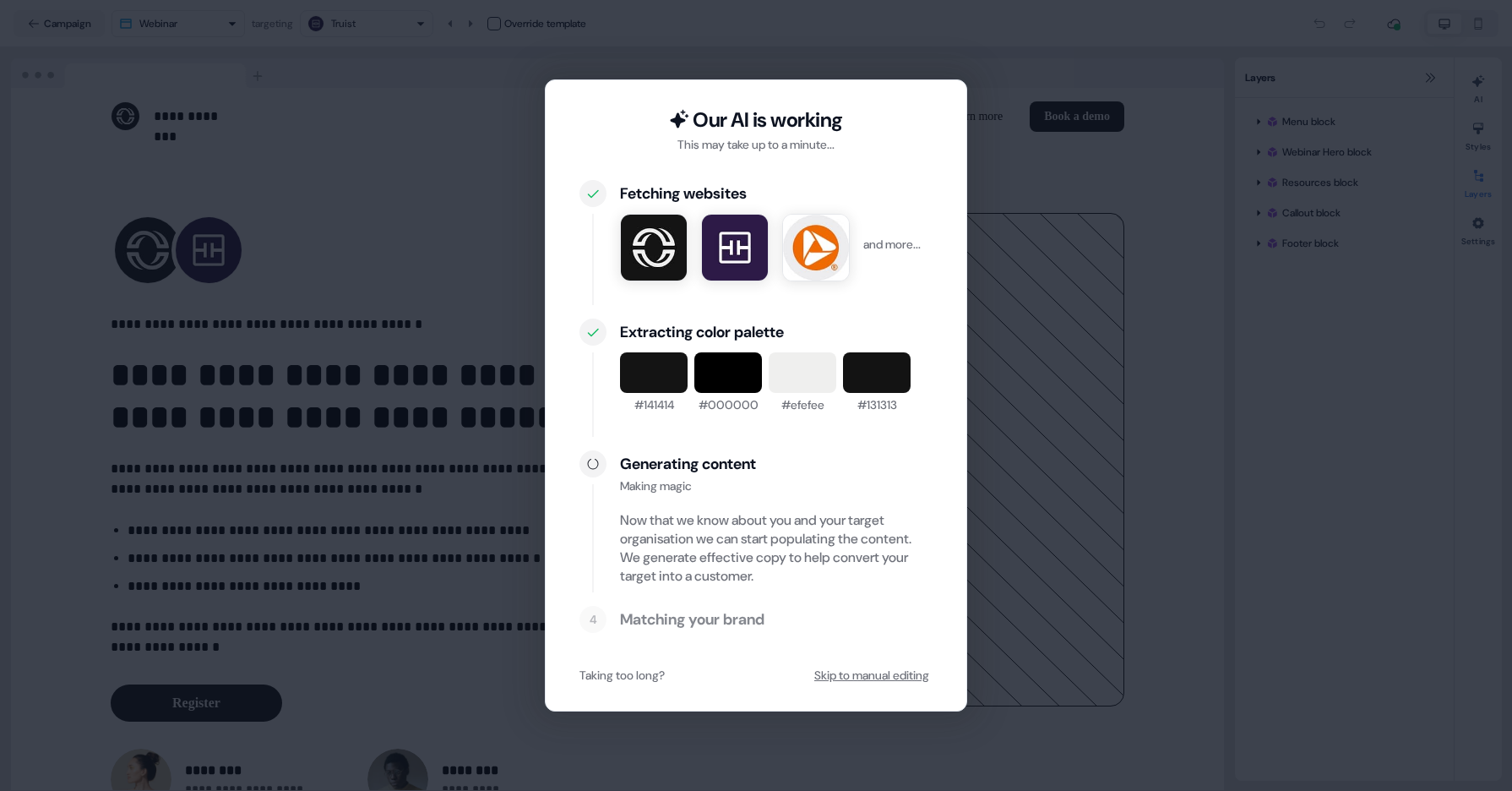 click on "Skip to manual editing" at bounding box center (872, 675) 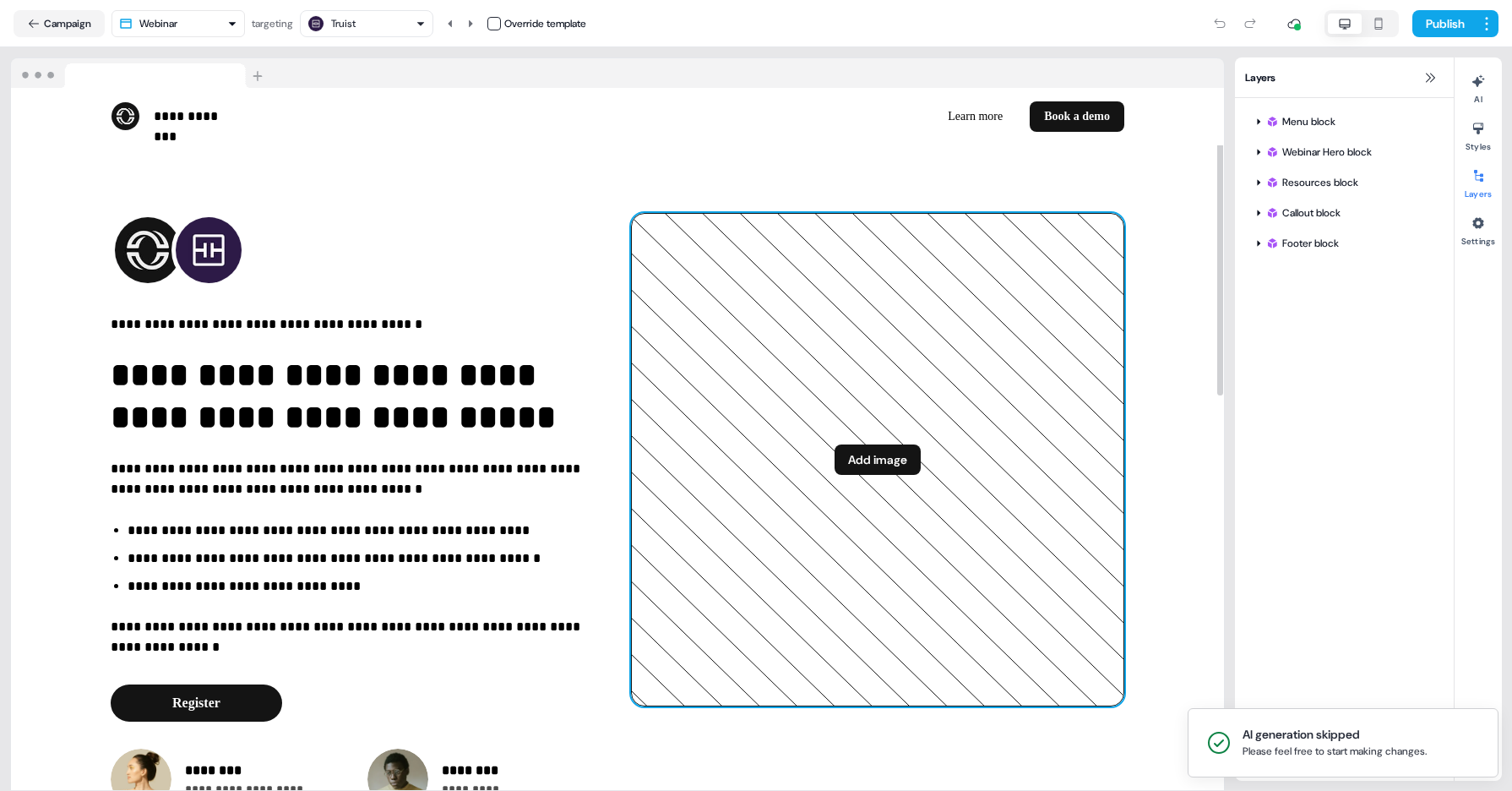 click on "Add image" at bounding box center (878, 460) 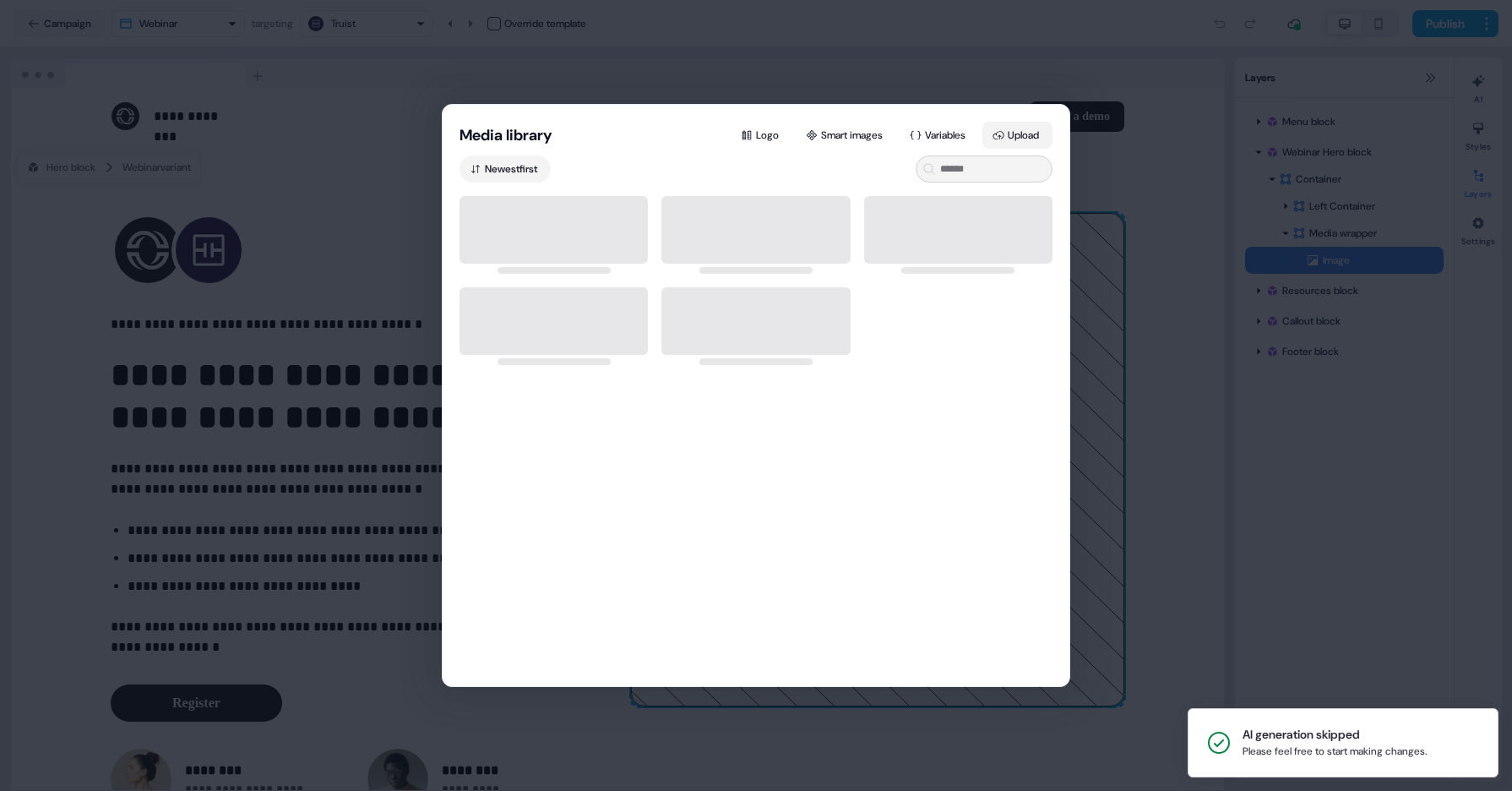 click on "Upload" at bounding box center (1017, 135) 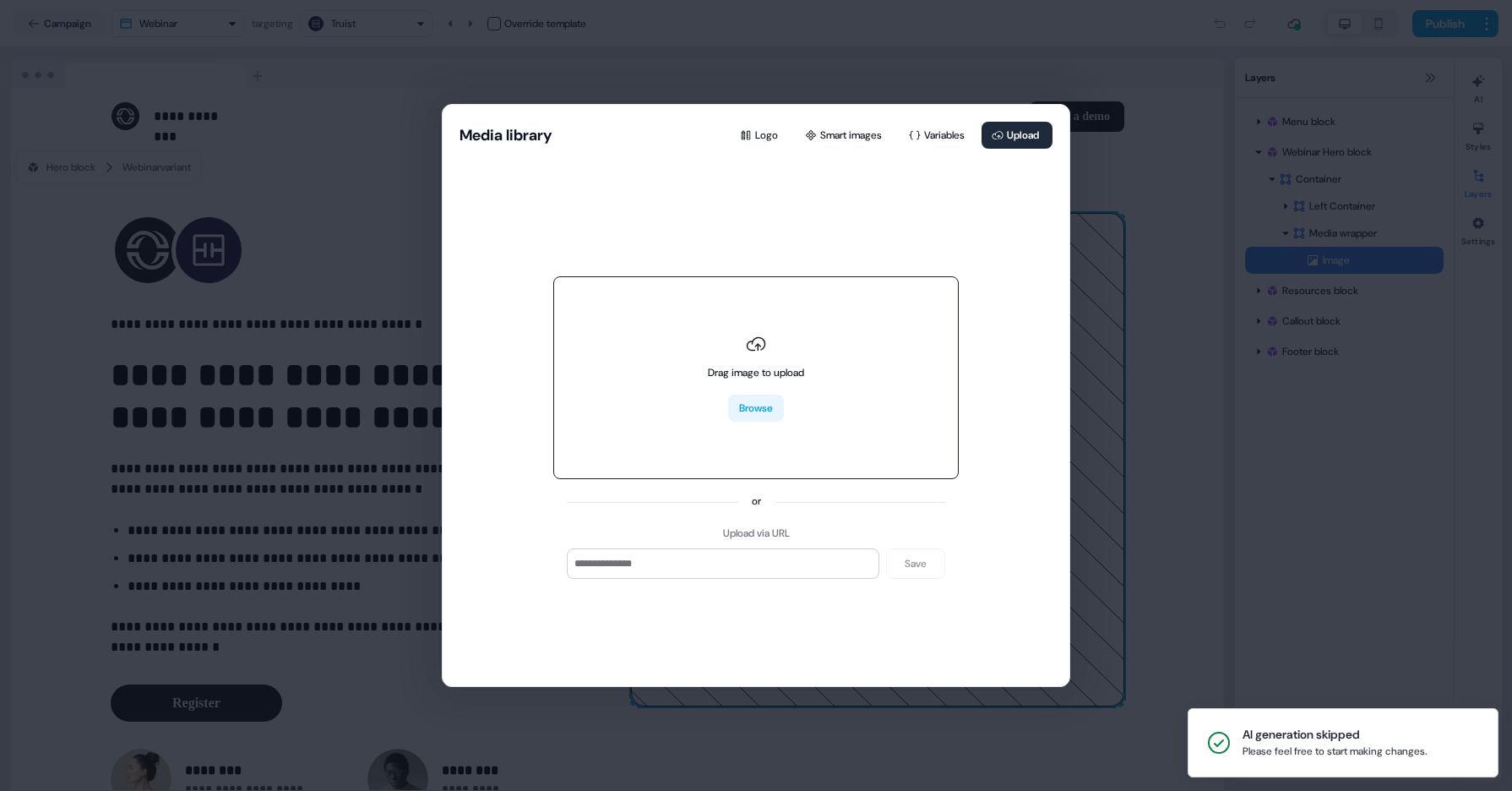 click on "Browse" at bounding box center (756, 408) 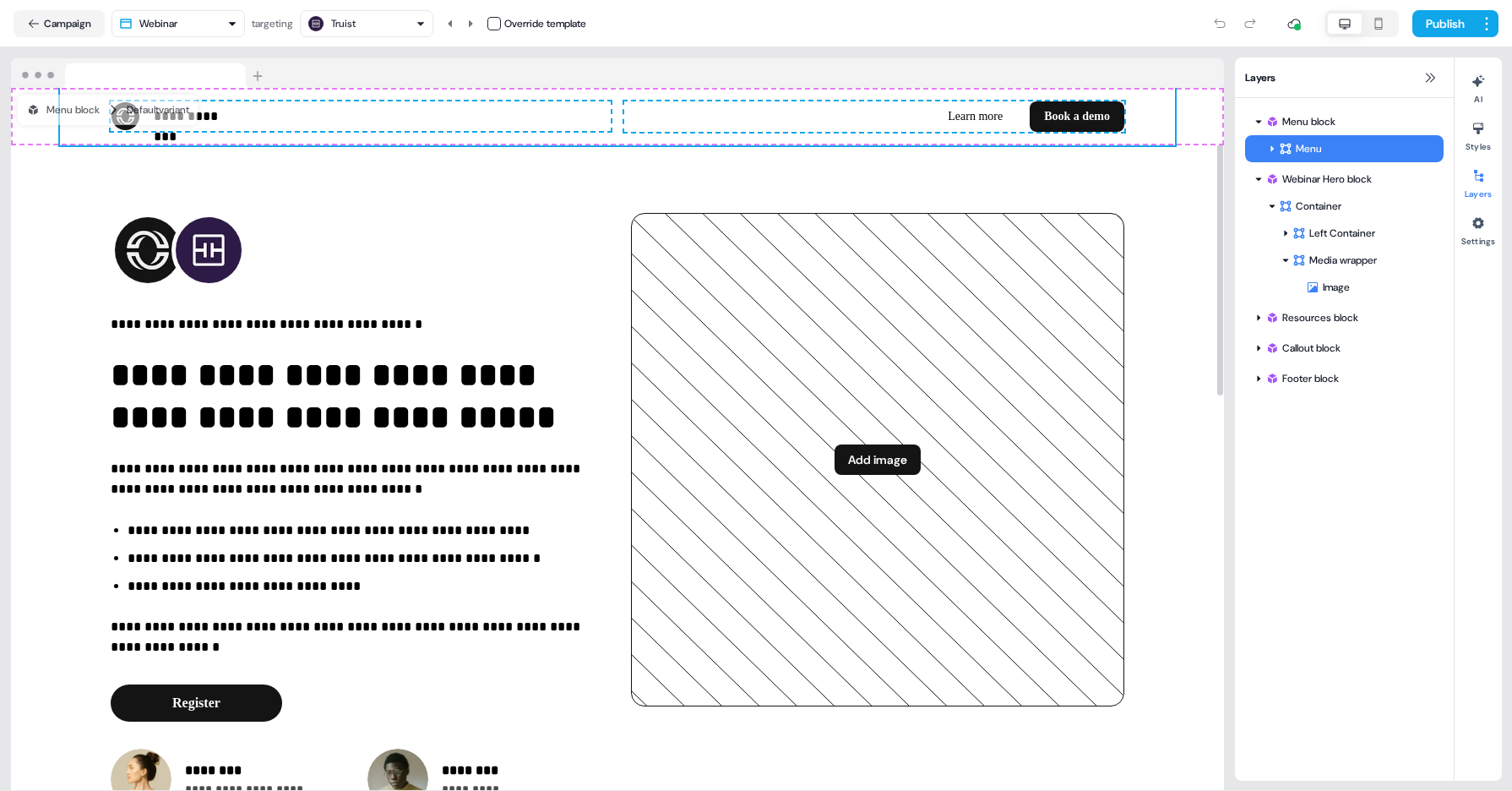 click on "Campaign Webinar targeting Truist Override template Publish" at bounding box center [756, 24] 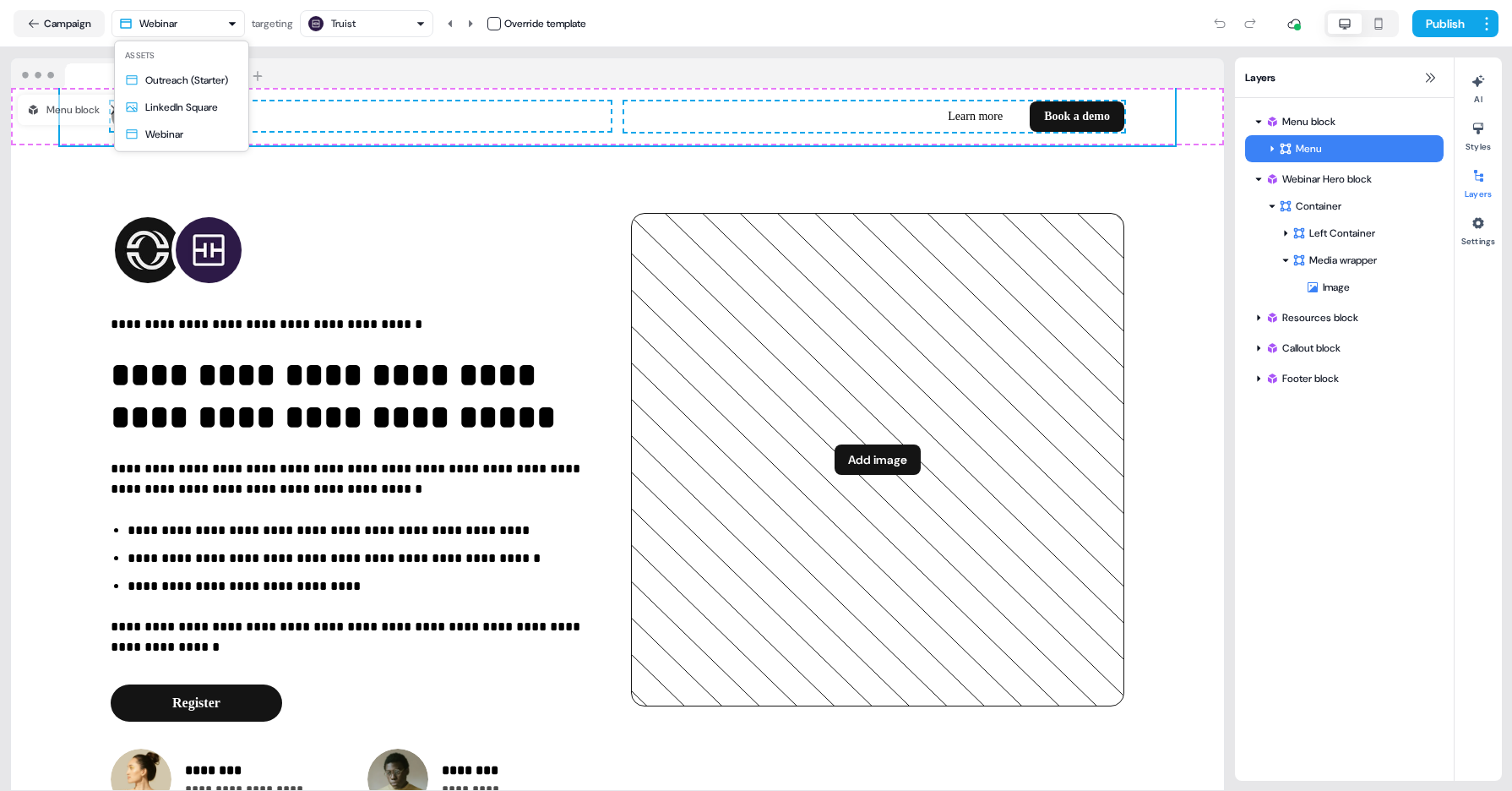 click on "**********" at bounding box center [756, 396] 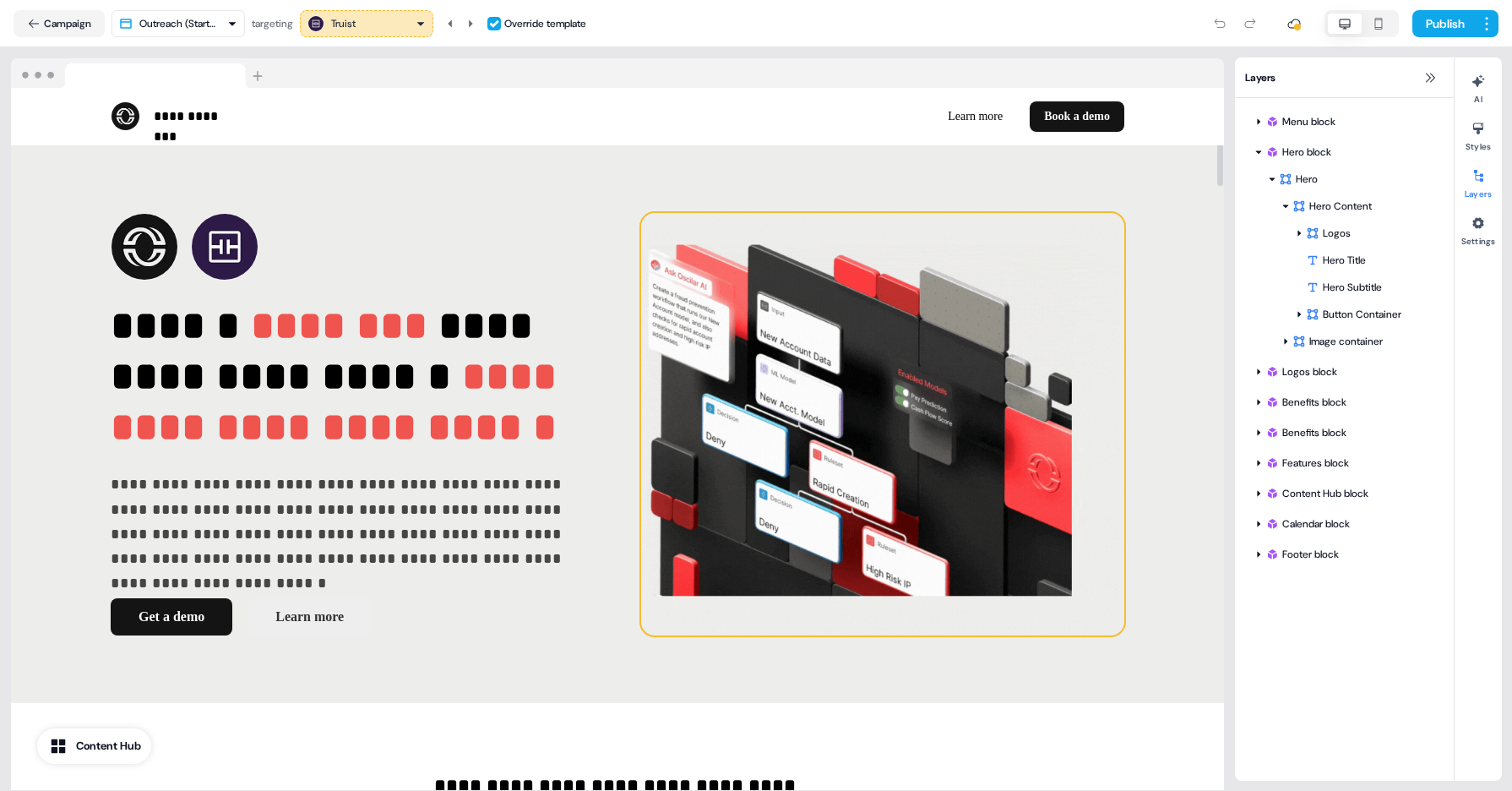 click at bounding box center [883, 424] 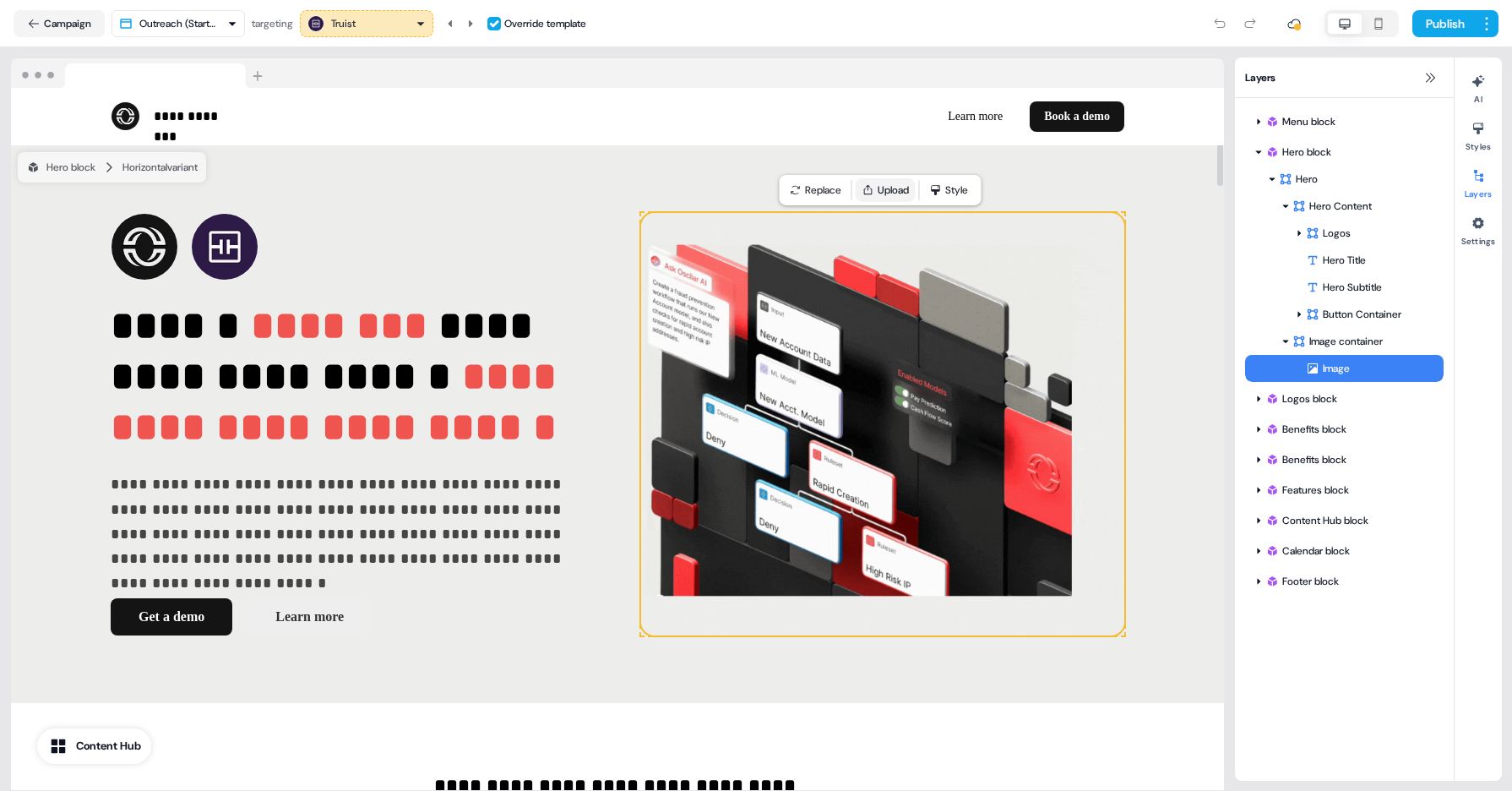 click on "Upload" at bounding box center [885, 190] 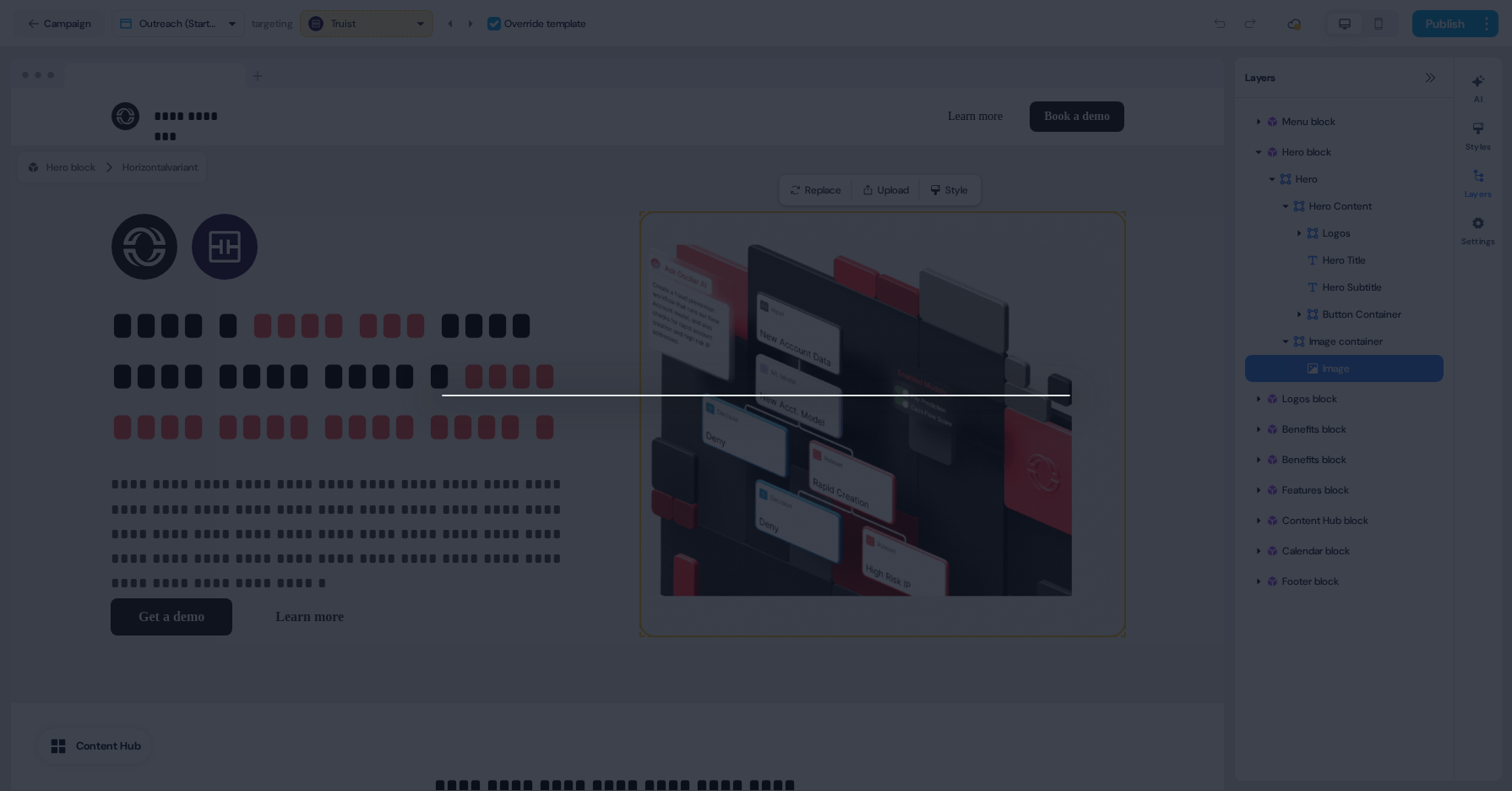 click at bounding box center (756, 396) 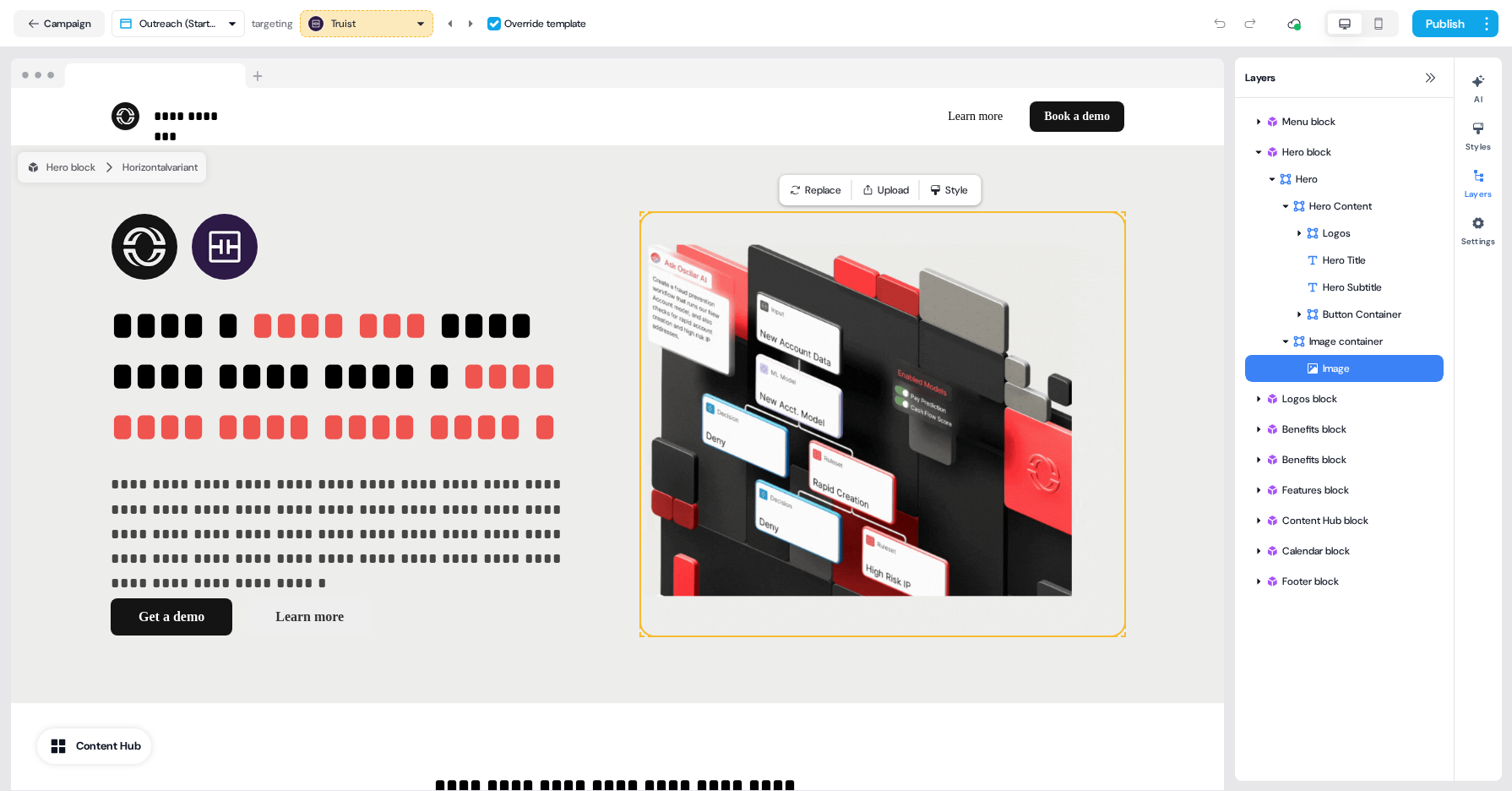 click on "Truist" at bounding box center [343, 24] 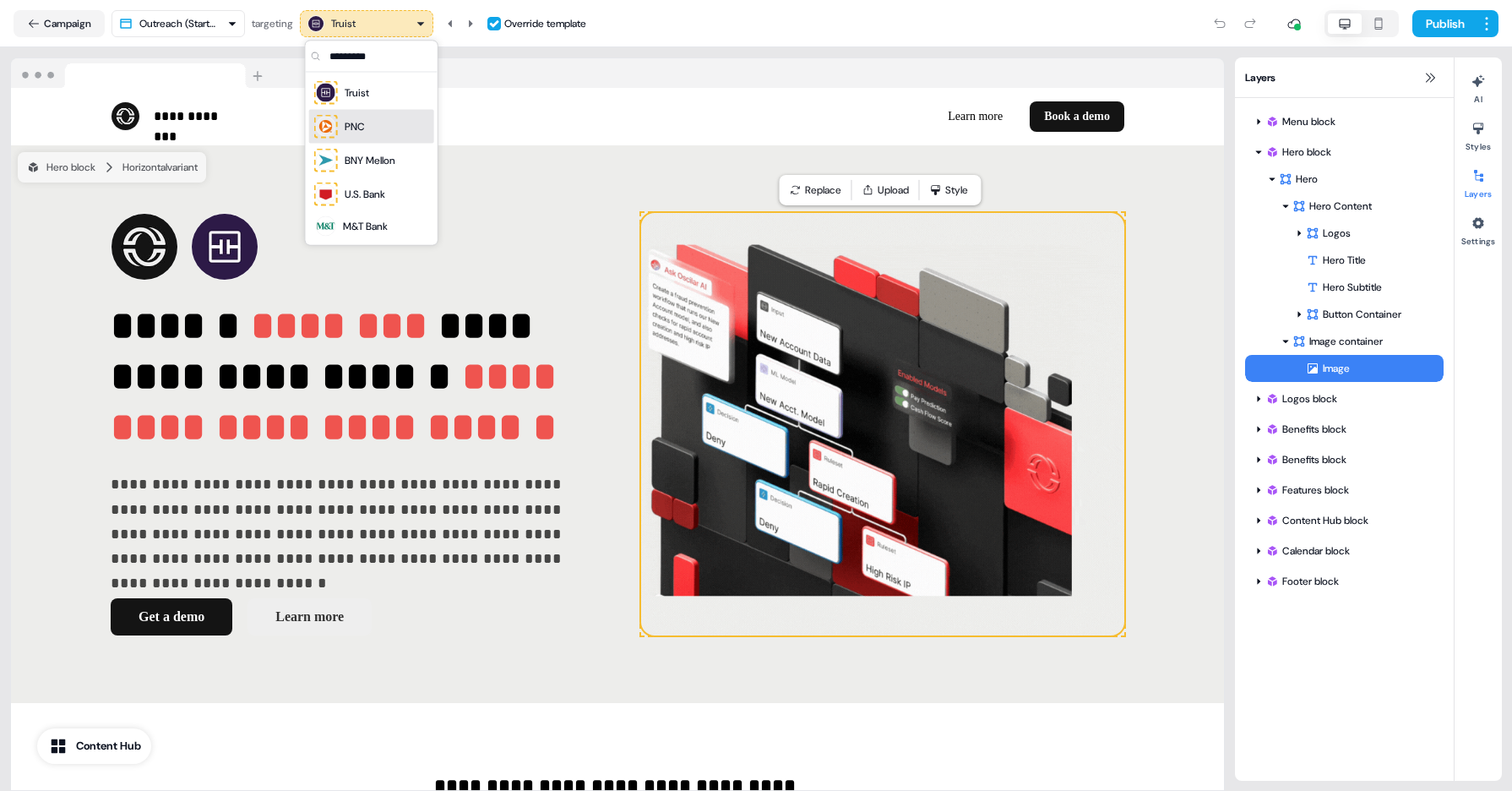 click on "PNC" at bounding box center (372, 127) 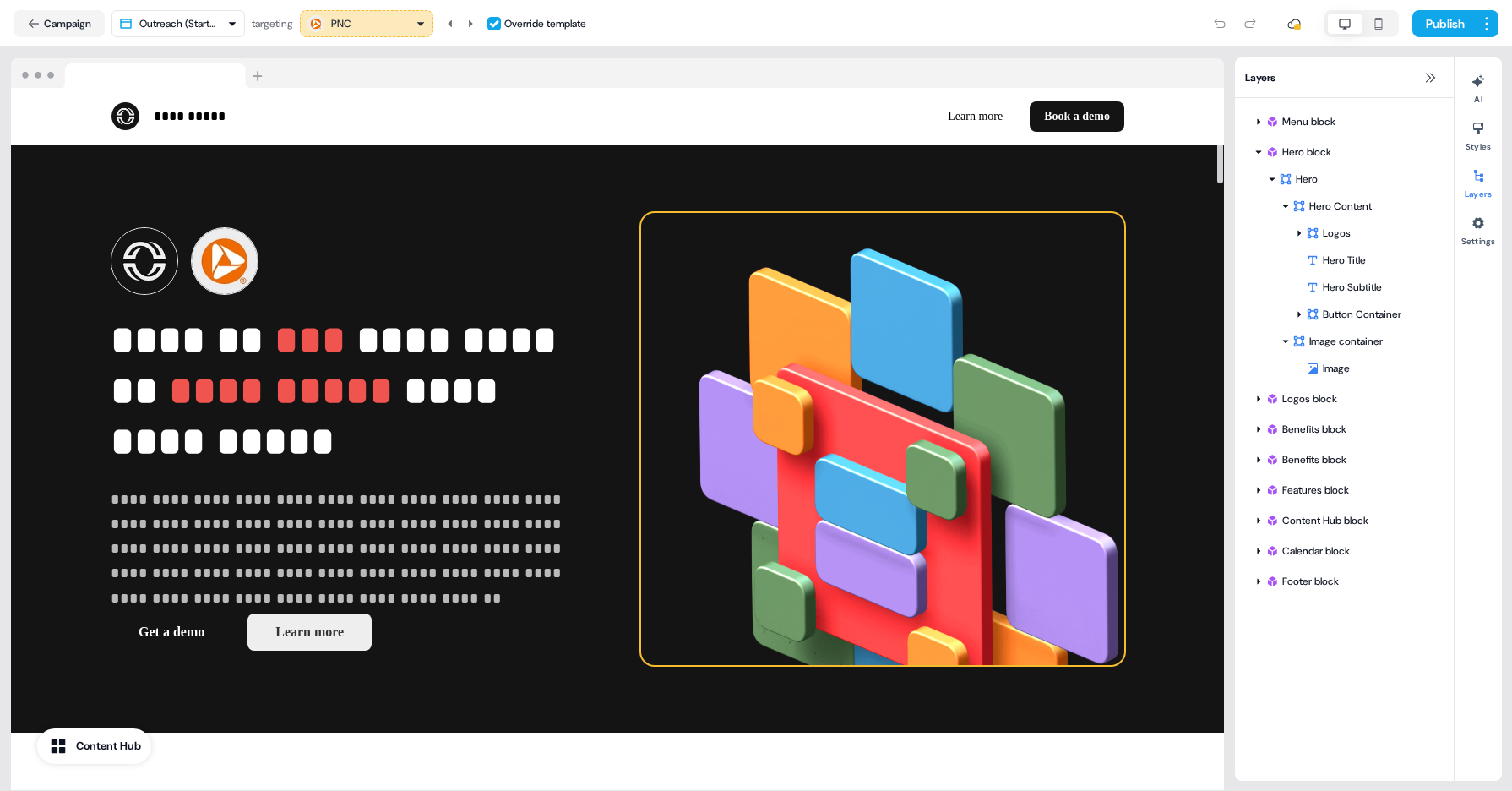 click at bounding box center (883, 439) 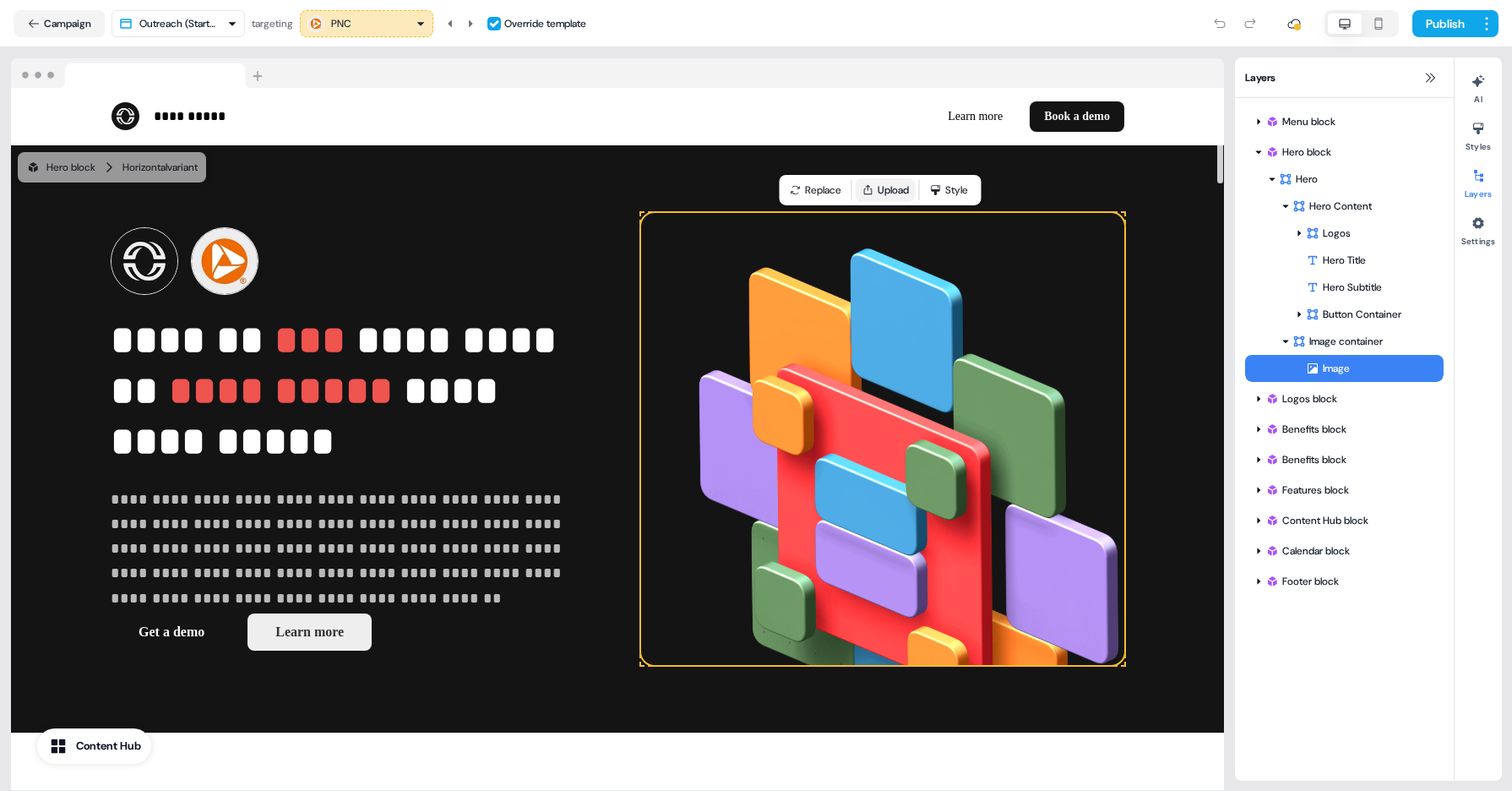 click on "Upload" at bounding box center (885, 190) 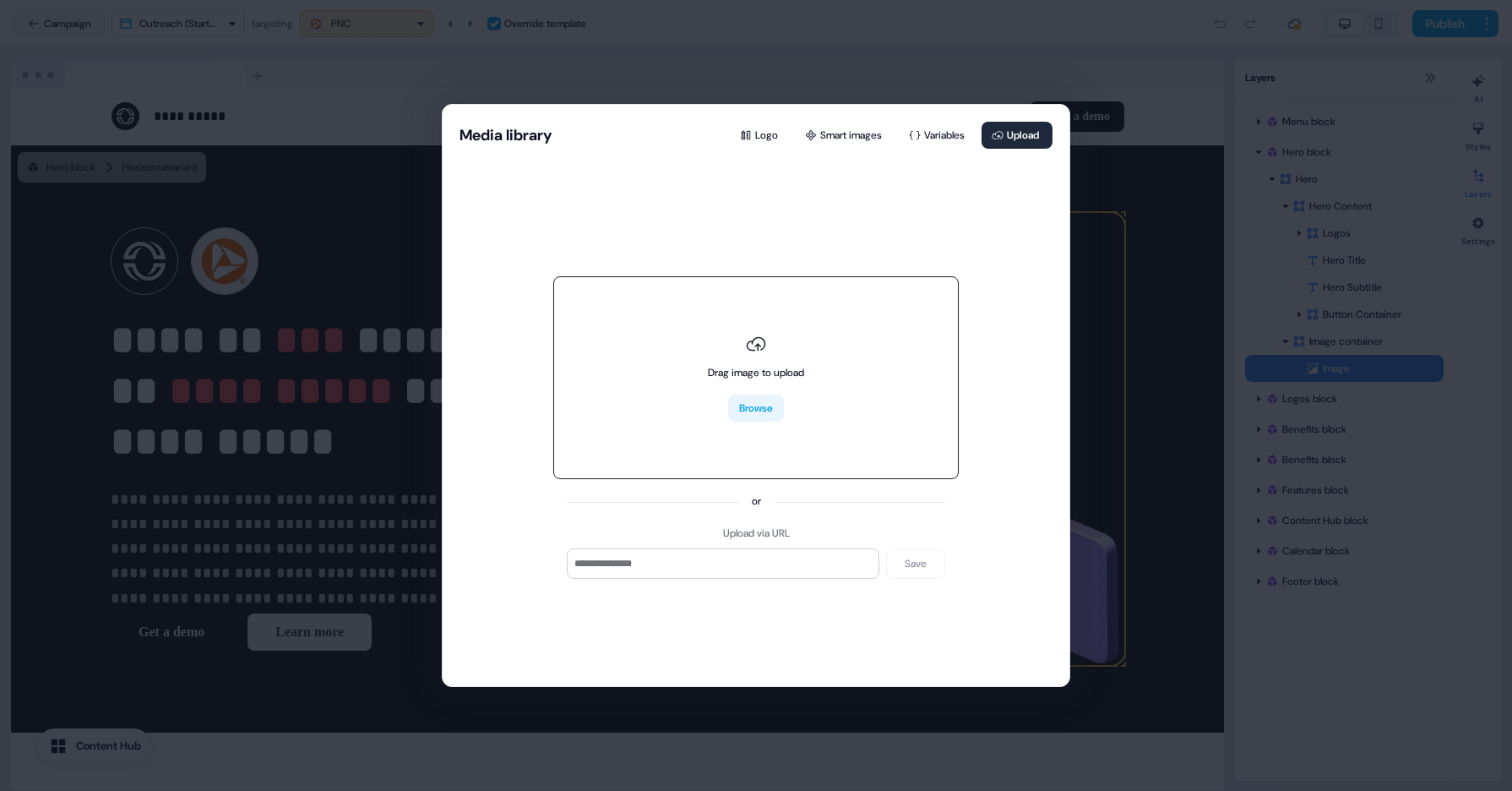 click on "Browse" at bounding box center (756, 408) 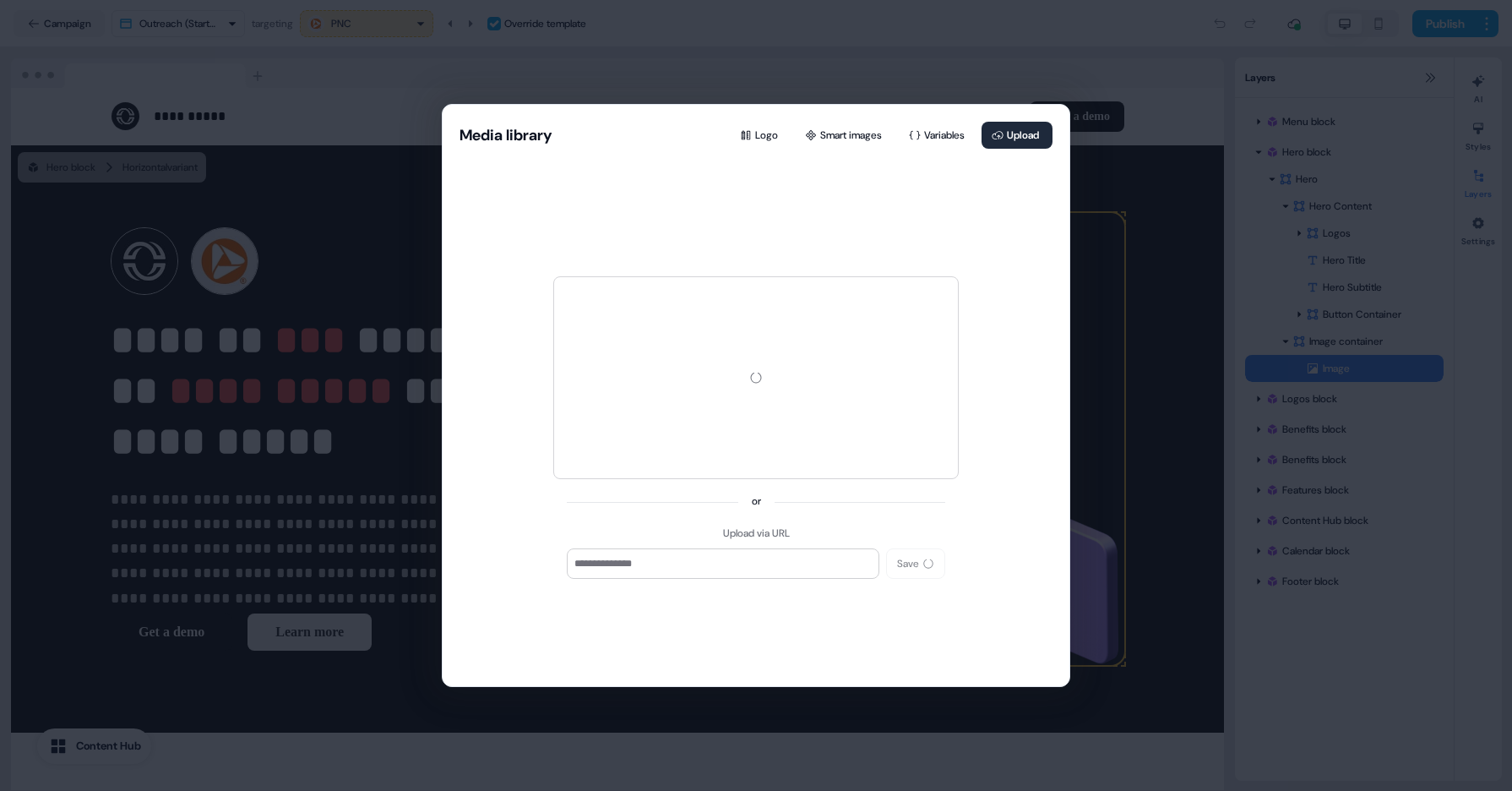 click on "Media library Logo Smart images Variables Upload or Upload via URL Save" at bounding box center (756, 396) 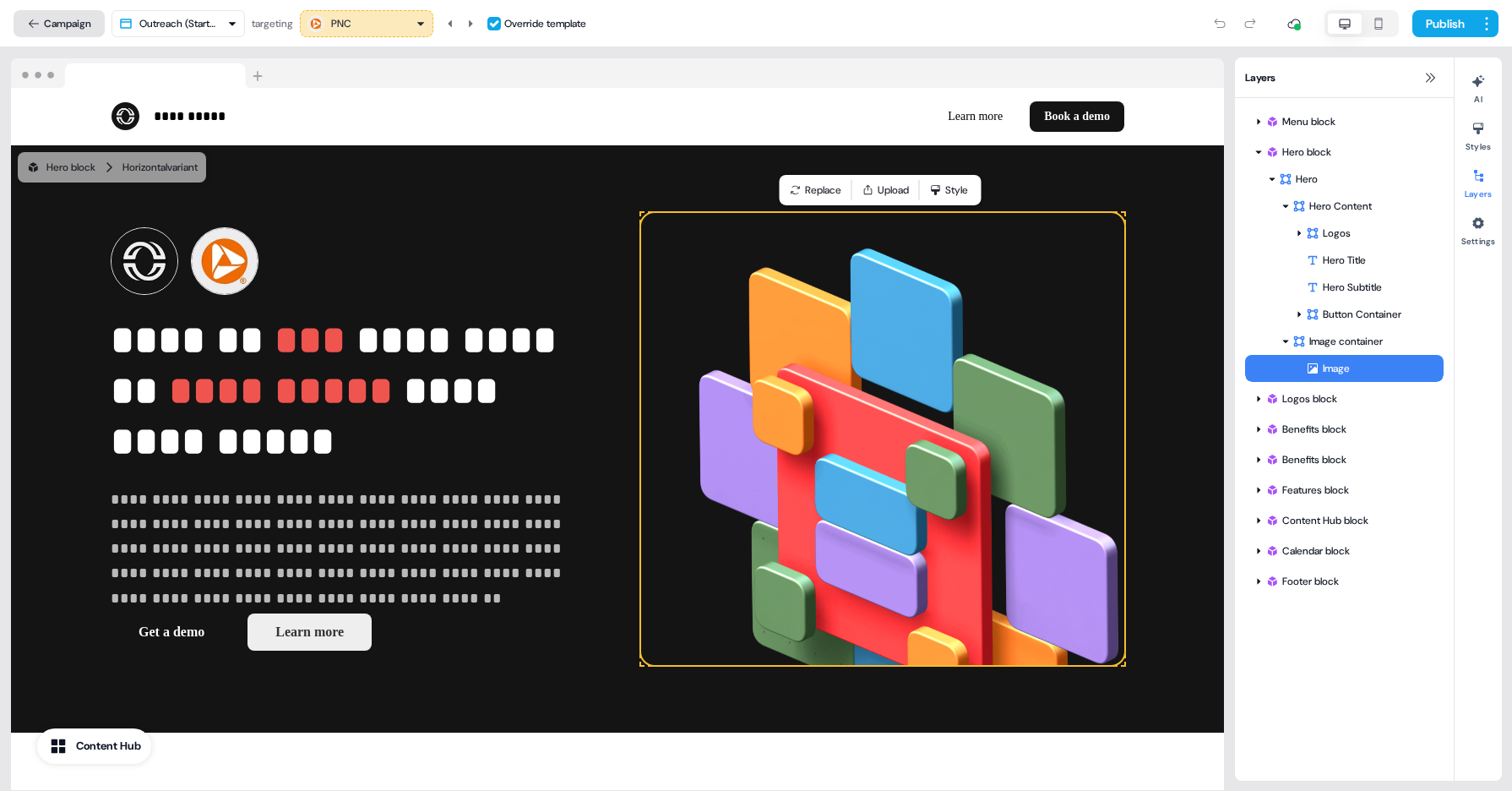 click on "Campaign" at bounding box center (59, 24) 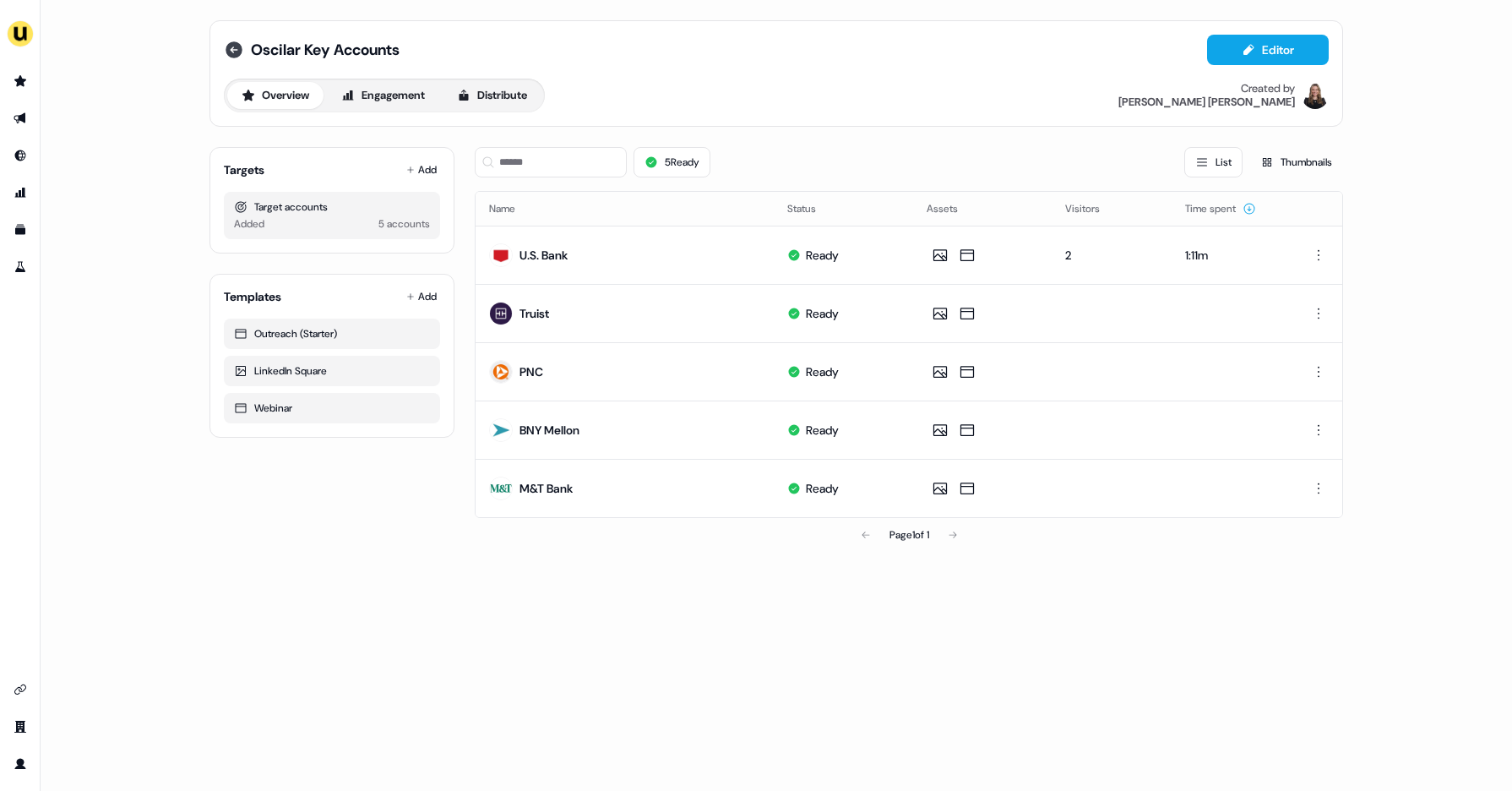click 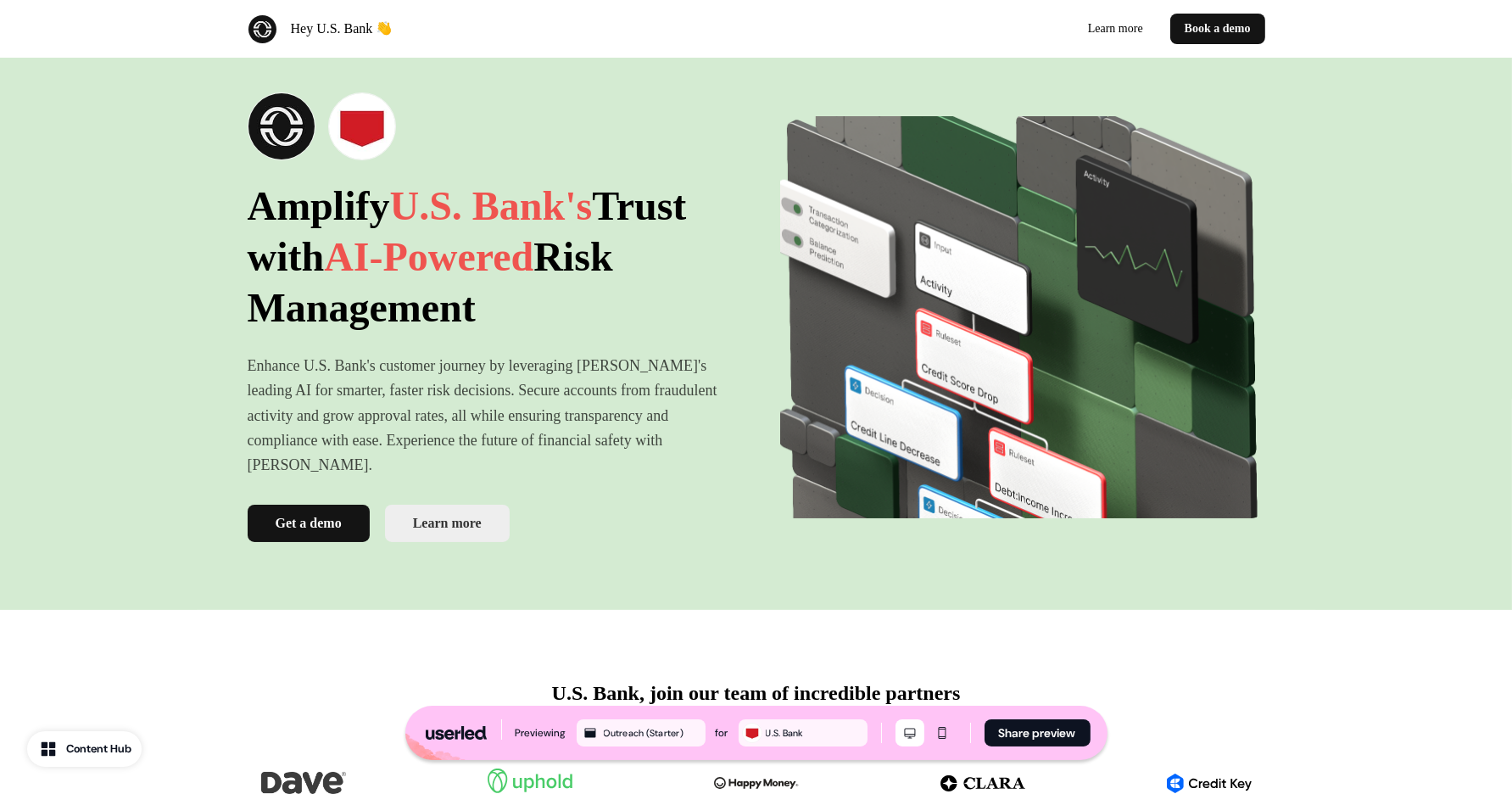 scroll, scrollTop: 35, scrollLeft: 0, axis: vertical 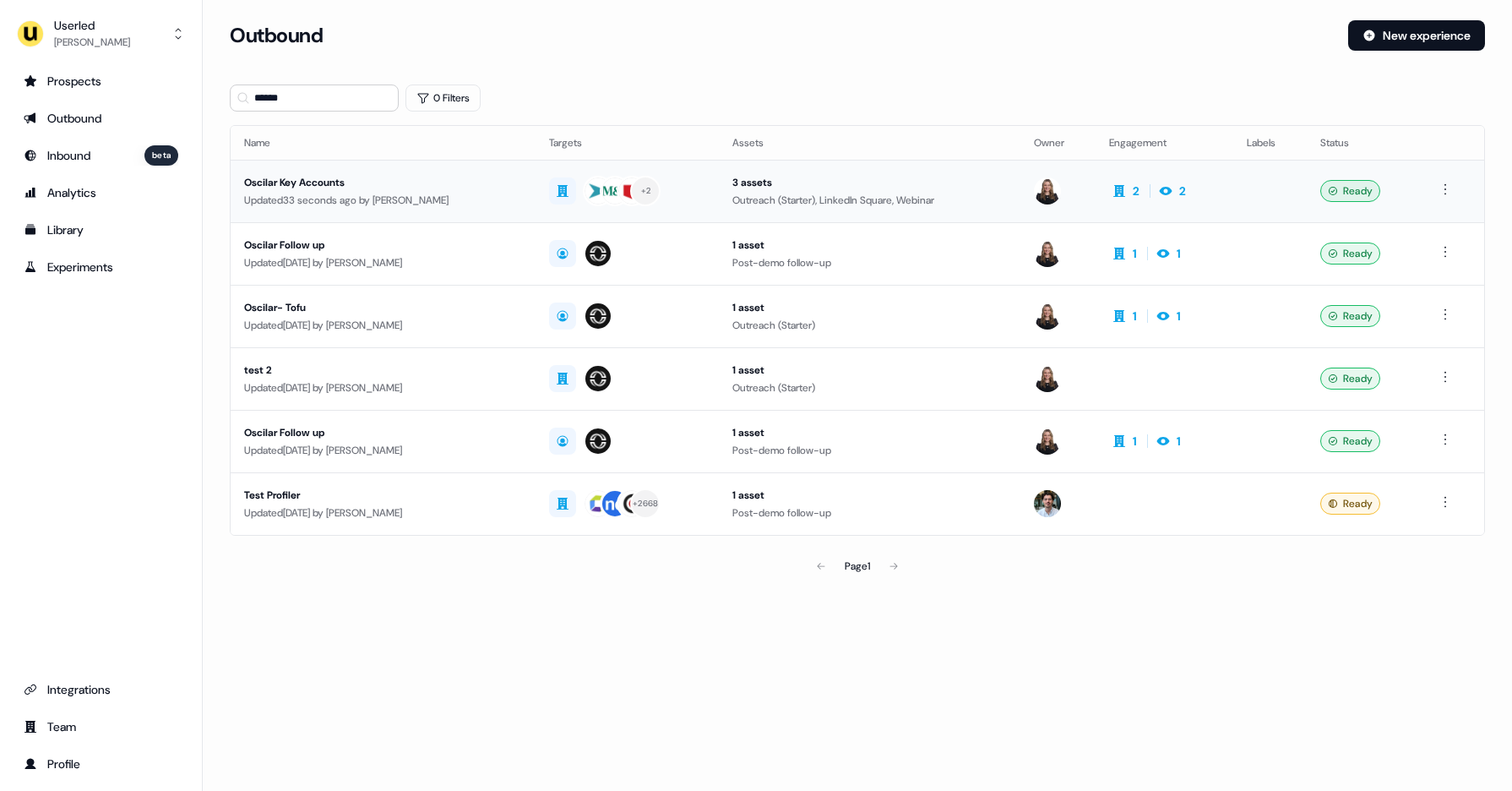 click on "Updated  33 seconds ago   by   Geneviève Ladouceur" at bounding box center [383, 200] 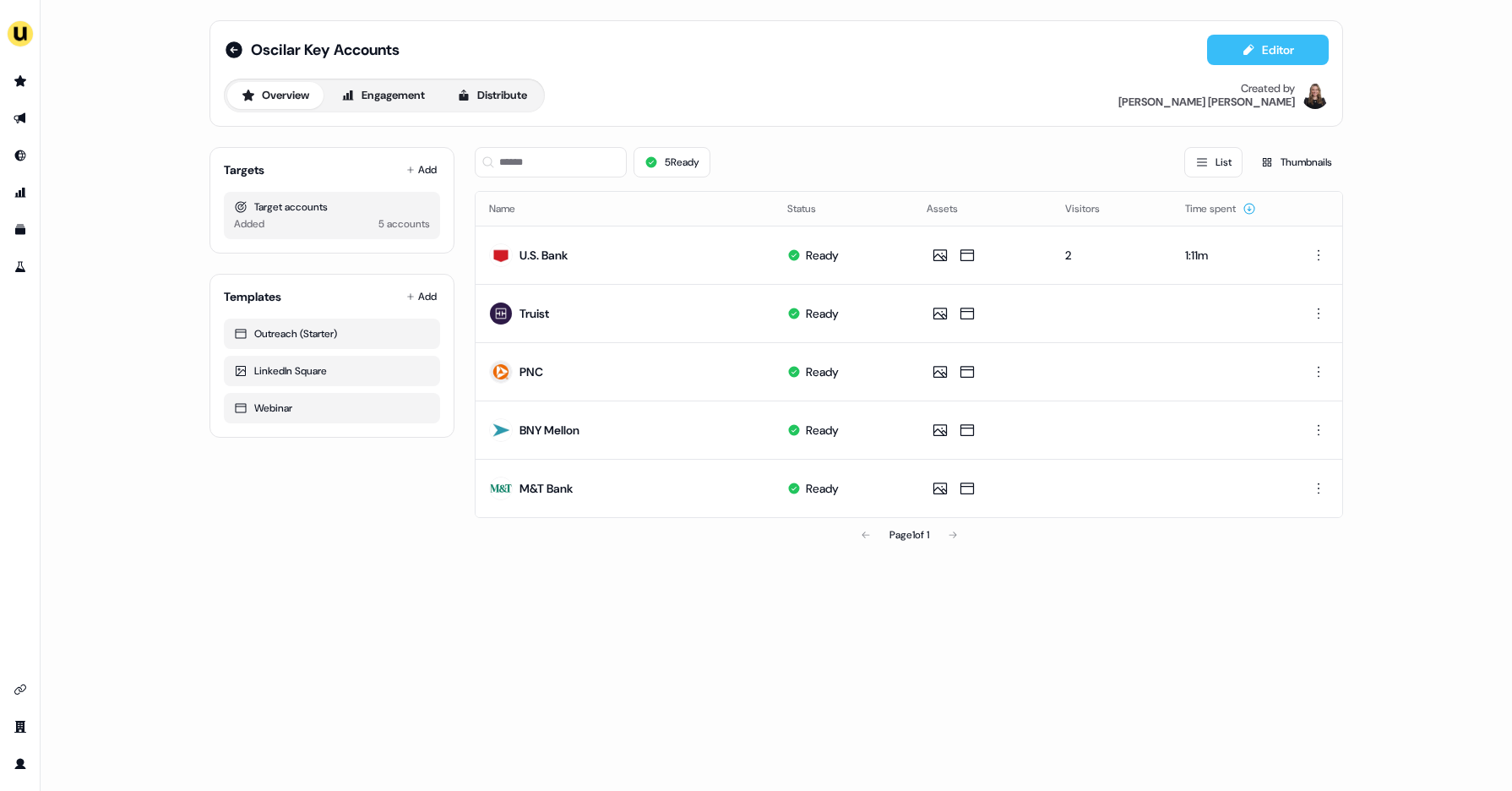 click on "Editor" at bounding box center [1268, 50] 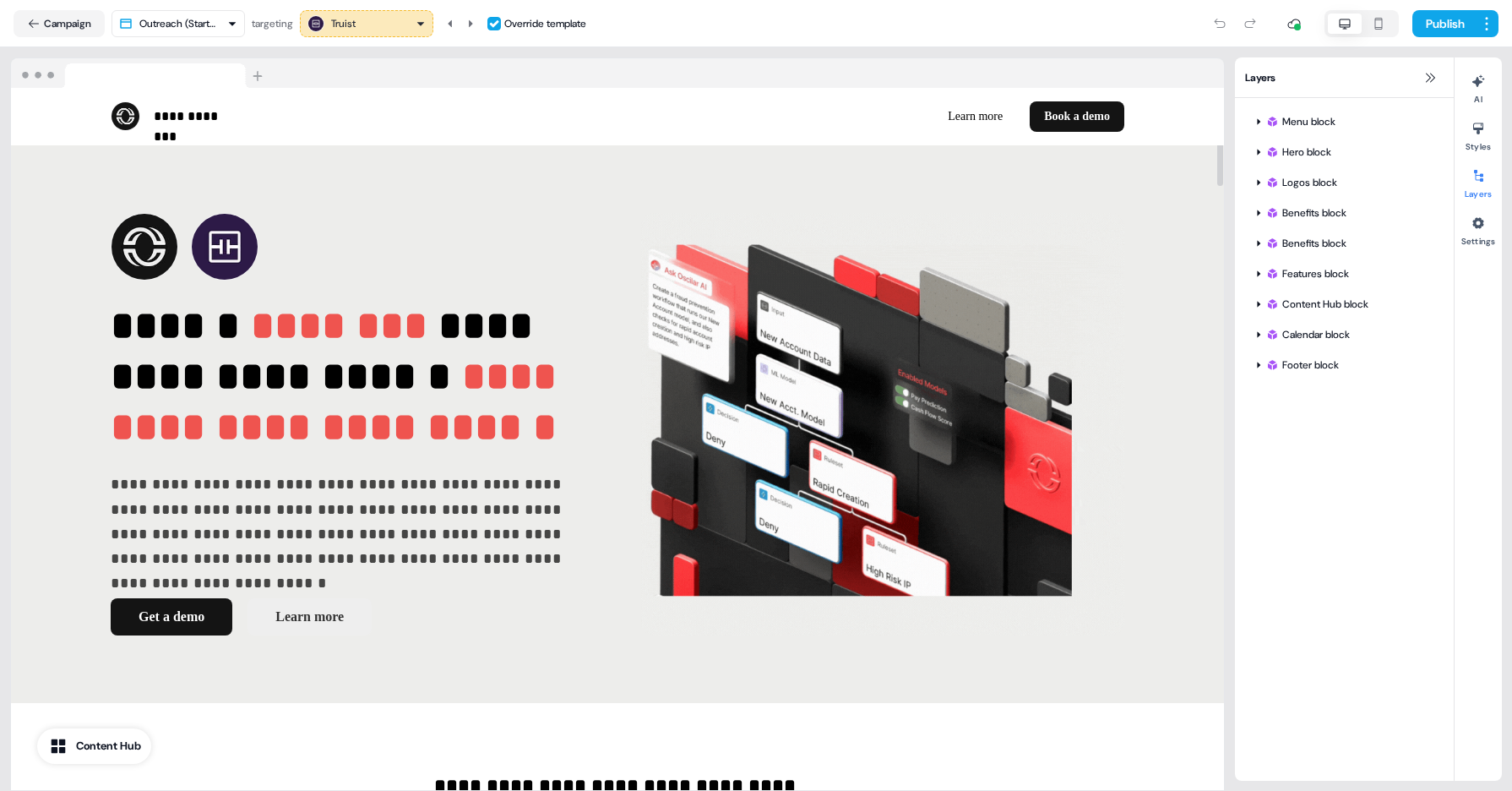 click on "Truist" at bounding box center [367, 24] 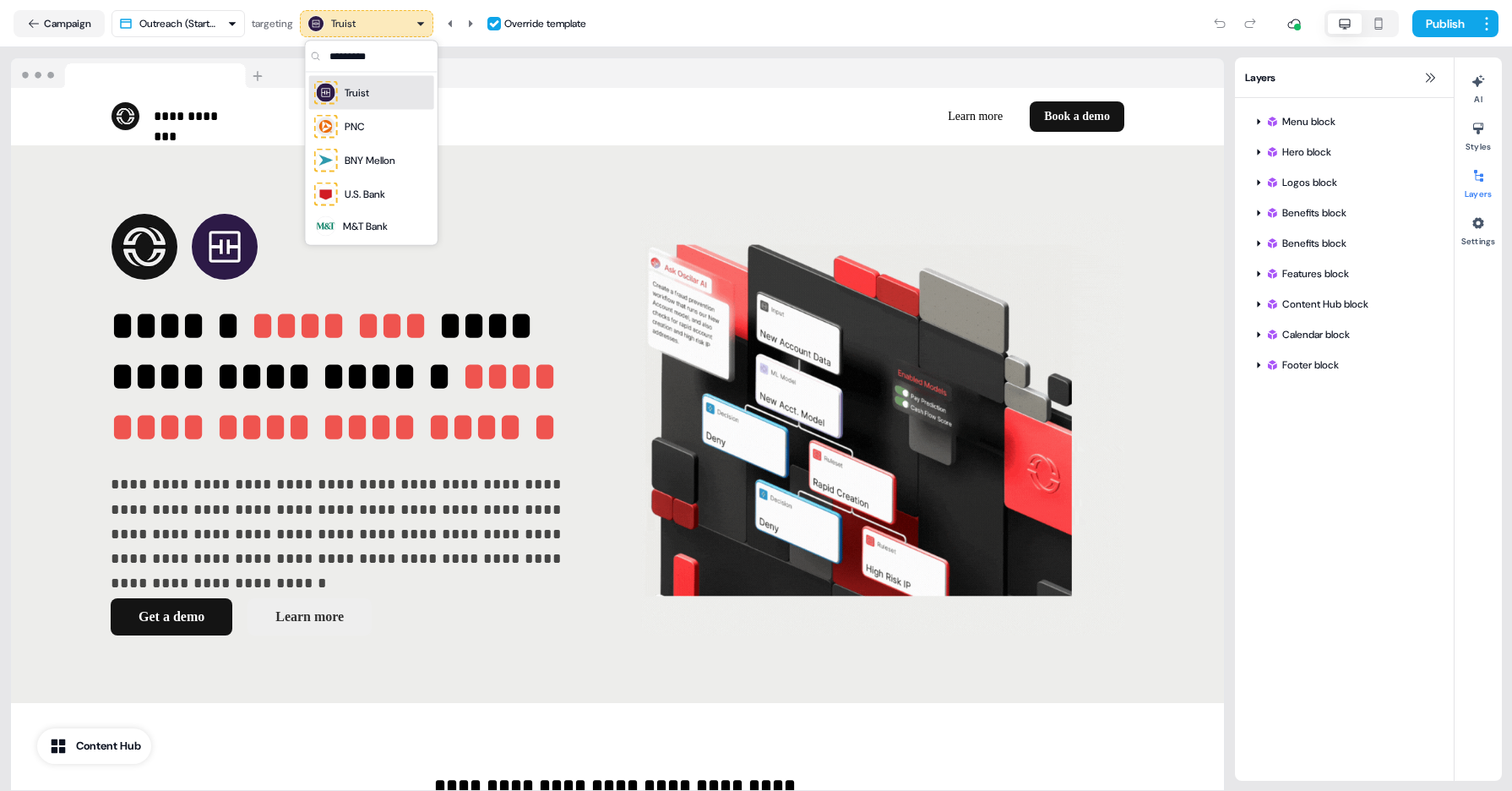 click on "**********" at bounding box center (756, 396) 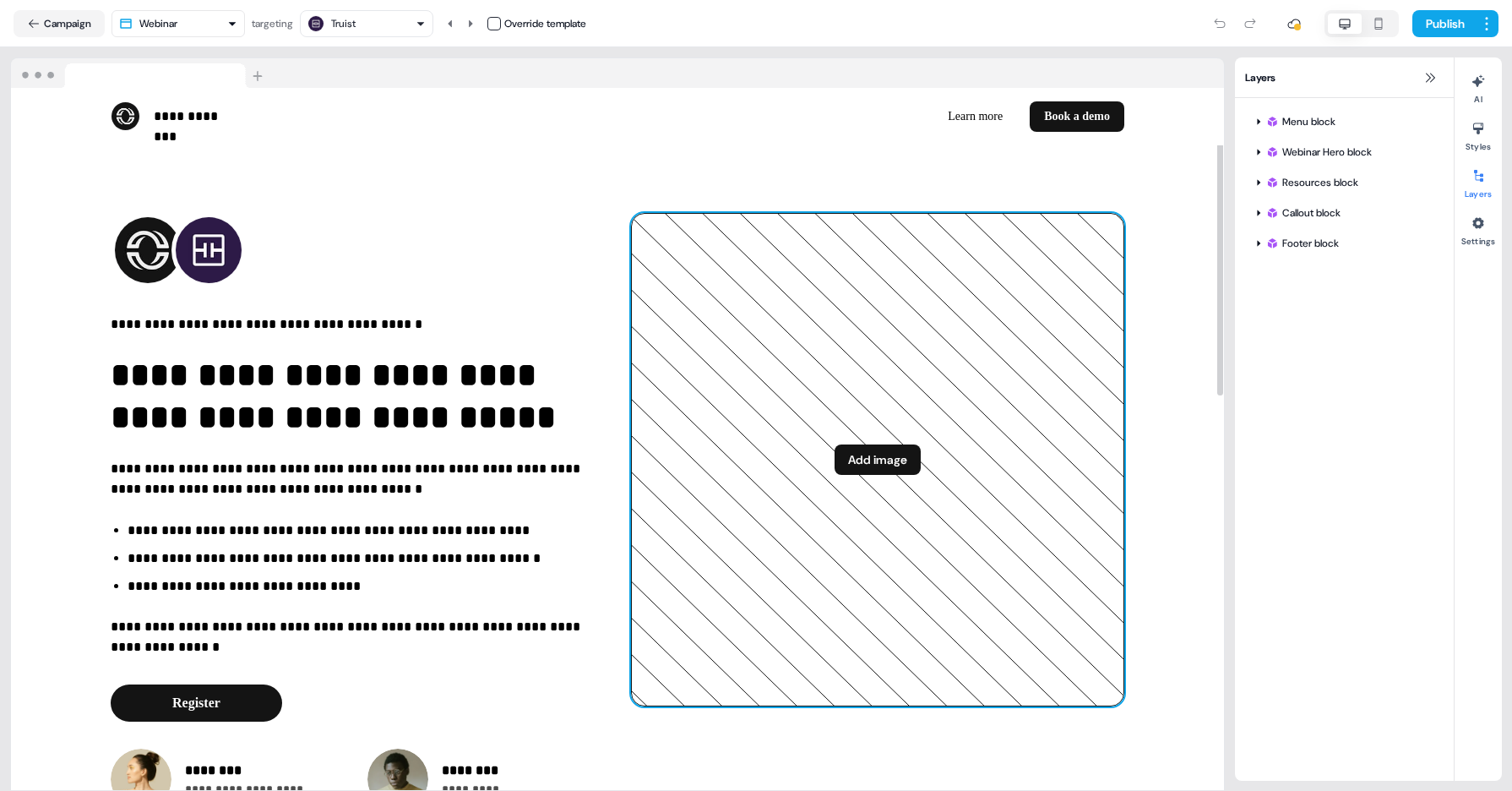 click on "Add image" at bounding box center [878, 460] 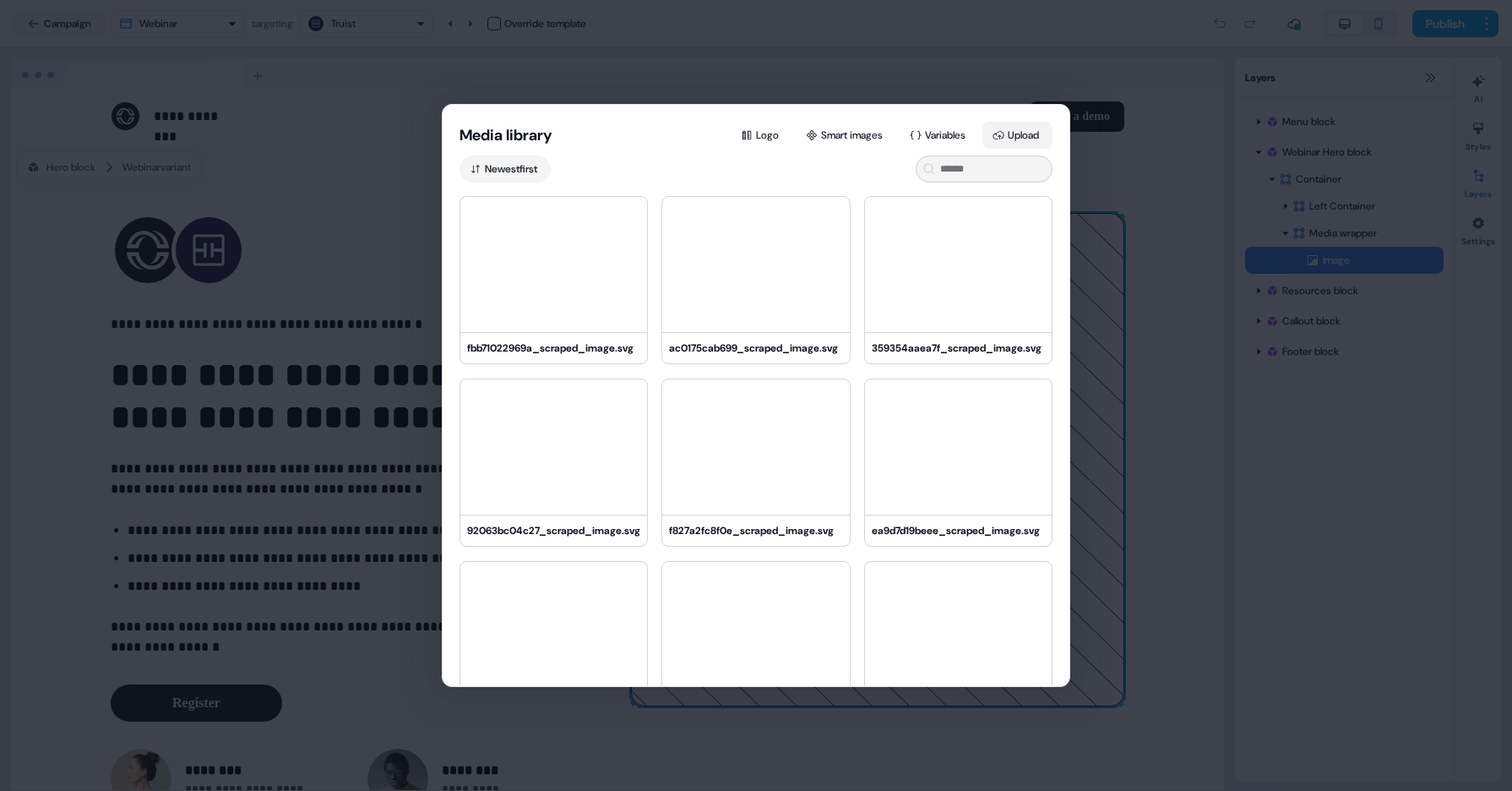 click on "Upload" at bounding box center (1017, 135) 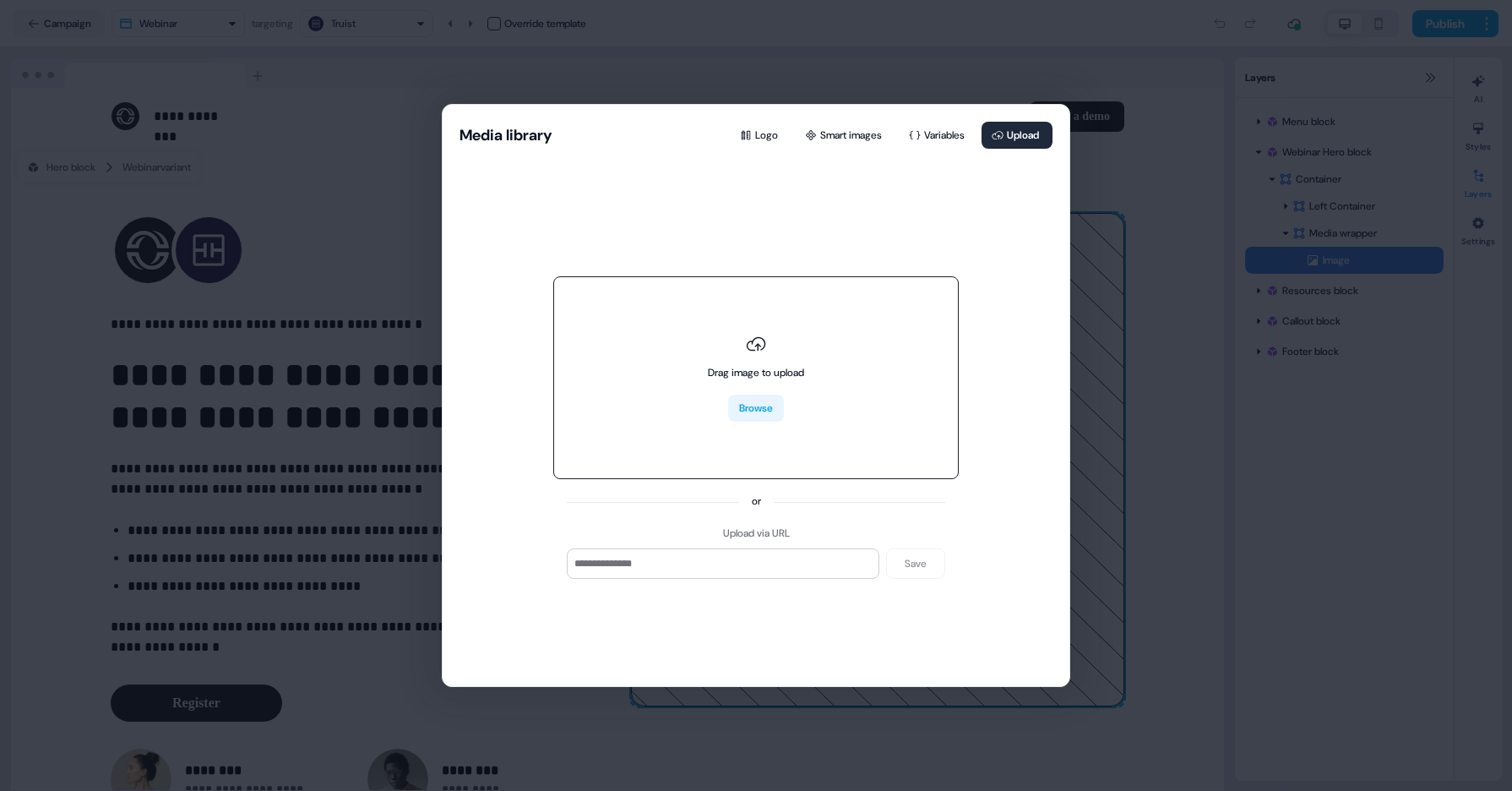 click on "Browse" at bounding box center [756, 408] 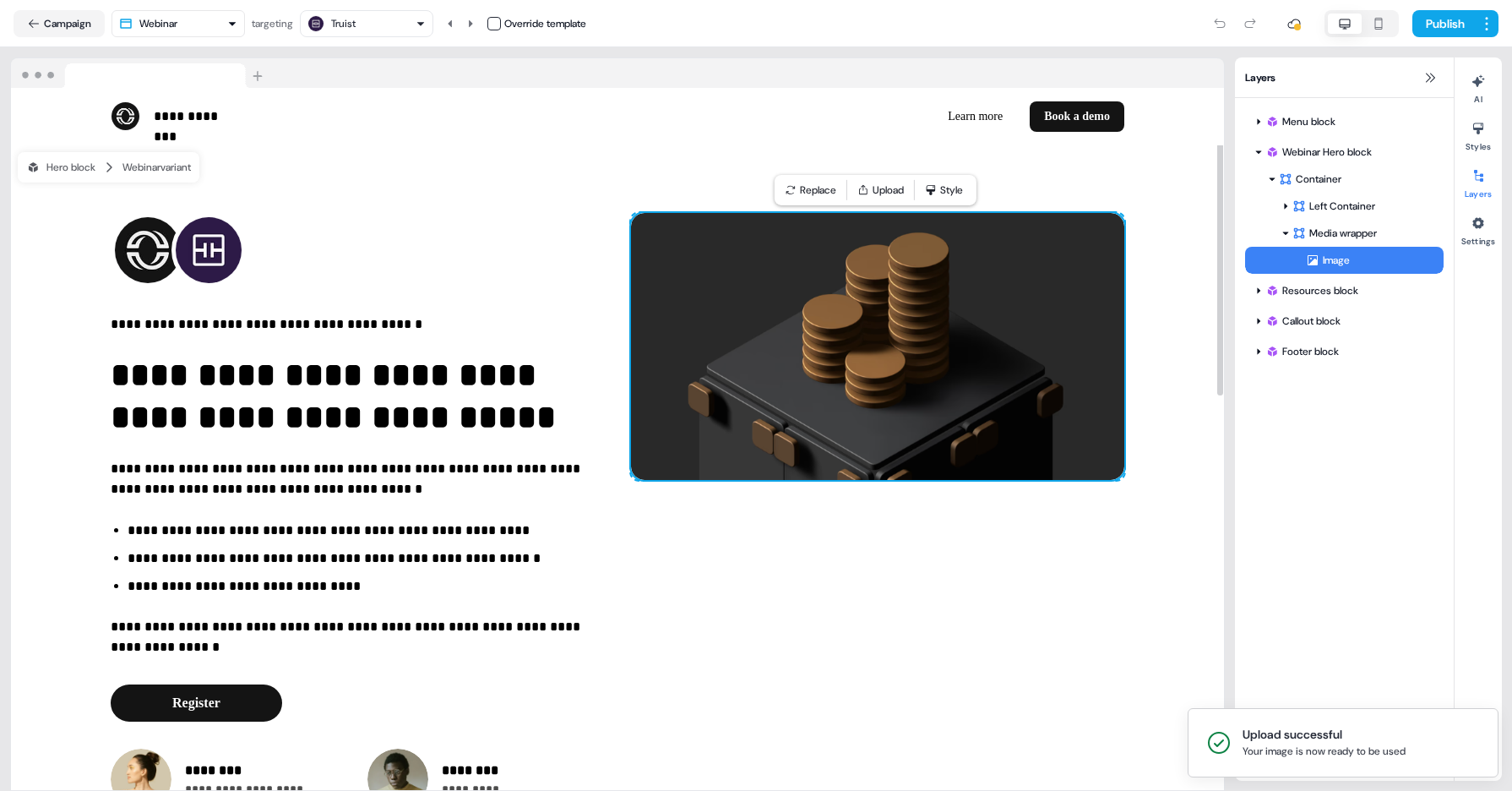 click at bounding box center (878, 346) 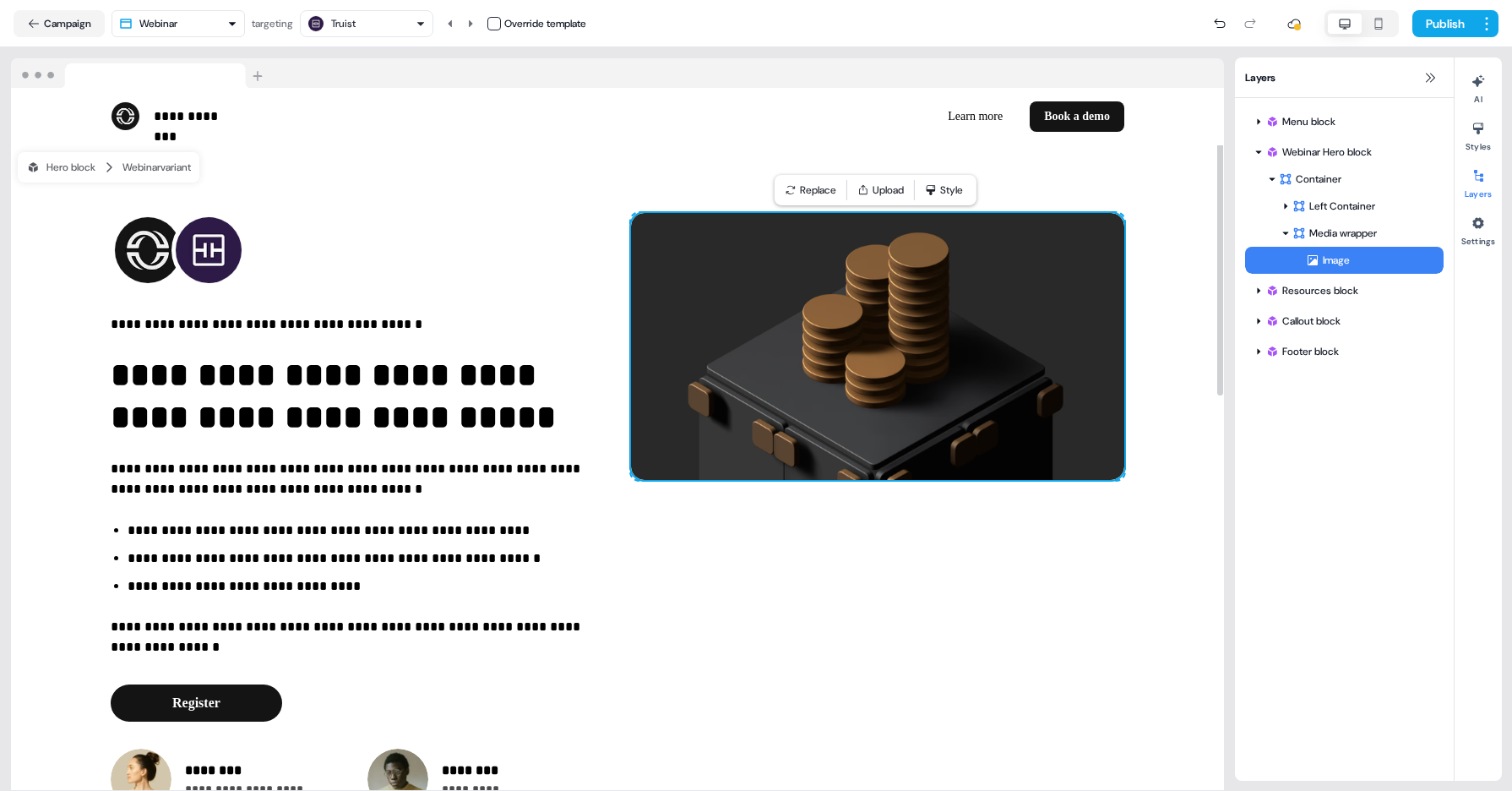 click at bounding box center (878, 346) 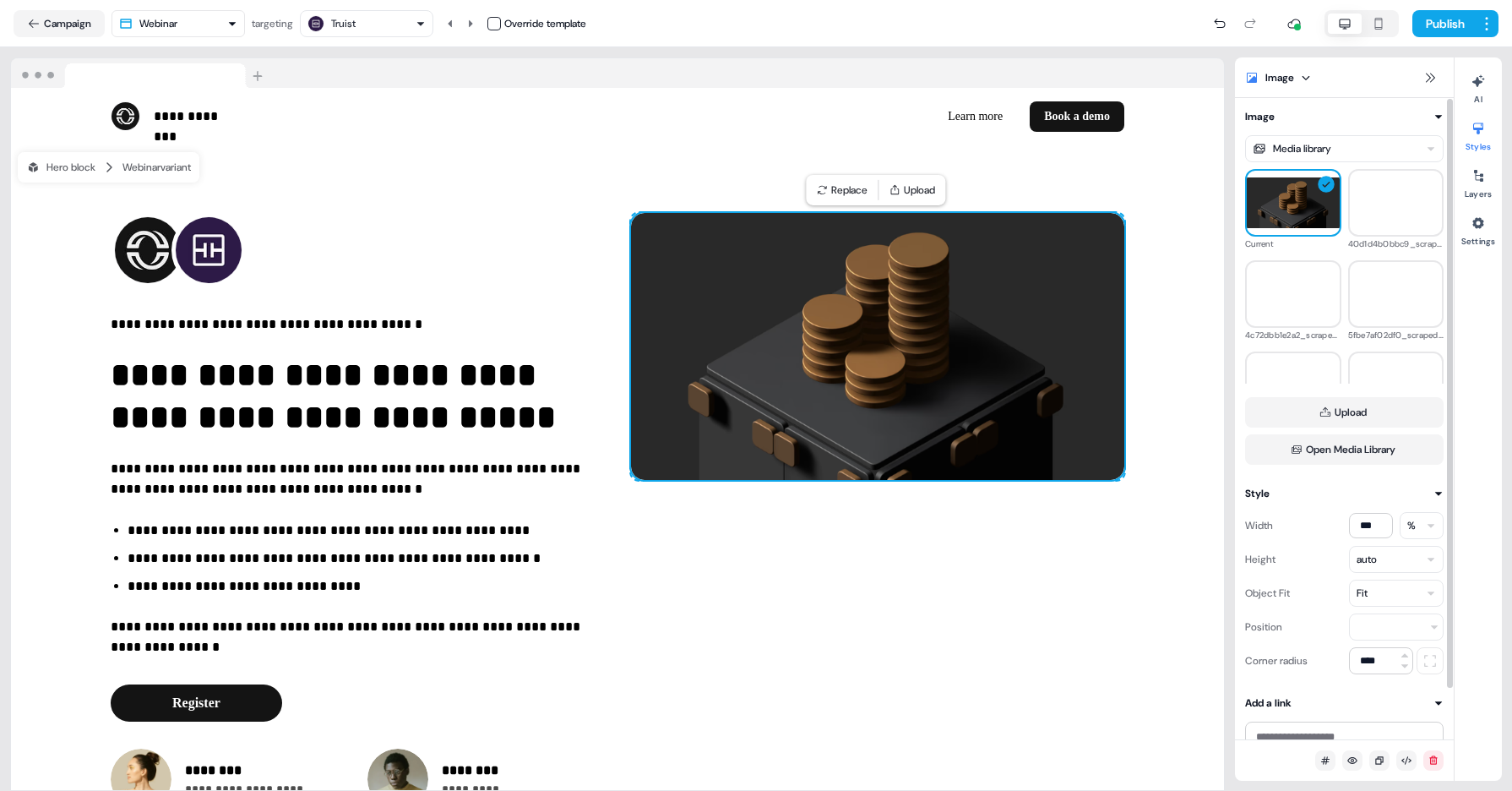 click on "Fit" at bounding box center [1396, 593] 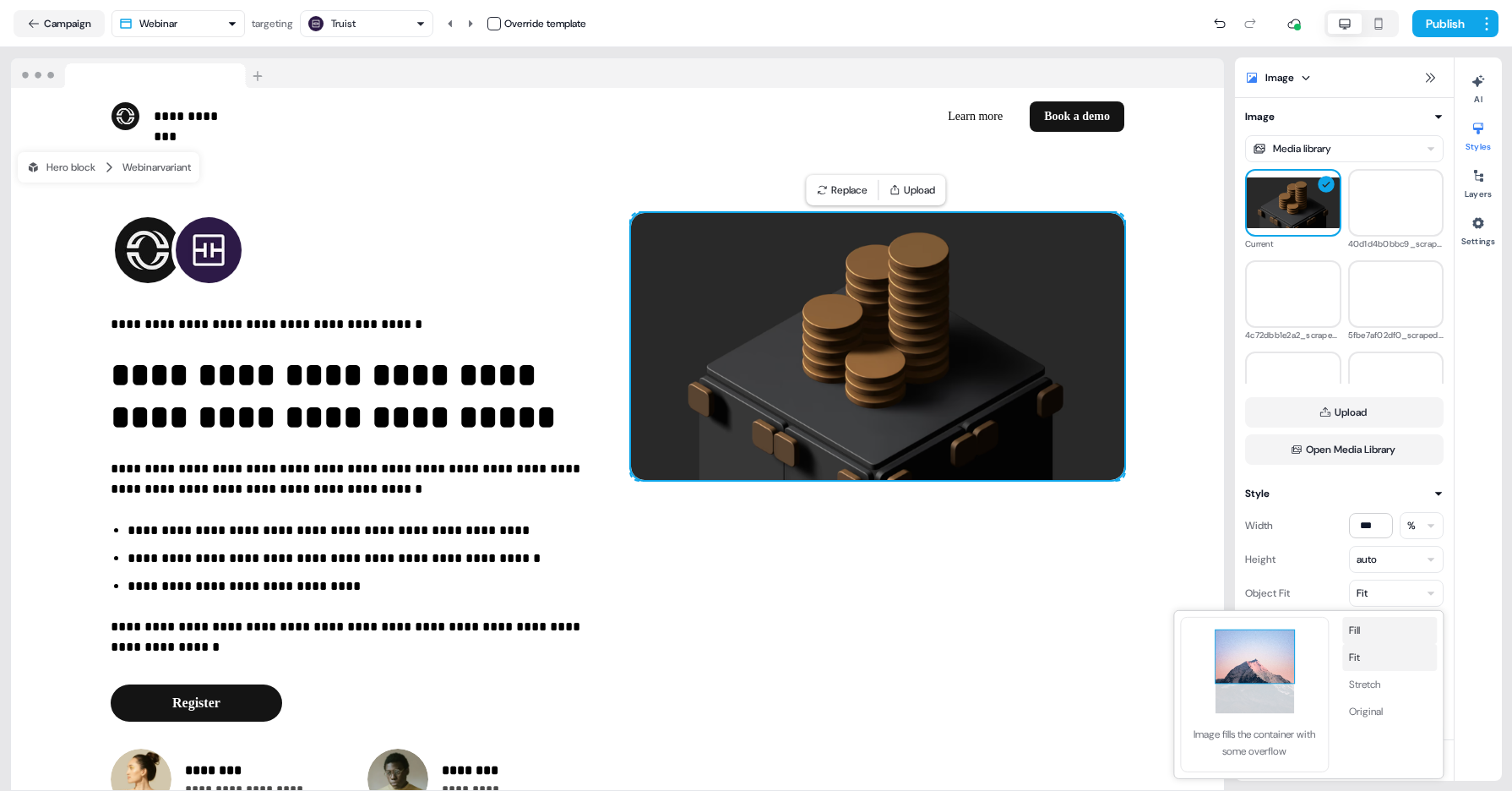 click on "Fill" at bounding box center (1390, 630) 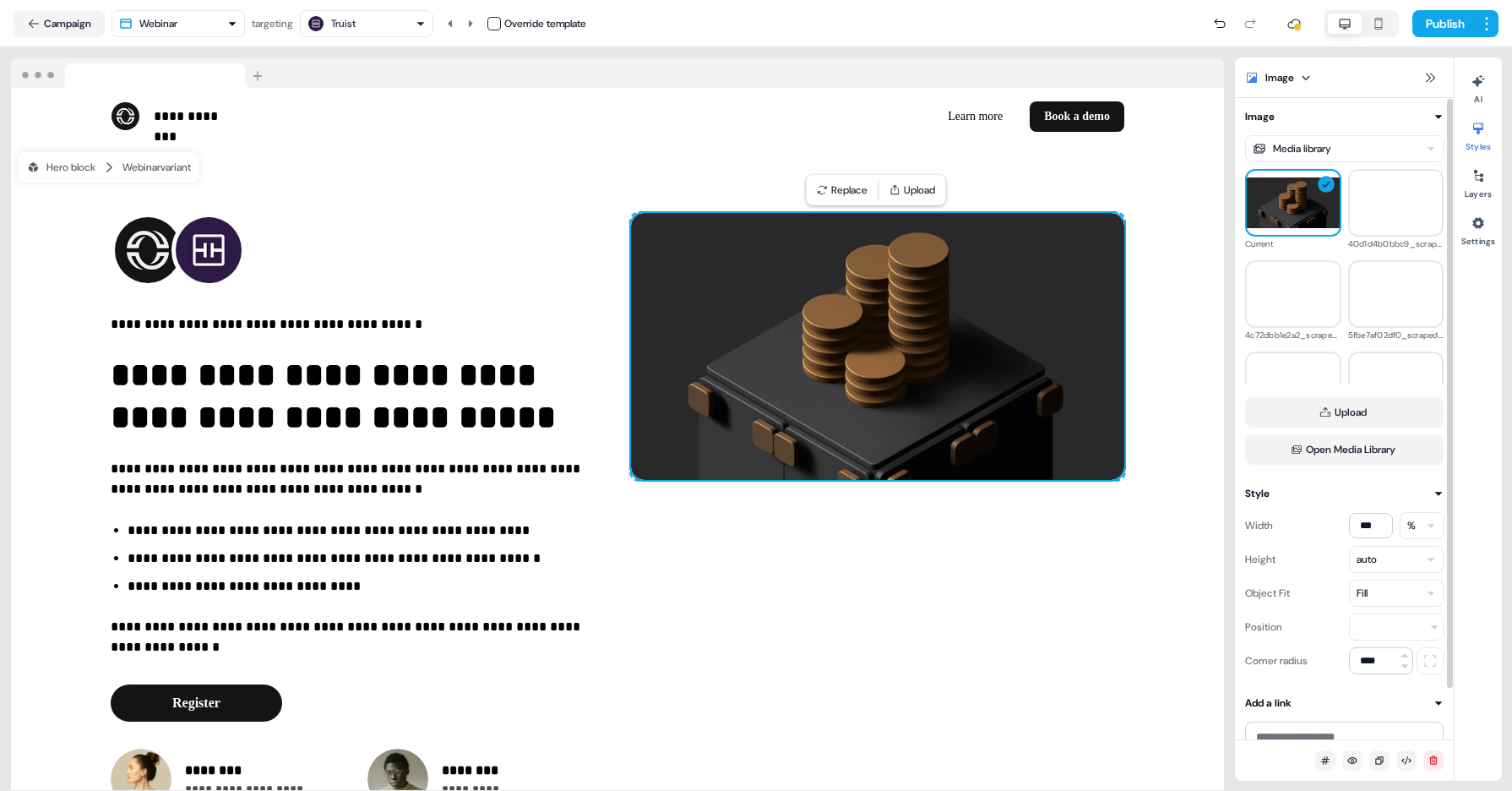 click on "Fill" at bounding box center [1396, 593] 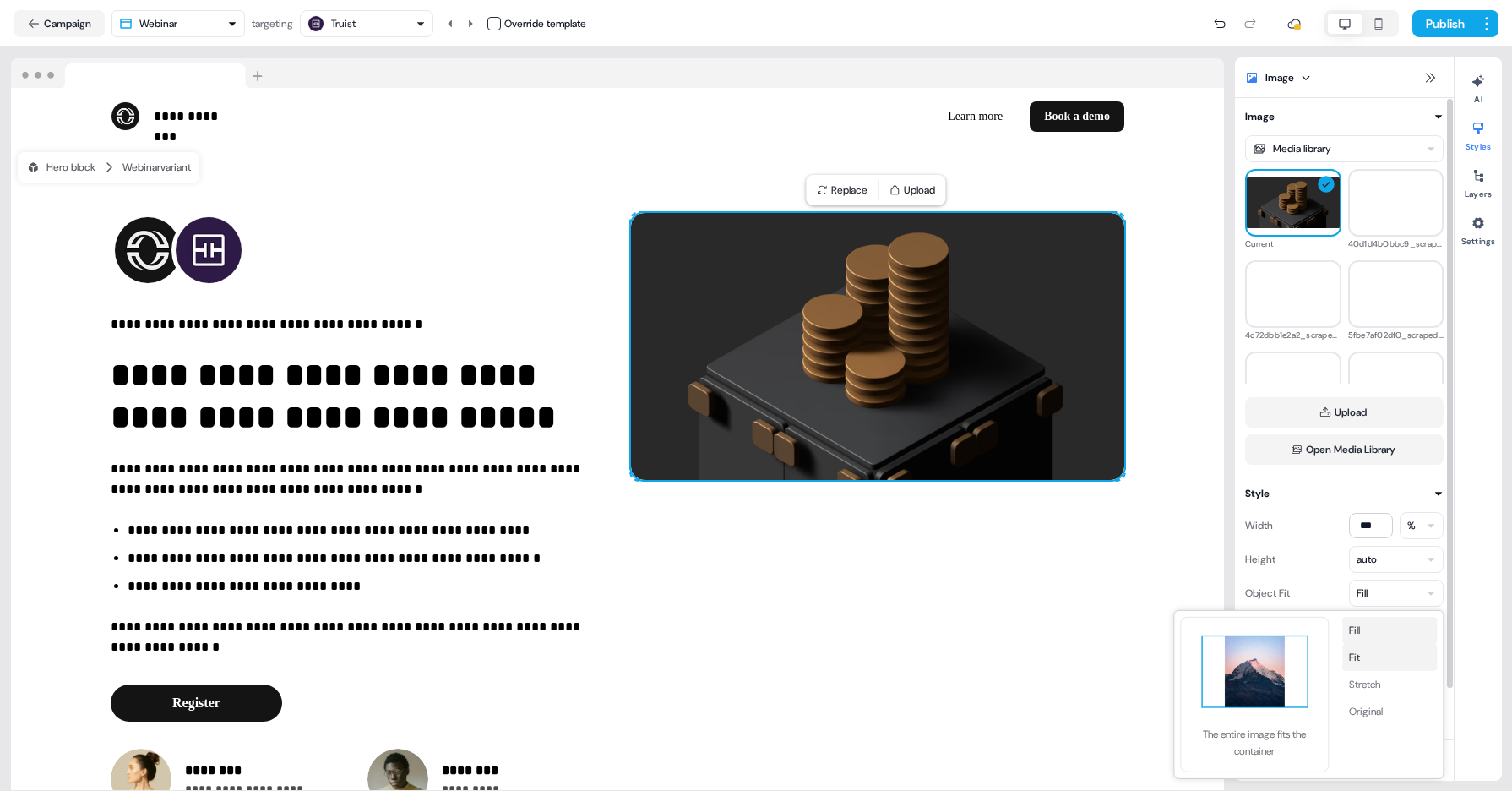 click on "Fit" at bounding box center [1390, 657] 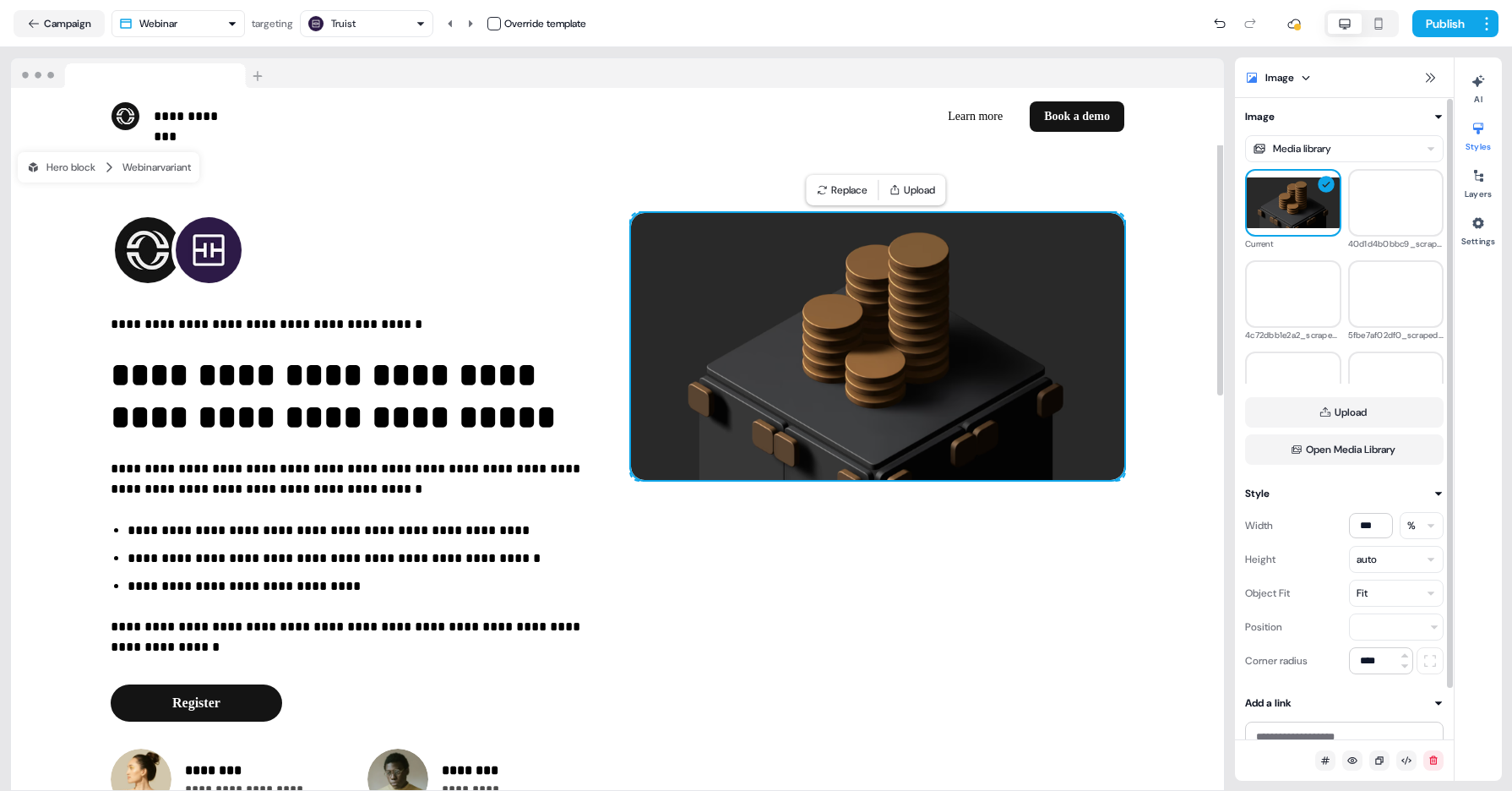 click at bounding box center (878, 346) 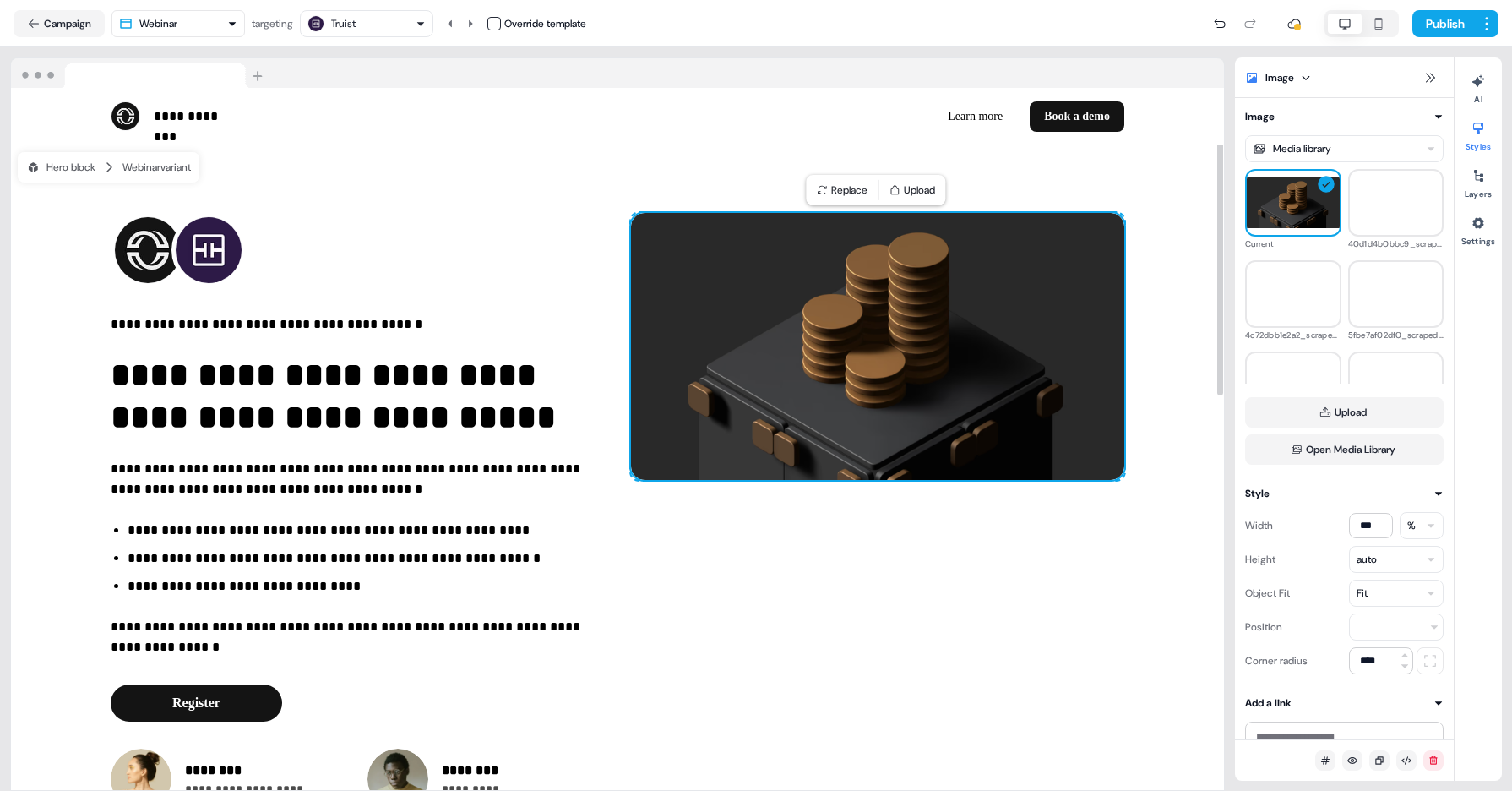 click at bounding box center [878, 346] 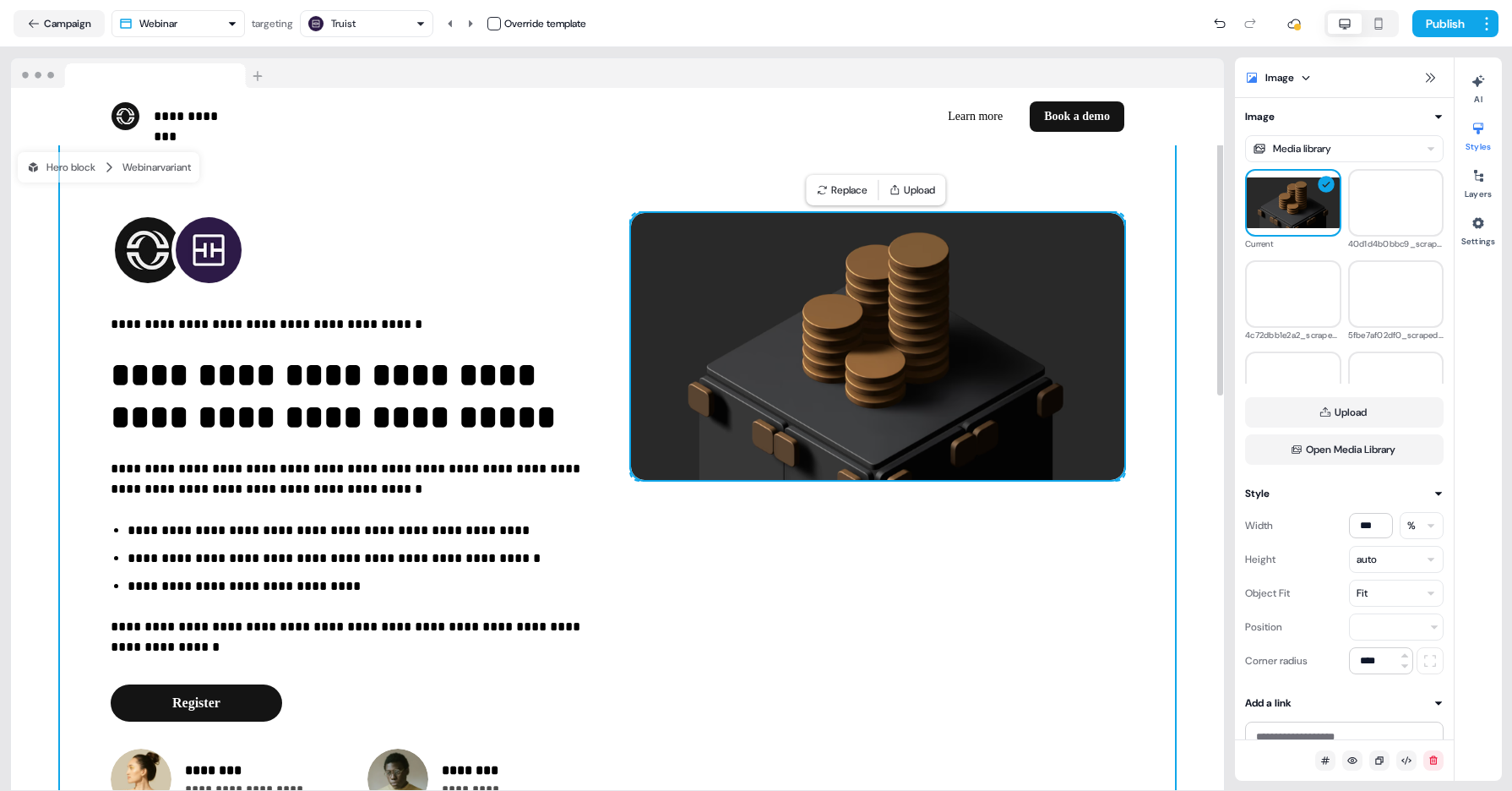 click on "**********" at bounding box center [617, 511] 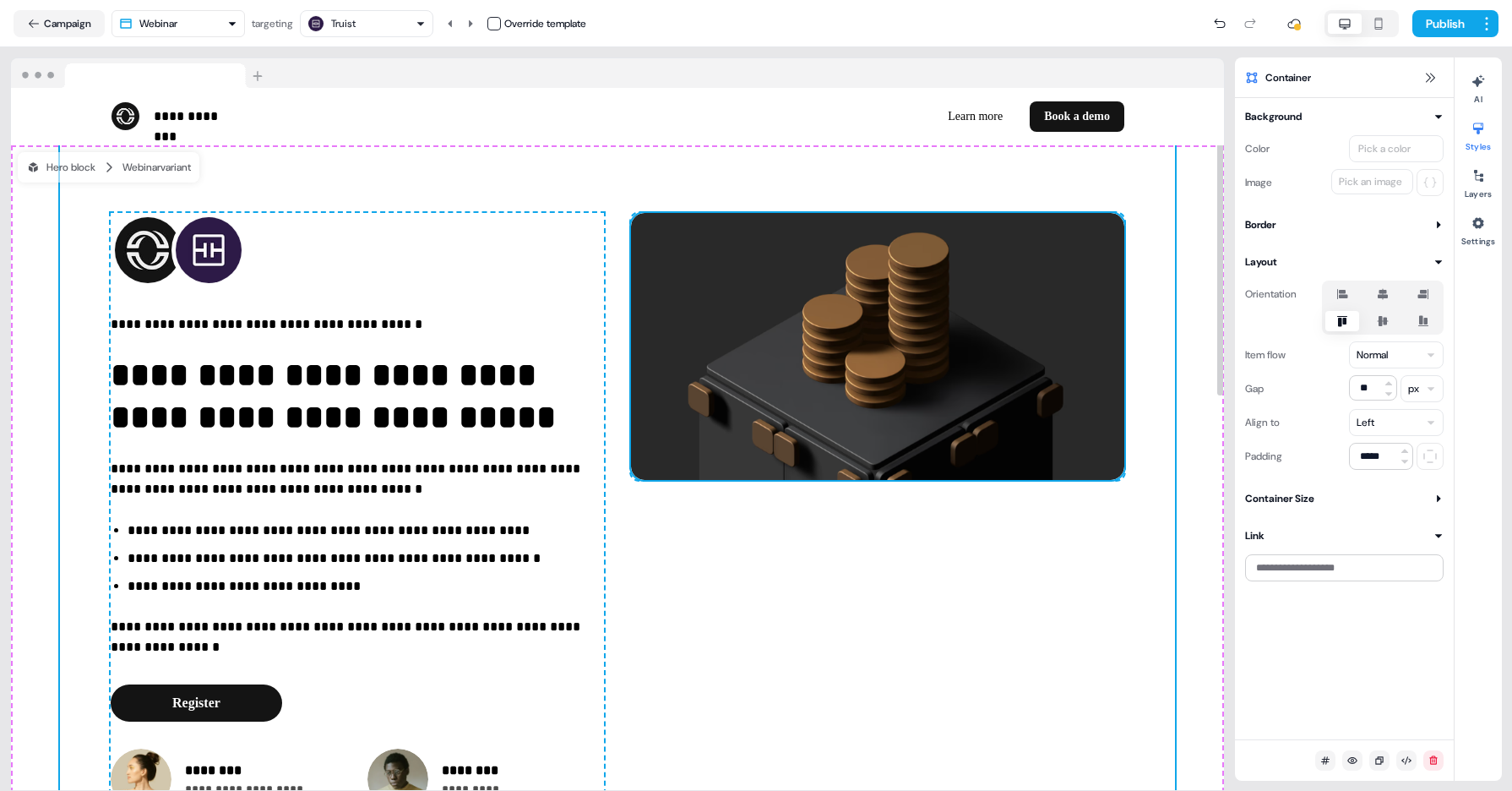 click at bounding box center (878, 346) 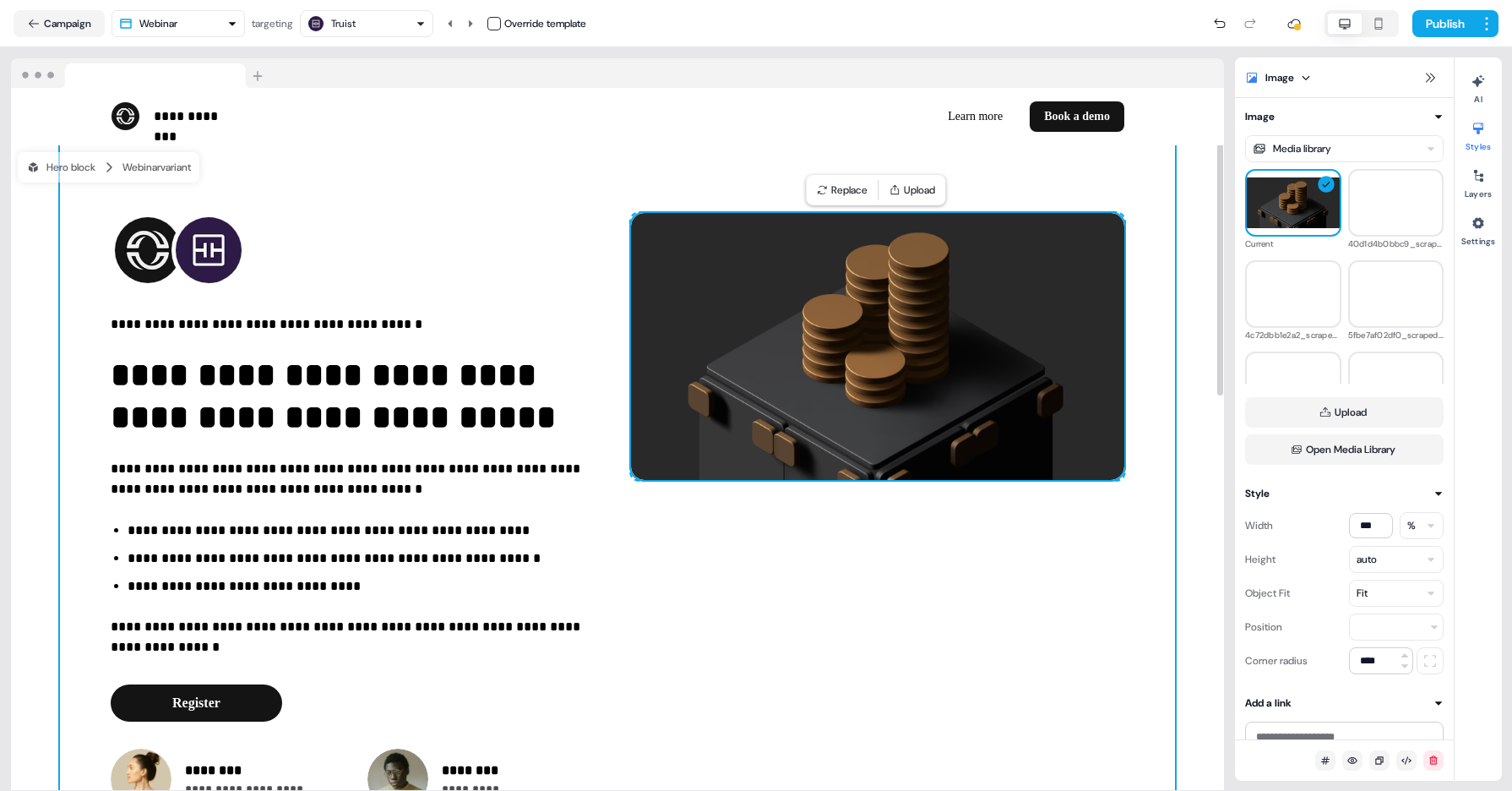 click on "**********" at bounding box center [617, 511] 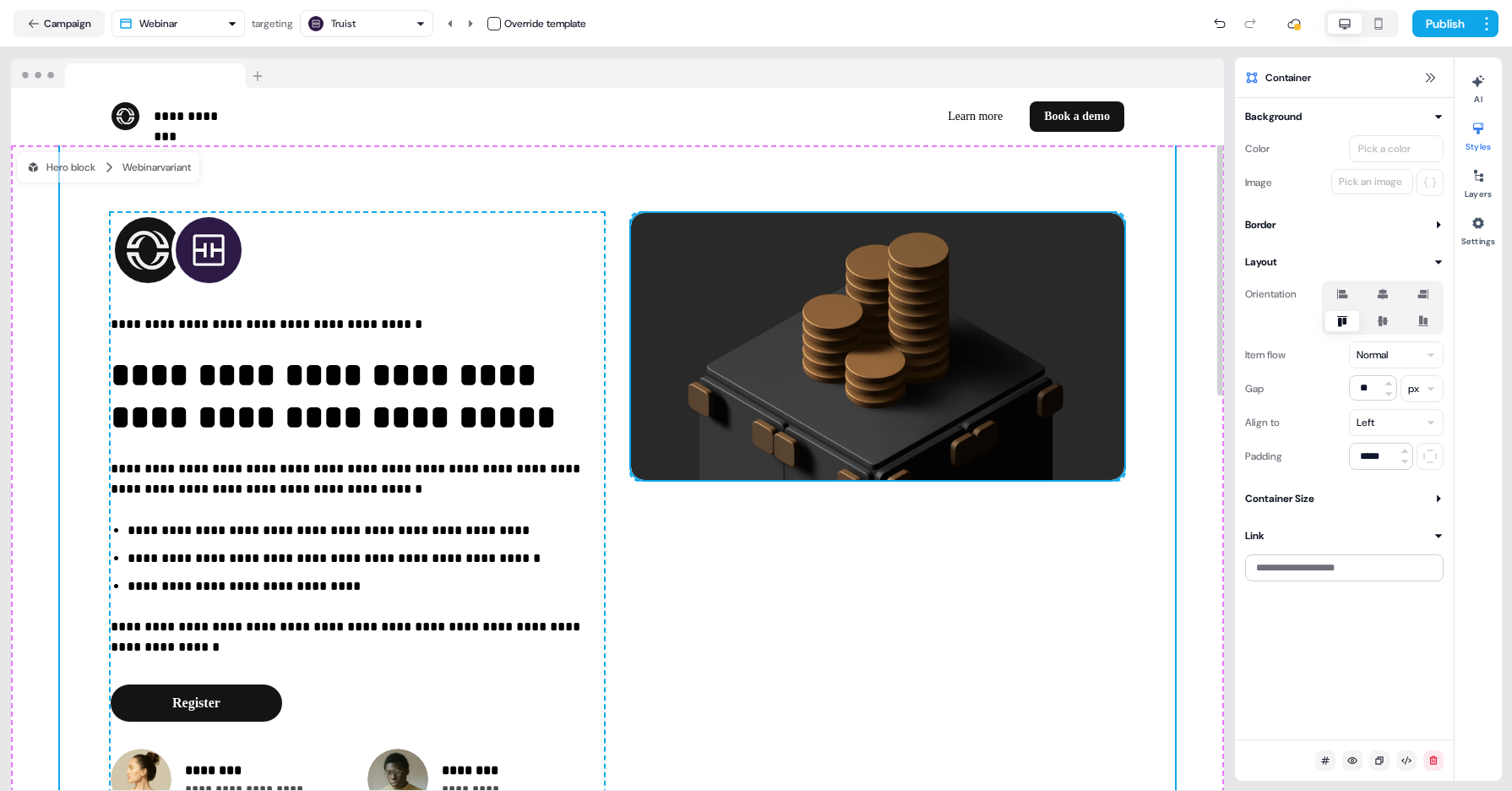 click at bounding box center (878, 346) 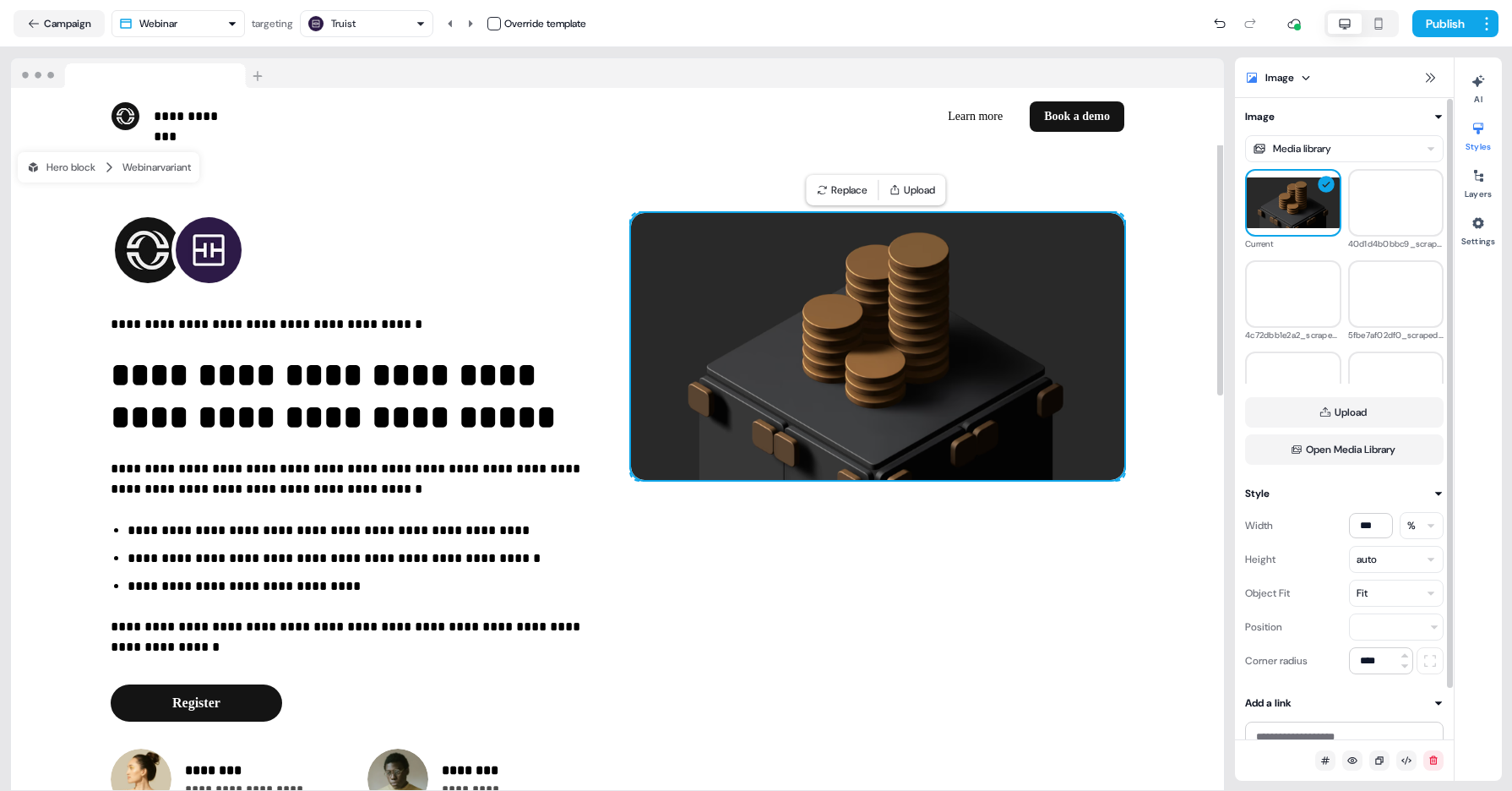 click at bounding box center (878, 346) 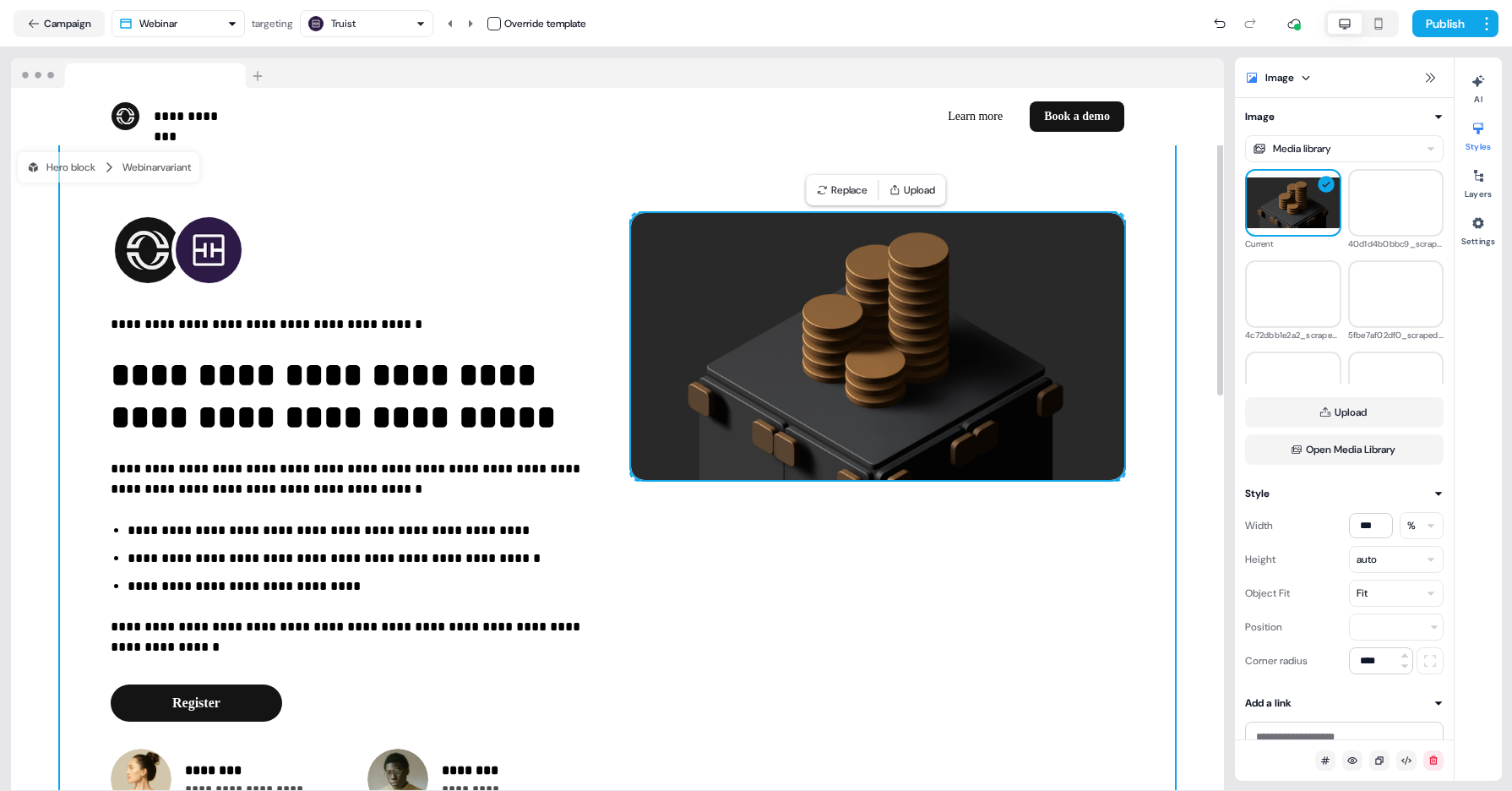 click on "**********" at bounding box center [617, 511] 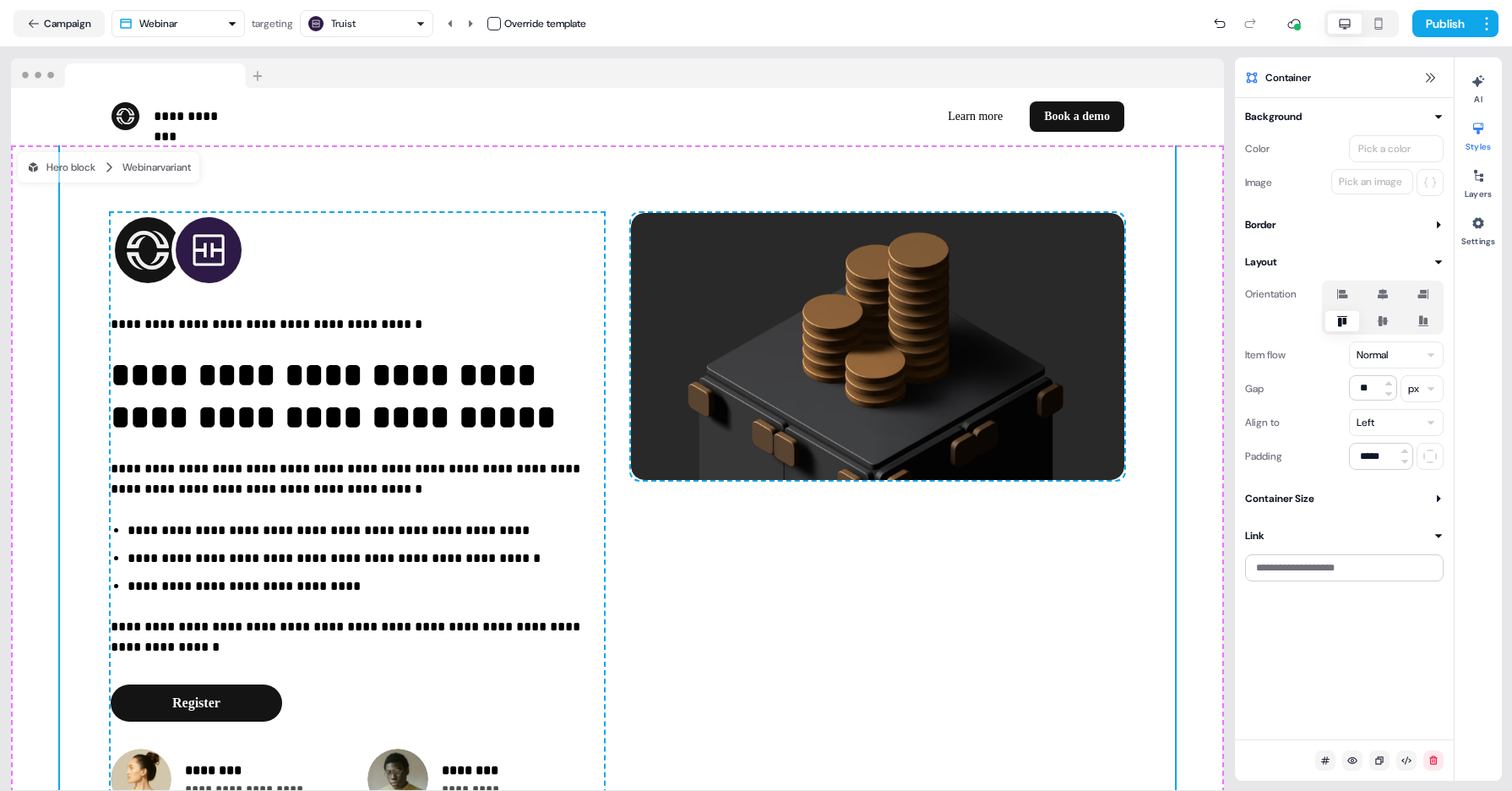 click 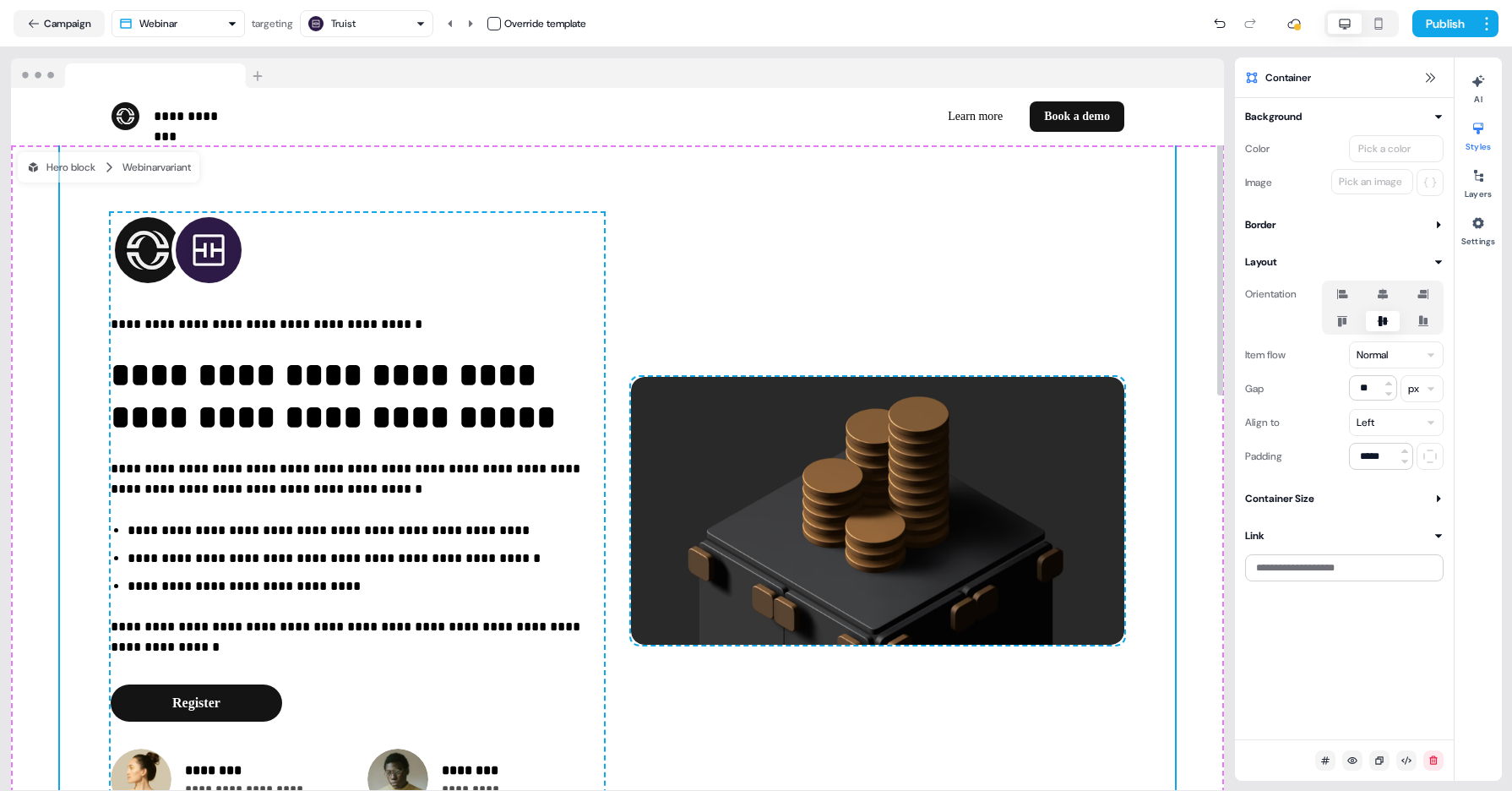 click on "**********" at bounding box center (617, 511) 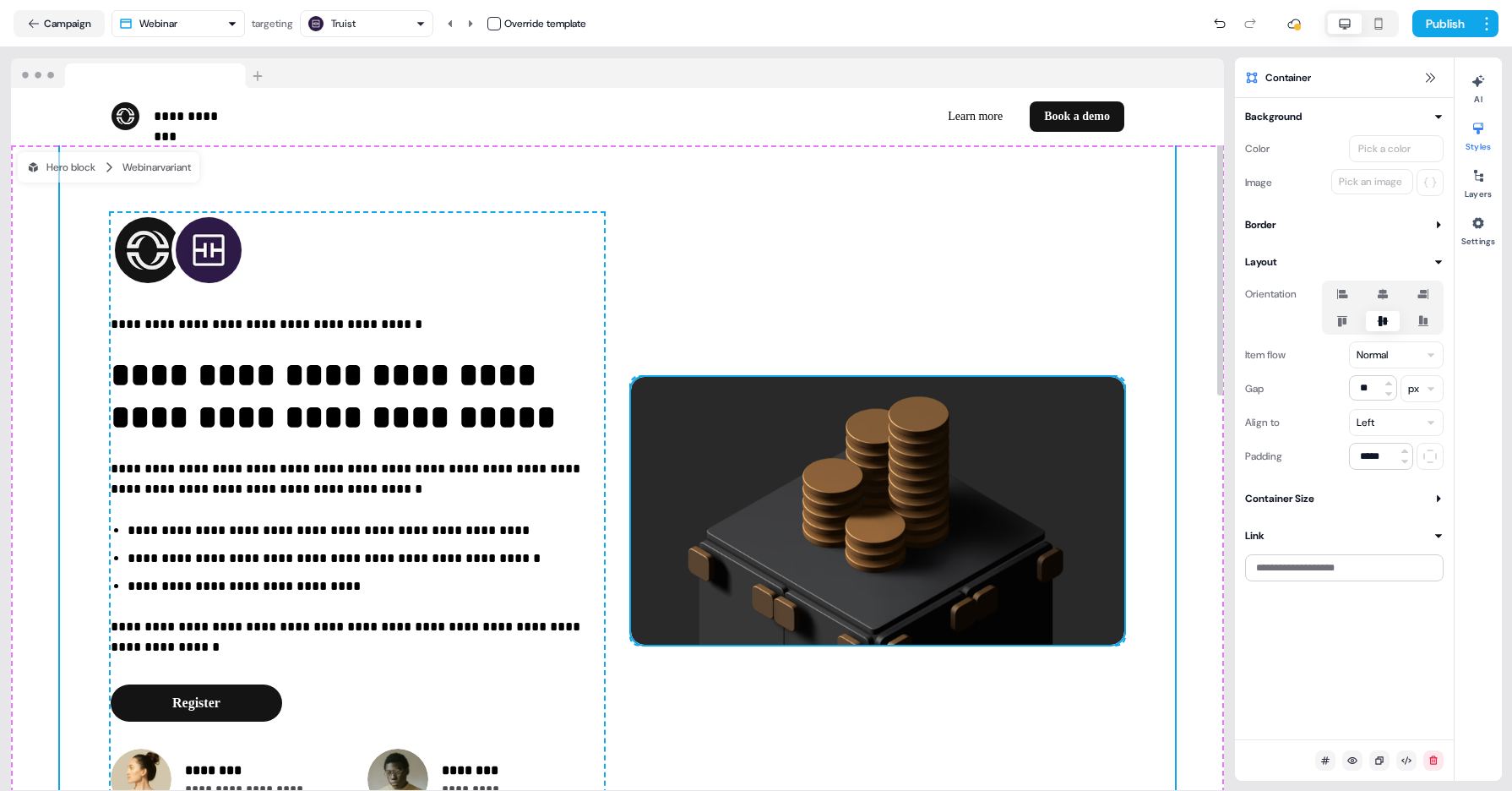 click at bounding box center (878, 510) 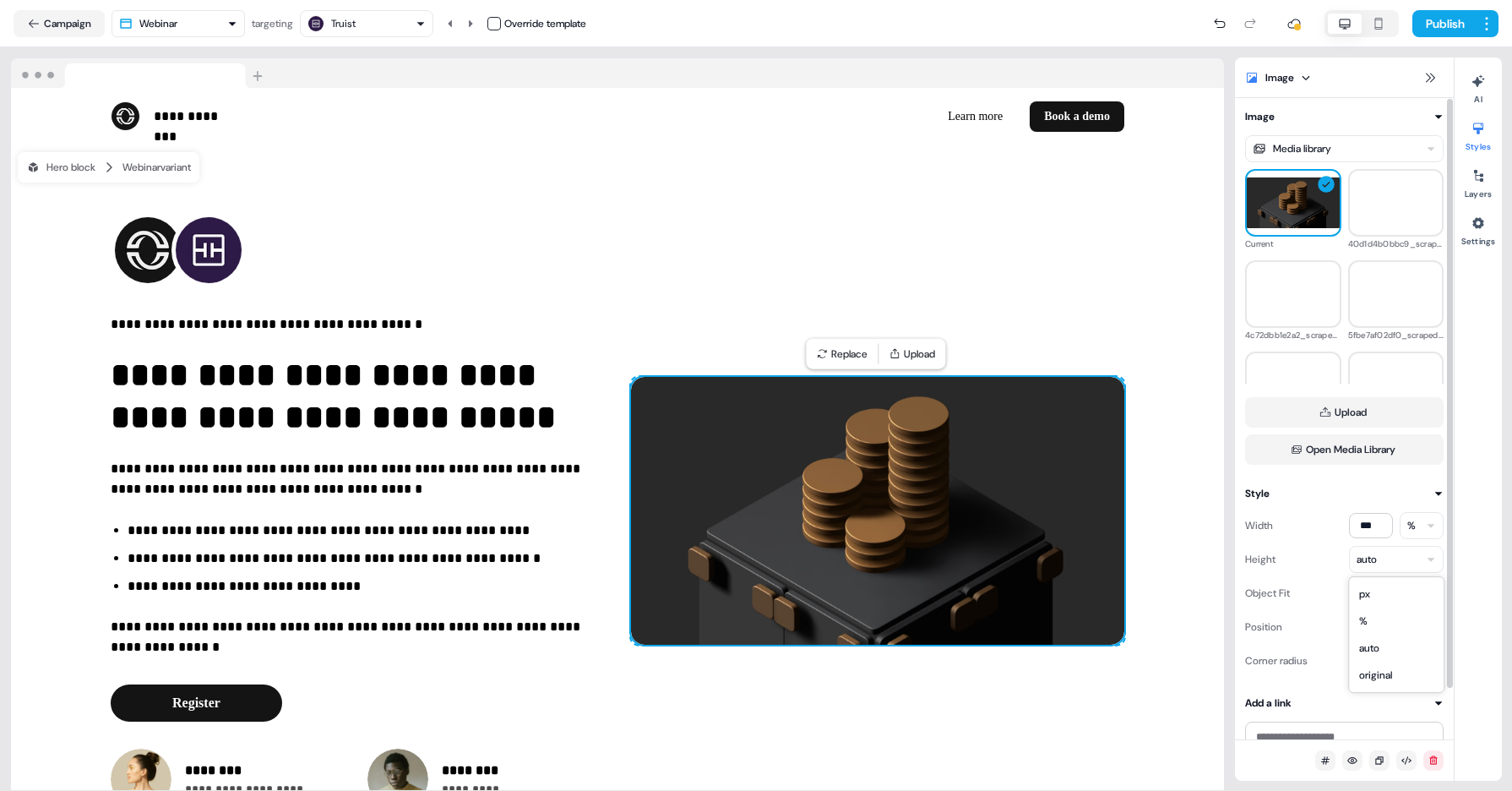 click on "**********" at bounding box center (756, 396) 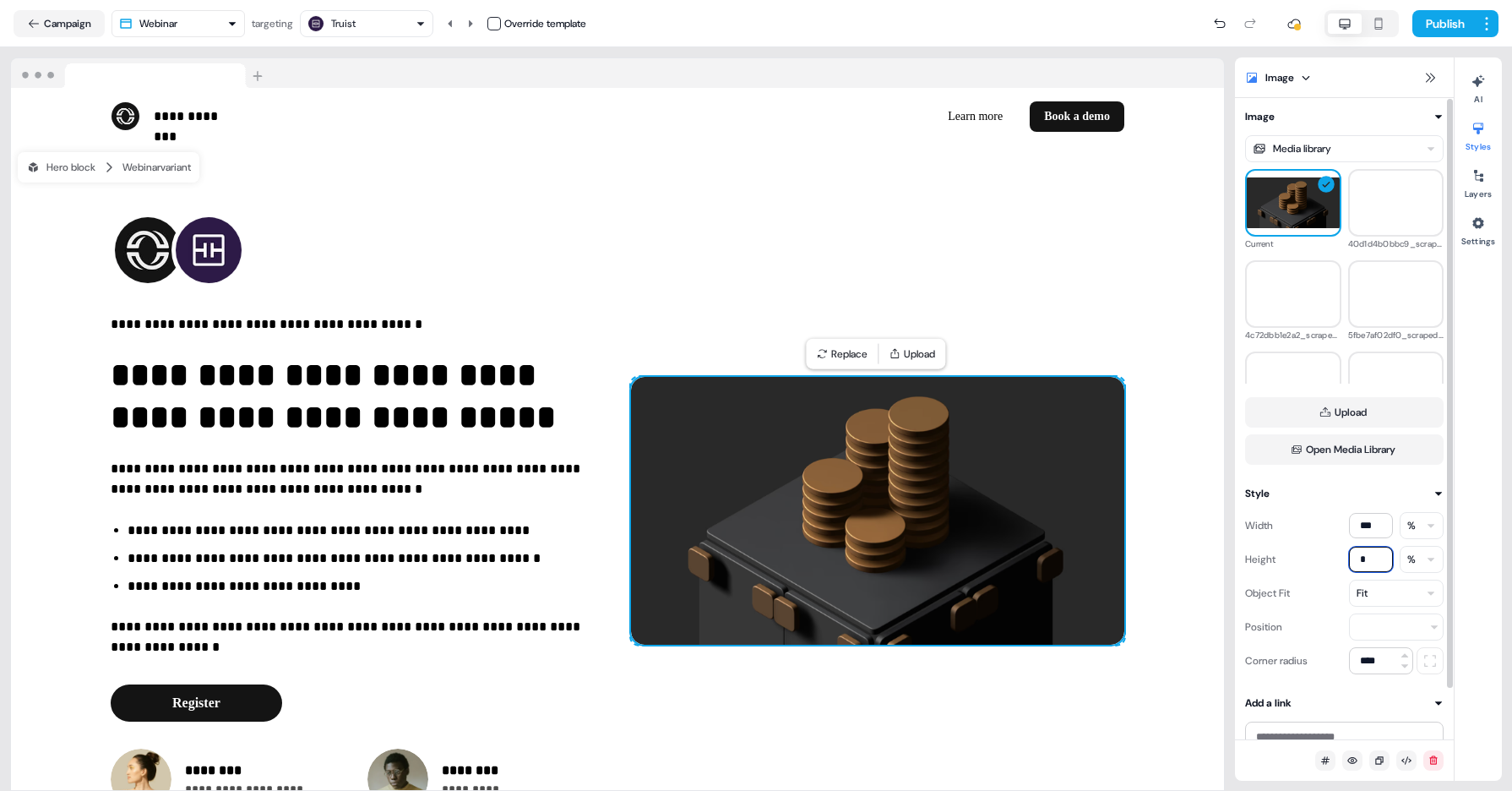 click on "*" at bounding box center [1371, 559] 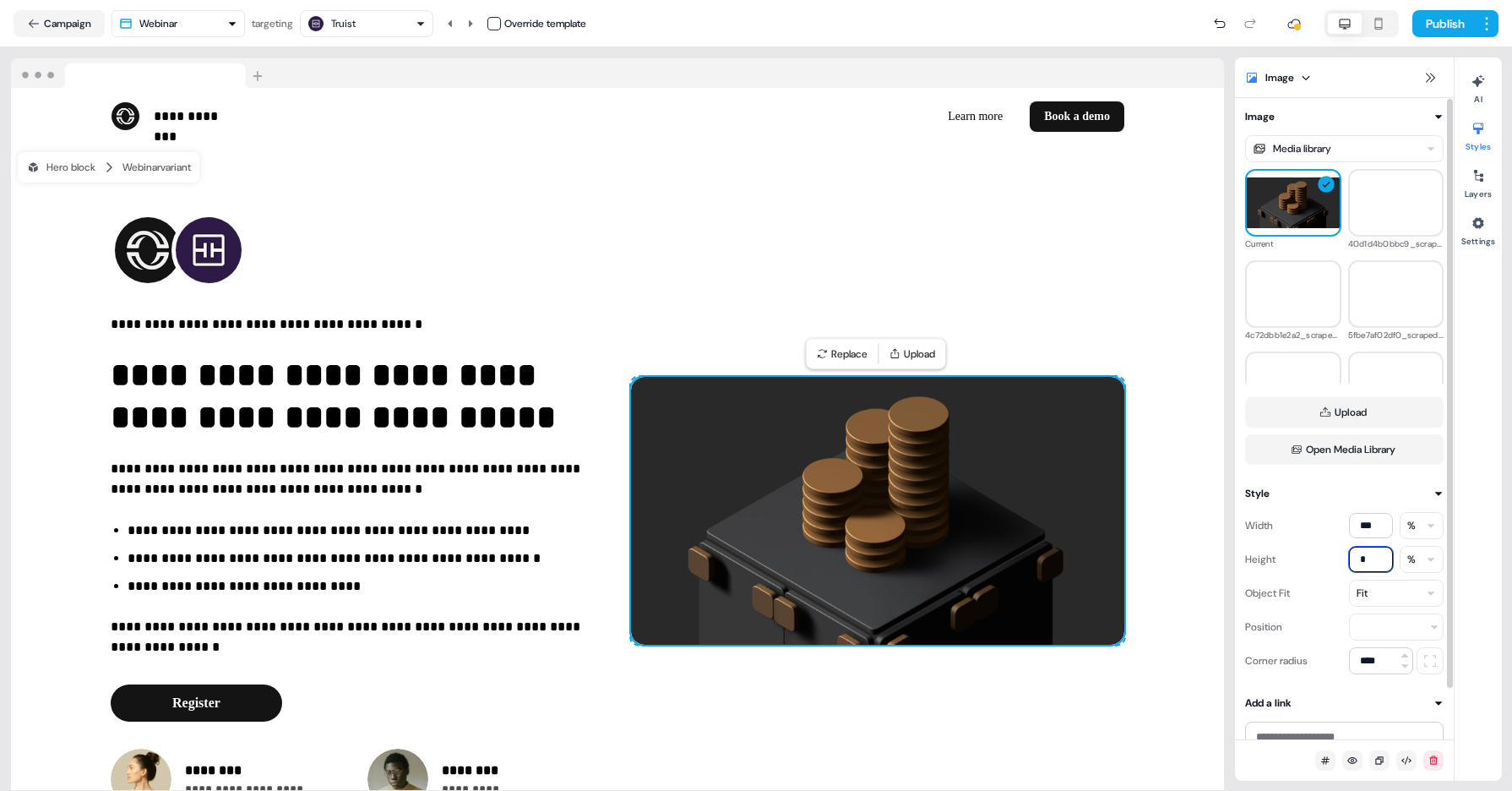 click on "*" at bounding box center (1371, 559) 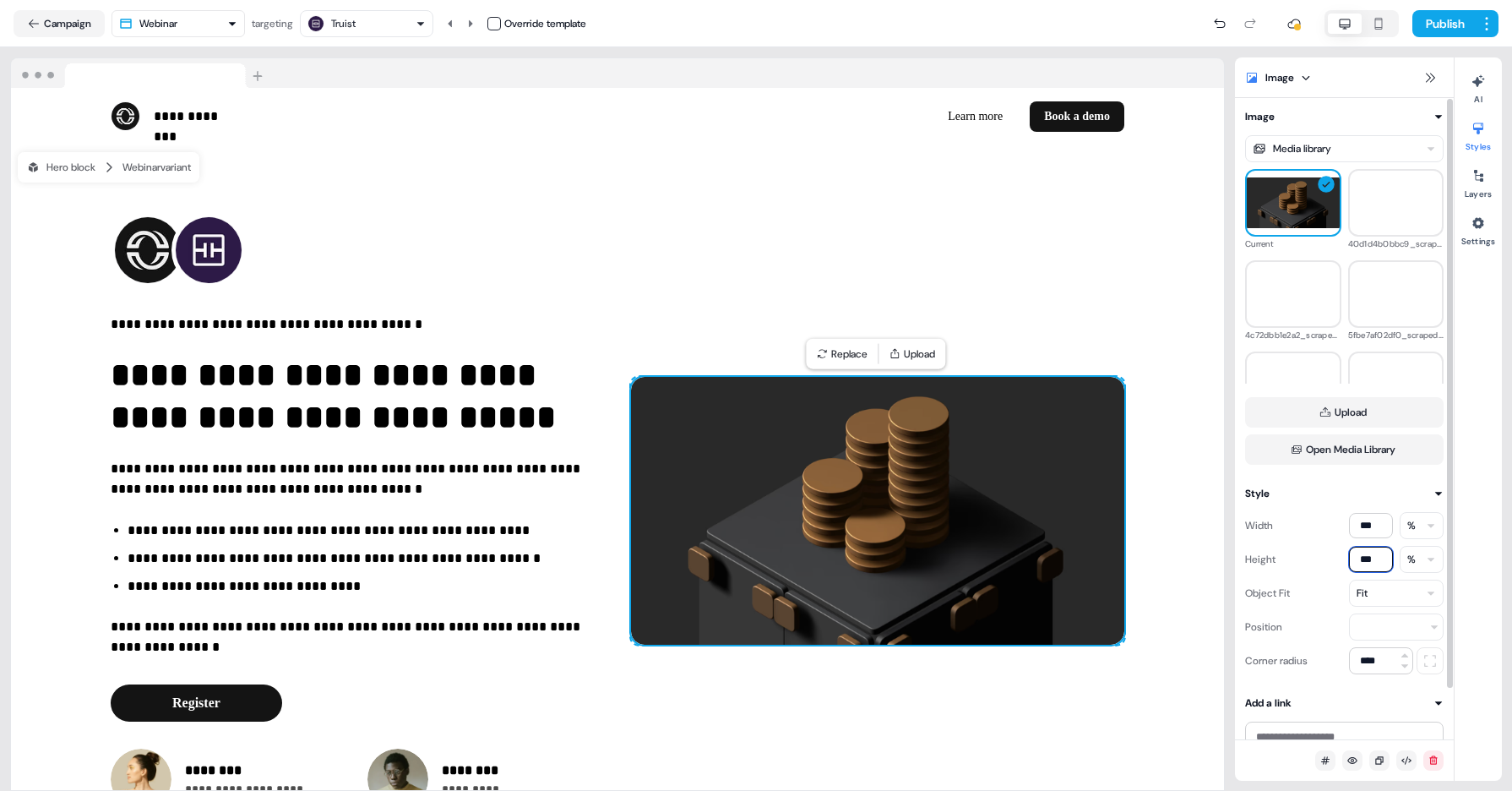 type on "***" 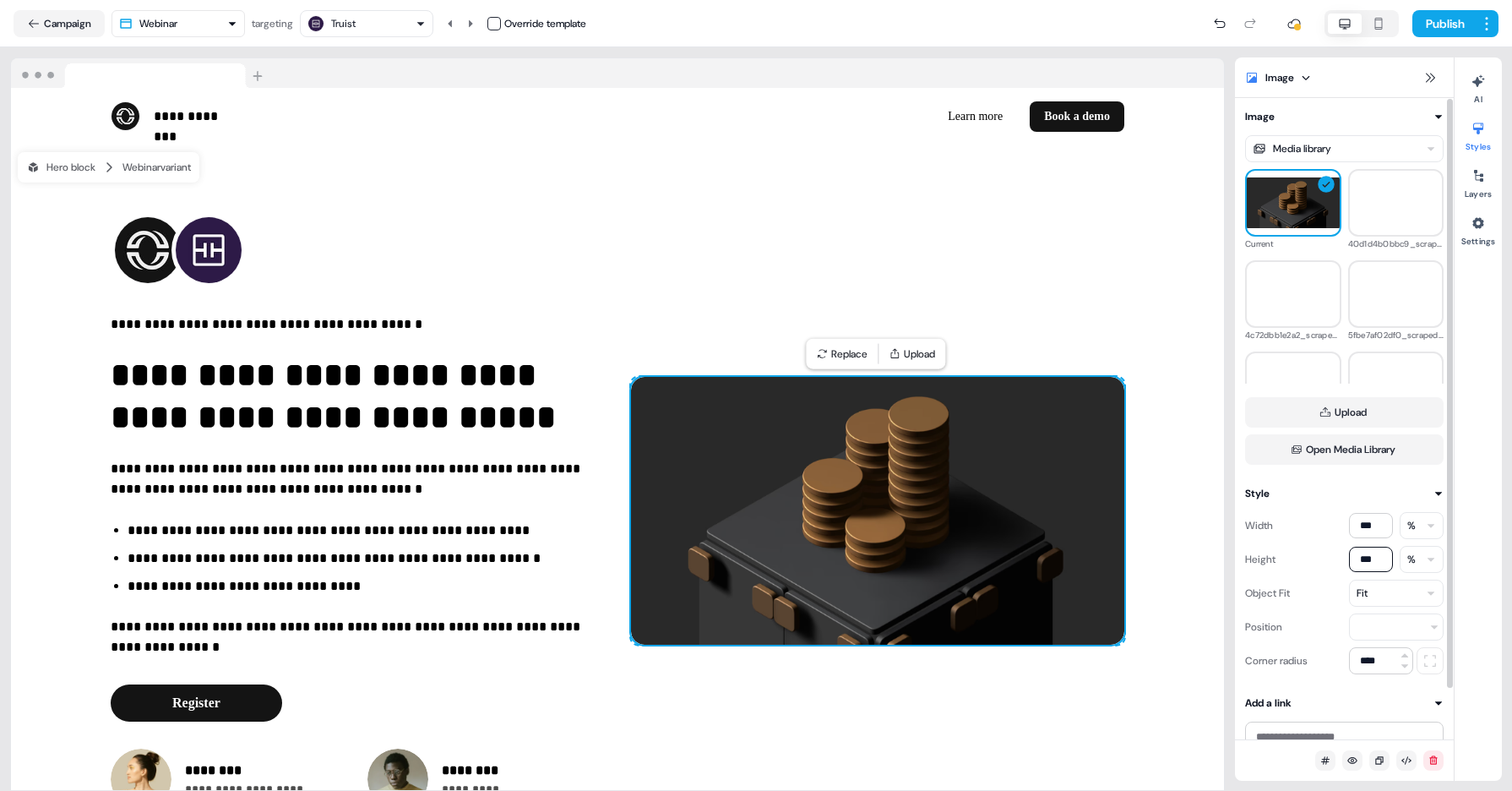 click on "Fit" at bounding box center (1396, 593) 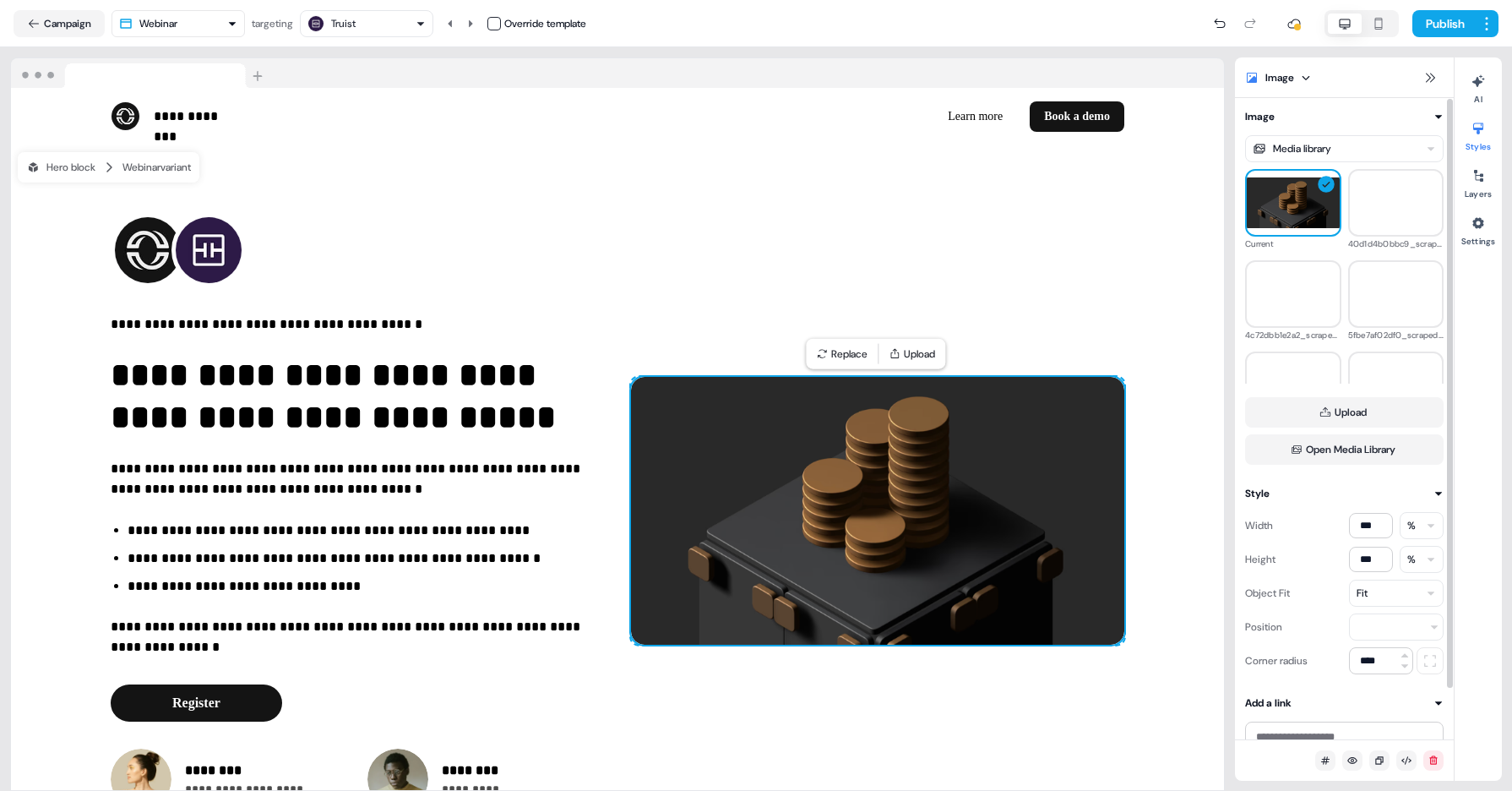 click on "Fit" at bounding box center [1396, 593] 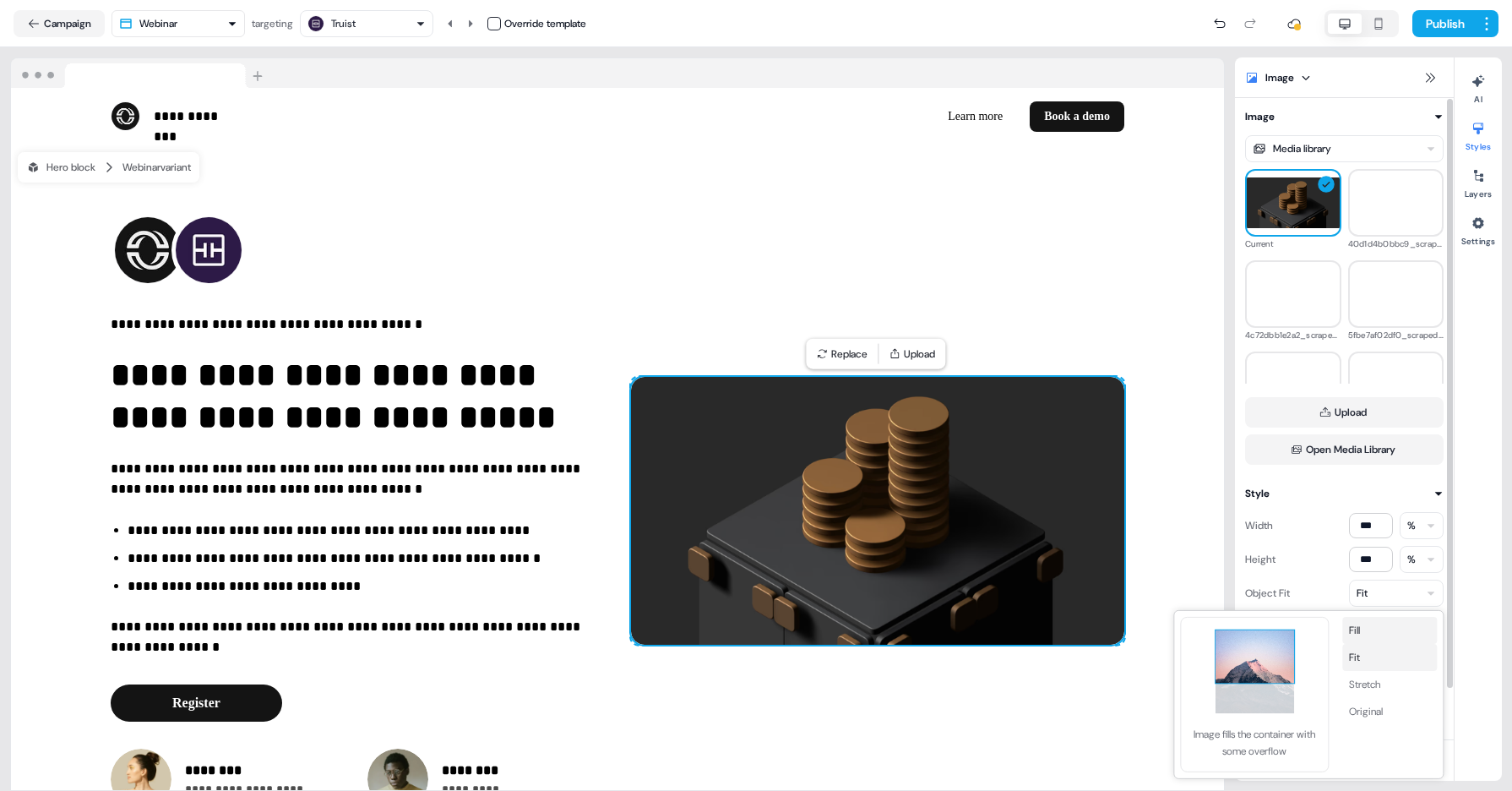 click on "Fill" at bounding box center [1390, 630] 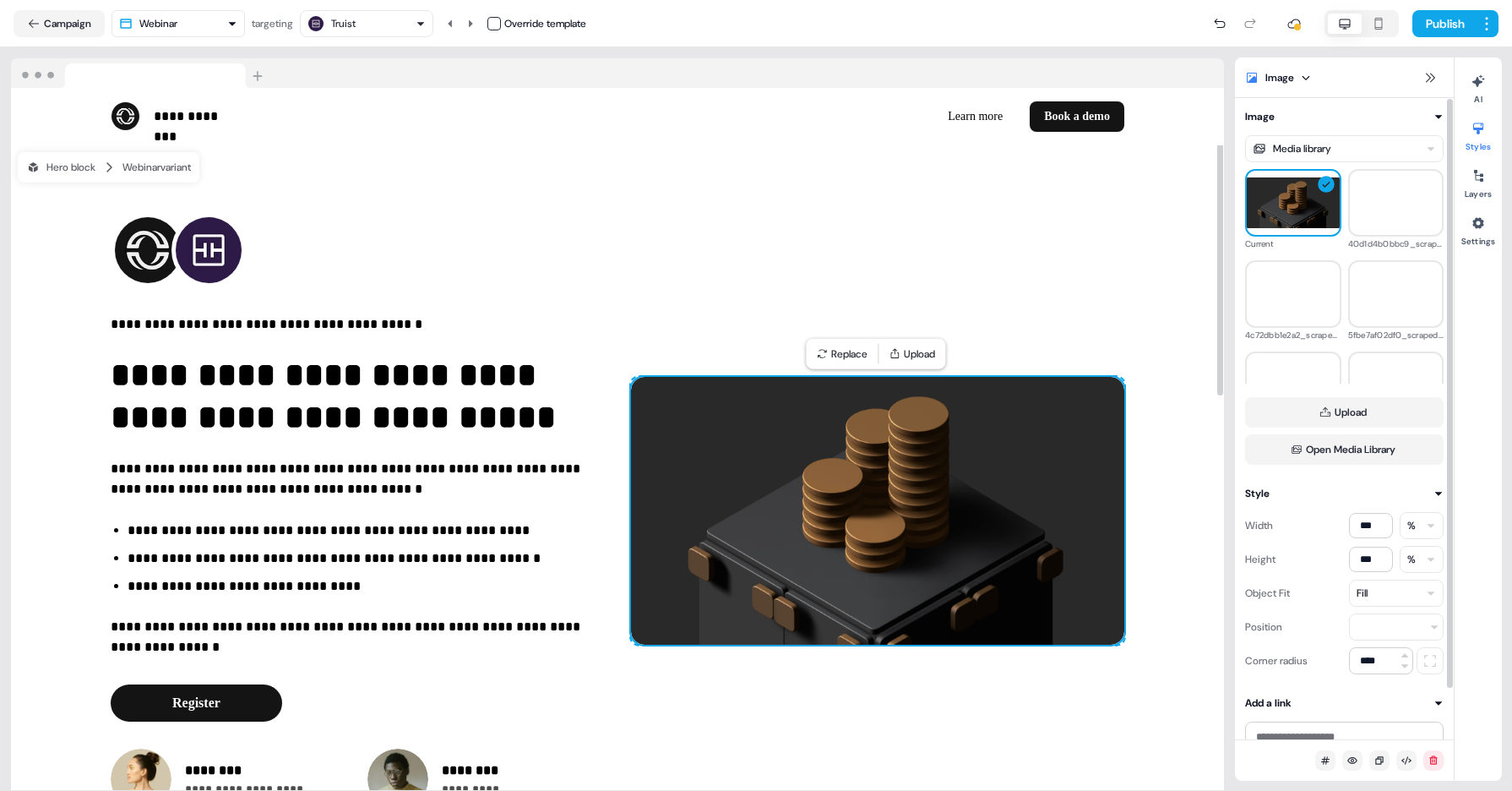 click on "**********" at bounding box center (617, 511) 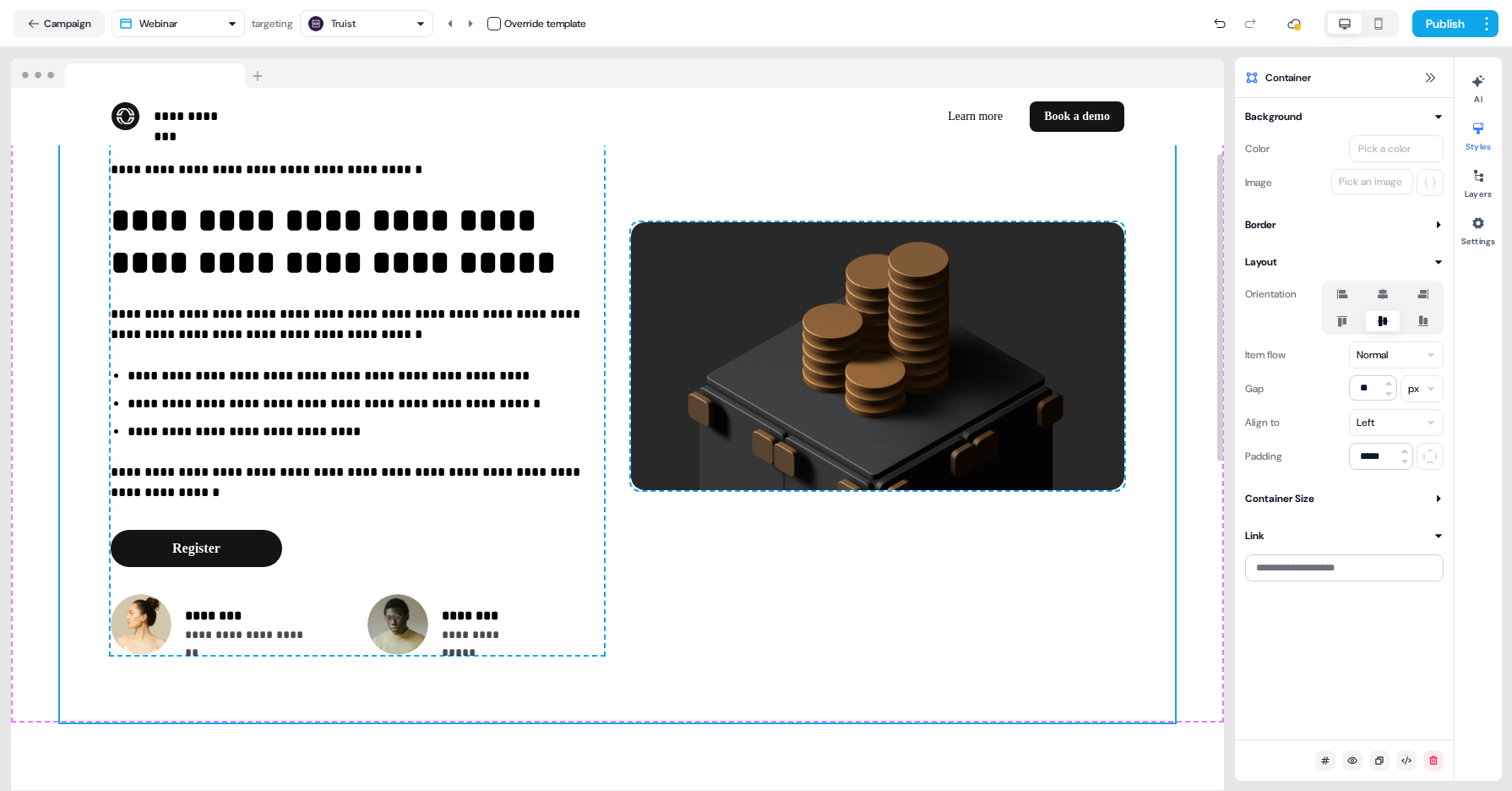 scroll, scrollTop: 156, scrollLeft: 0, axis: vertical 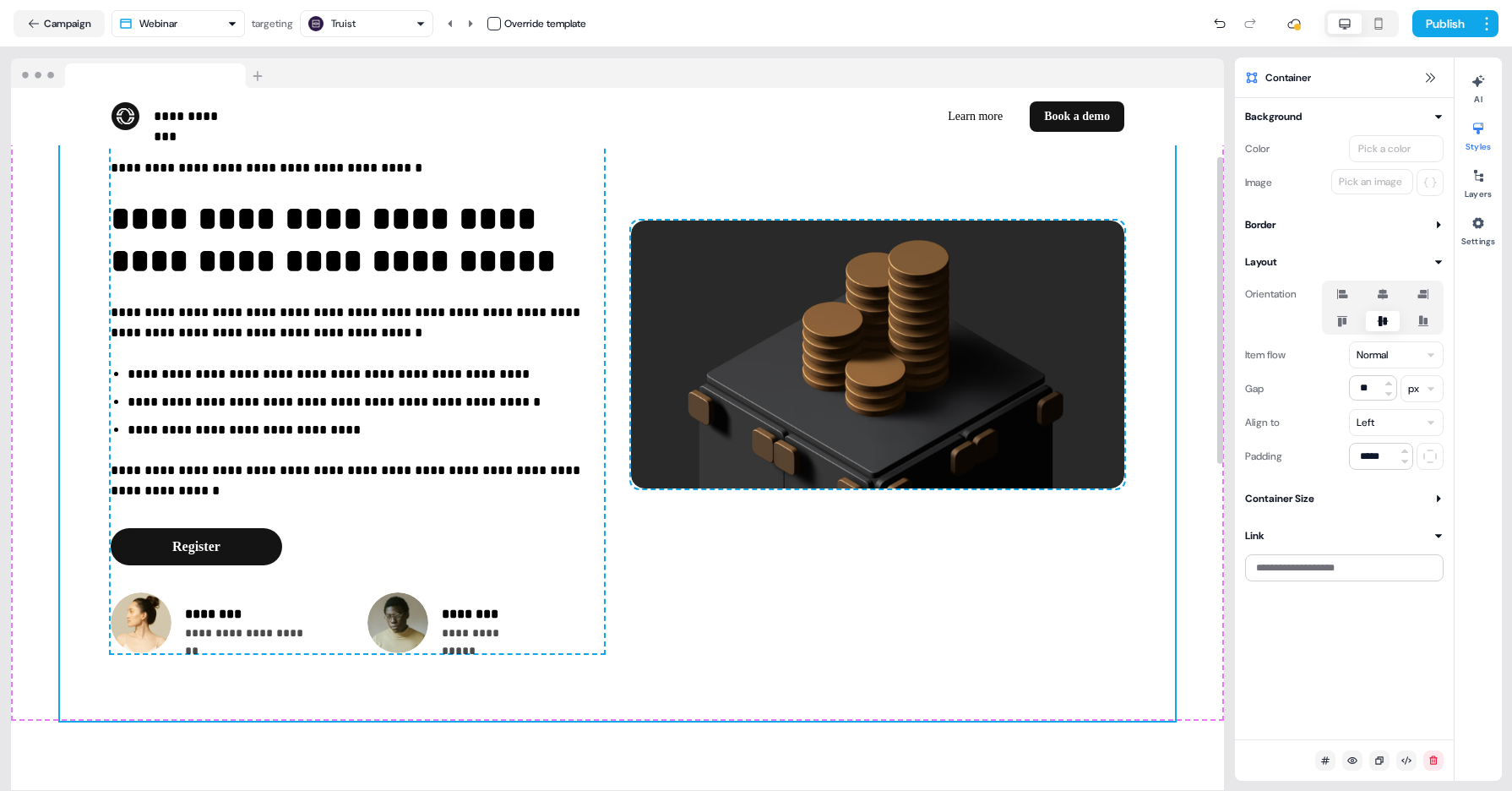 click on "**********" at bounding box center (617, 355) 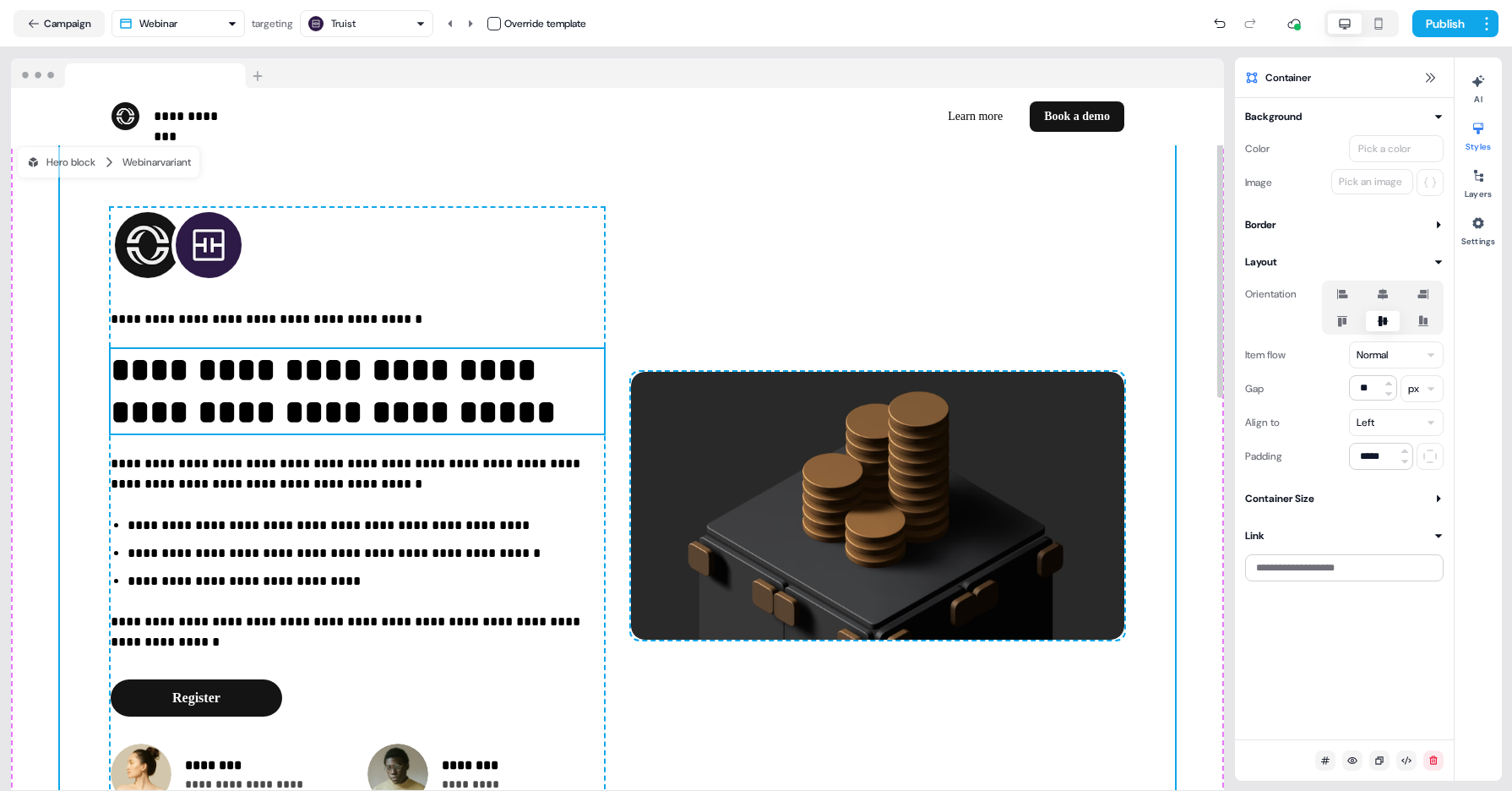 scroll, scrollTop: 0, scrollLeft: 0, axis: both 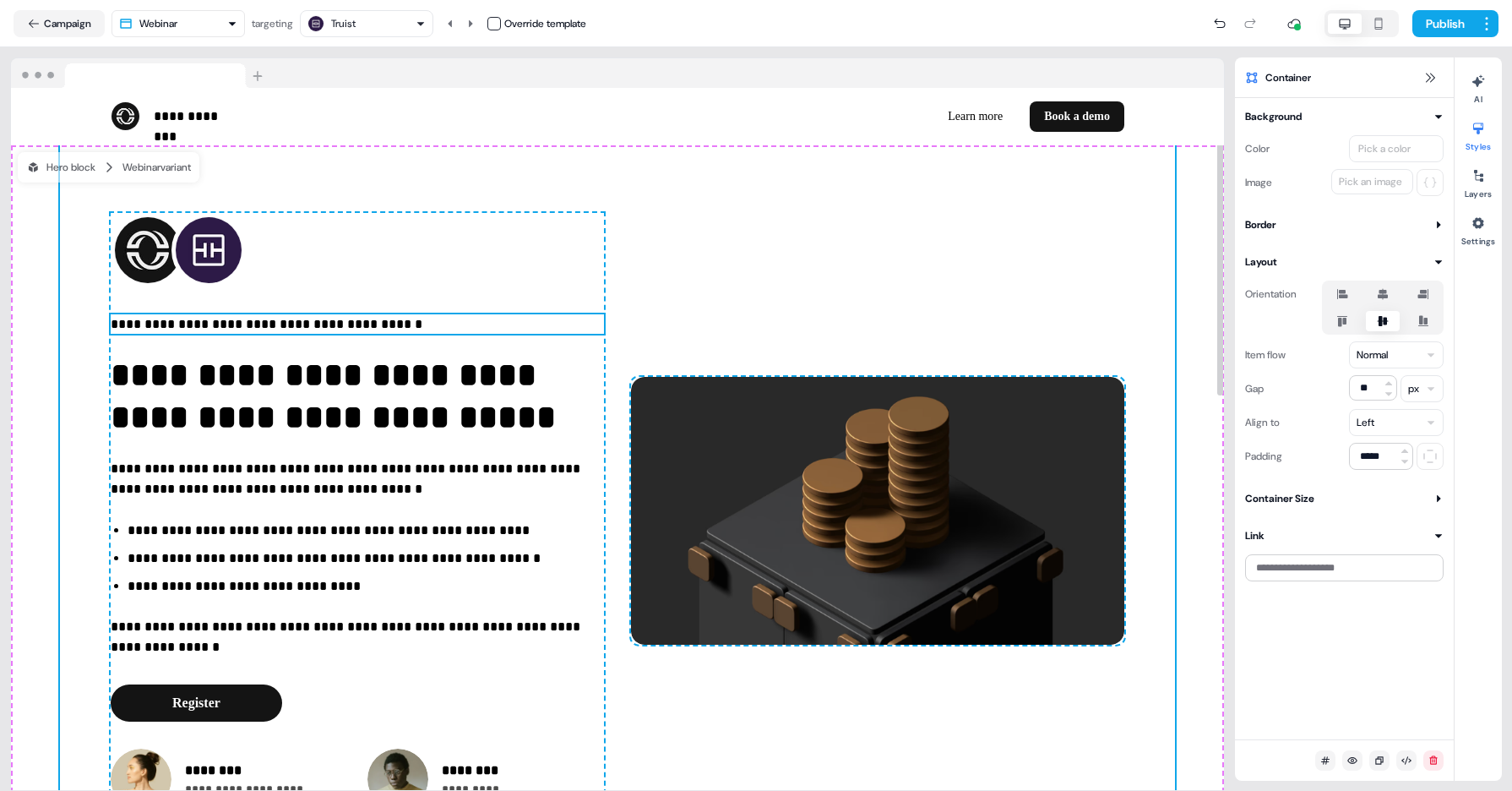 click on "**********" at bounding box center [357, 325] 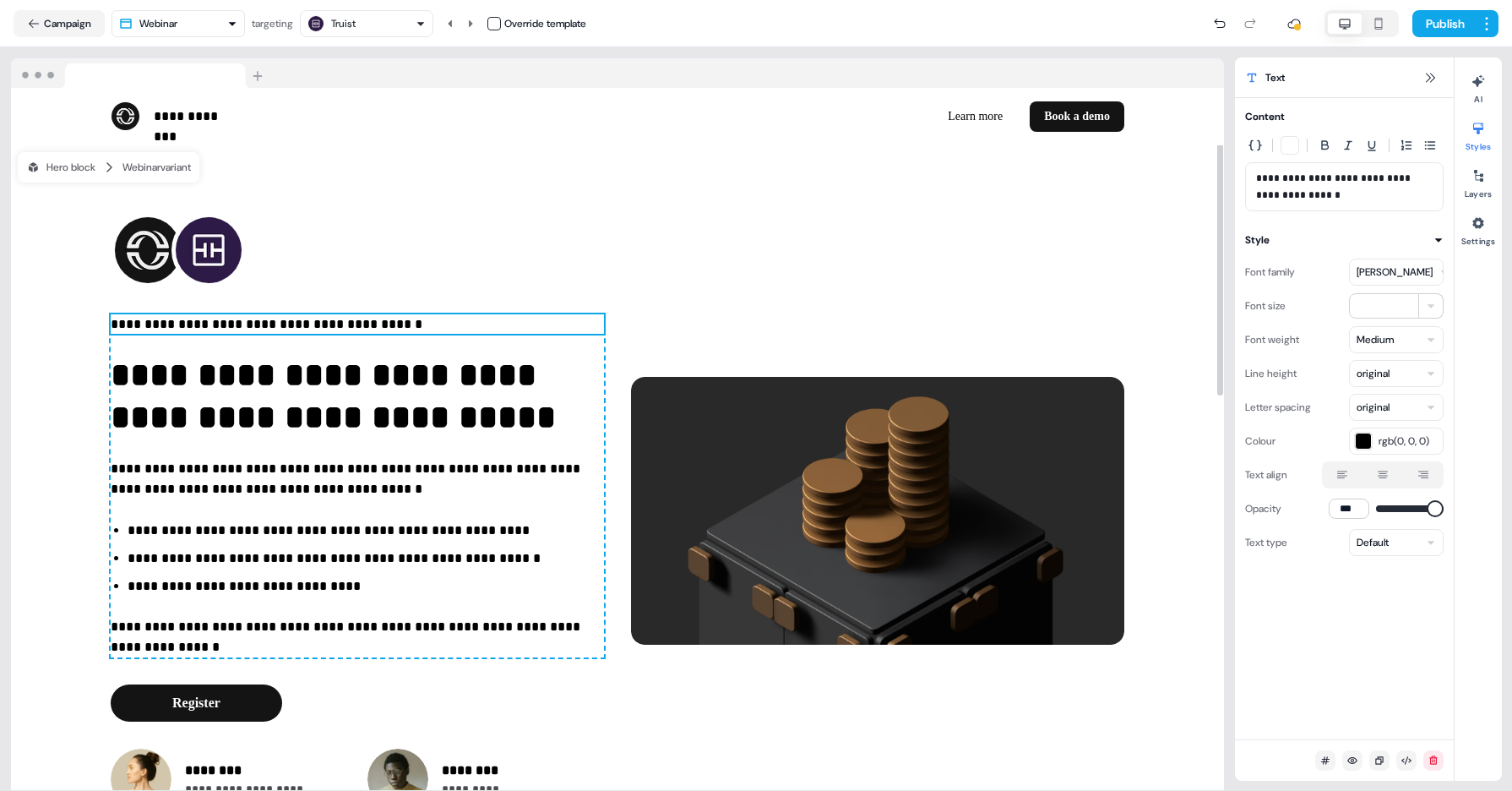 click on "**********" at bounding box center [357, 325] 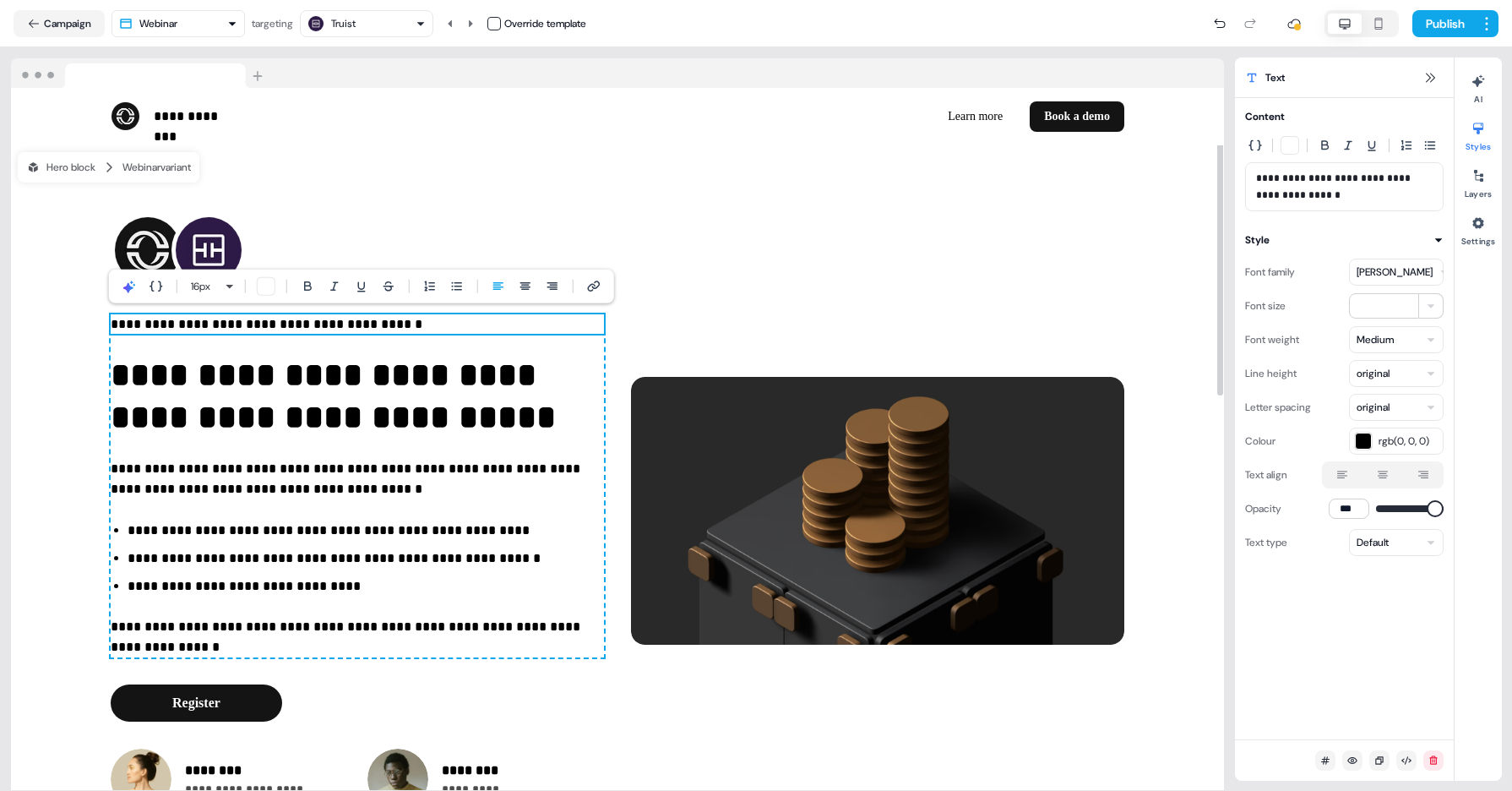 click on "**********" at bounding box center [357, 325] 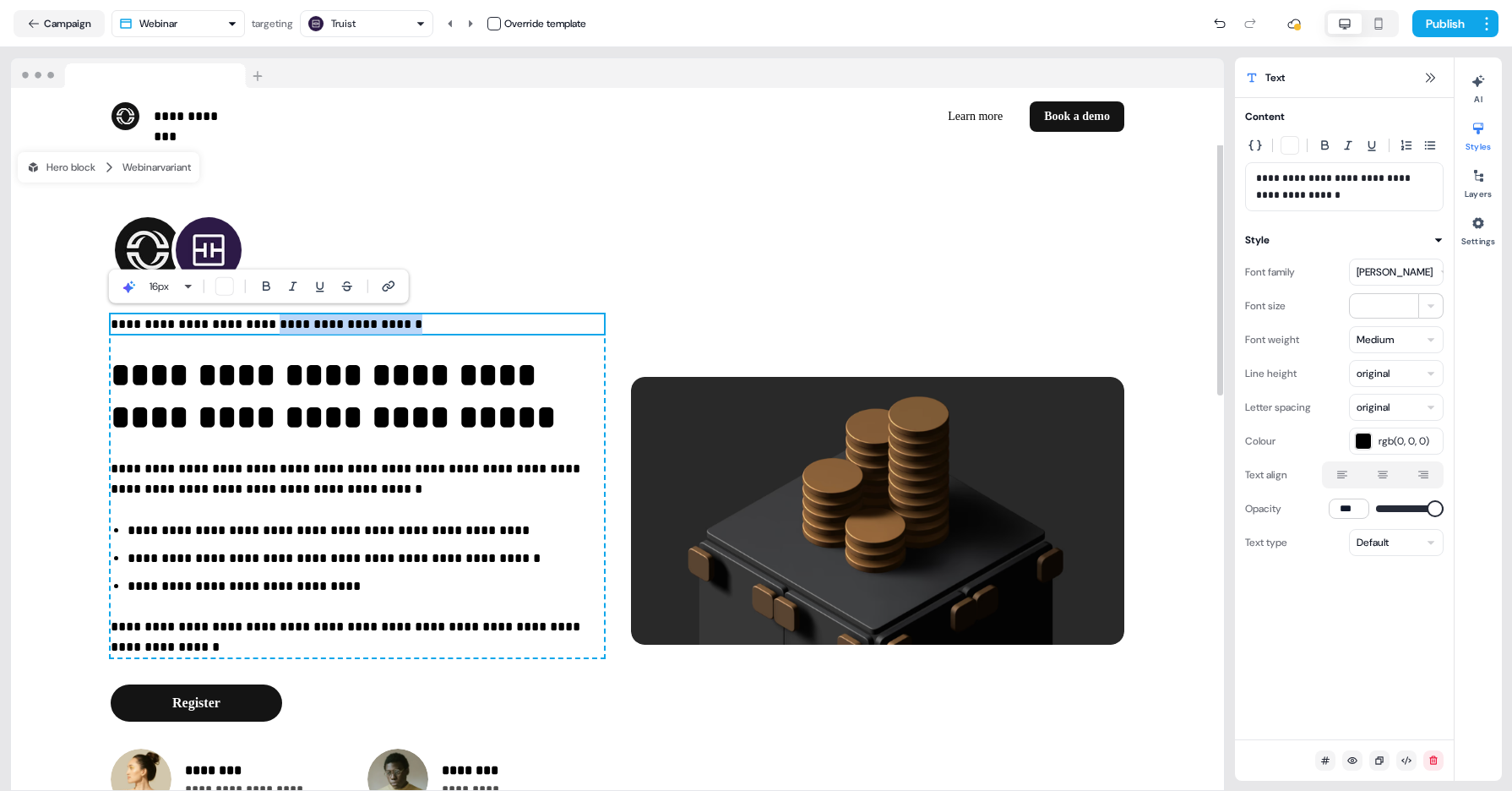 drag, startPoint x: 427, startPoint y: 325, endPoint x: 277, endPoint y: 324, distance: 150.00333 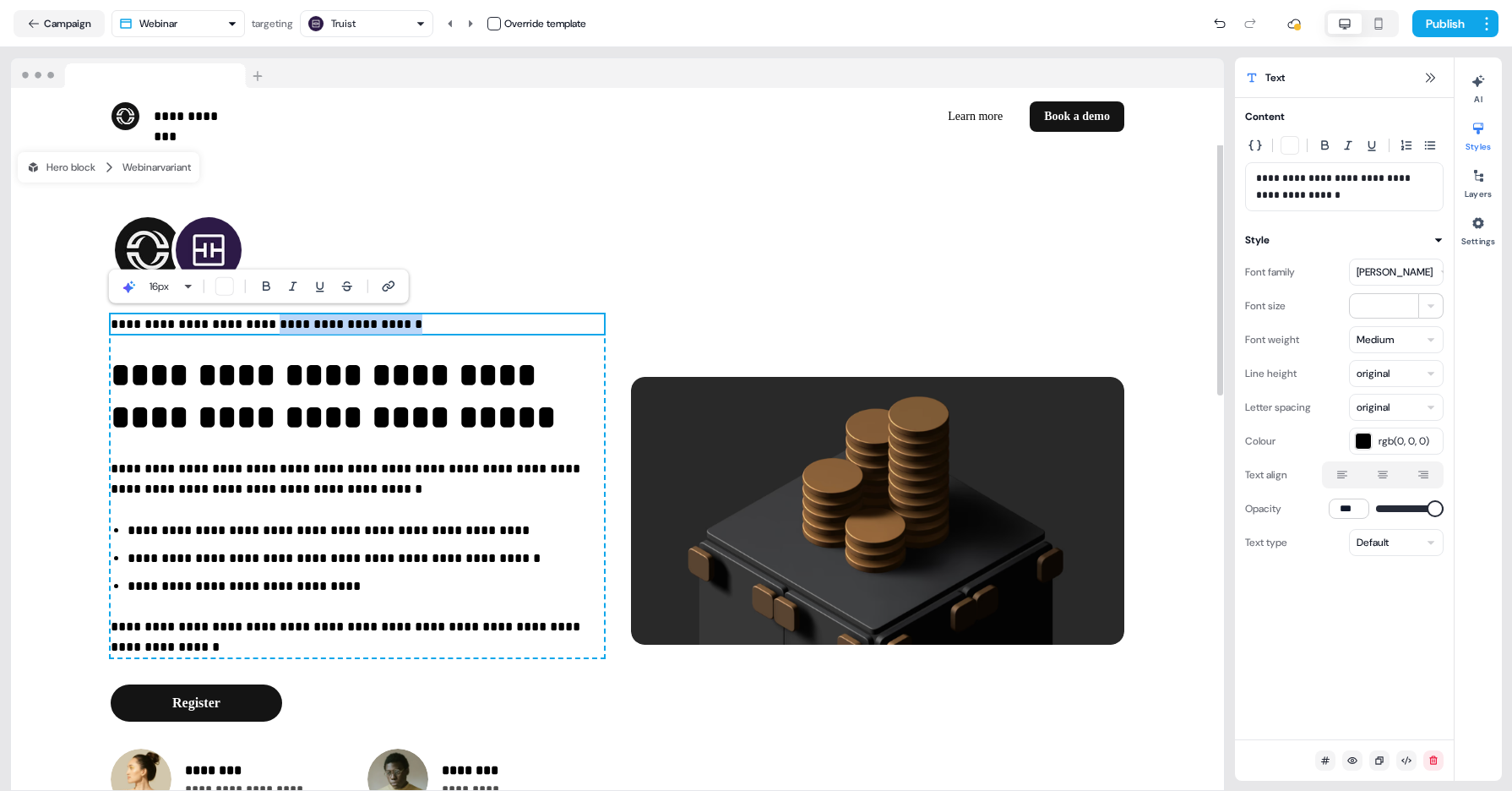 click on "**********" at bounding box center (357, 325) 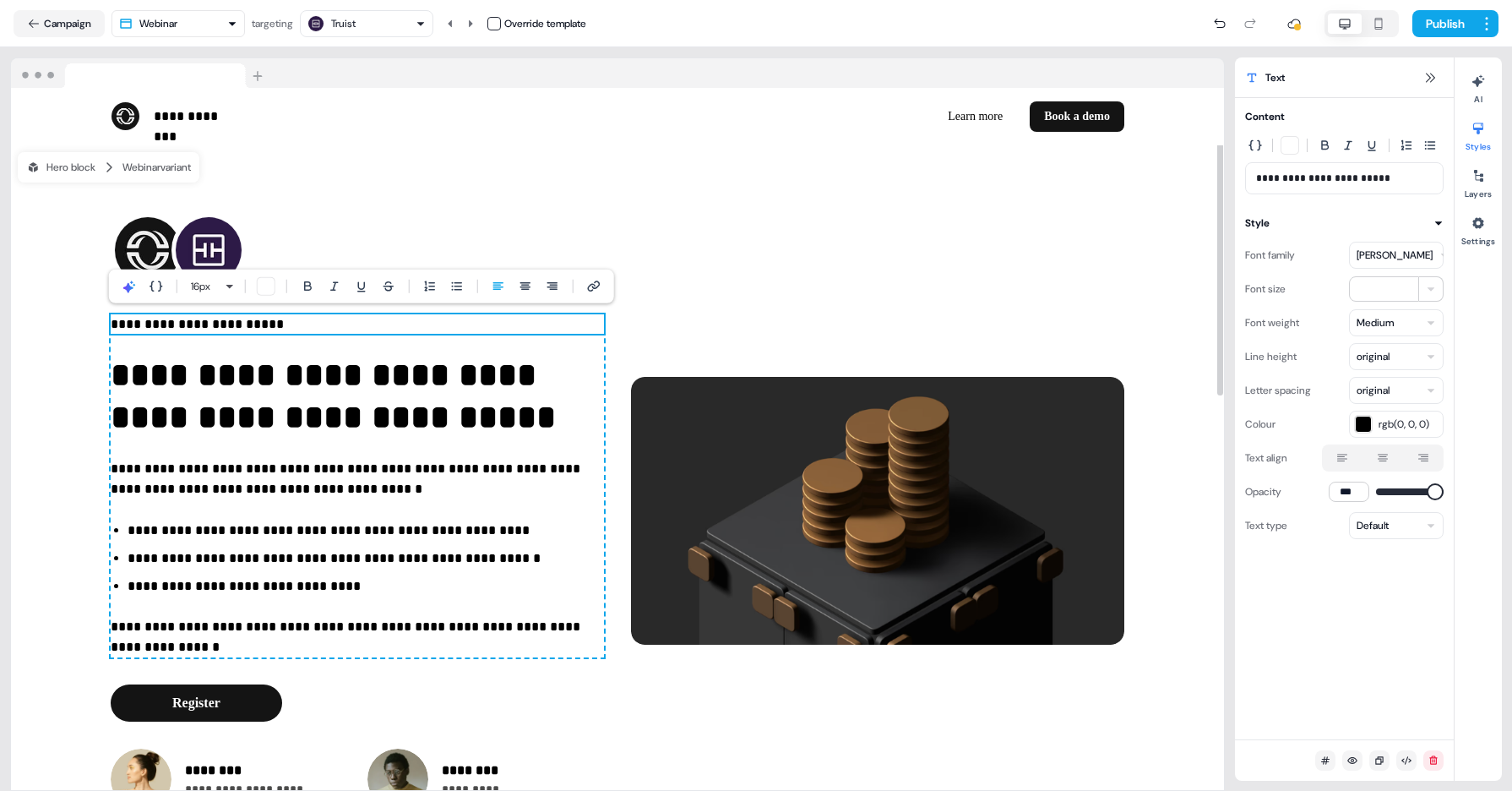 type 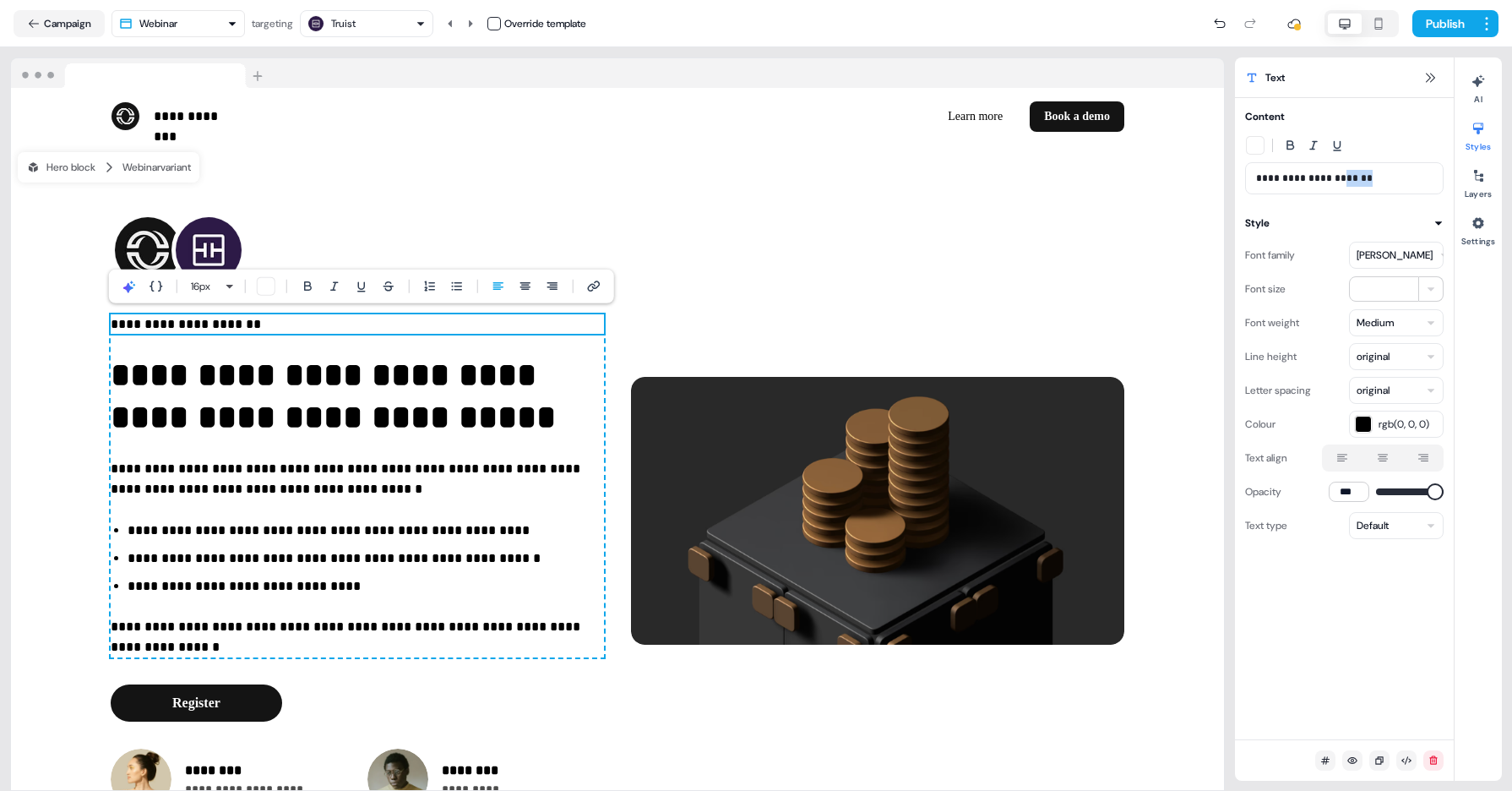 drag, startPoint x: 1369, startPoint y: 177, endPoint x: 1341, endPoint y: 177, distance: 28 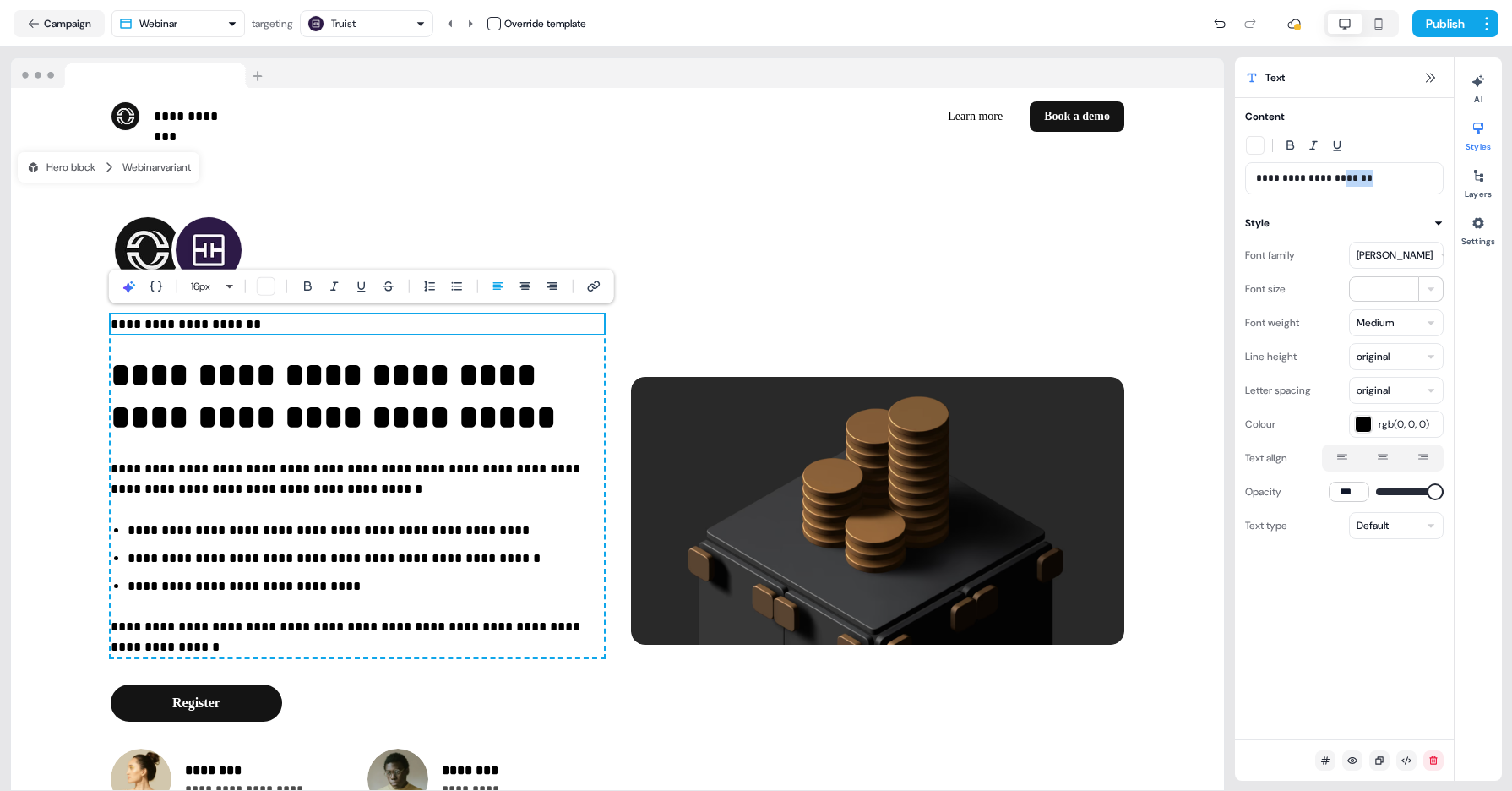 click on "**********" at bounding box center [1345, 178] 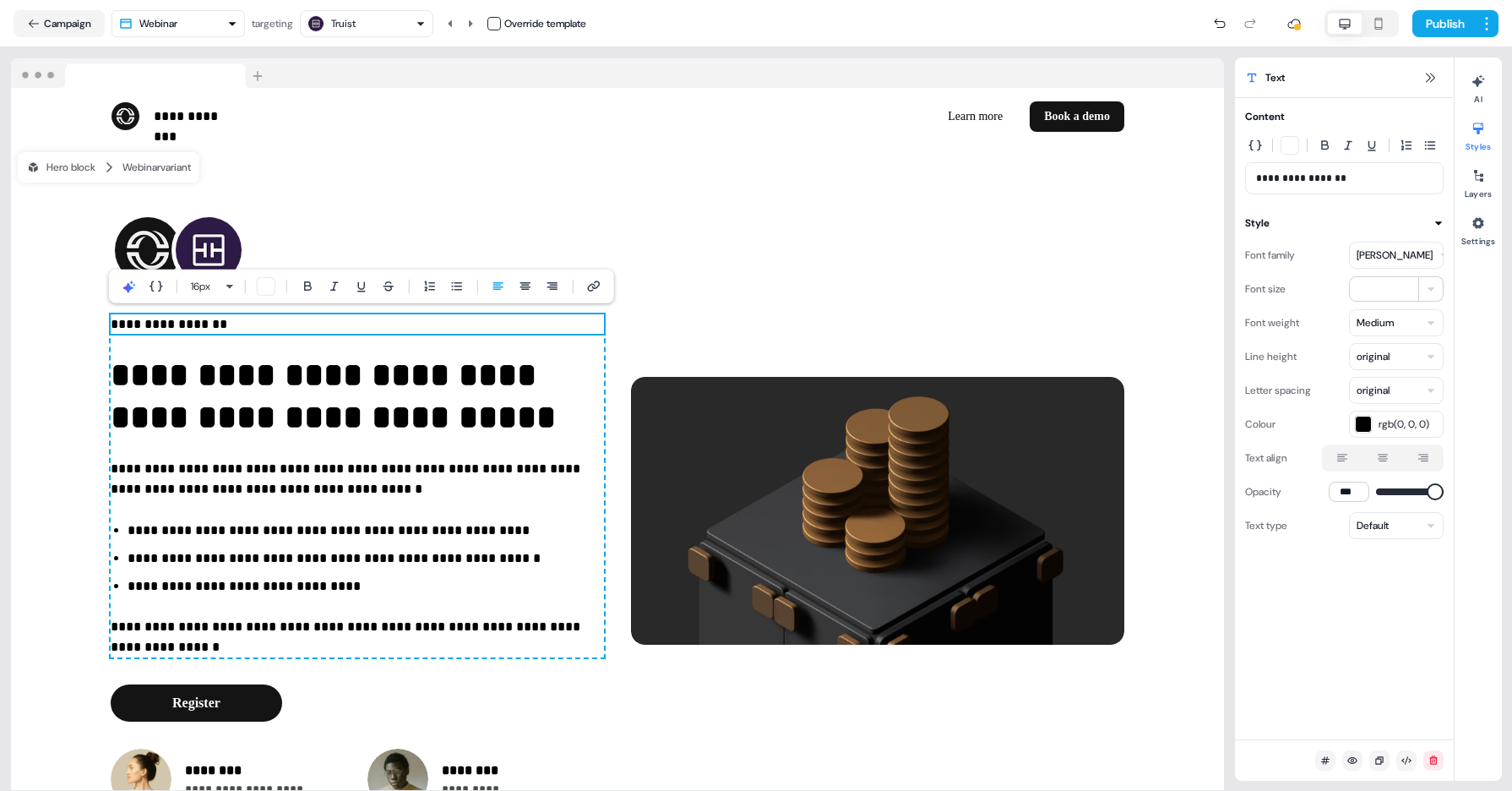 type 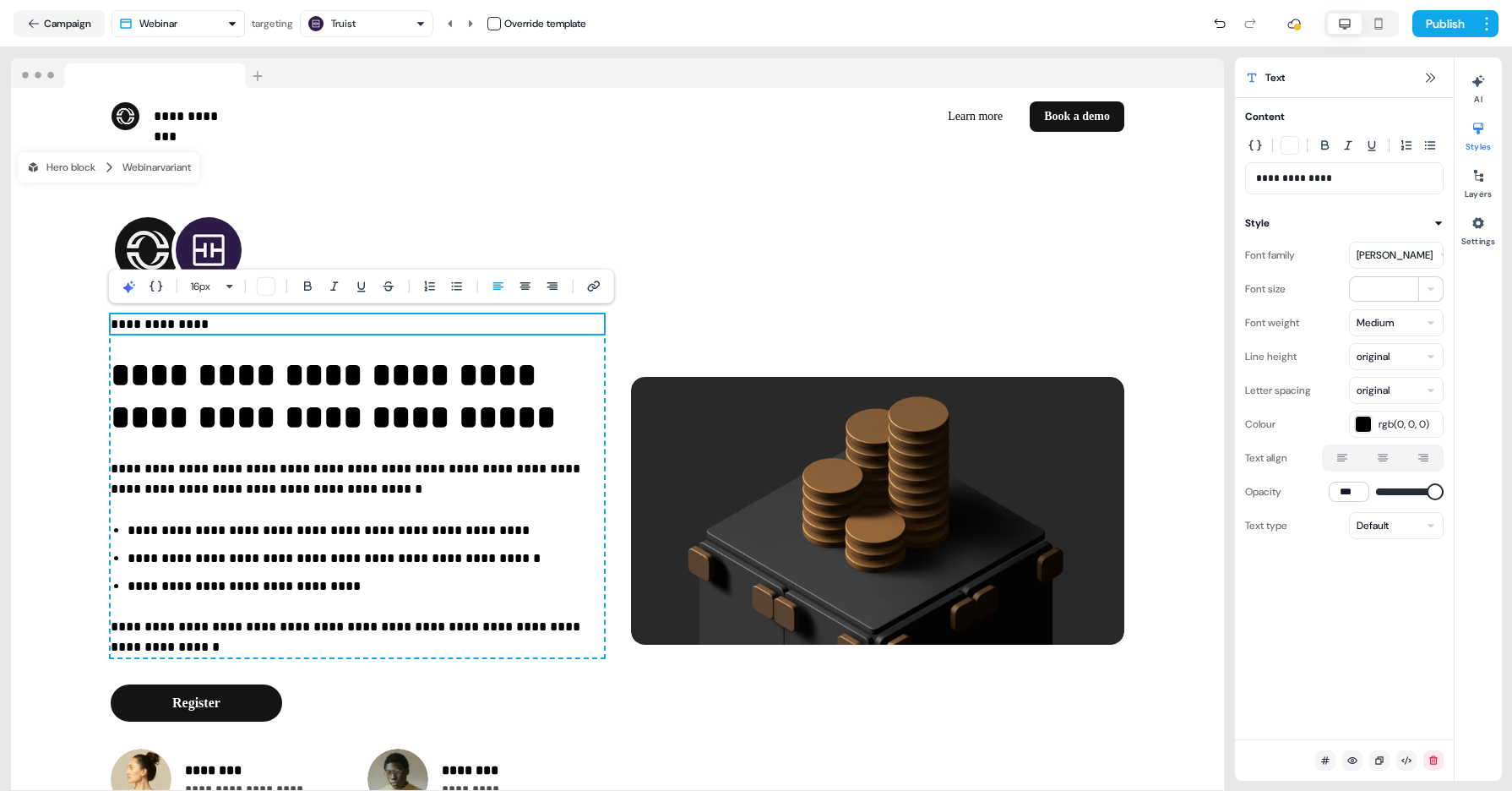 click on "**********" at bounding box center [1345, 178] 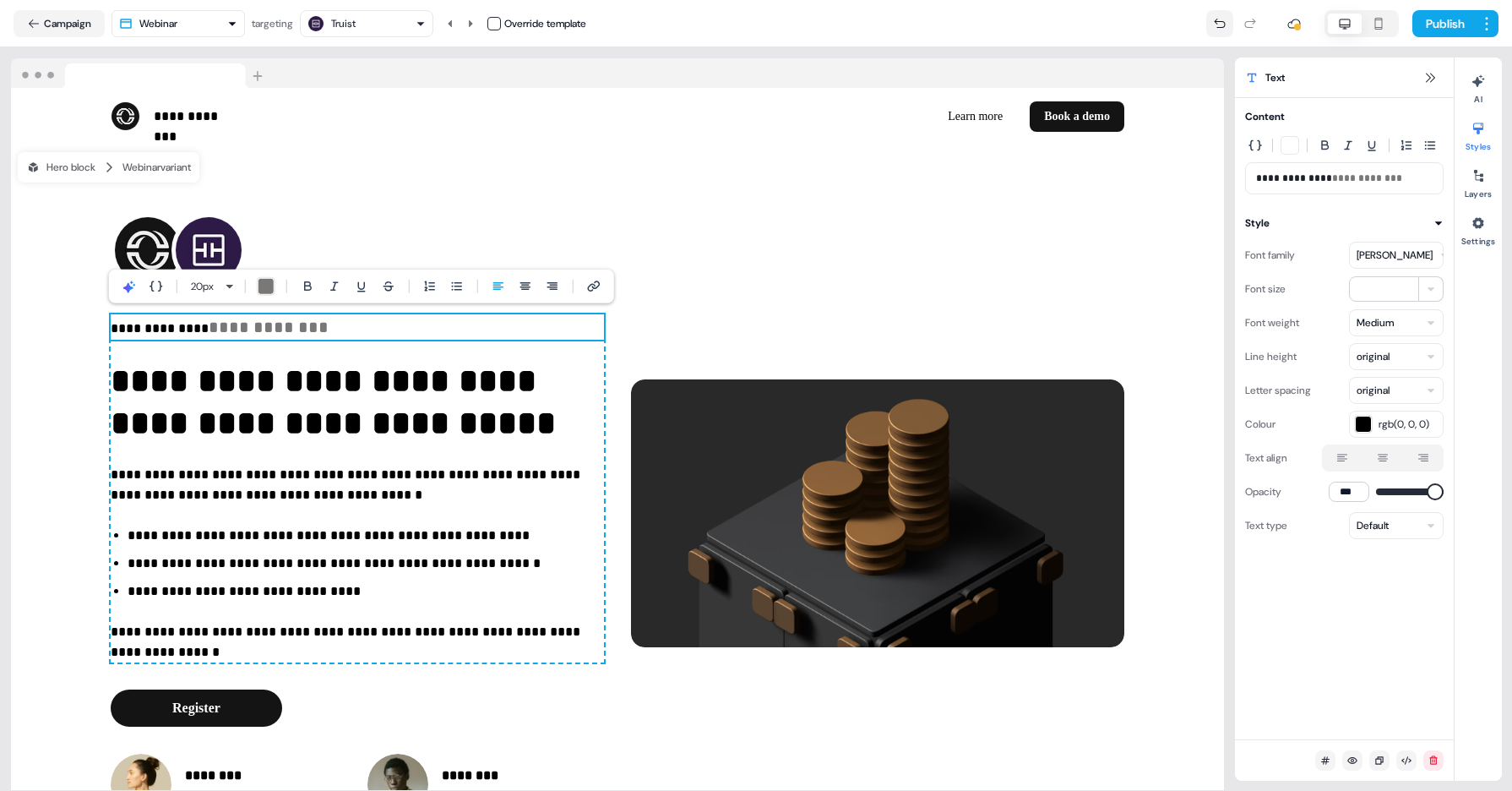 click 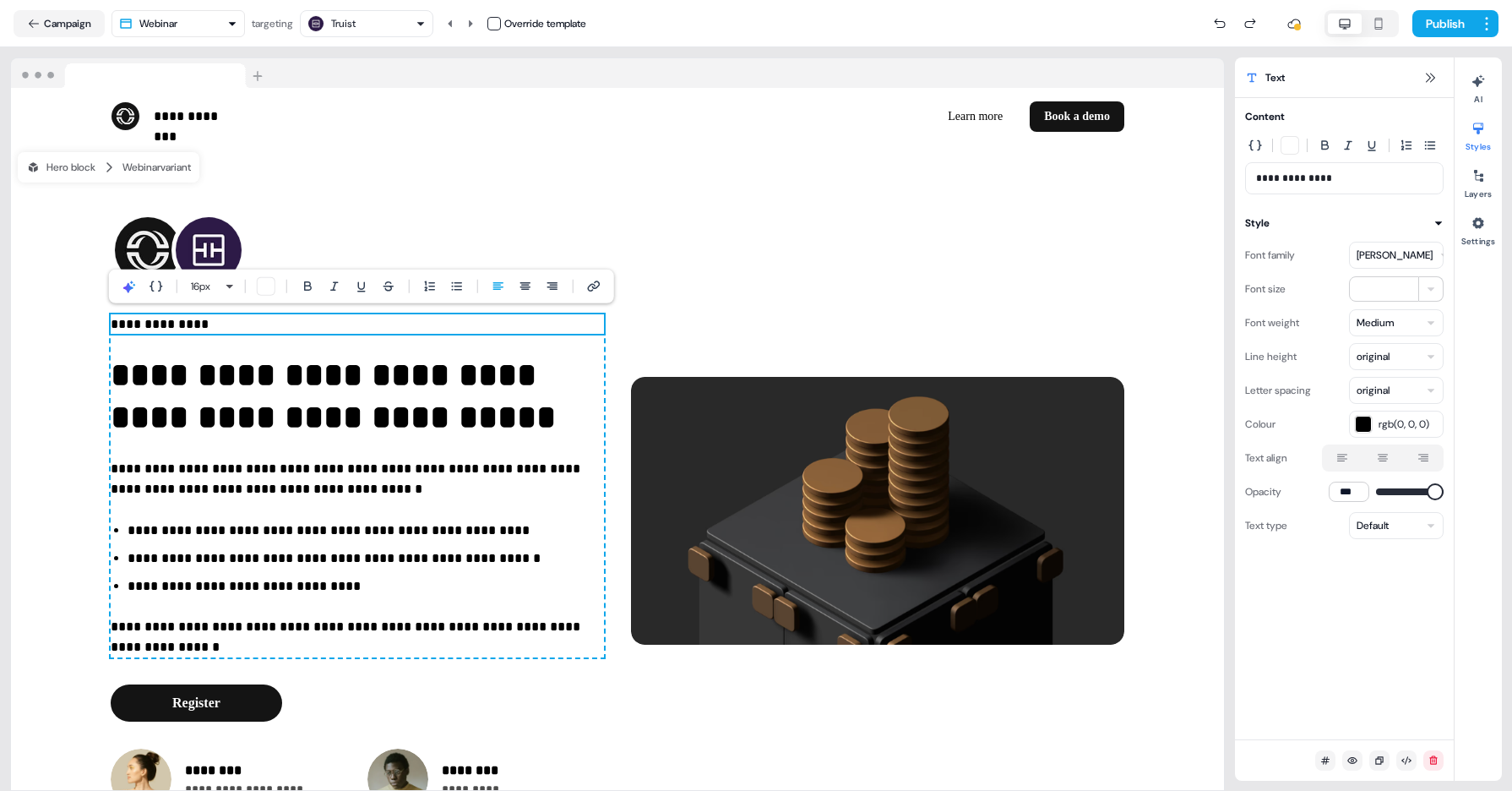 click on "**********" at bounding box center [1345, 178] 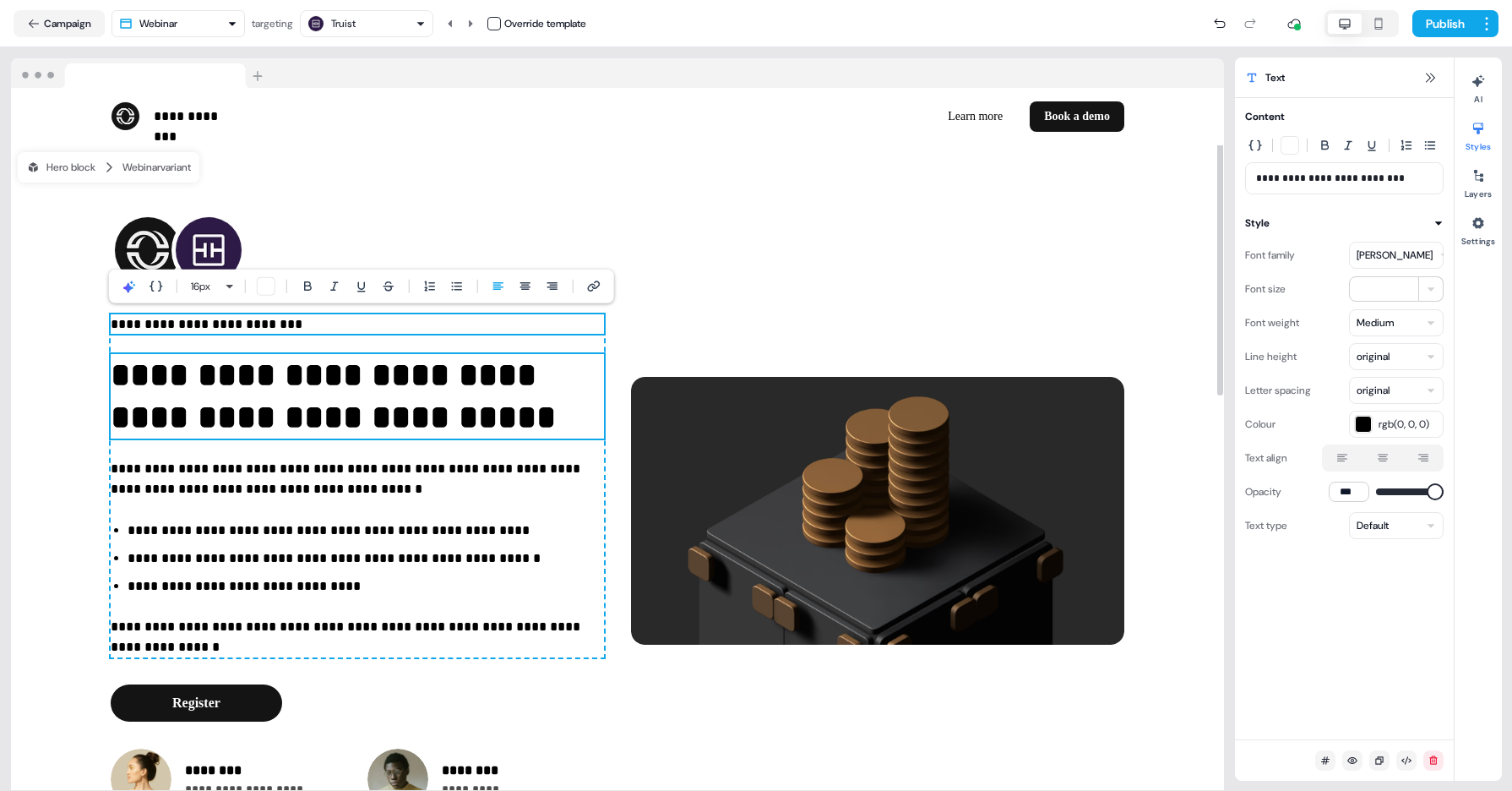 click on "**********" at bounding box center (357, 396) 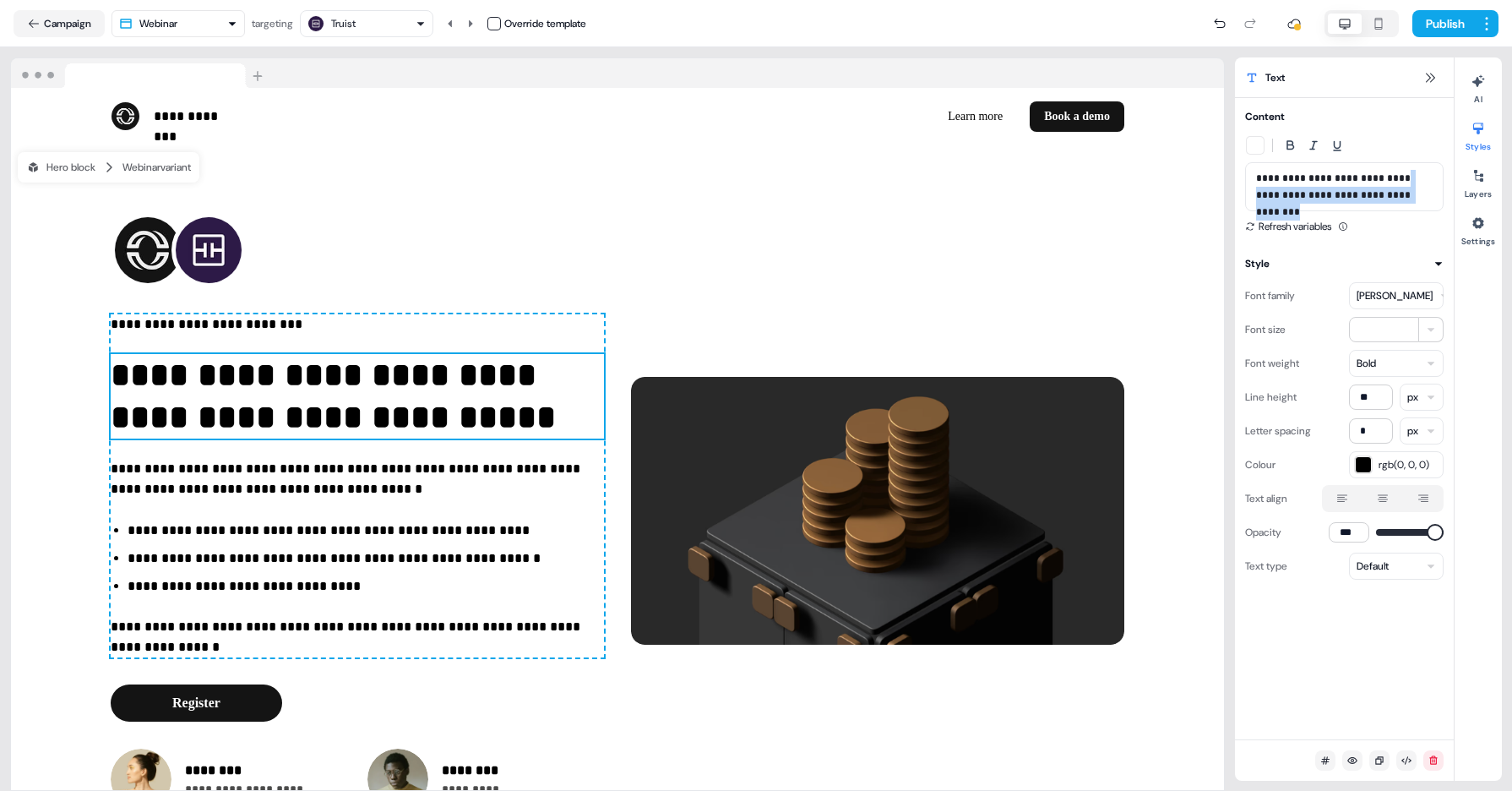 drag, startPoint x: 1422, startPoint y: 193, endPoint x: 1392, endPoint y: 175, distance: 34.985711 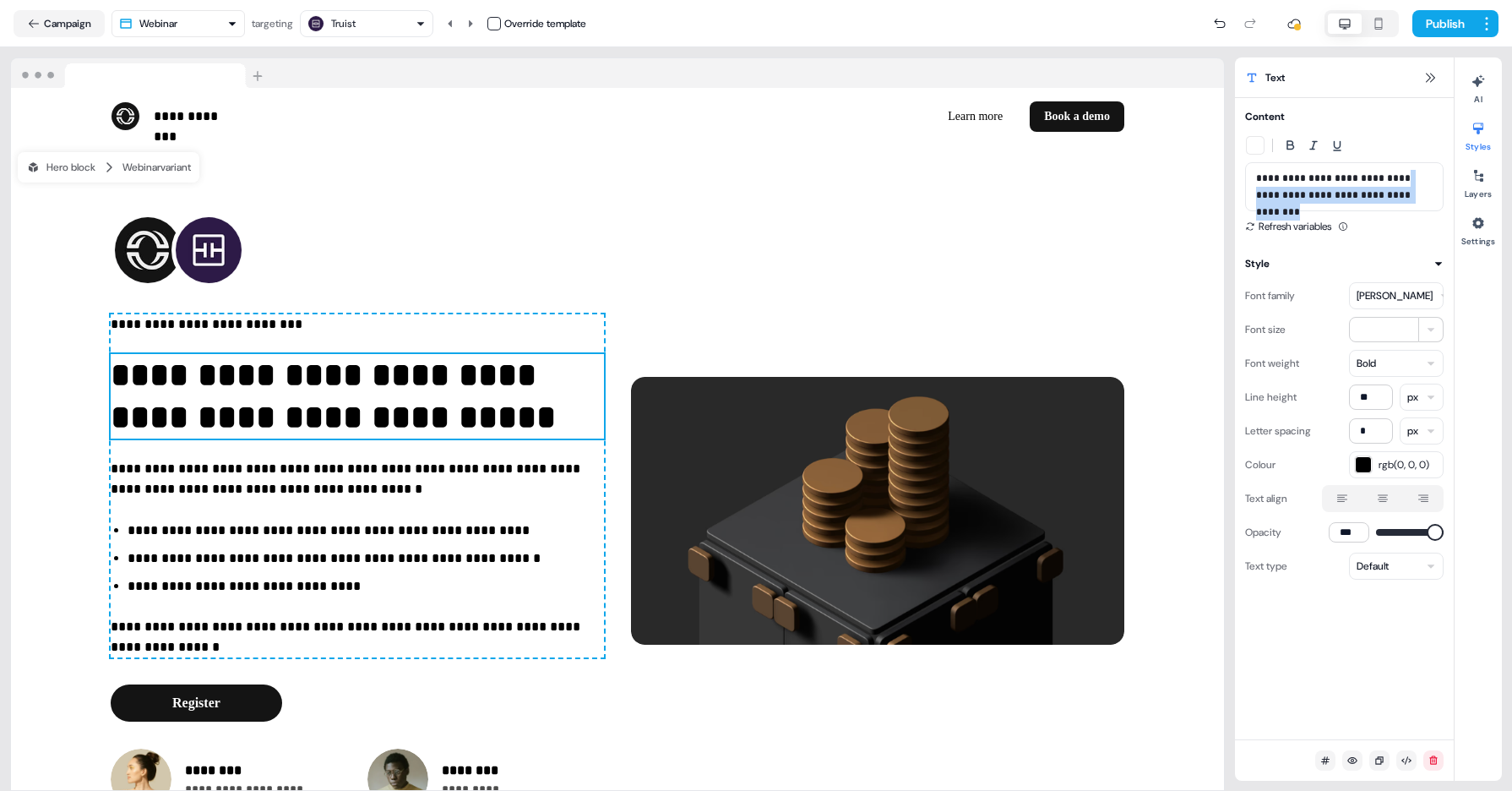 click on "**********" at bounding box center (1345, 187) 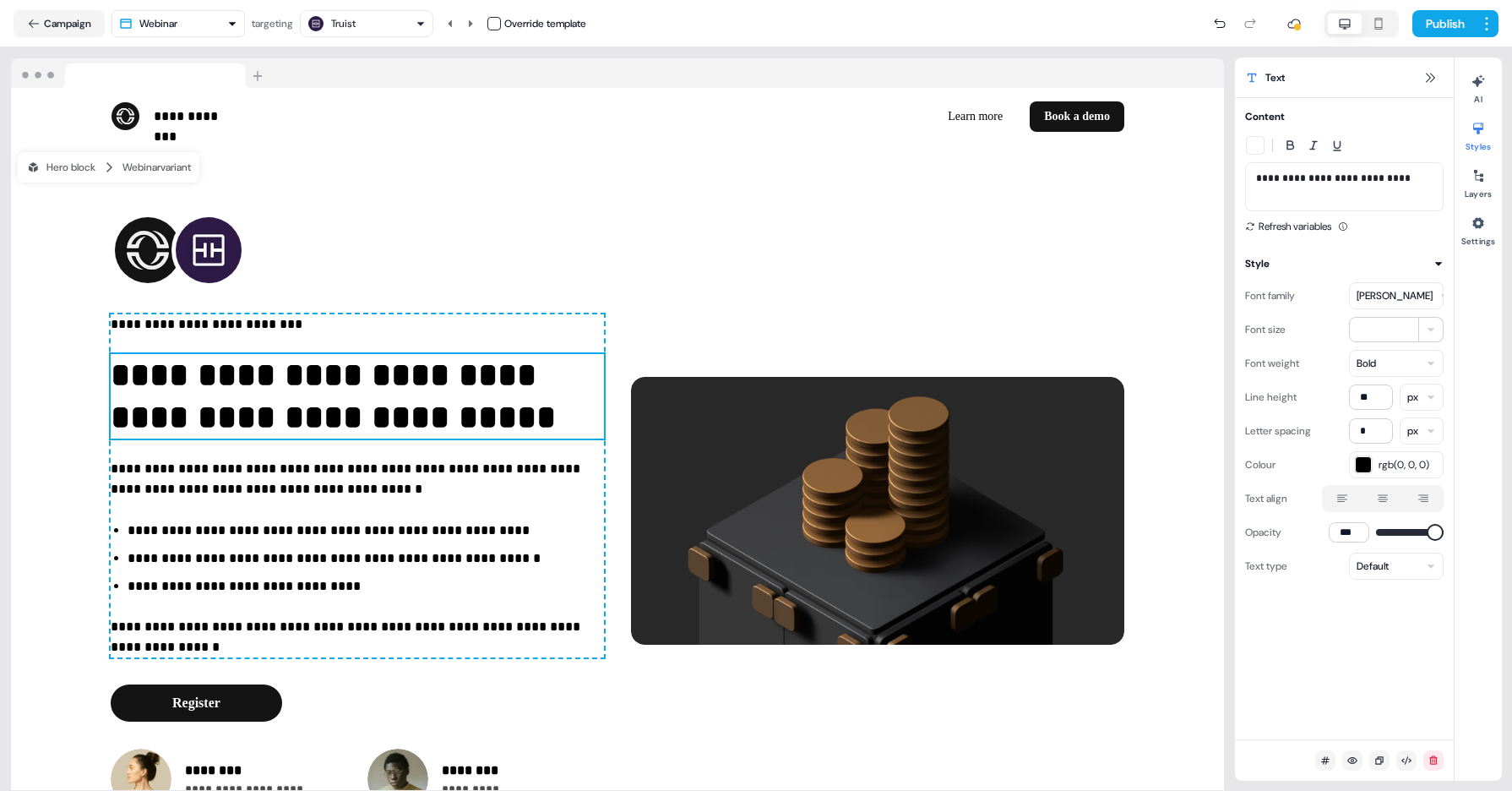 type 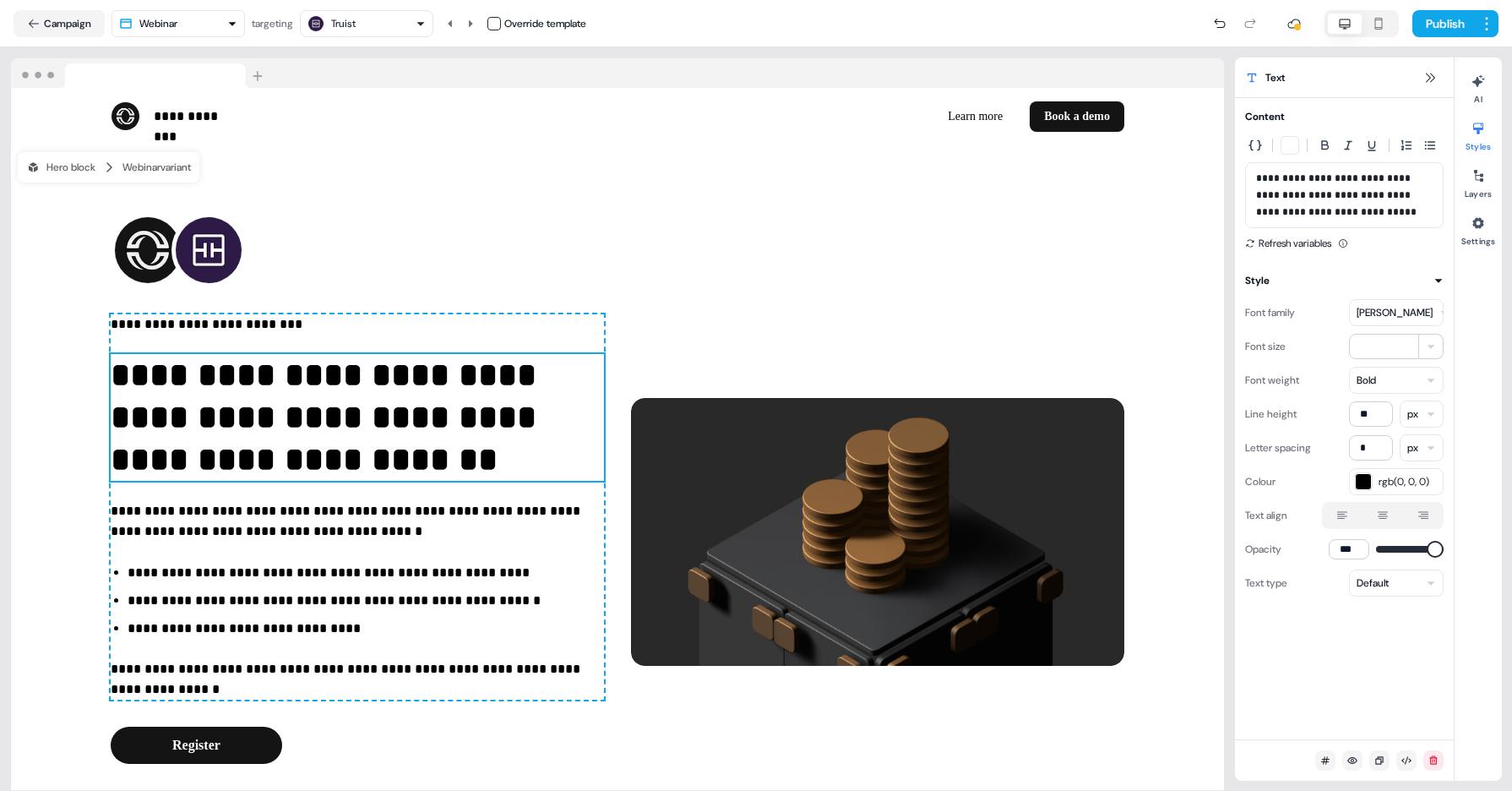 click on "**********" at bounding box center (1345, 195) 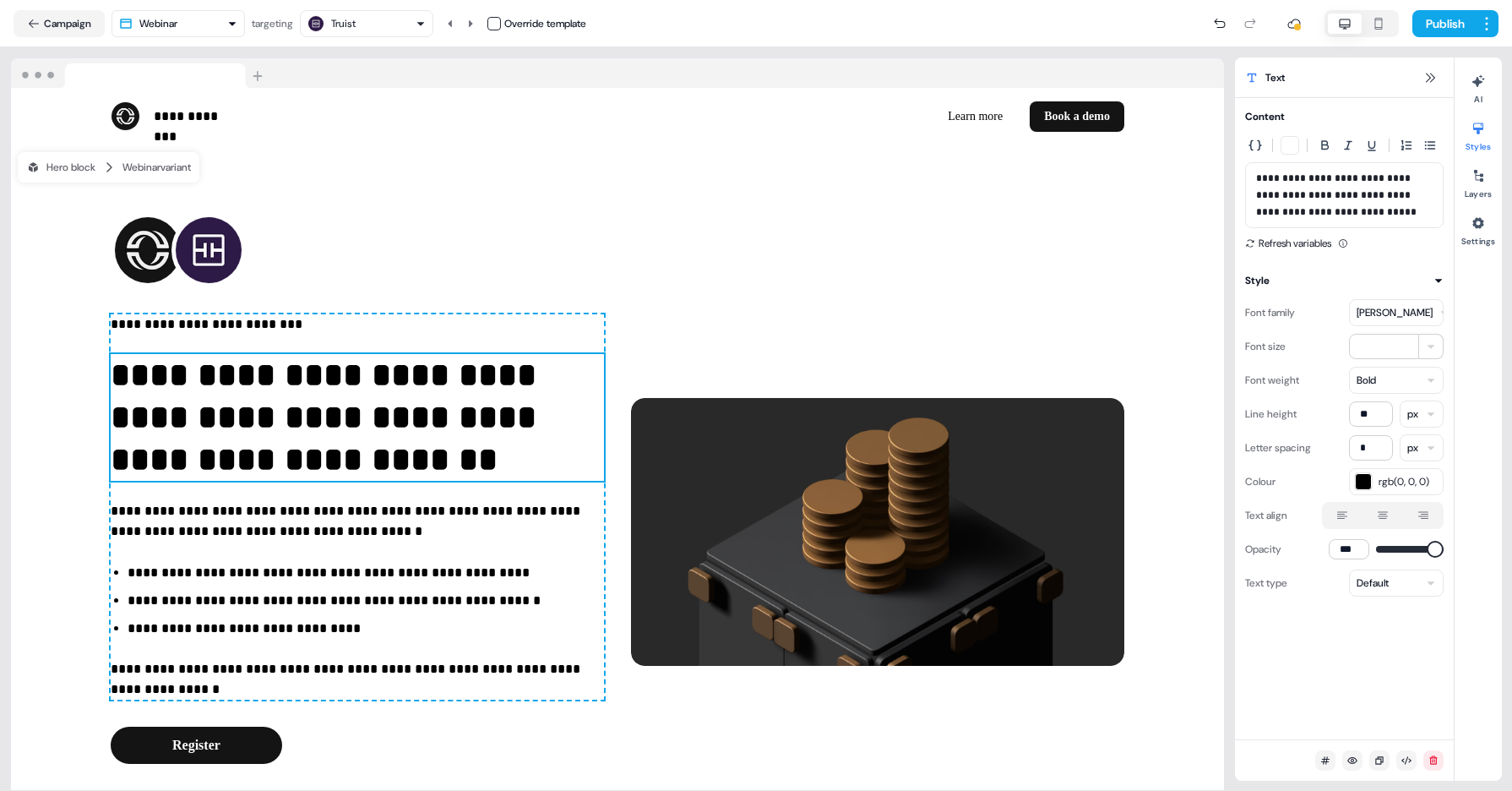 type 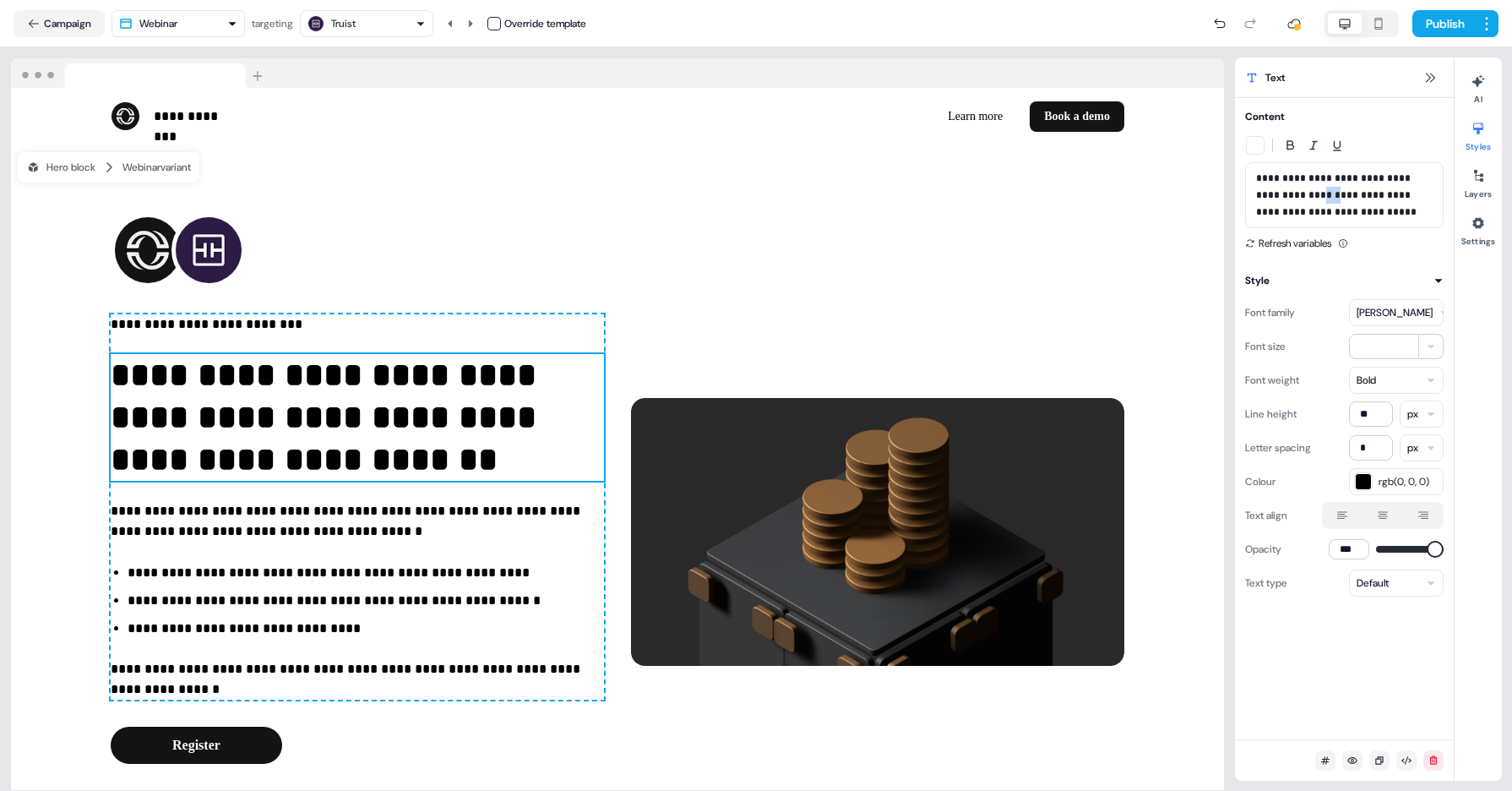 drag, startPoint x: 1306, startPoint y: 198, endPoint x: 1291, endPoint y: 198, distance: 15 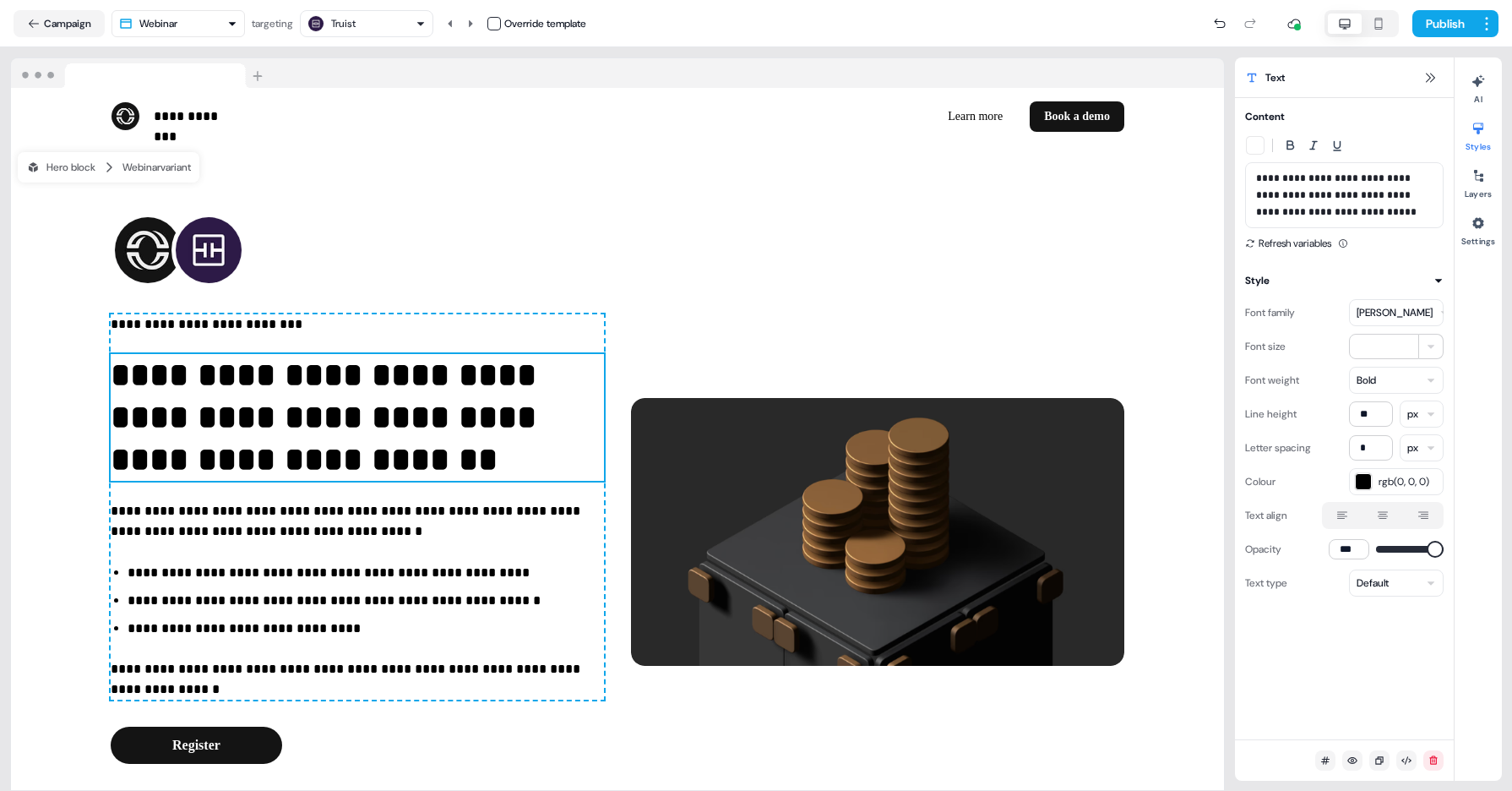 type 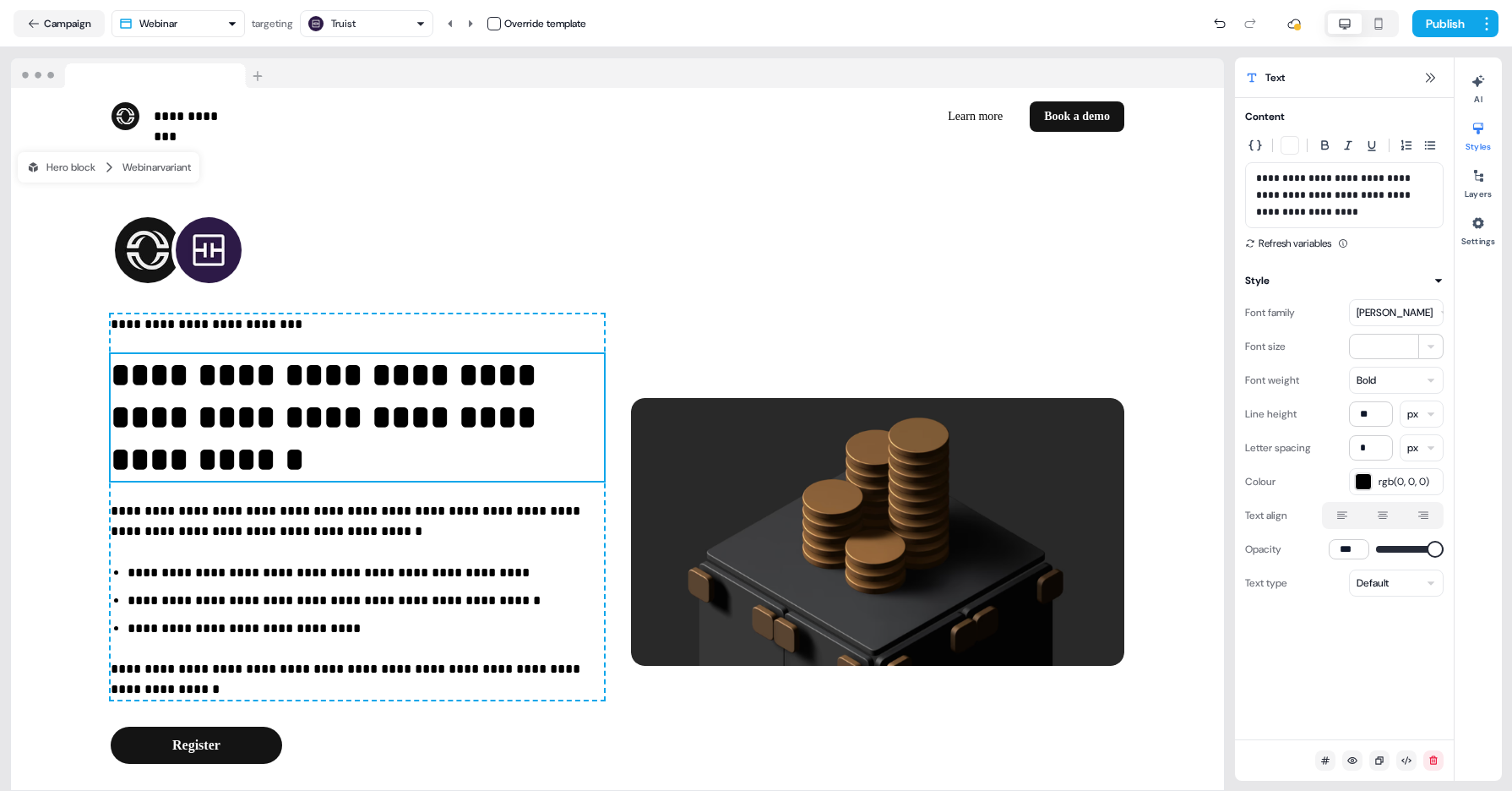 click on "**********" at bounding box center (1345, 195) 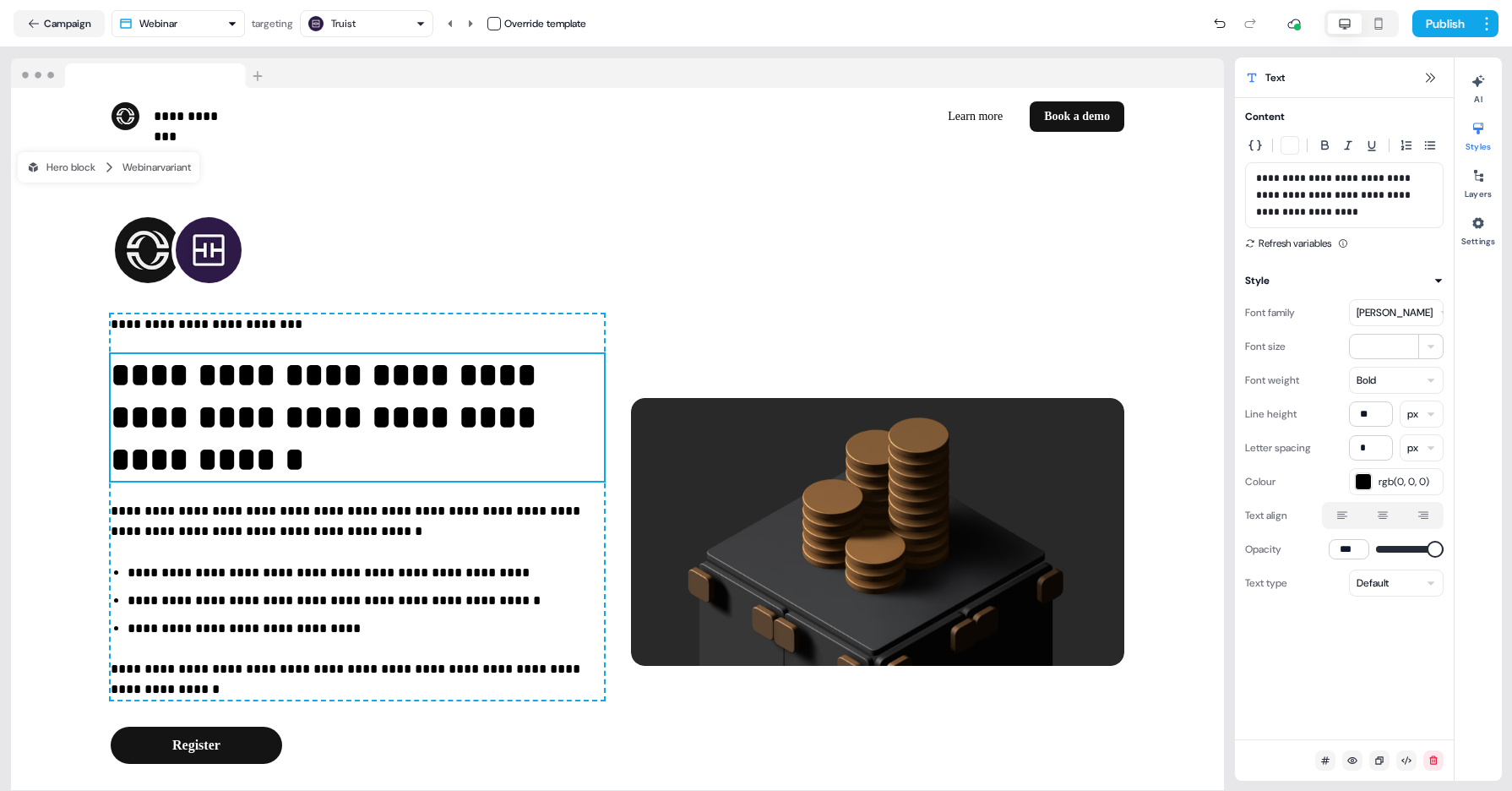 click on "**********" at bounding box center (1345, 195) 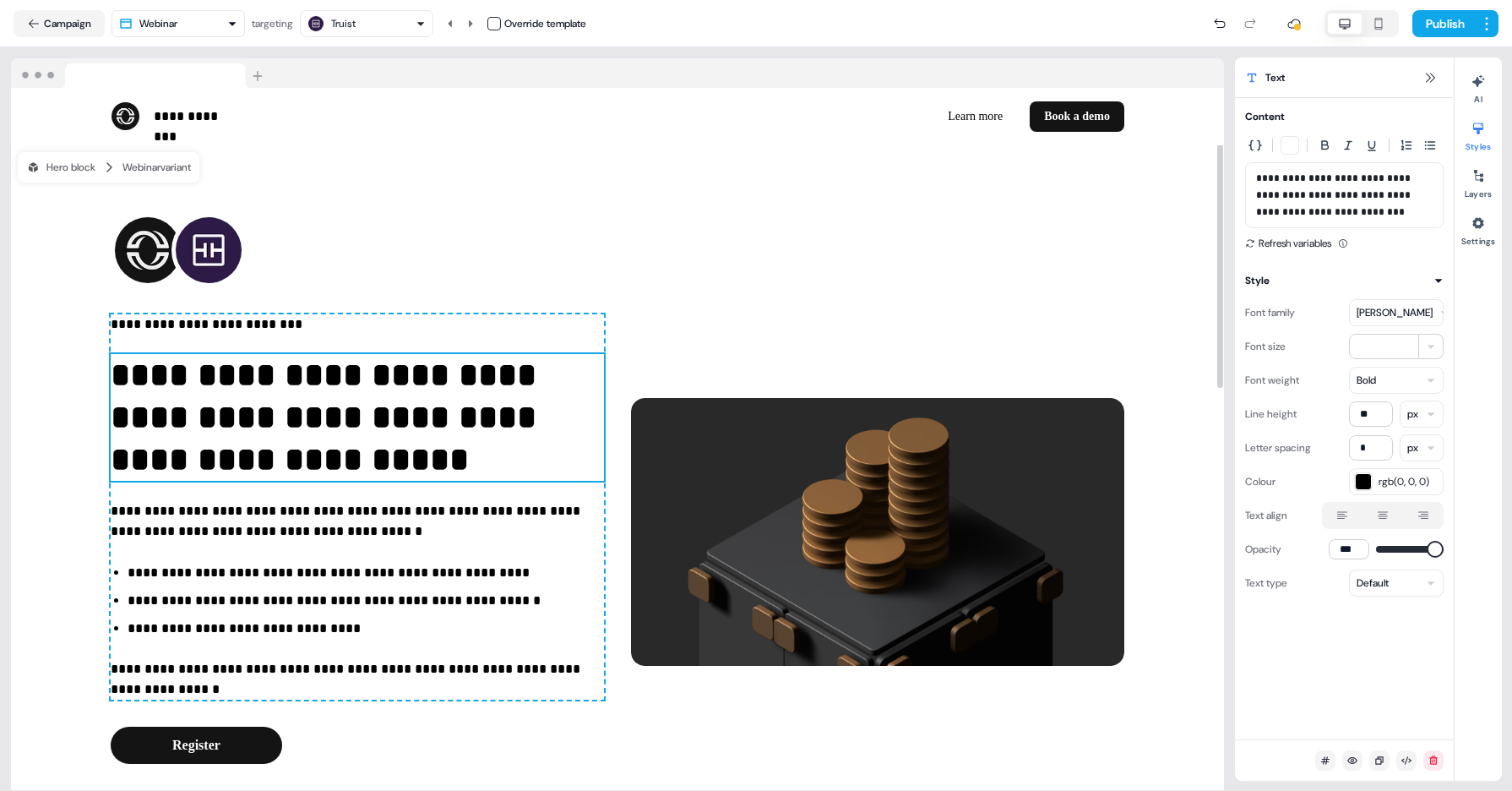click on "**********" at bounding box center [357, 417] 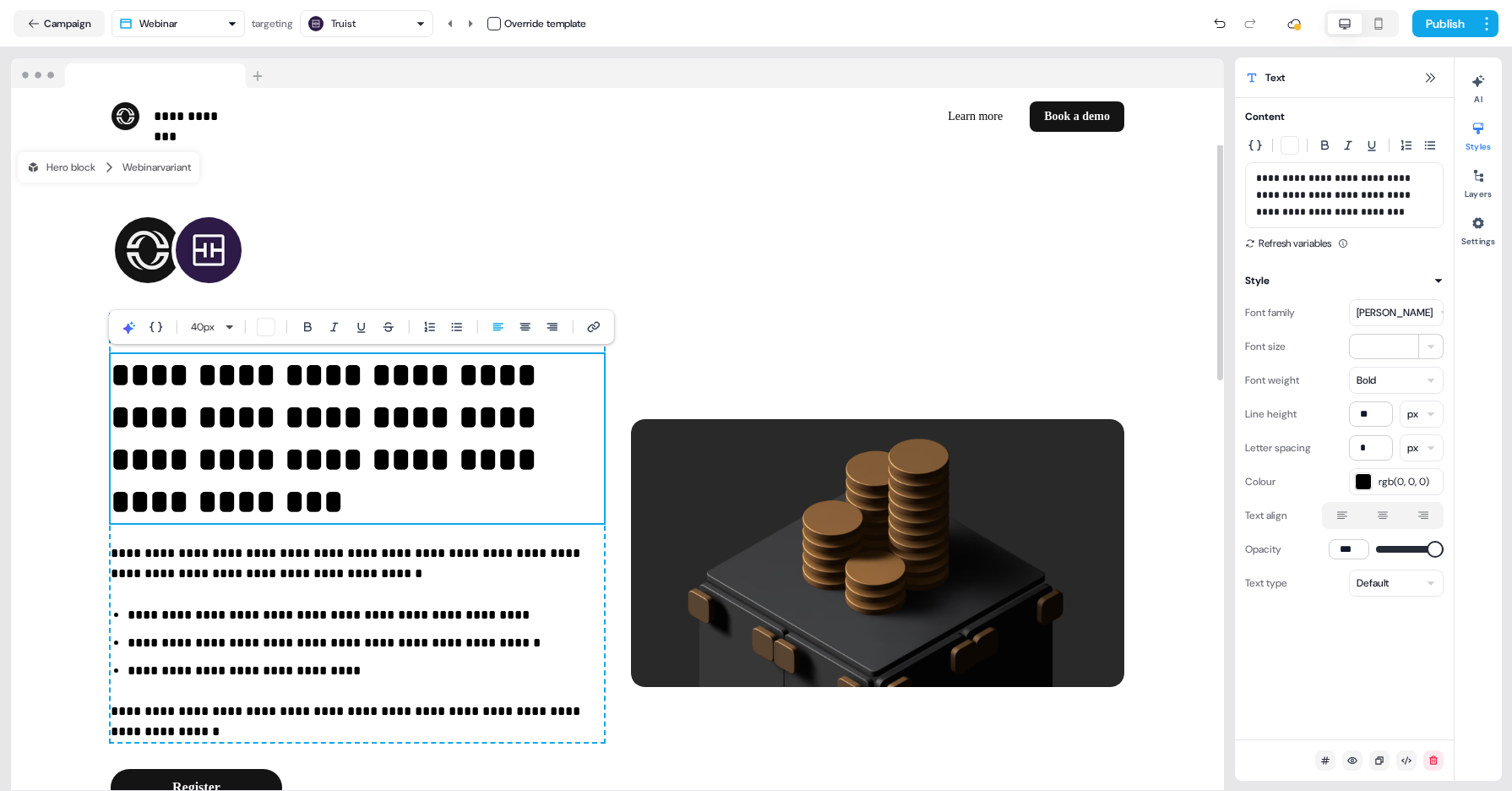 click on "**********" at bounding box center (357, 439) 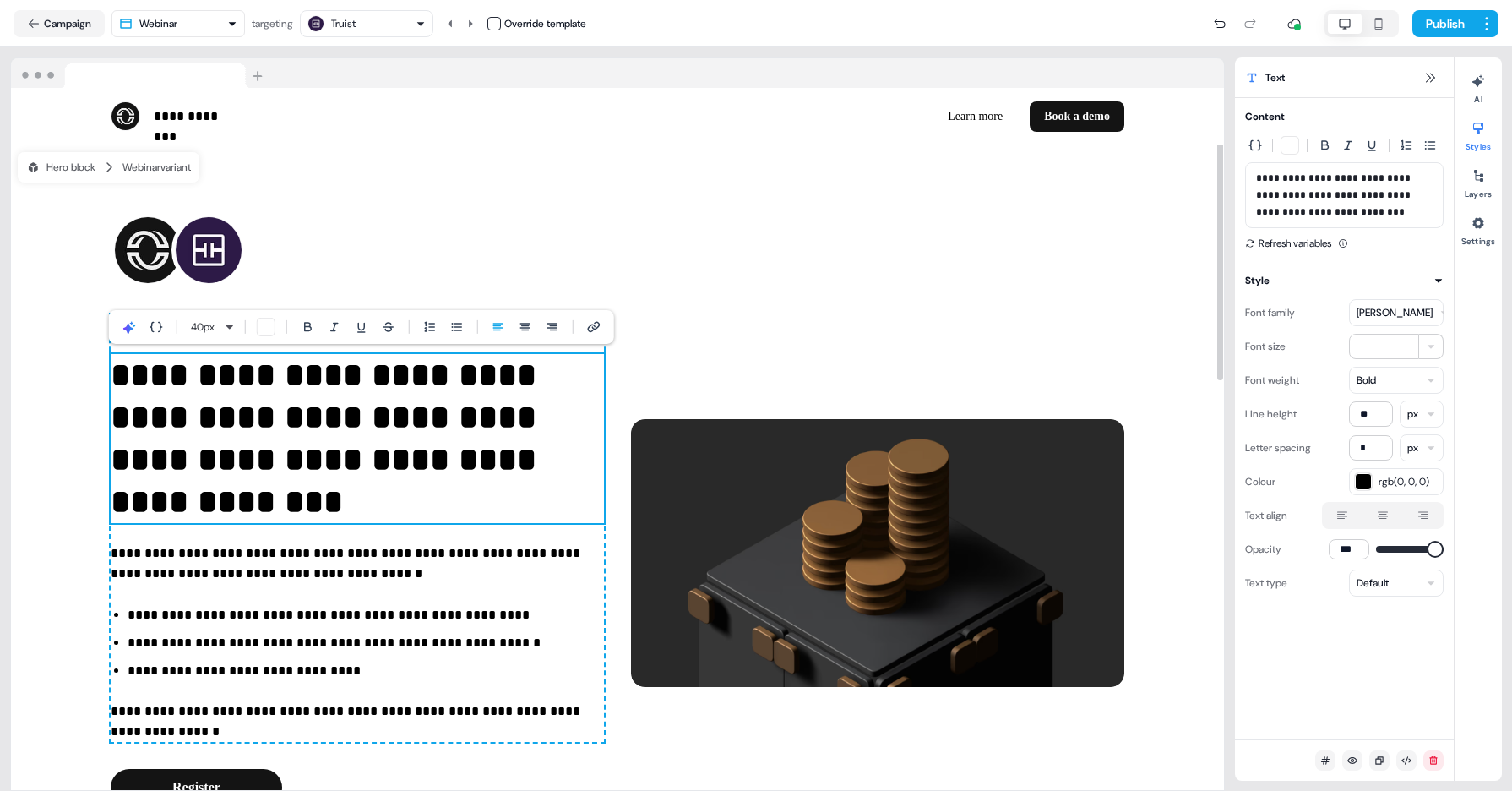type 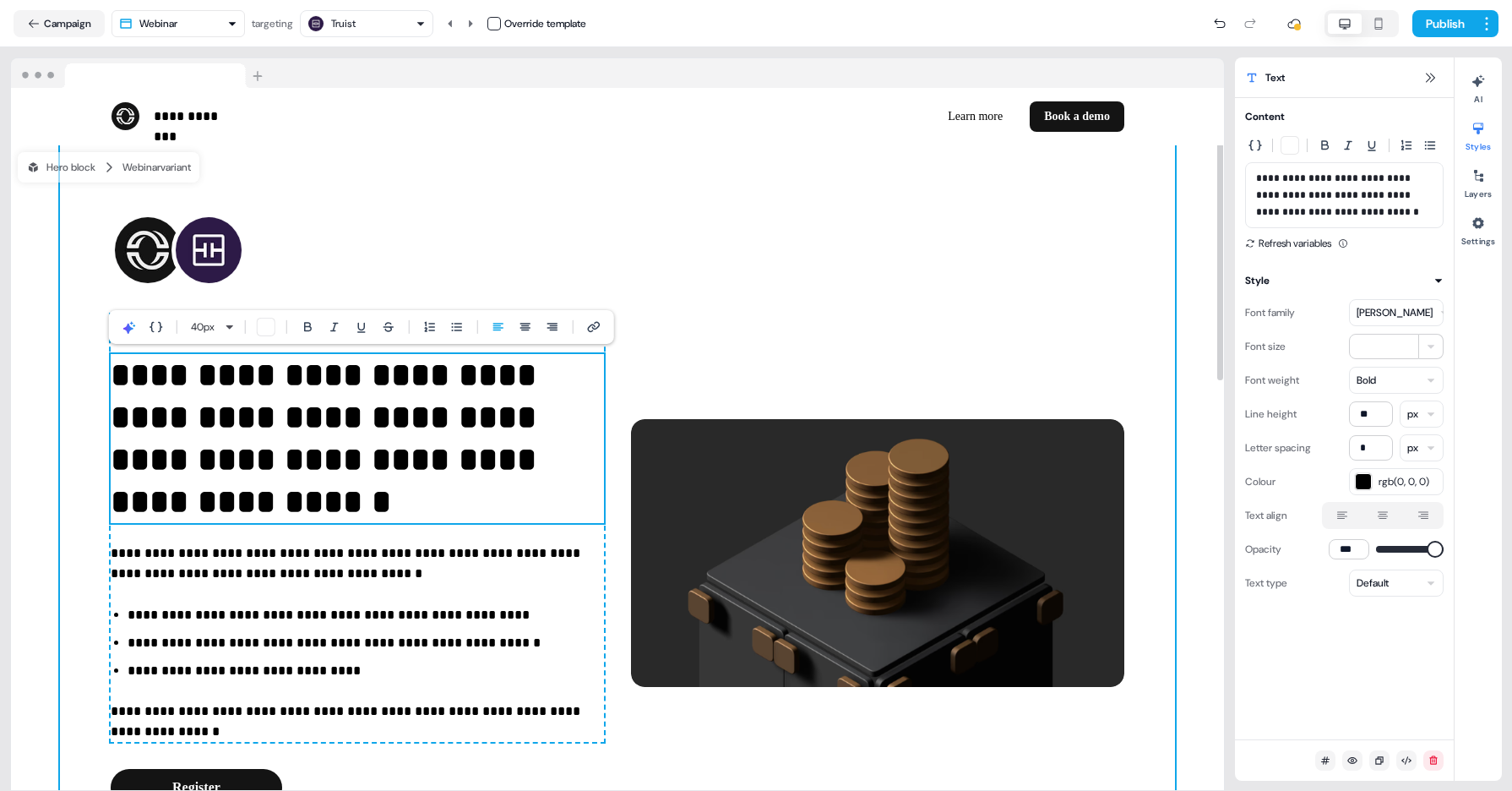 click on "**********" at bounding box center (617, 554) 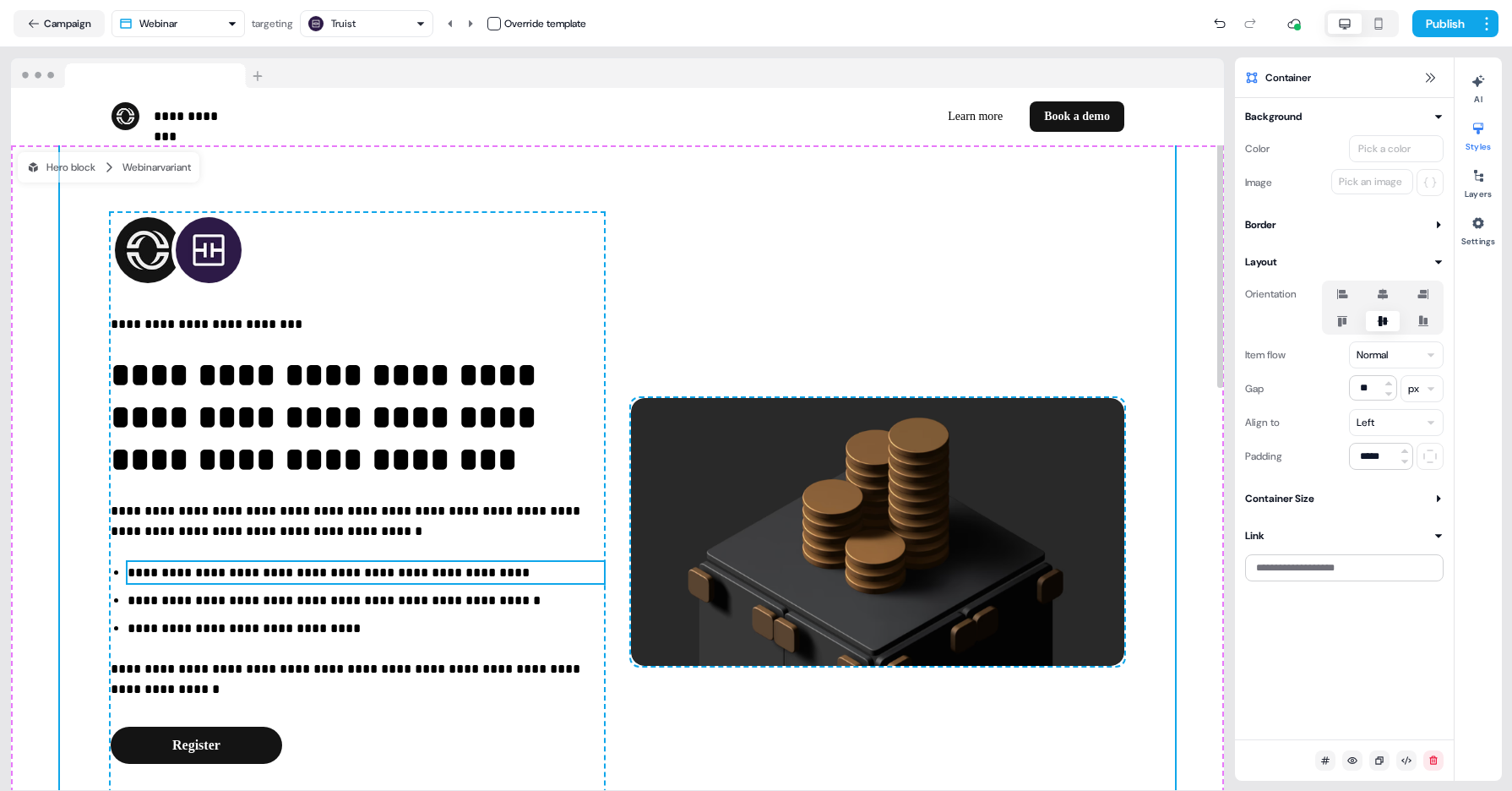 click on "**********" at bounding box center [366, 573] 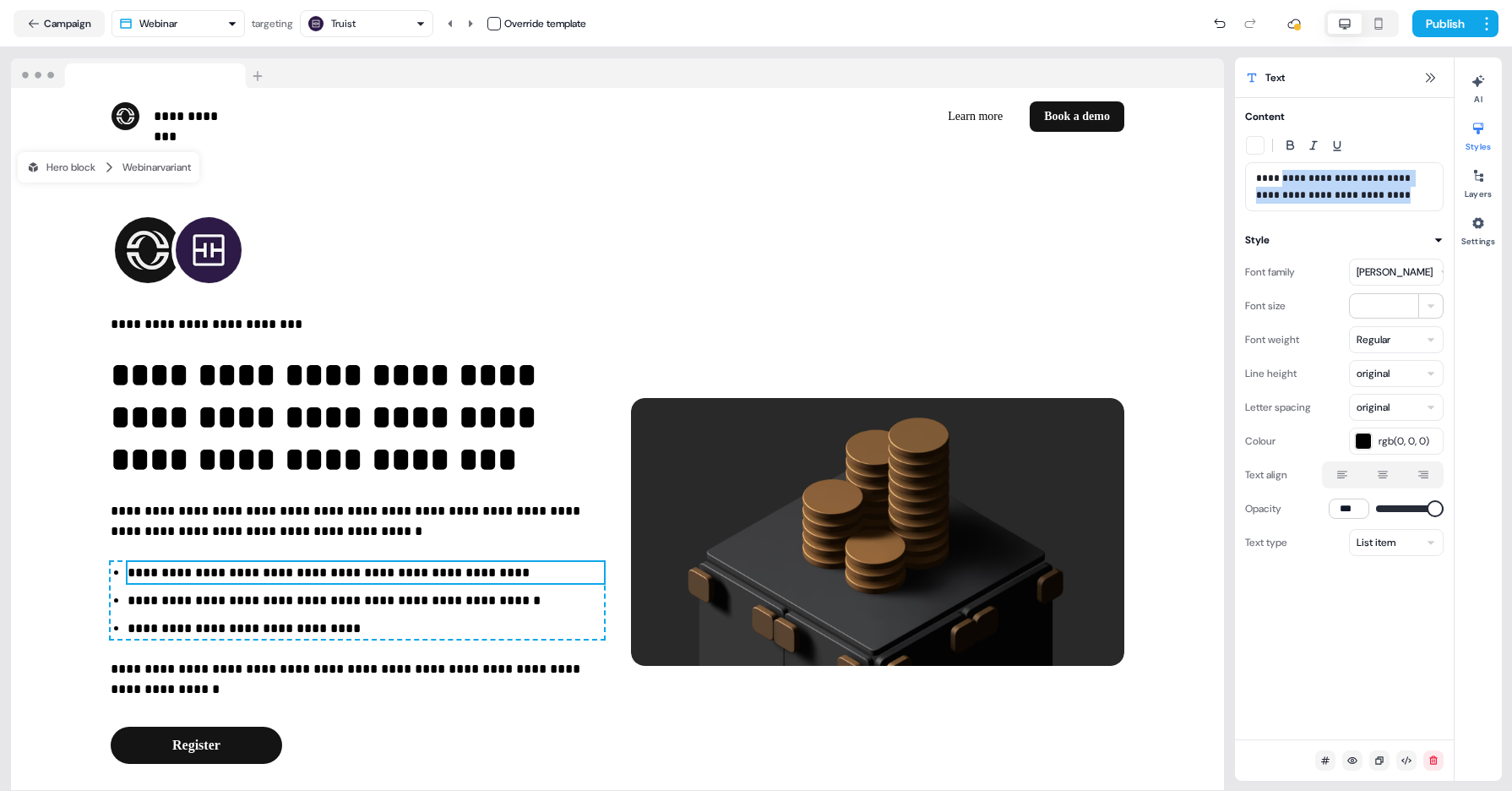 drag, startPoint x: 1394, startPoint y: 197, endPoint x: 1285, endPoint y: 173, distance: 111.61093 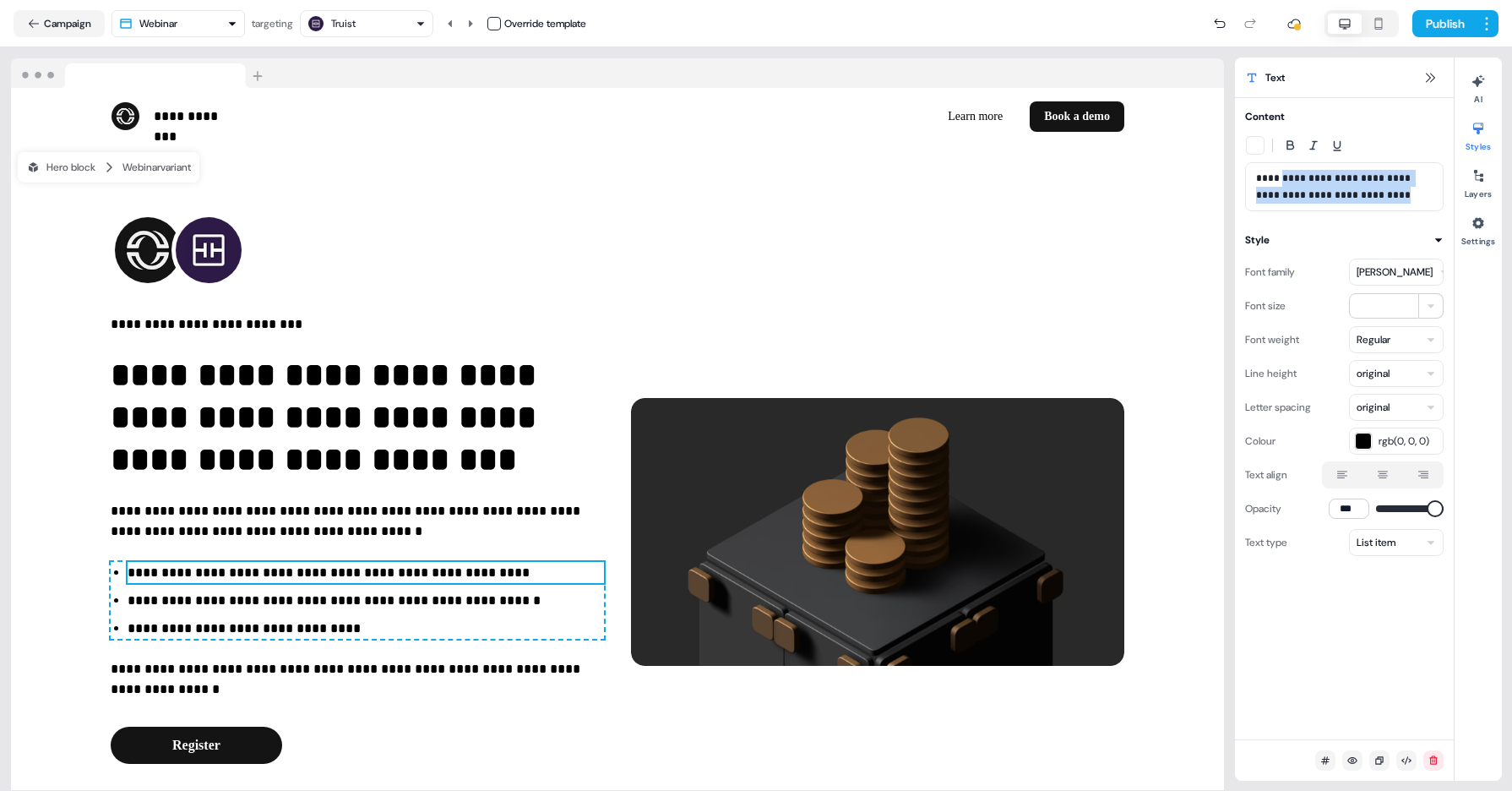 click on "**********" at bounding box center [1345, 187] 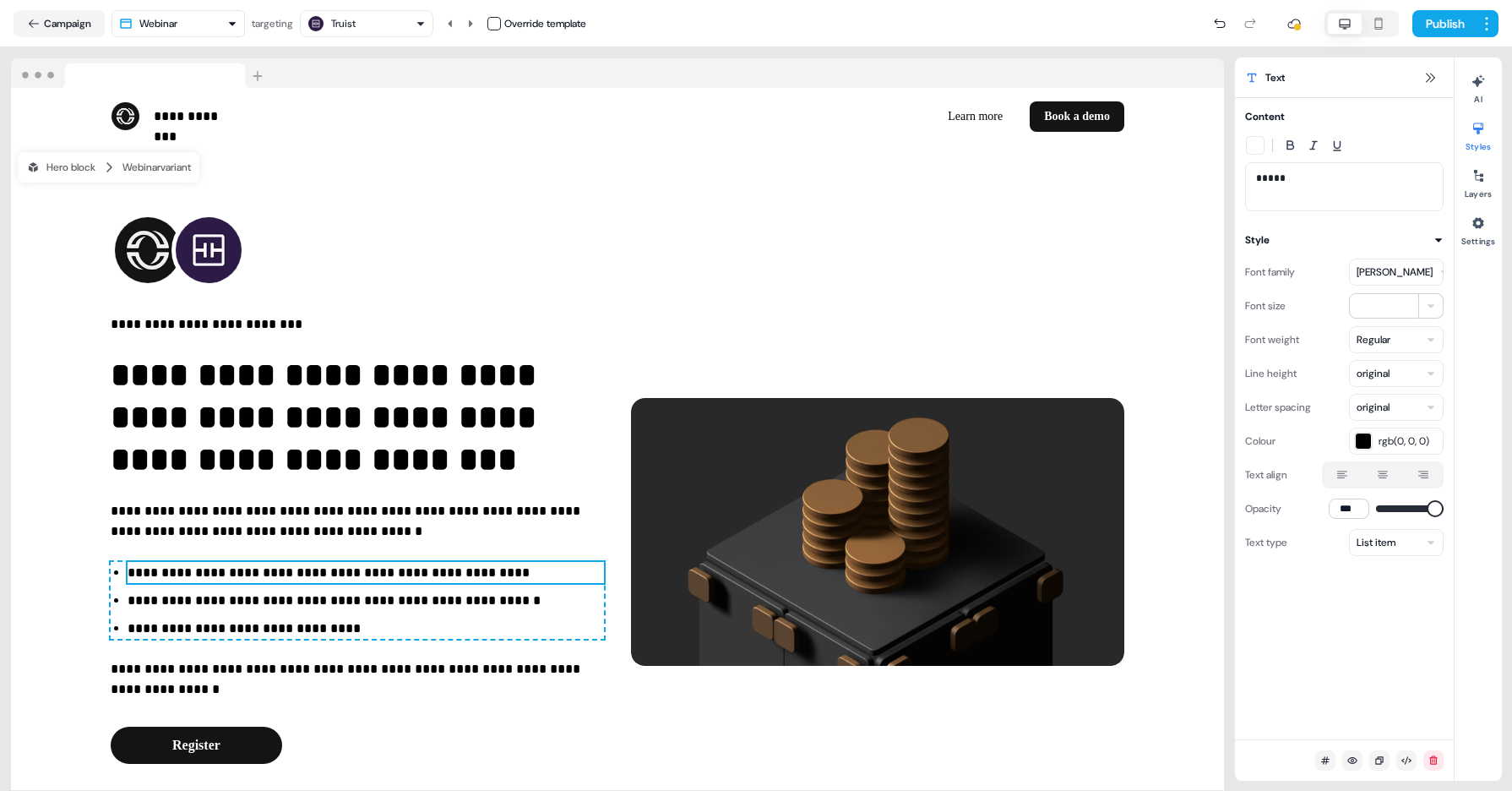 type 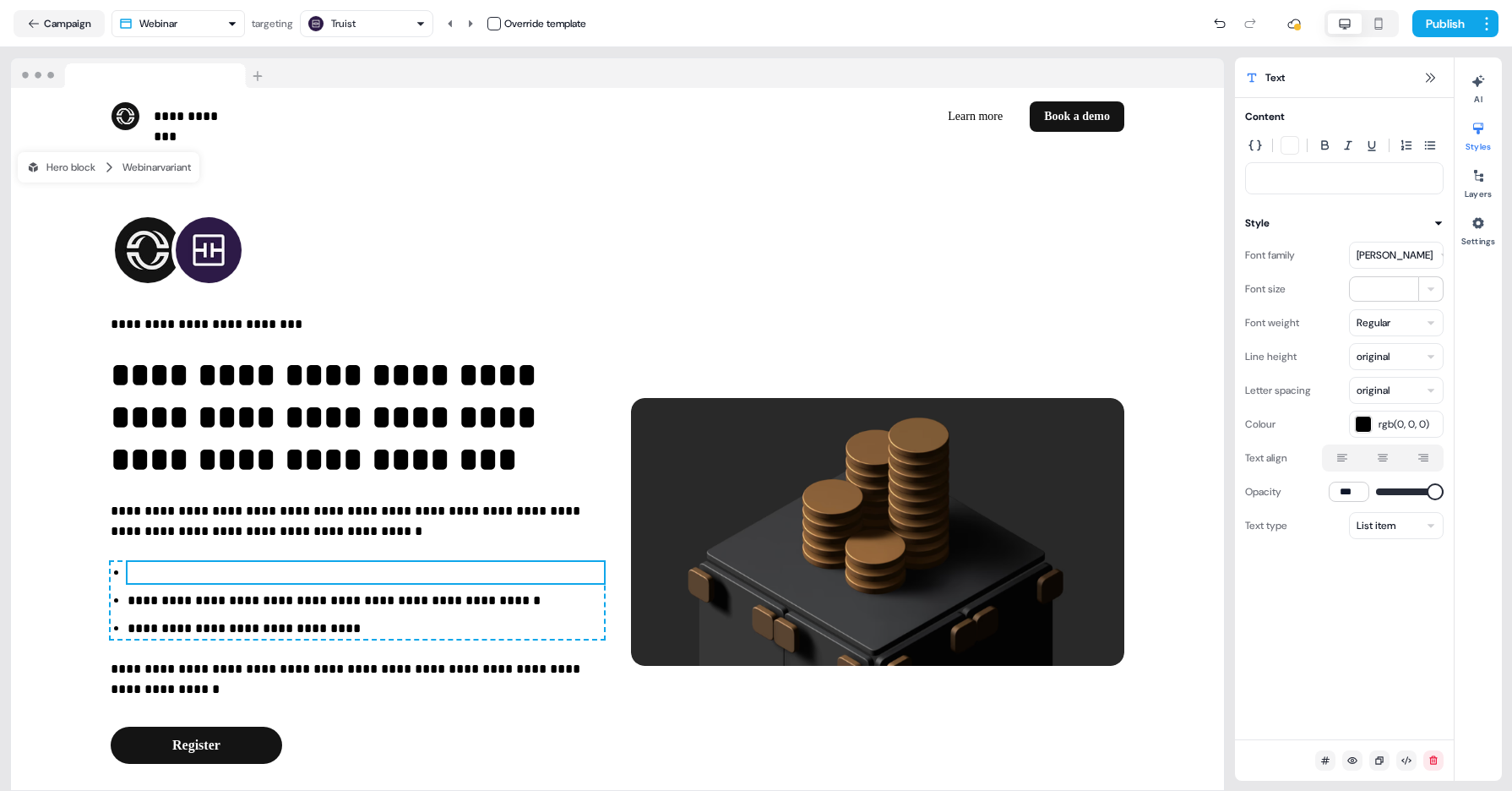 click at bounding box center (1344, 178) 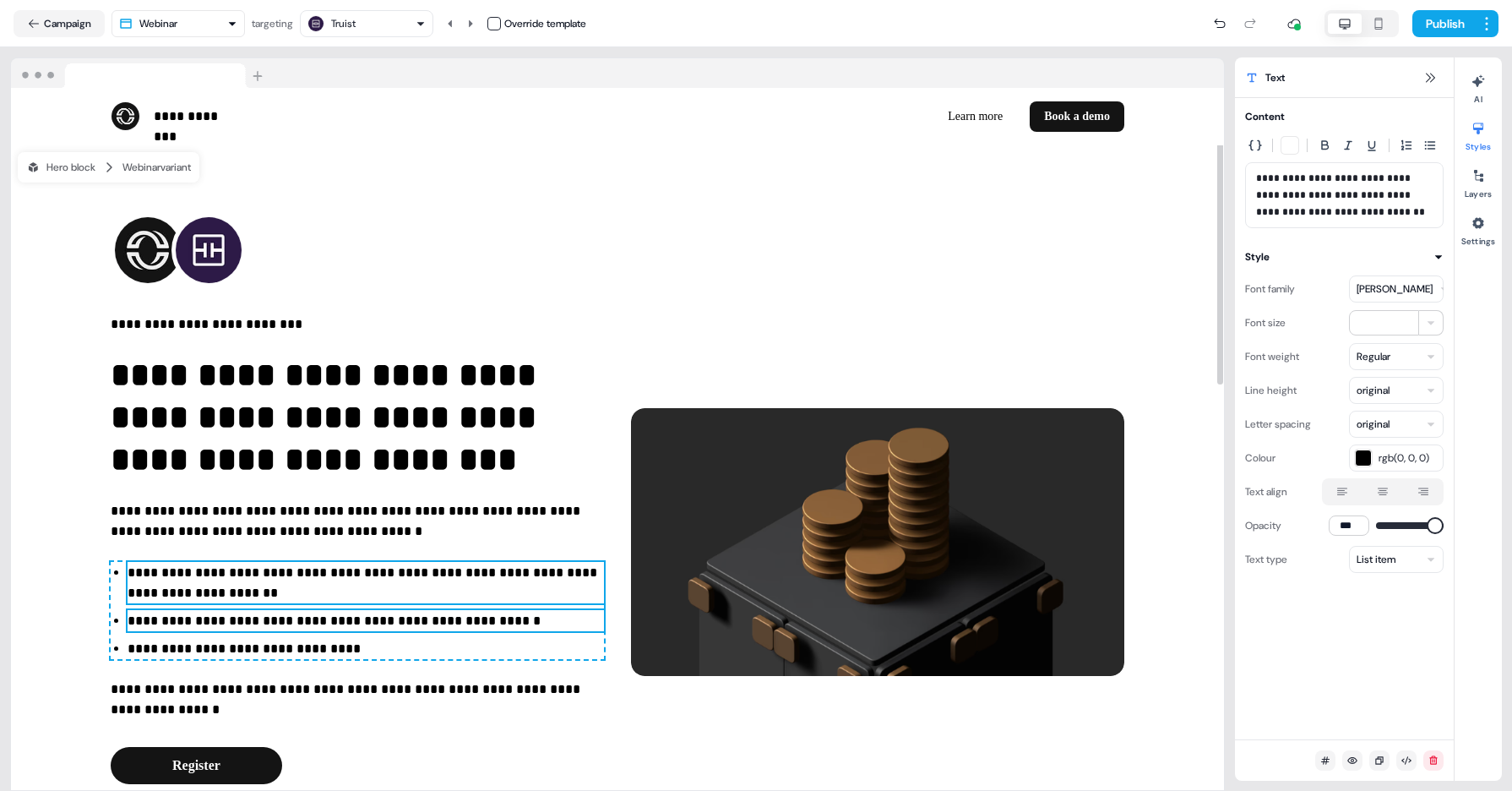click on "**********" at bounding box center (366, 621) 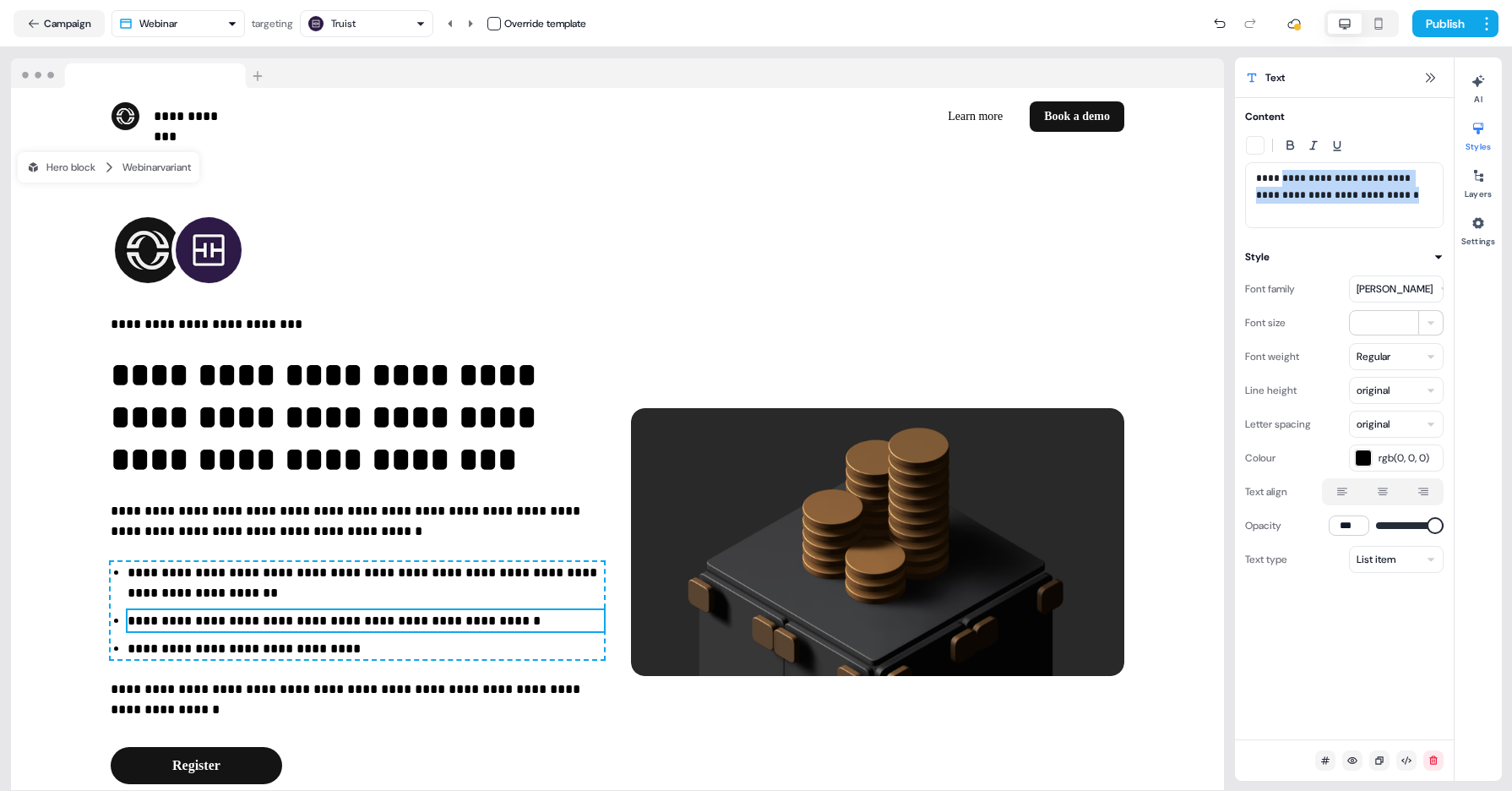 drag, startPoint x: 1302, startPoint y: 215, endPoint x: 1278, endPoint y: 177, distance: 45 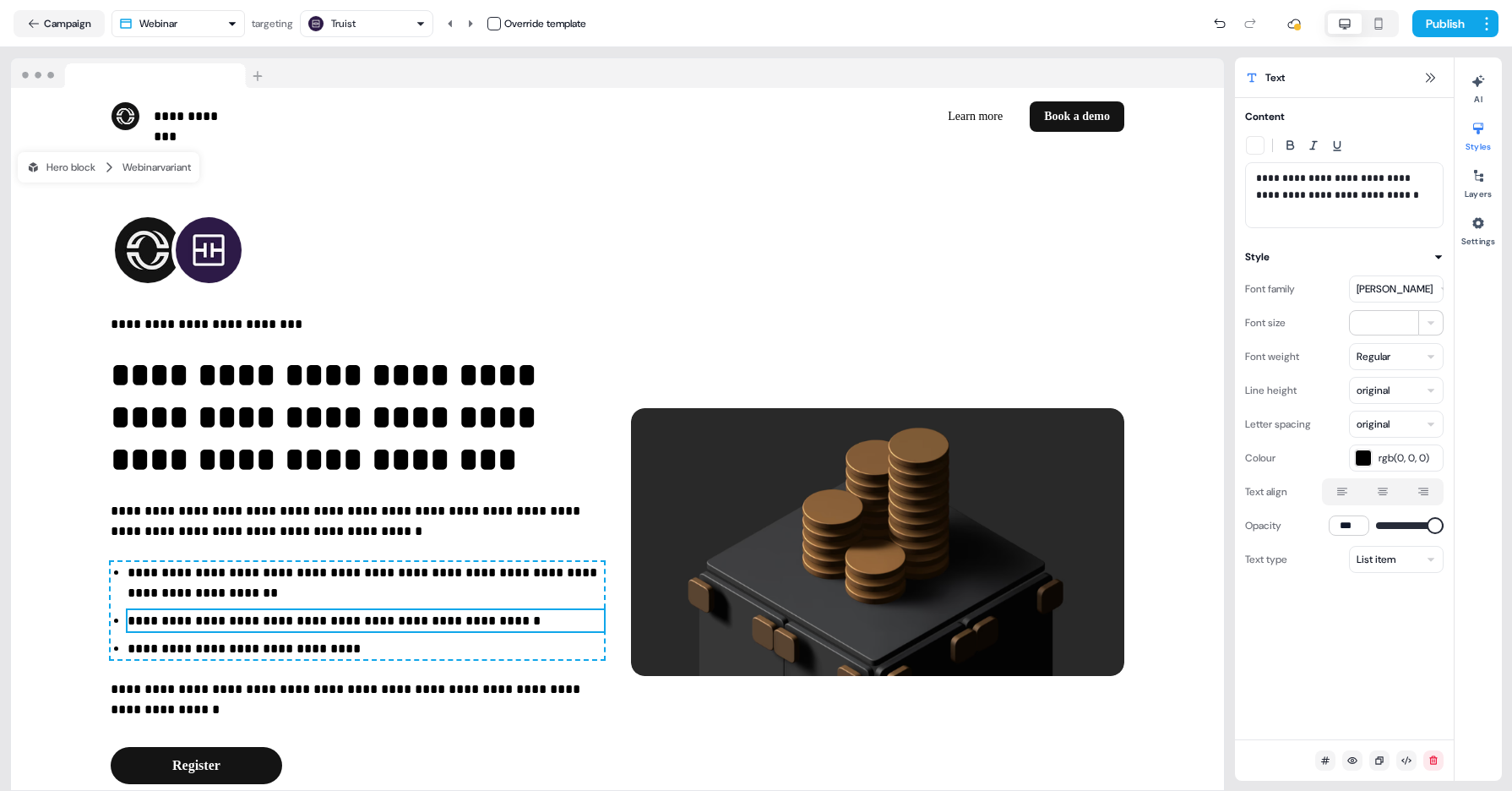 type 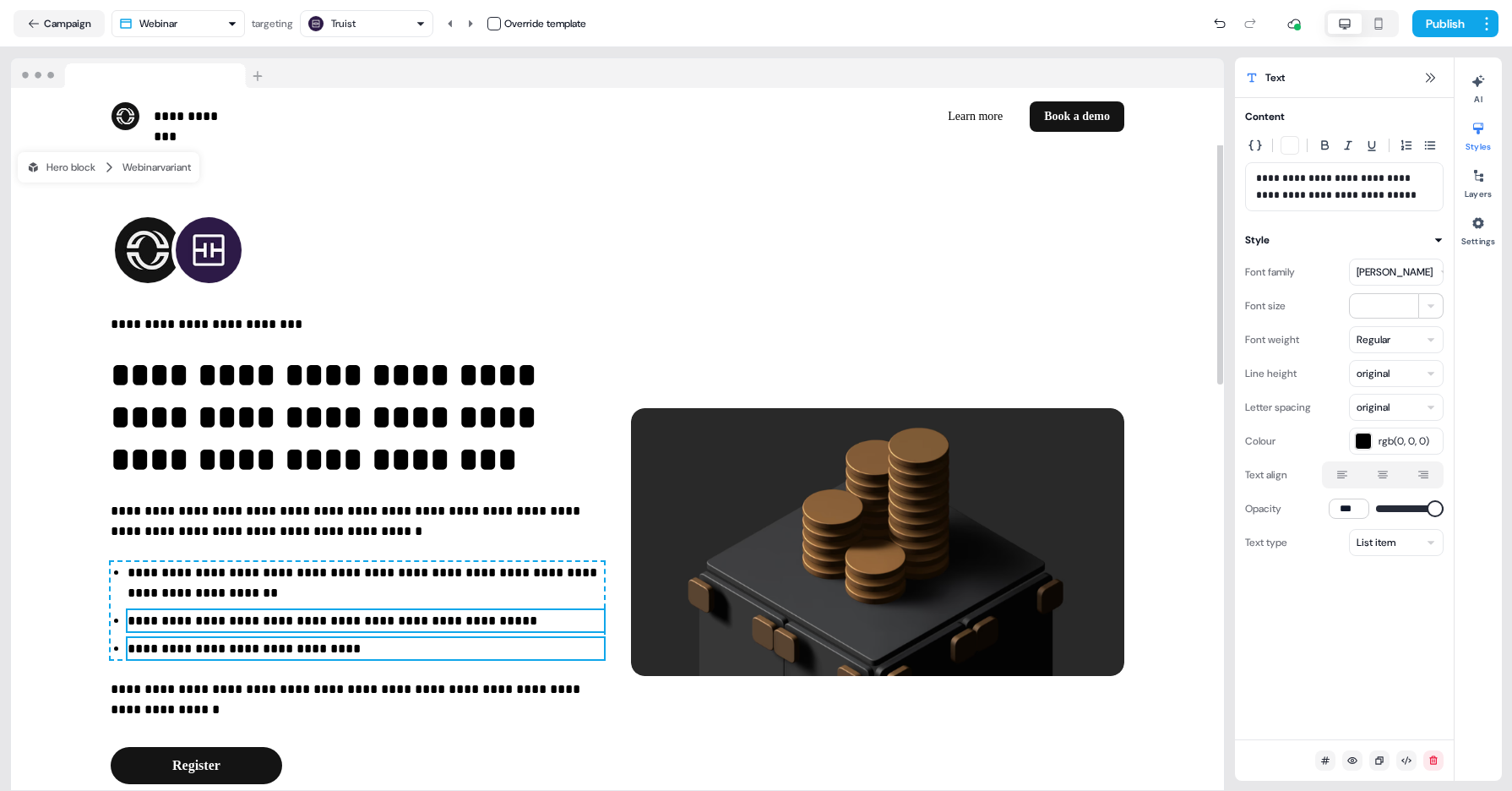 click on "**********" at bounding box center [366, 649] 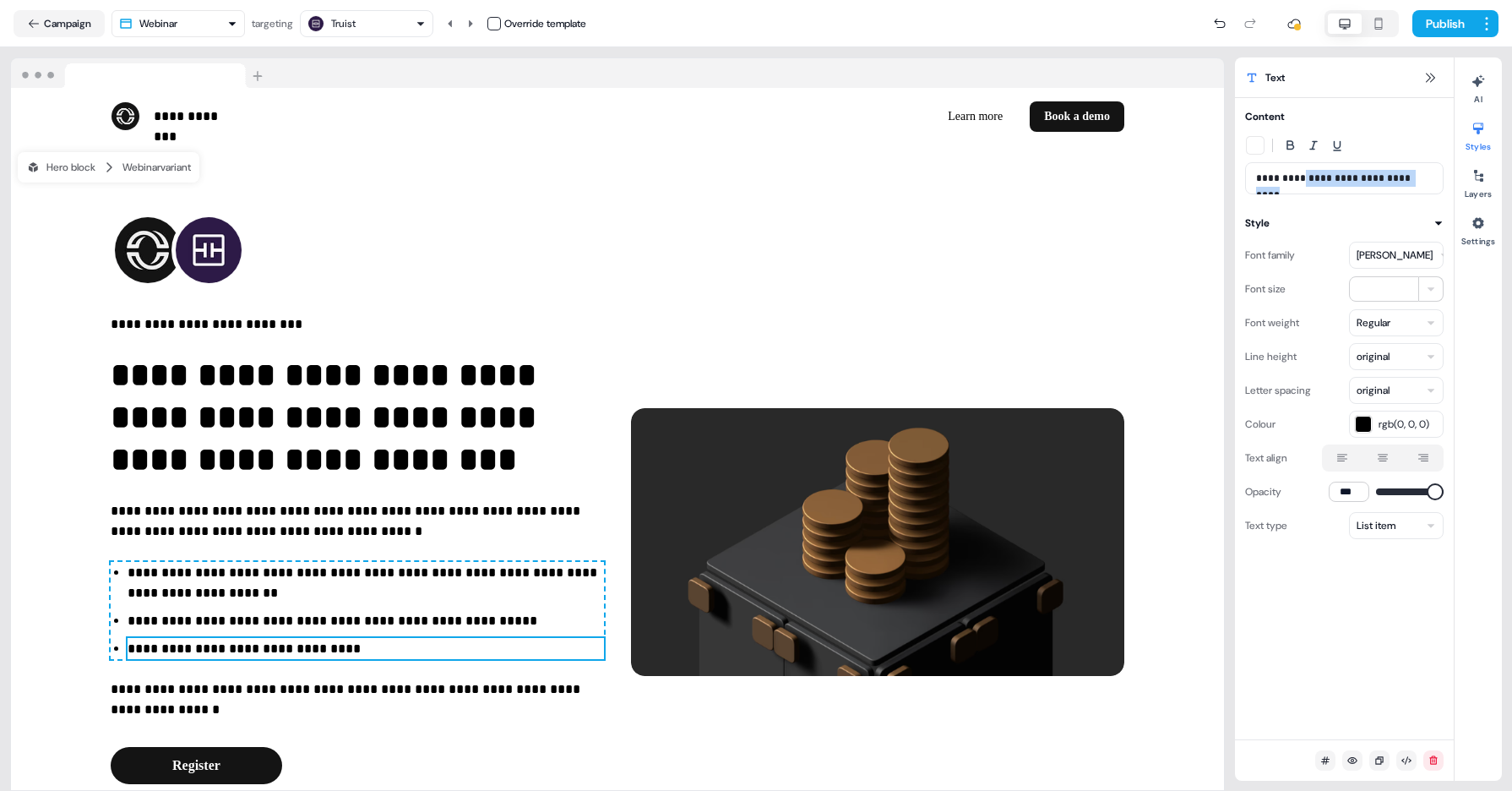 drag, startPoint x: 1414, startPoint y: 177, endPoint x: 1304, endPoint y: 178, distance: 110.00455 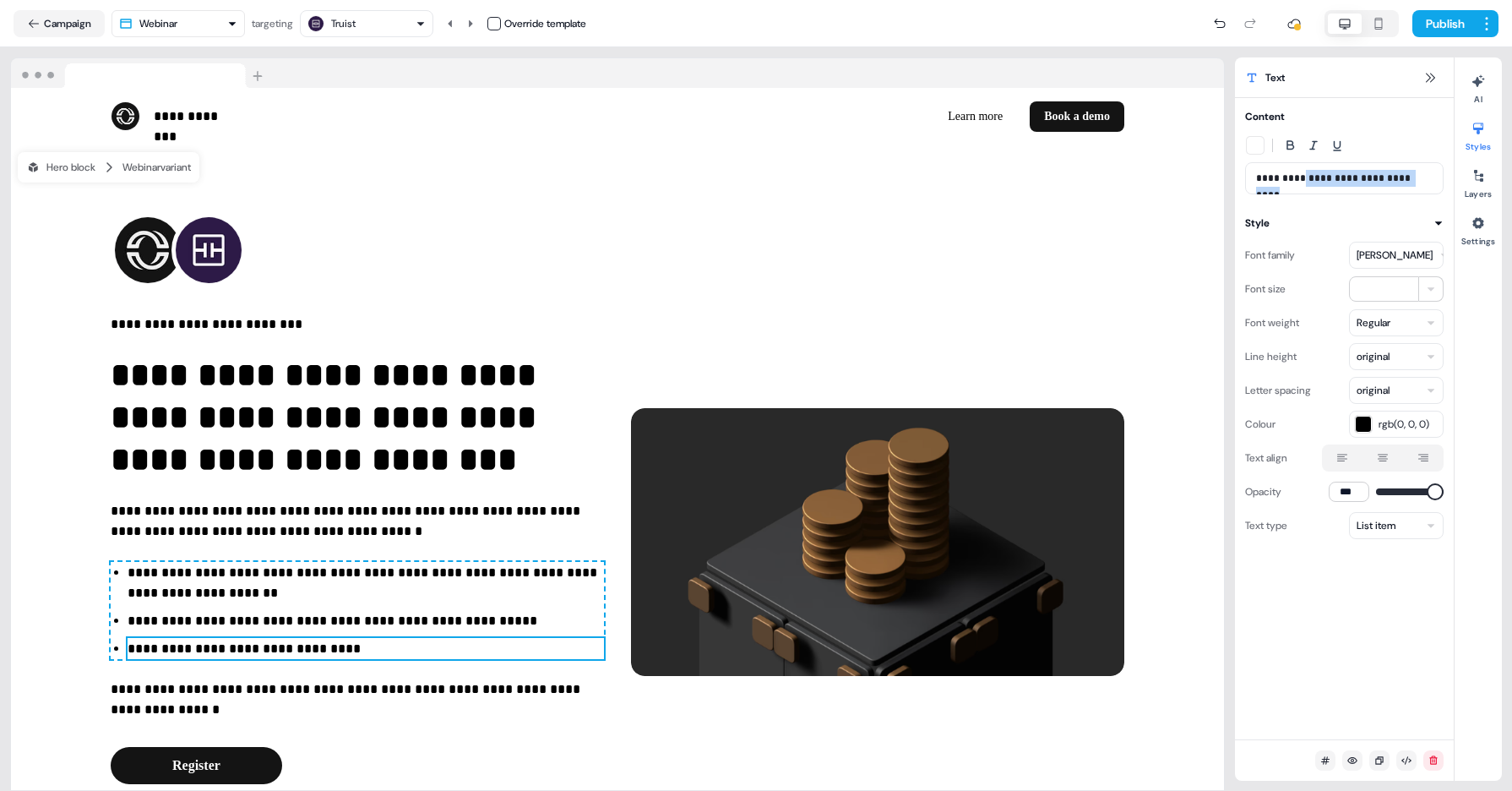 click on "**********" at bounding box center [1345, 178] 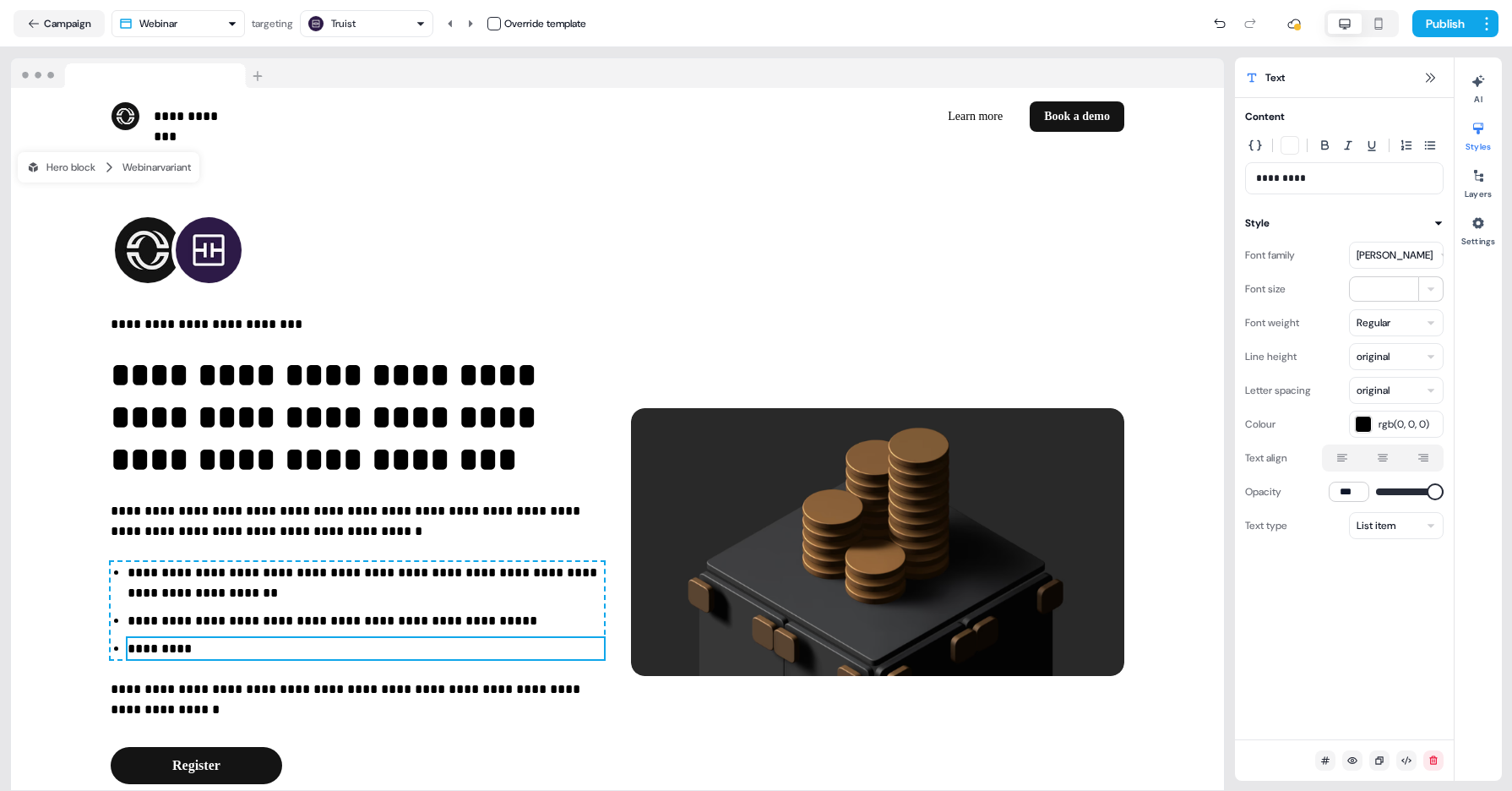 type 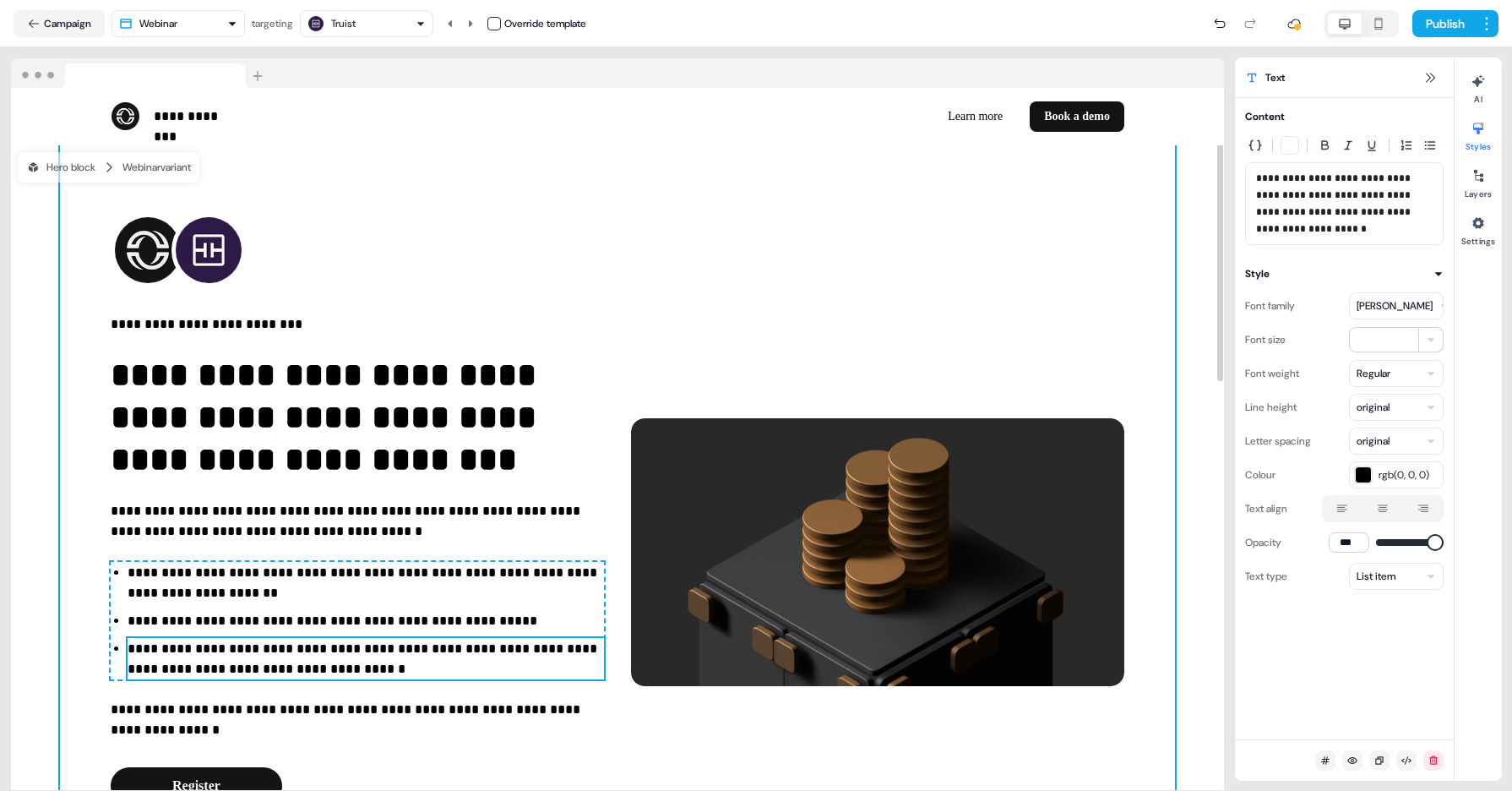 click on "**********" at bounding box center (617, 553) 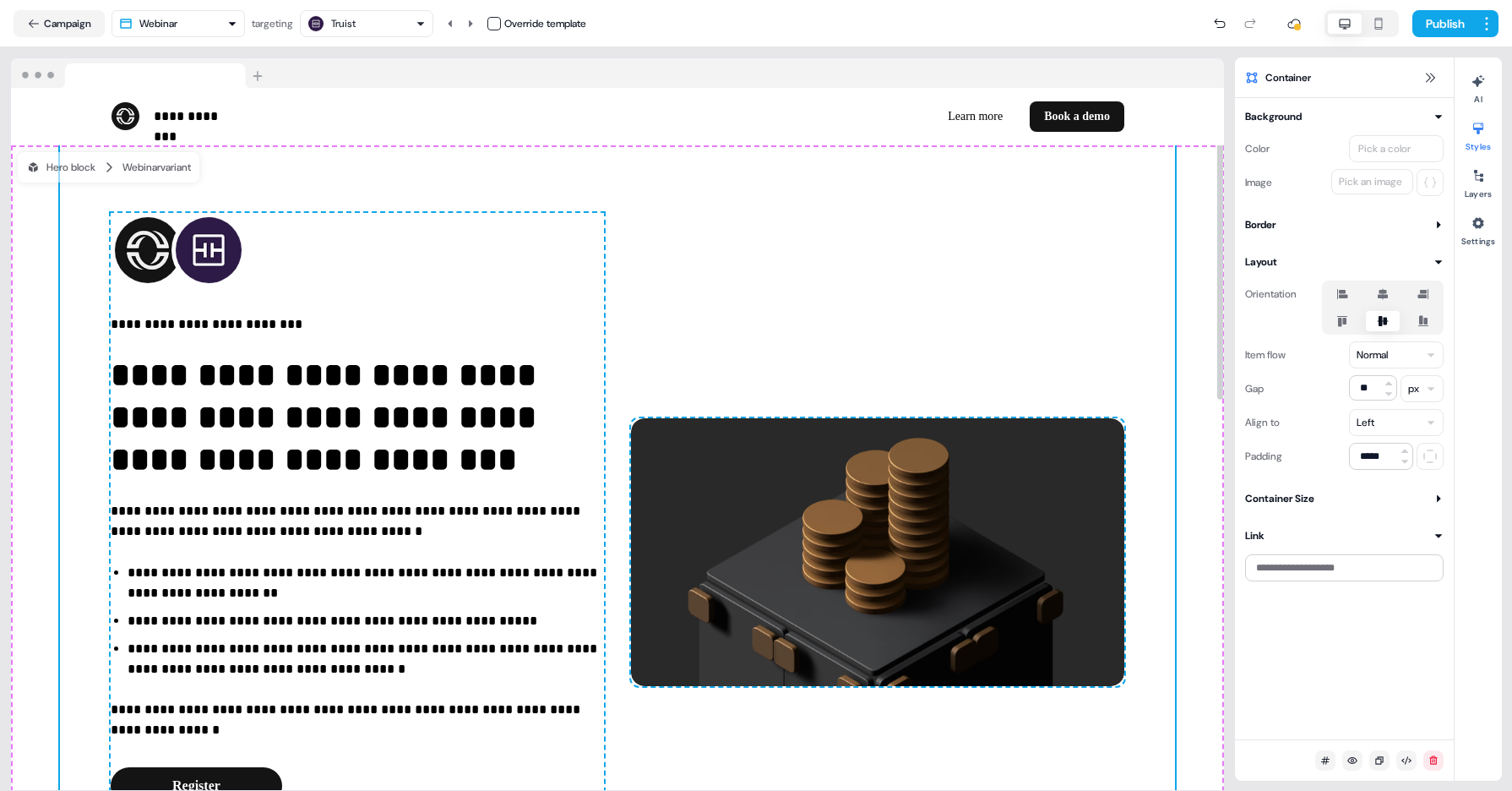 scroll, scrollTop: 177, scrollLeft: 0, axis: vertical 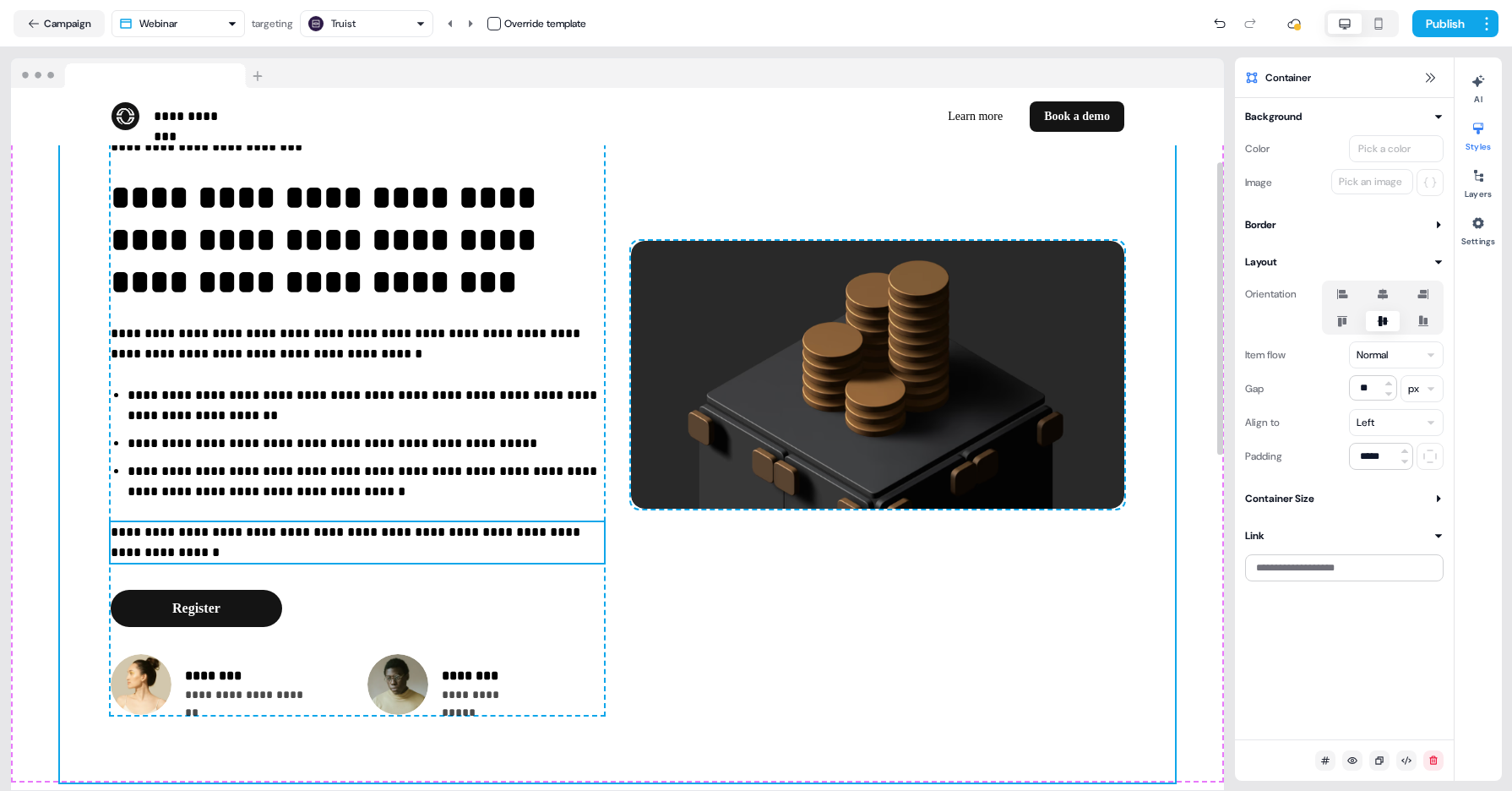 click on "**********" at bounding box center [357, 543] 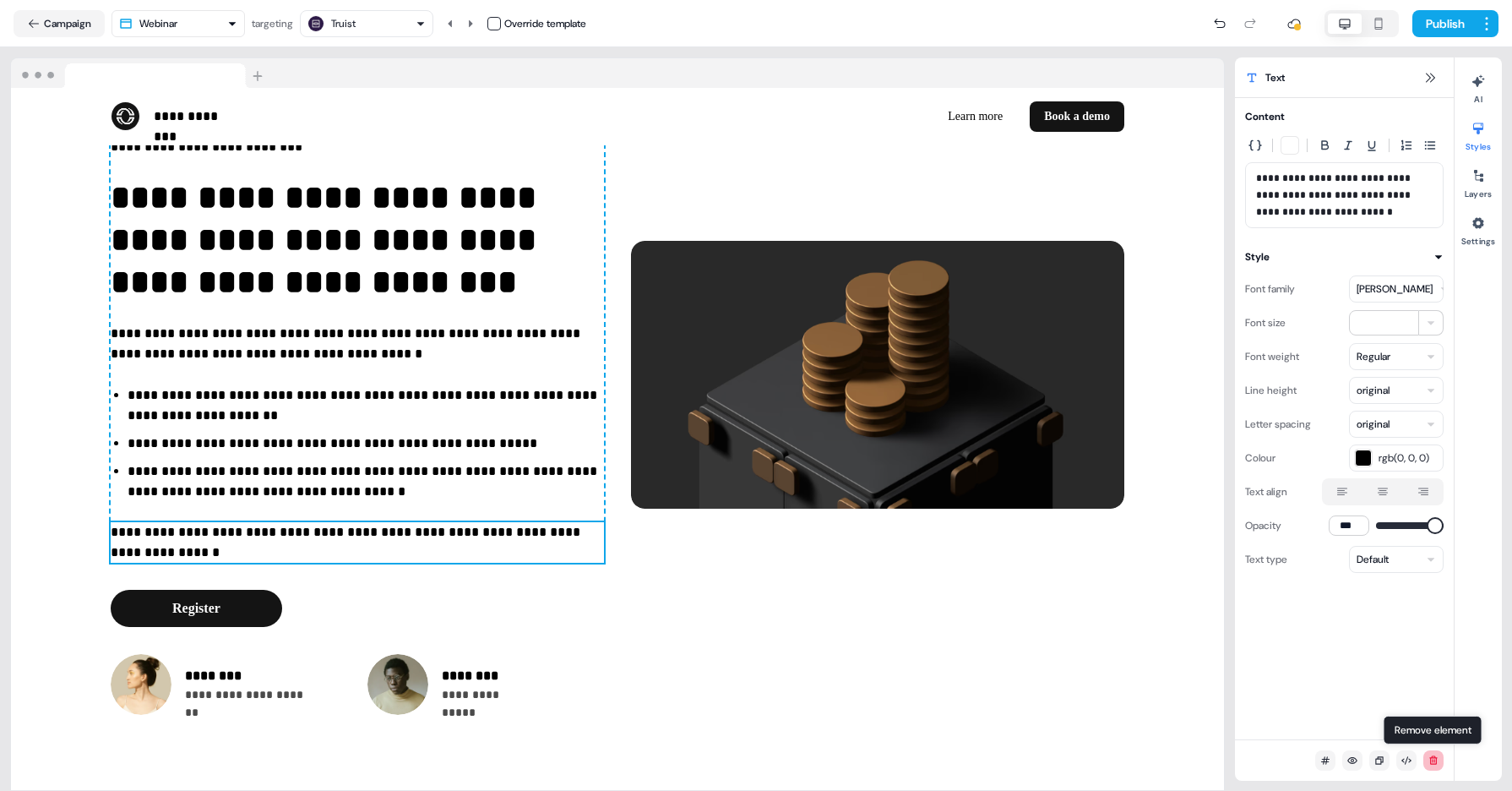 click 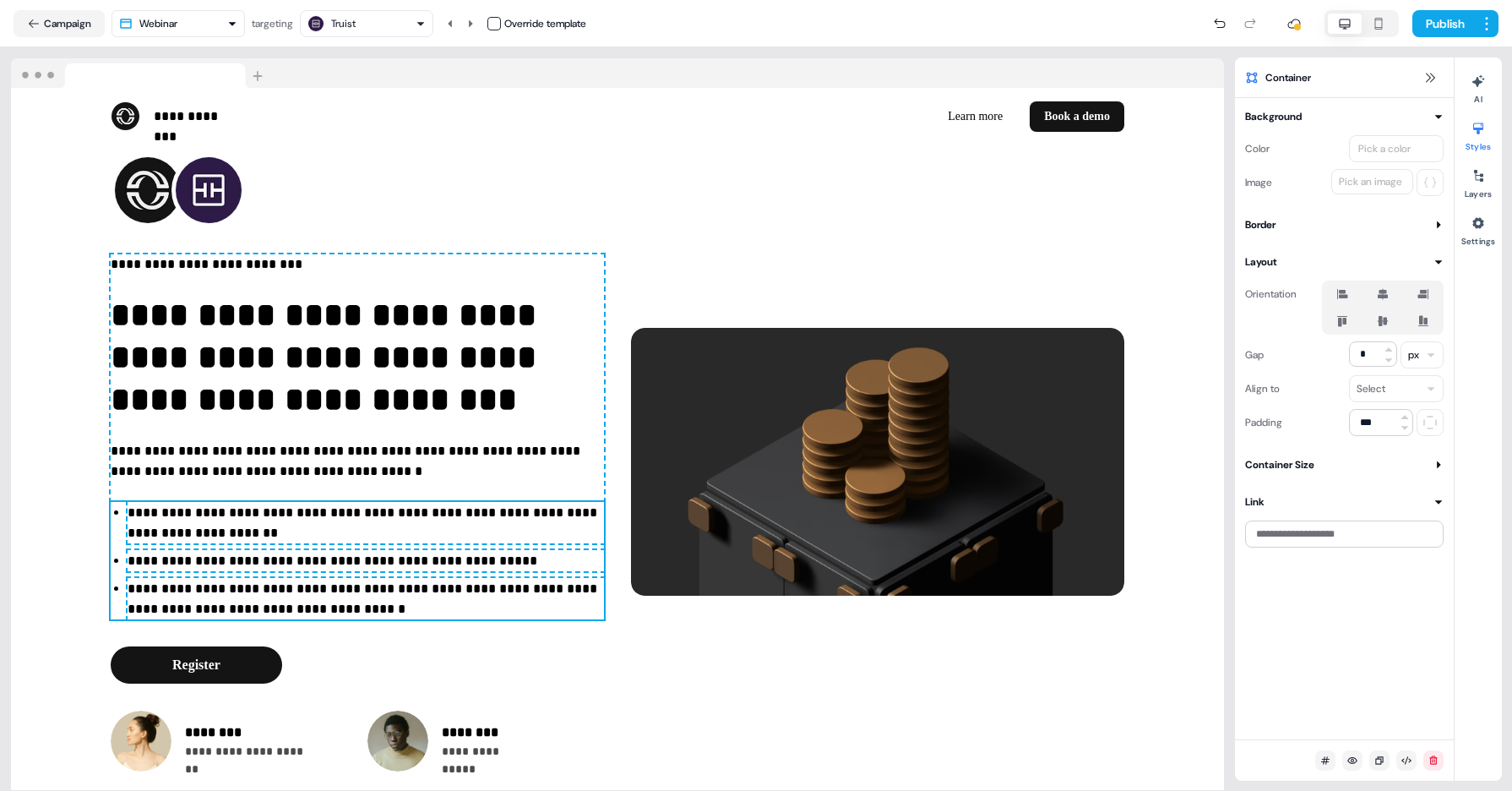 scroll, scrollTop: 56, scrollLeft: 0, axis: vertical 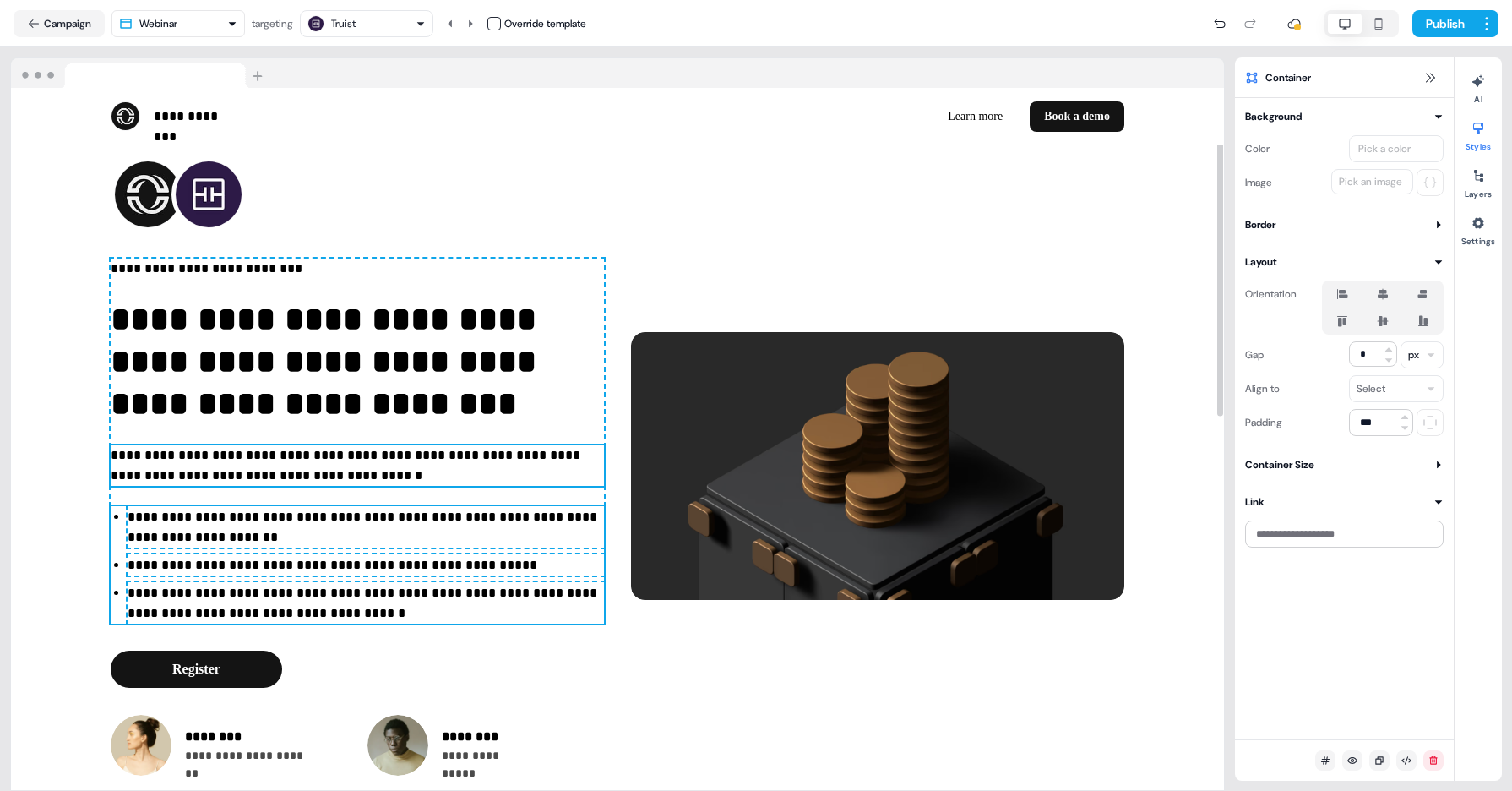 click on "**********" at bounding box center (357, 466) 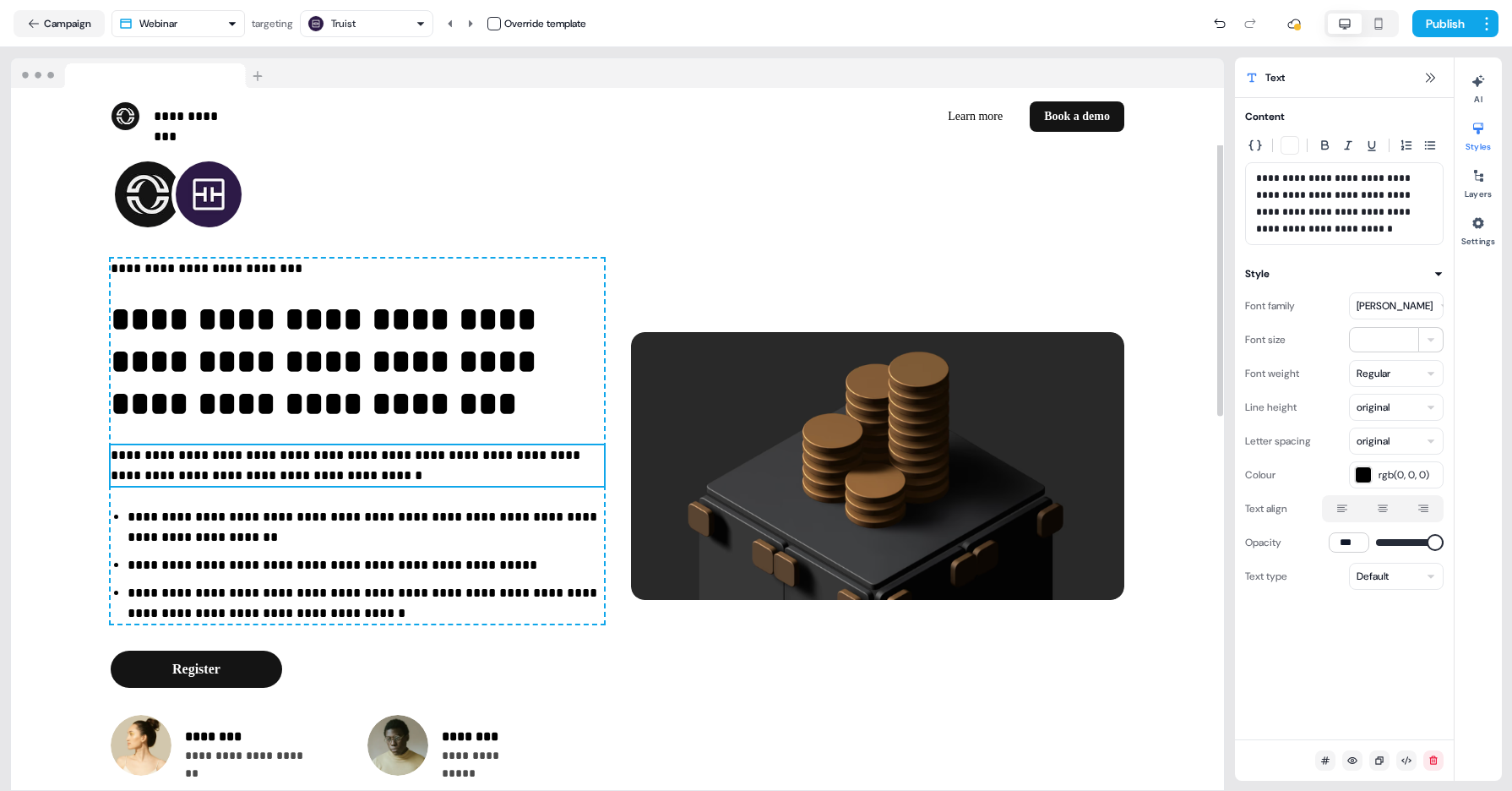 click on "**********" at bounding box center (357, 466) 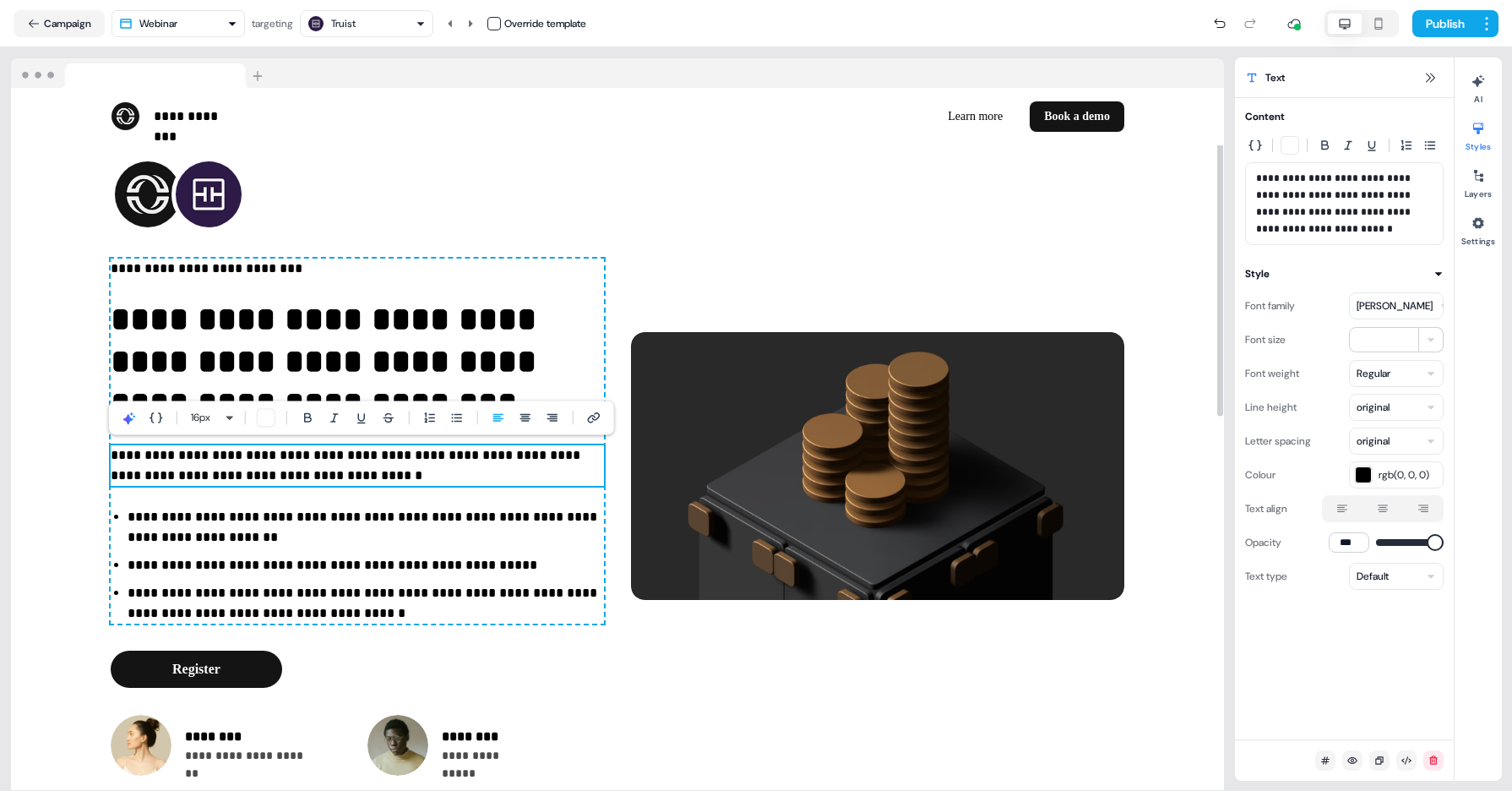 click on "**********" at bounding box center [357, 466] 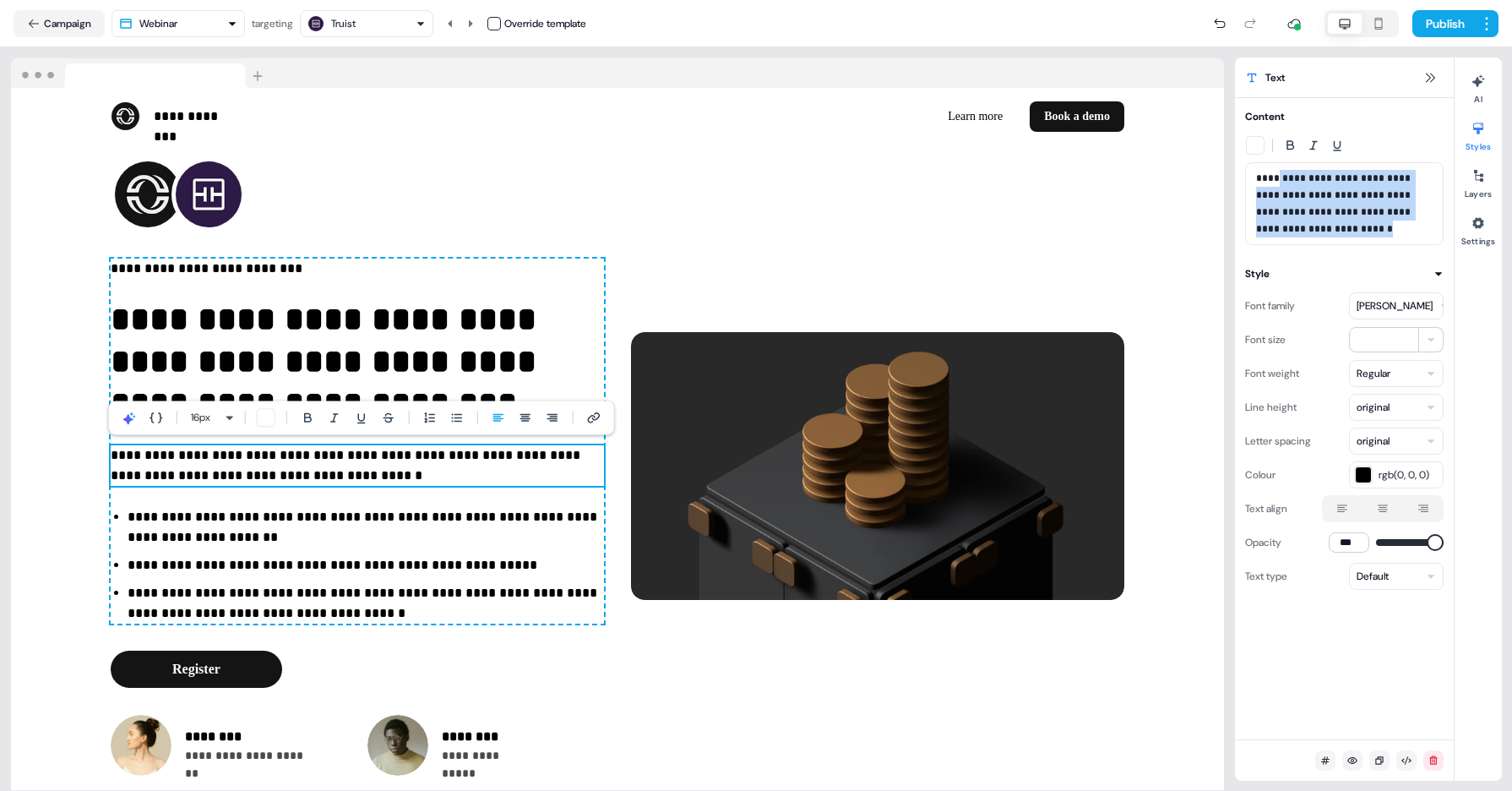 drag, startPoint x: 1324, startPoint y: 234, endPoint x: 1276, endPoint y: 181, distance: 71.50524 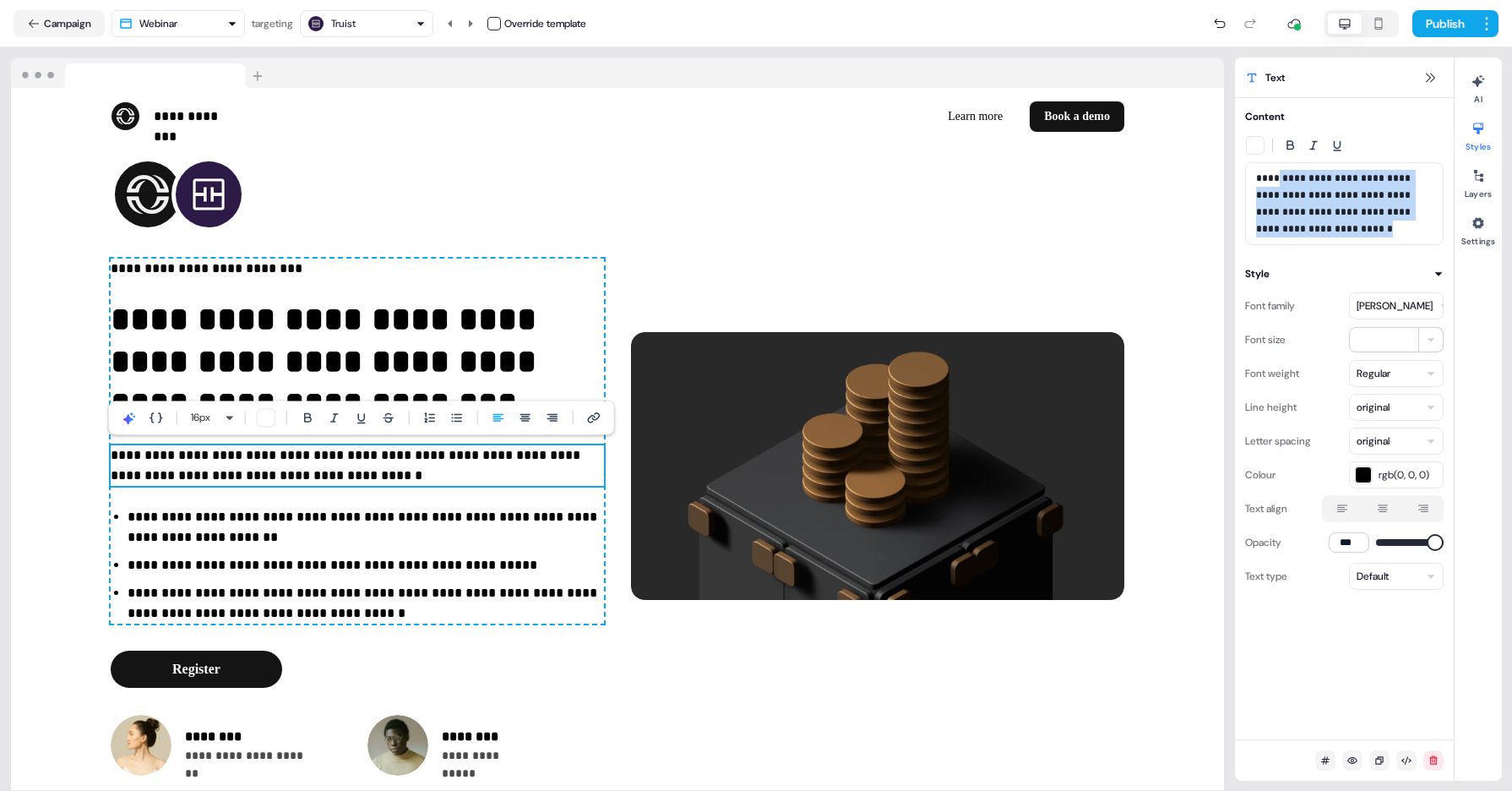 click on "**********" at bounding box center [1345, 204] 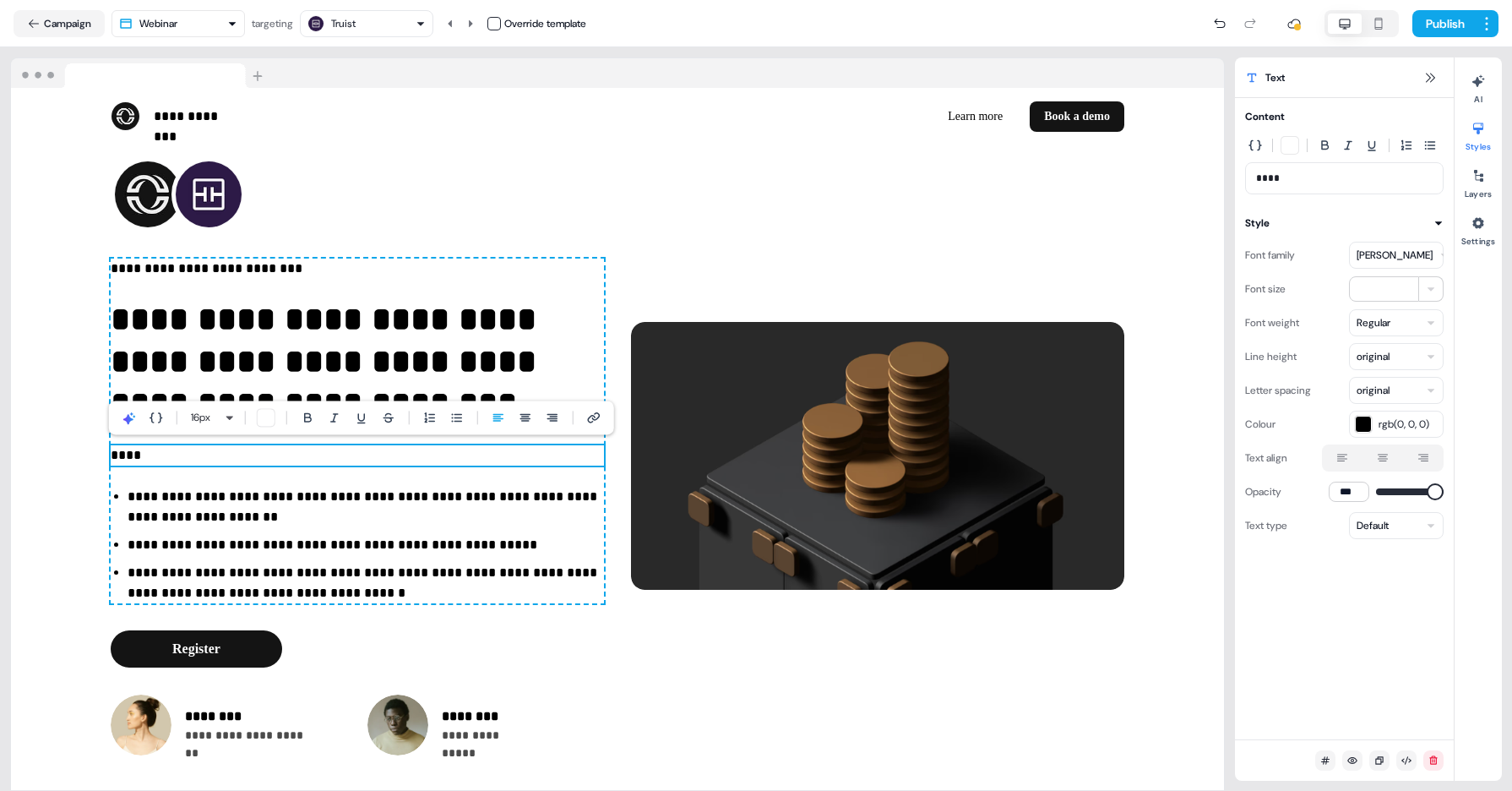 type 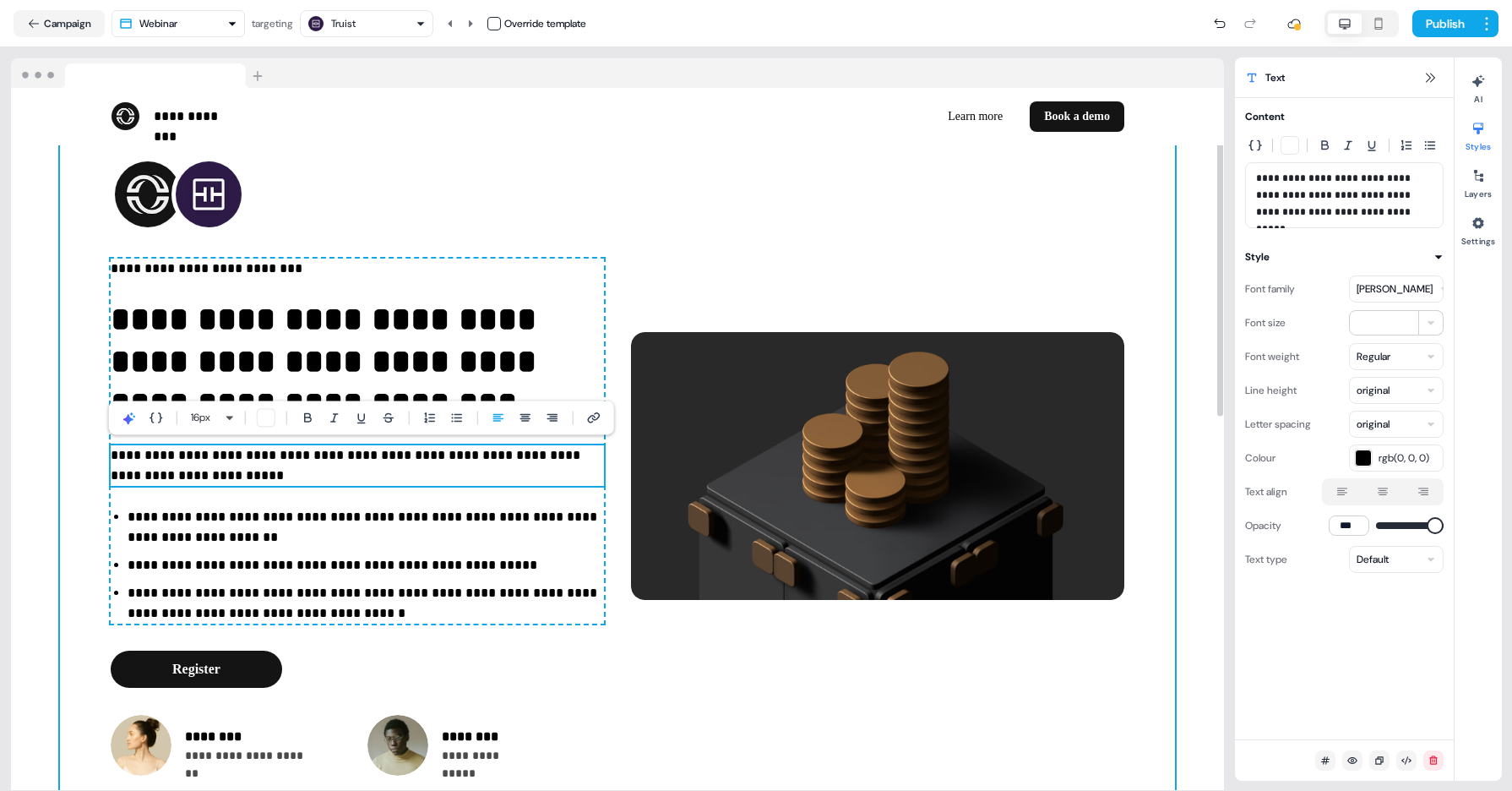 click on "**********" at bounding box center [617, 466] 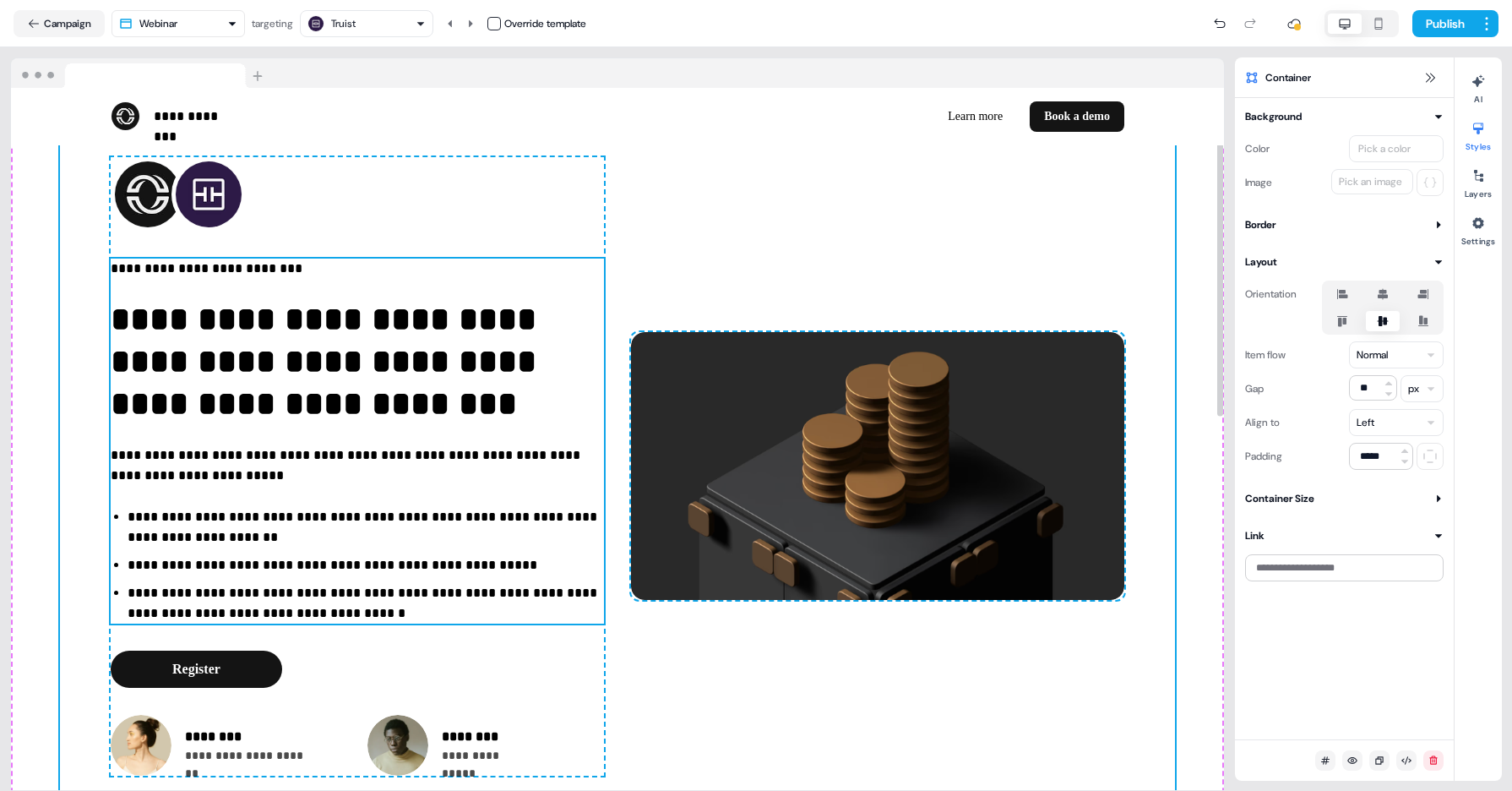 click on "**********" at bounding box center [357, 466] 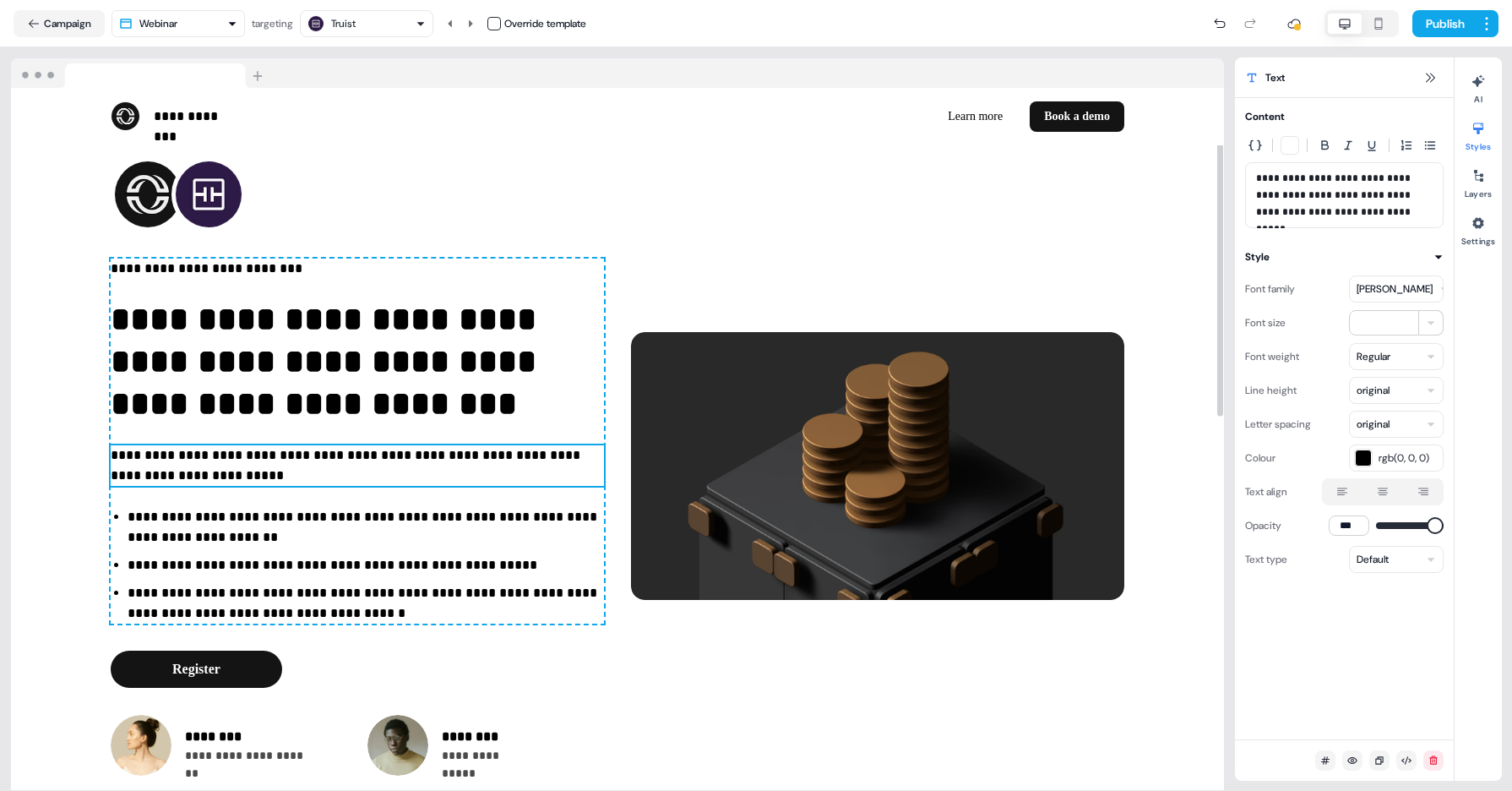 click on "**********" at bounding box center [357, 466] 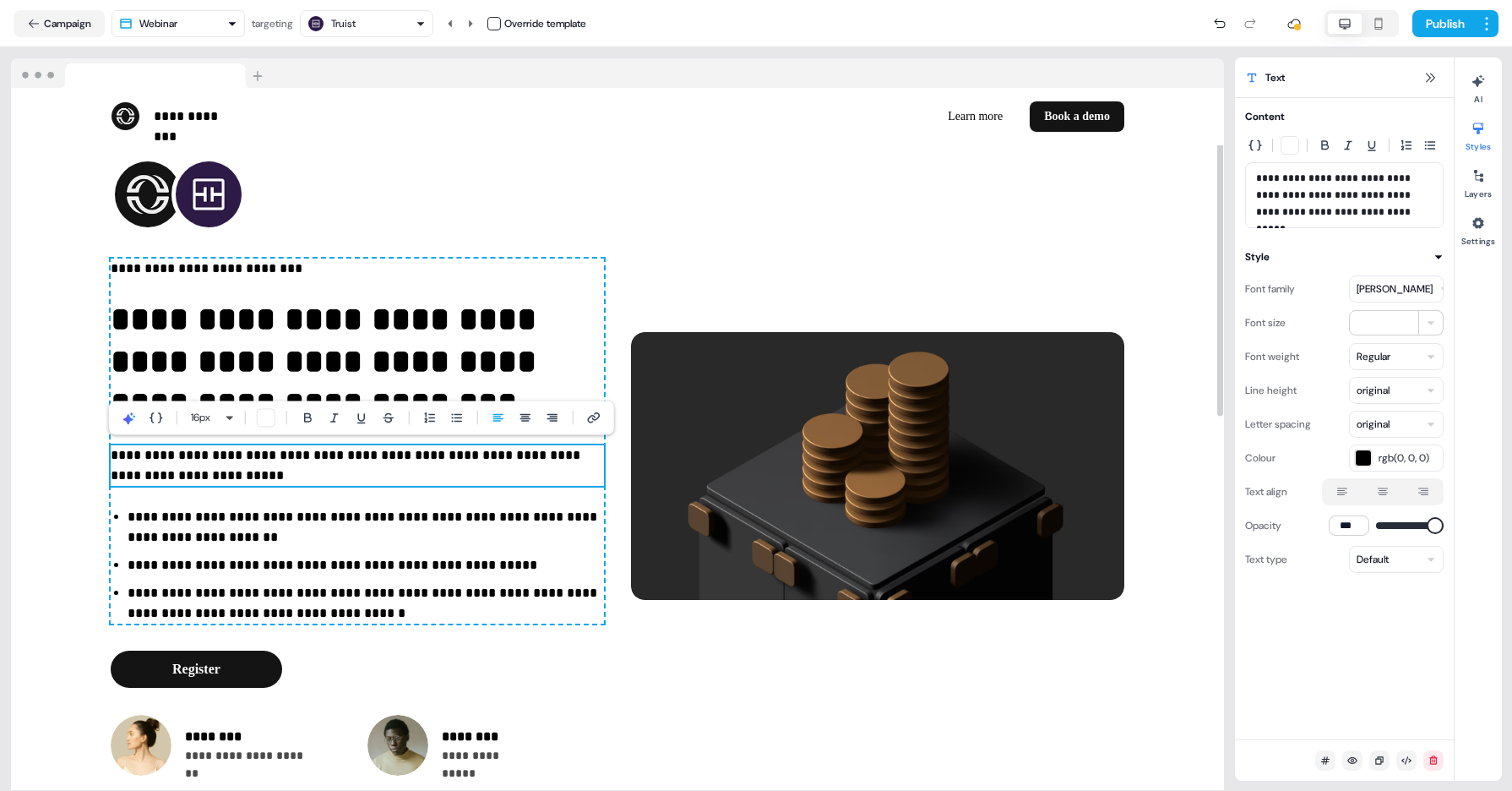 click on "**********" at bounding box center (357, 466) 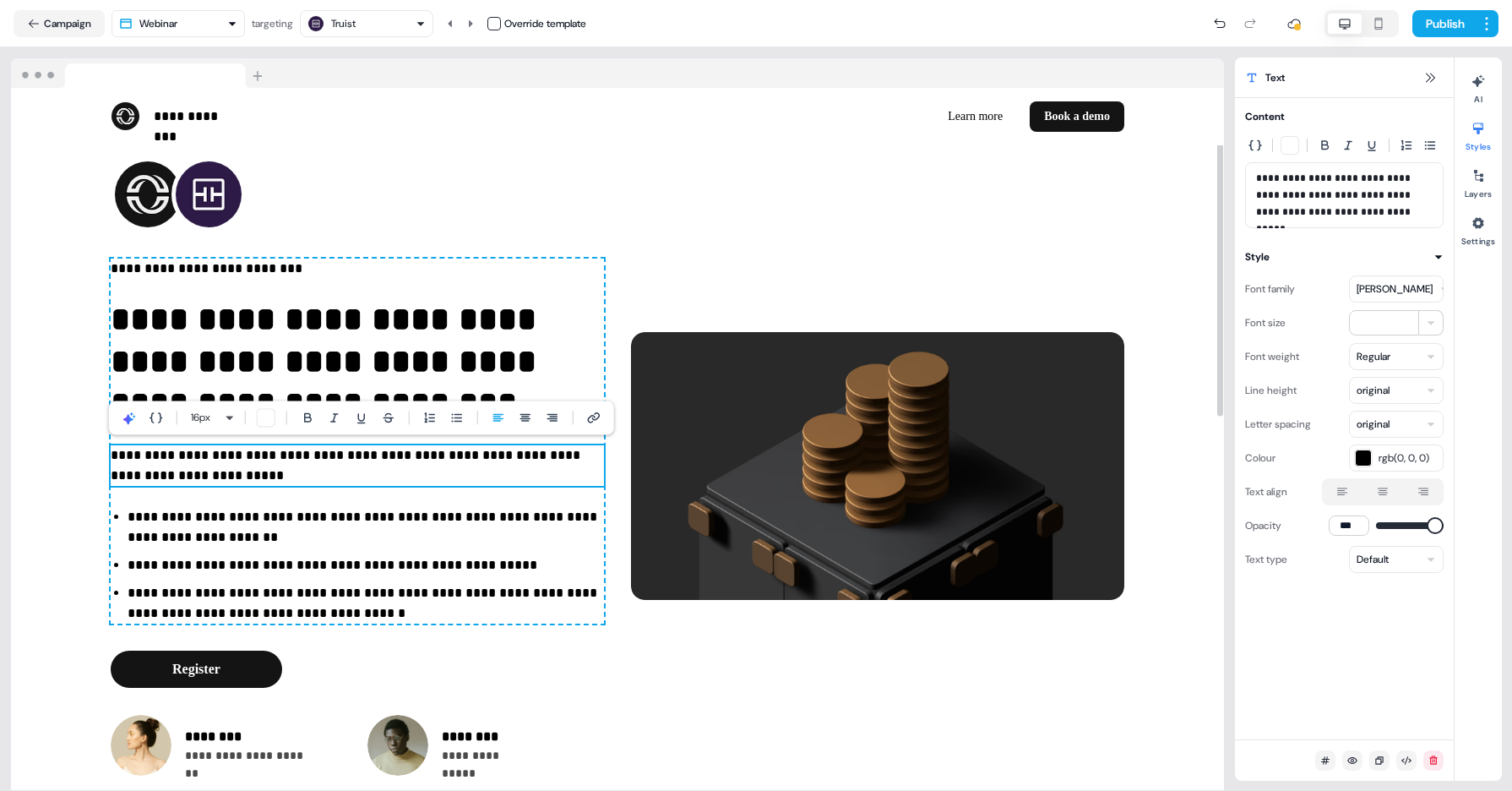 type 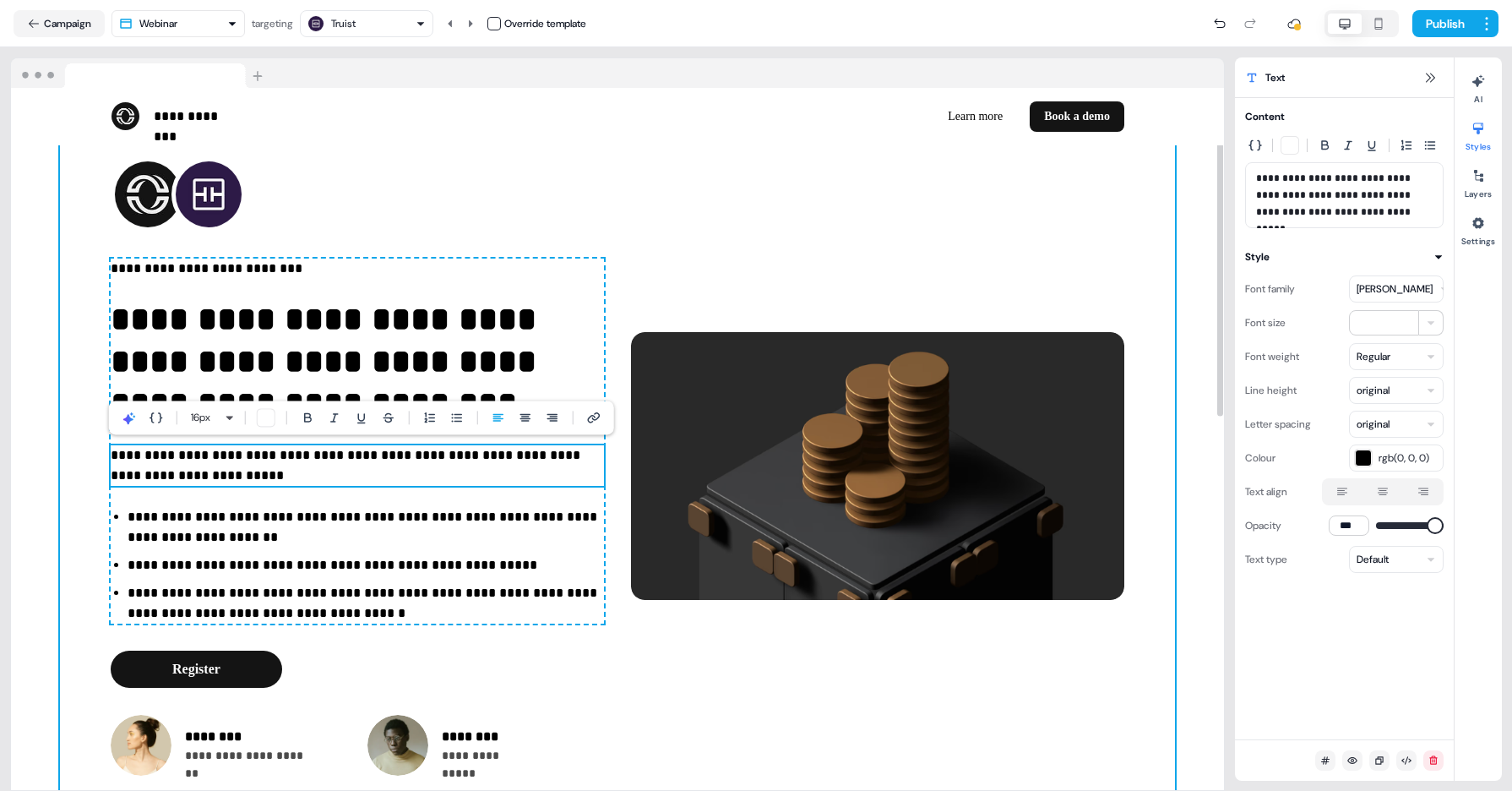 click on "**********" at bounding box center (617, 466) 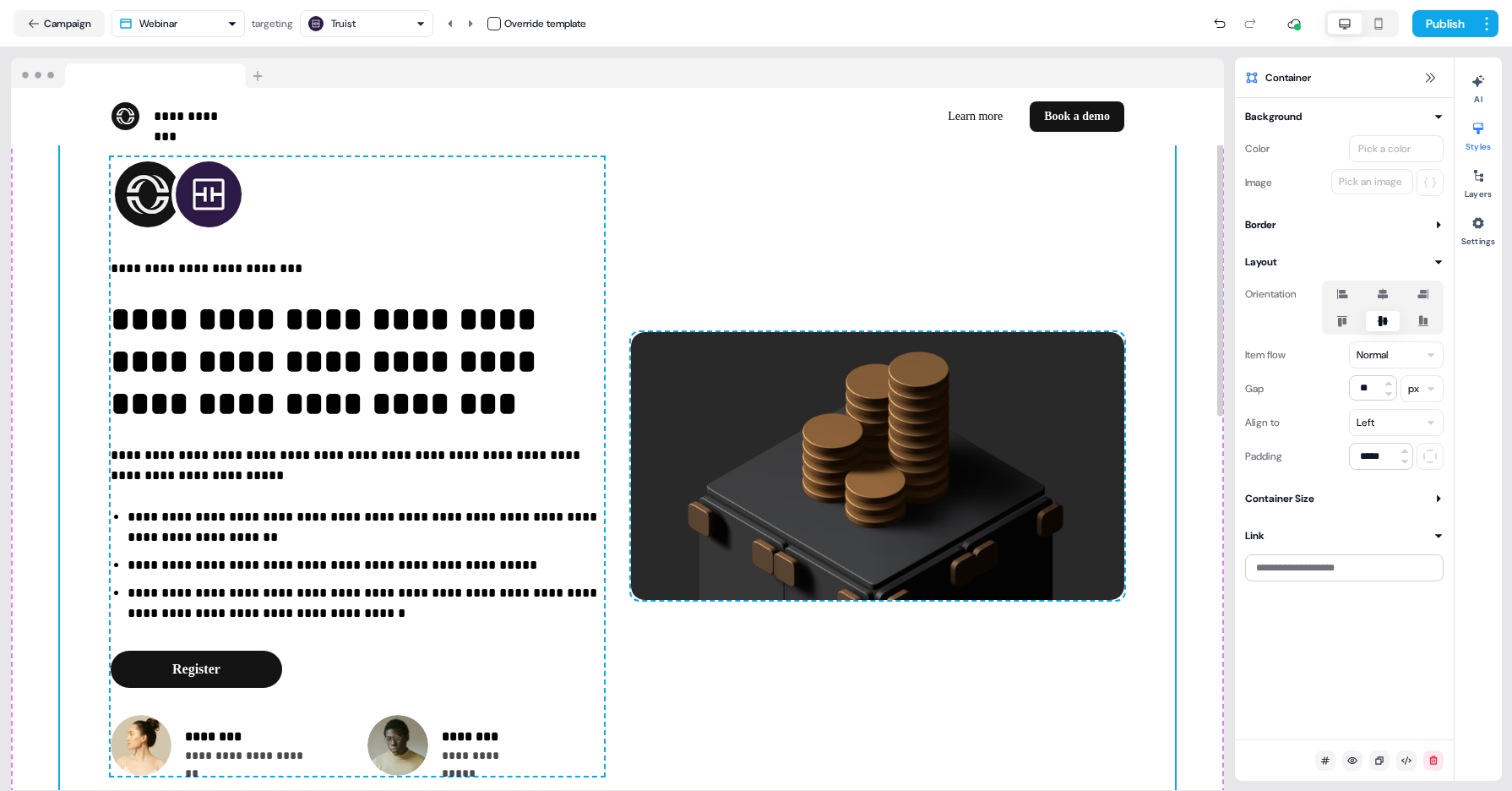 click on "**********" at bounding box center [357, 466] 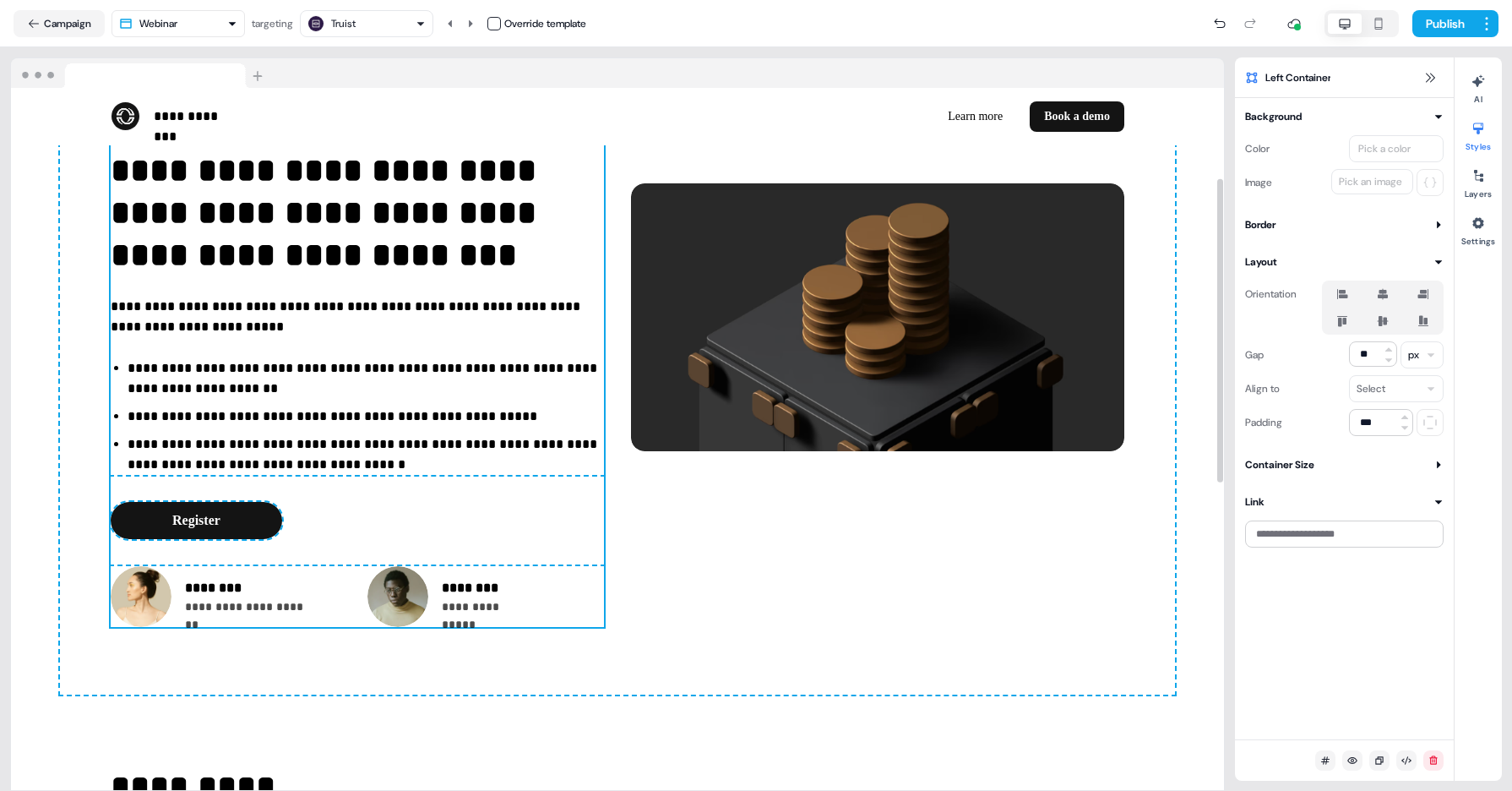scroll, scrollTop: 209, scrollLeft: 0, axis: vertical 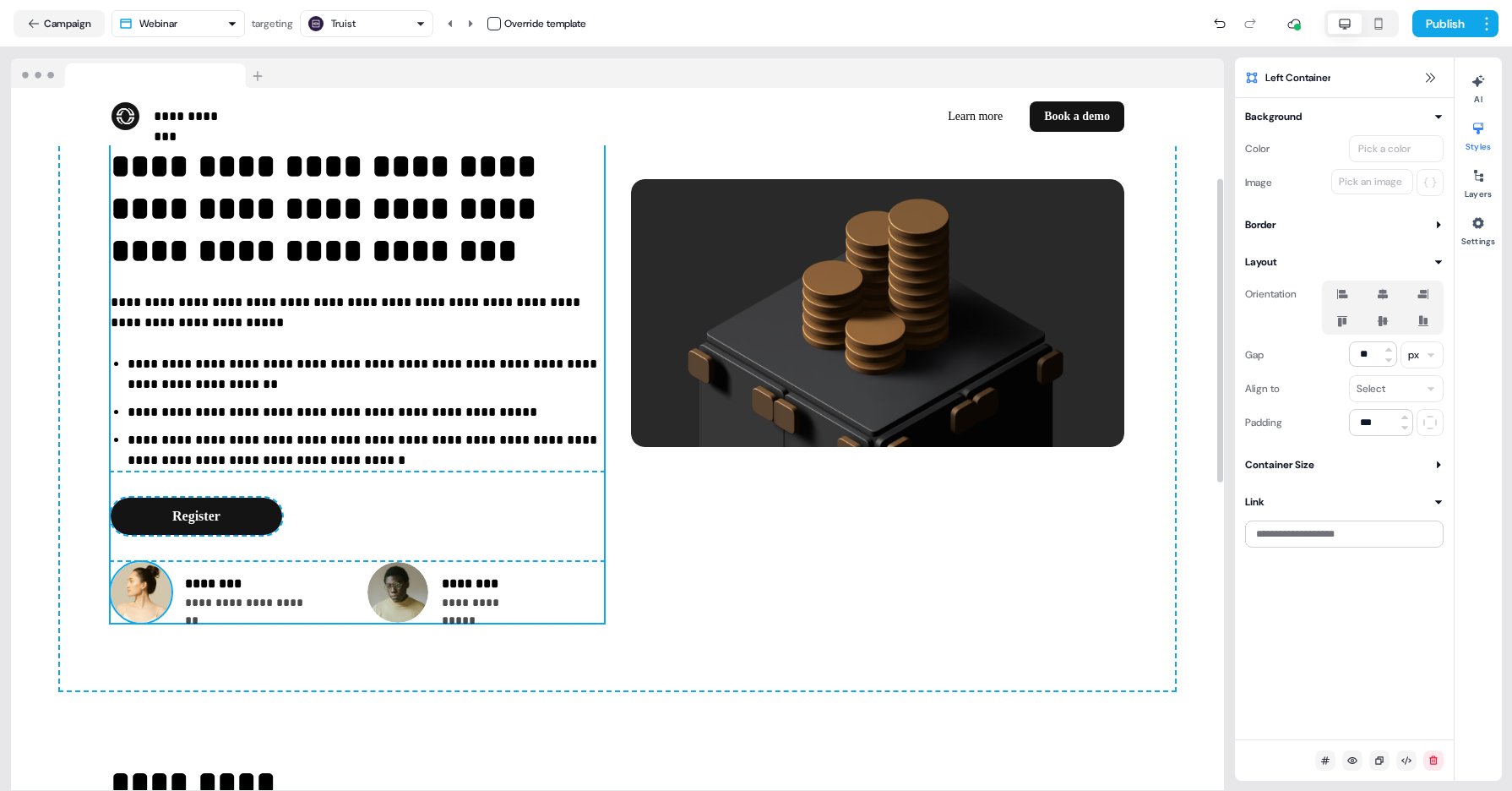 click at bounding box center (141, 592) 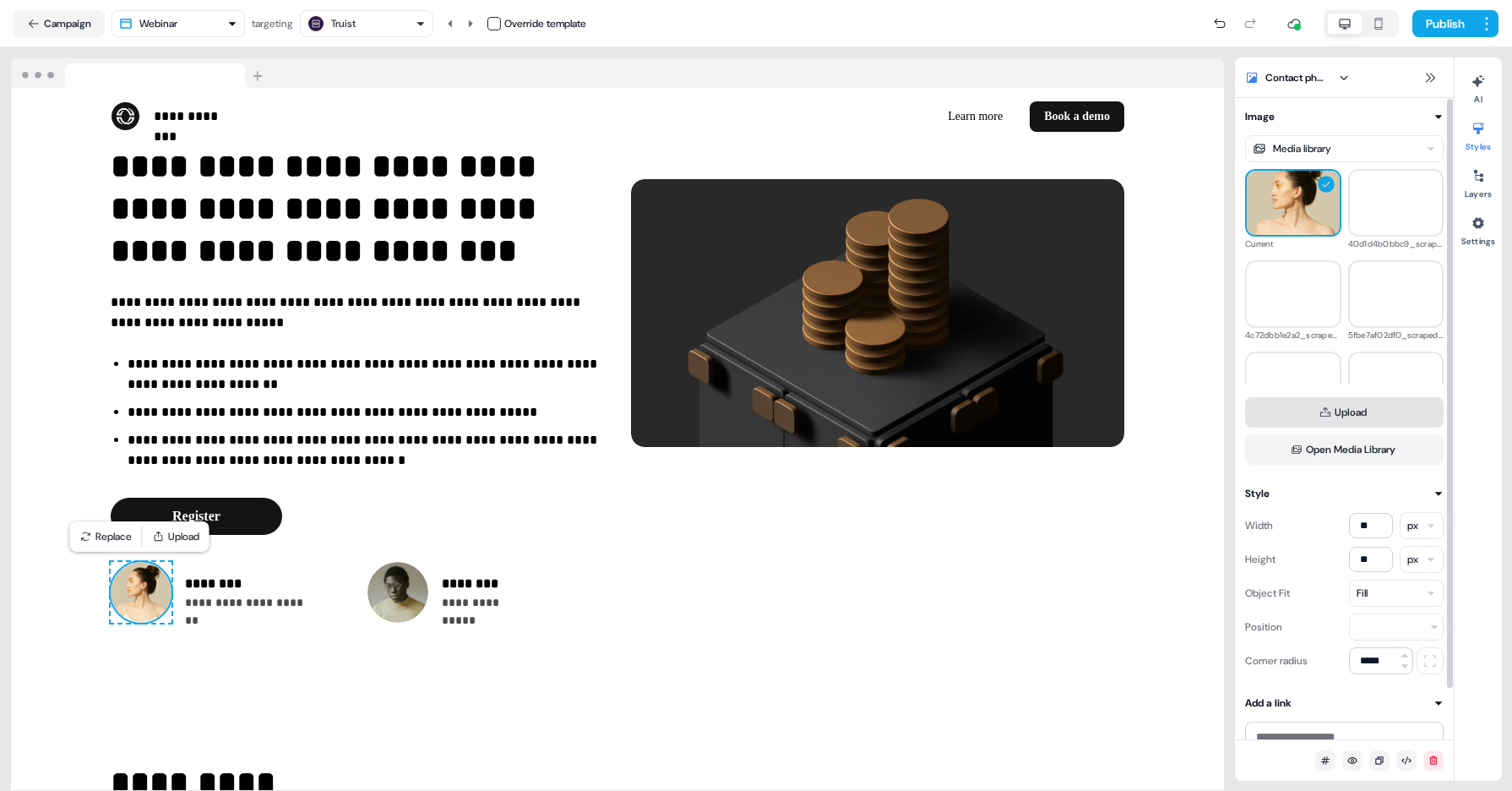 click on "Upload" at bounding box center (1344, 412) 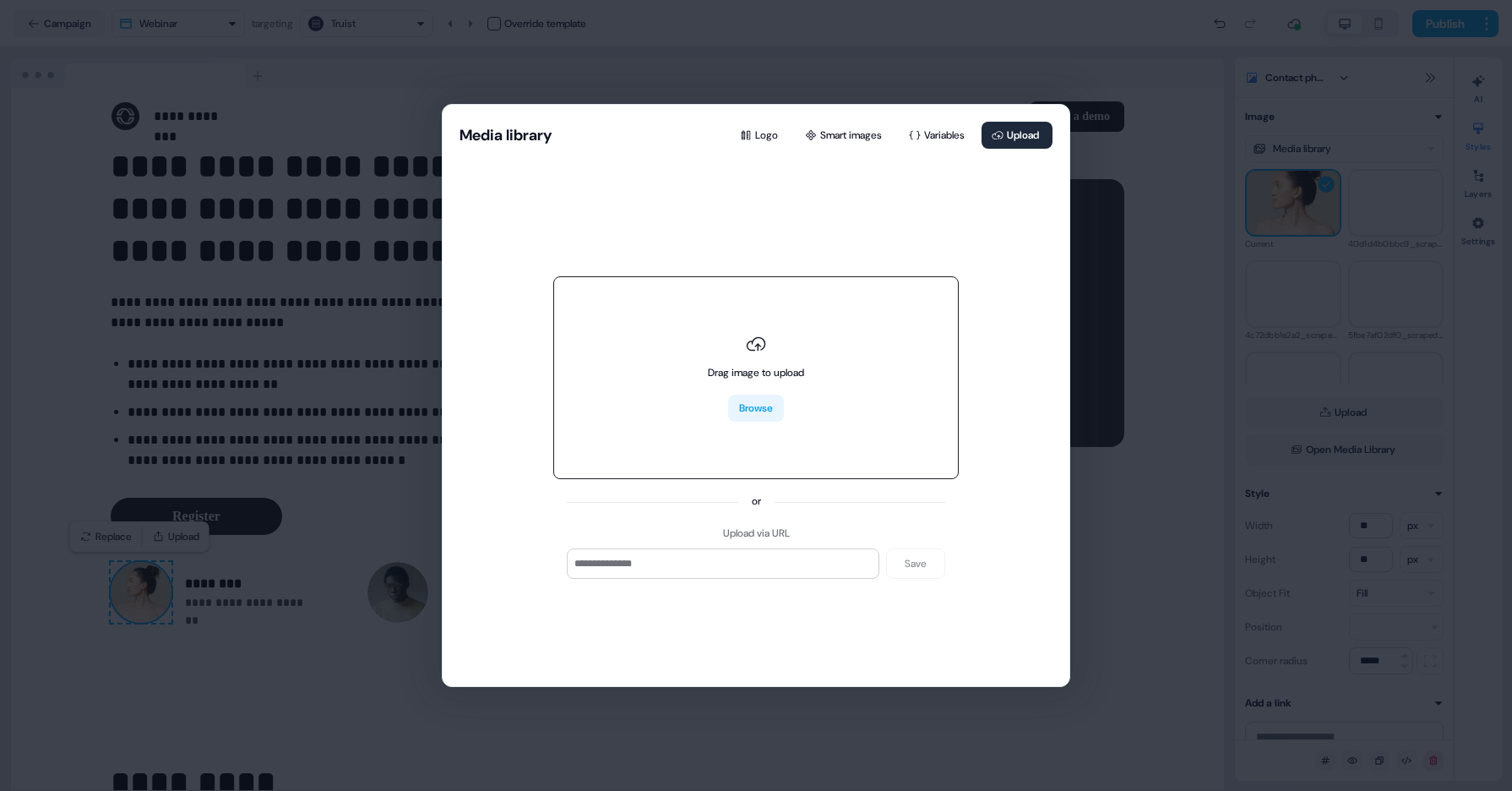 click on "Browse" at bounding box center (756, 408) 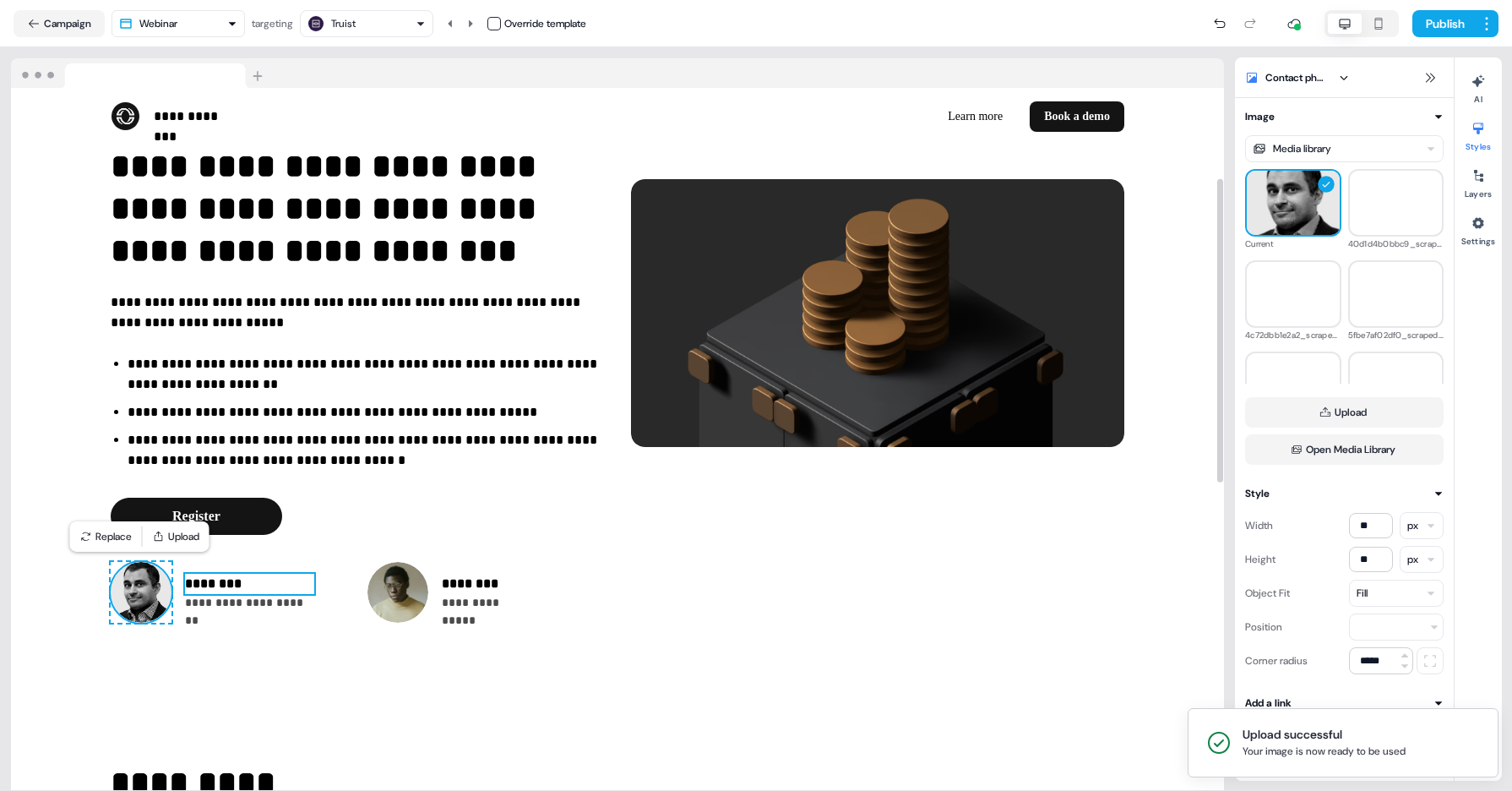 click on "********" at bounding box center [249, 584] 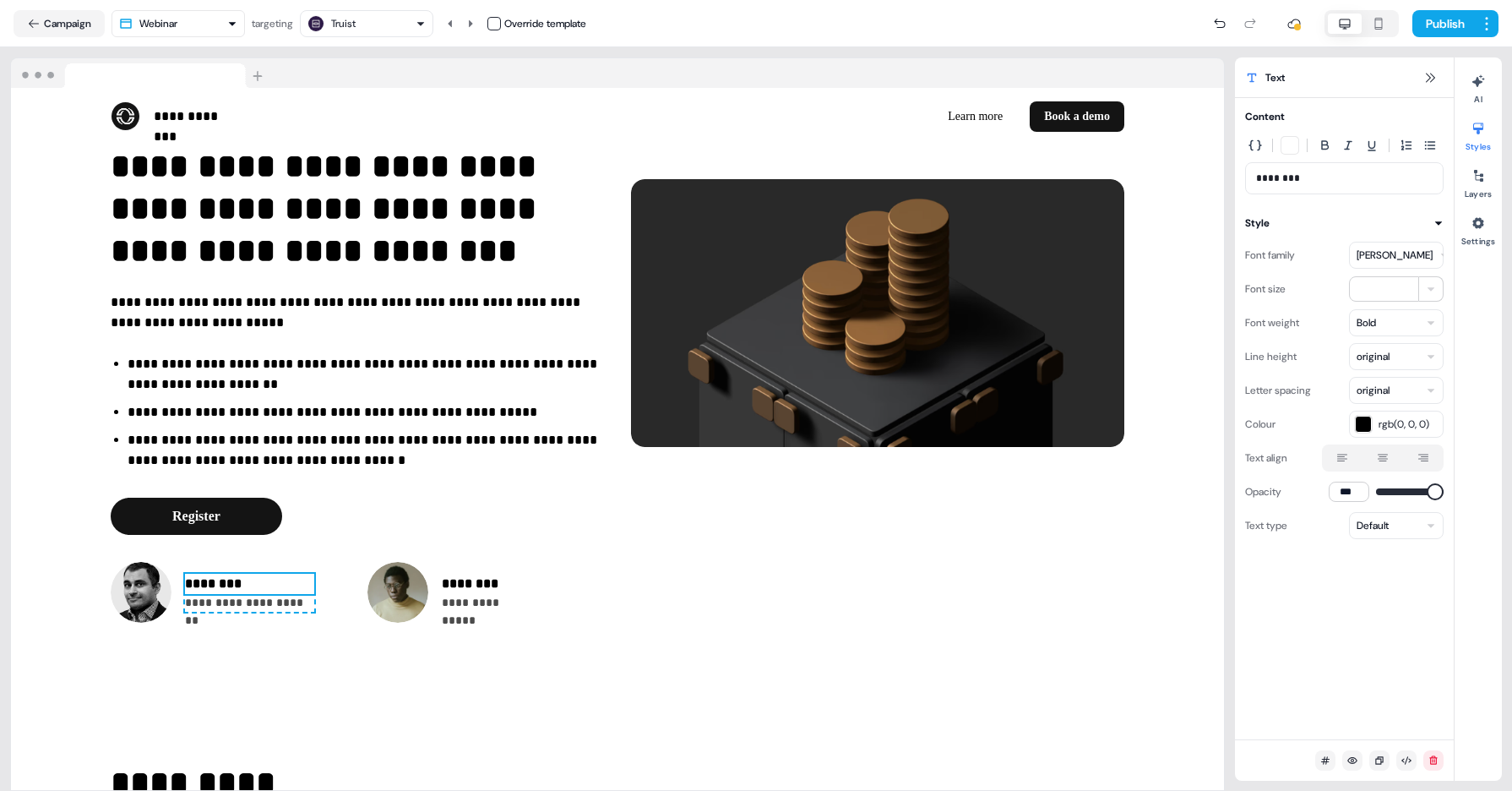drag, startPoint x: 1301, startPoint y: 180, endPoint x: 1275, endPoint y: 176, distance: 26.305893 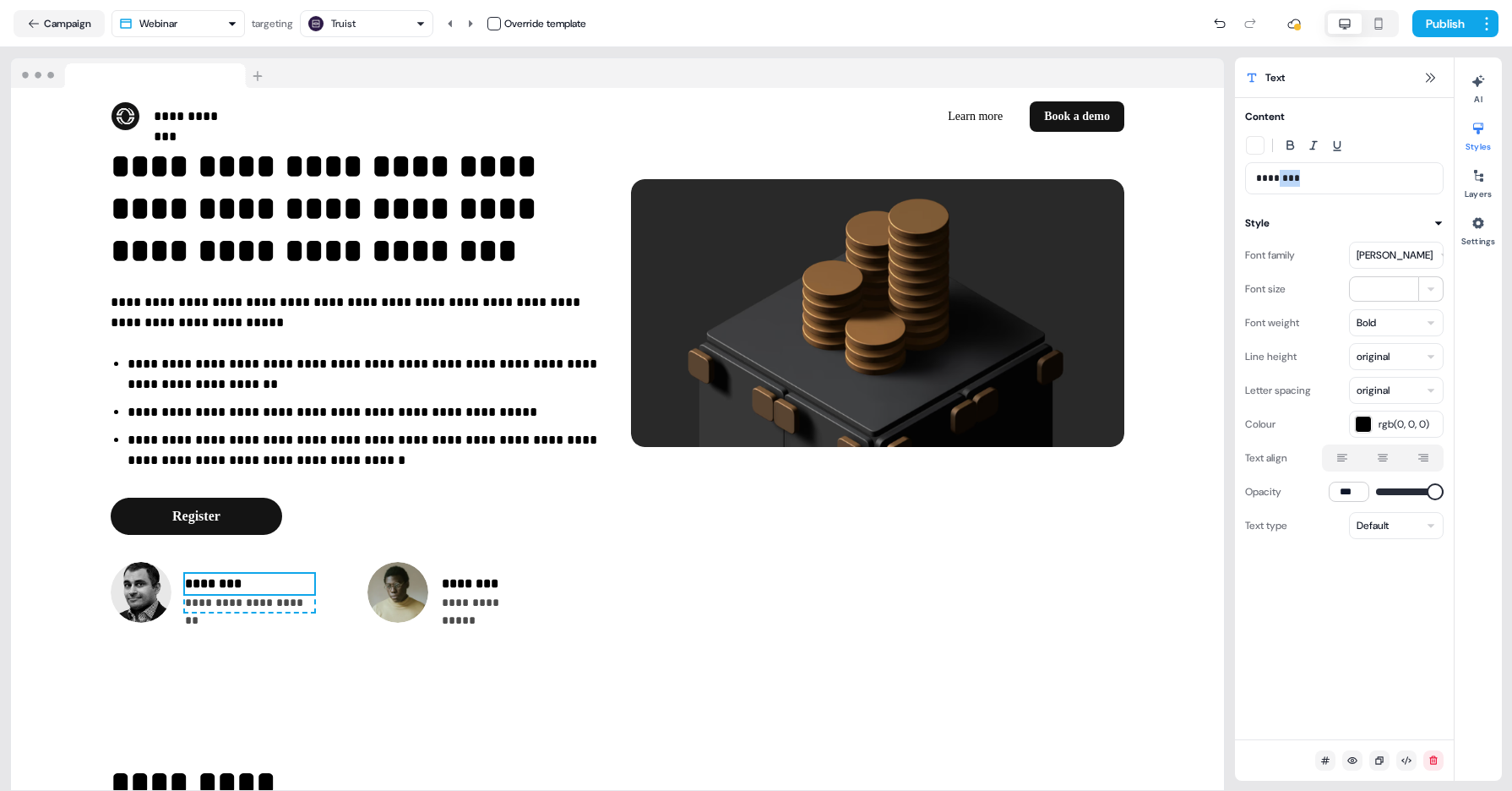 drag, startPoint x: 1305, startPoint y: 177, endPoint x: 1276, endPoint y: 156, distance: 35.805028 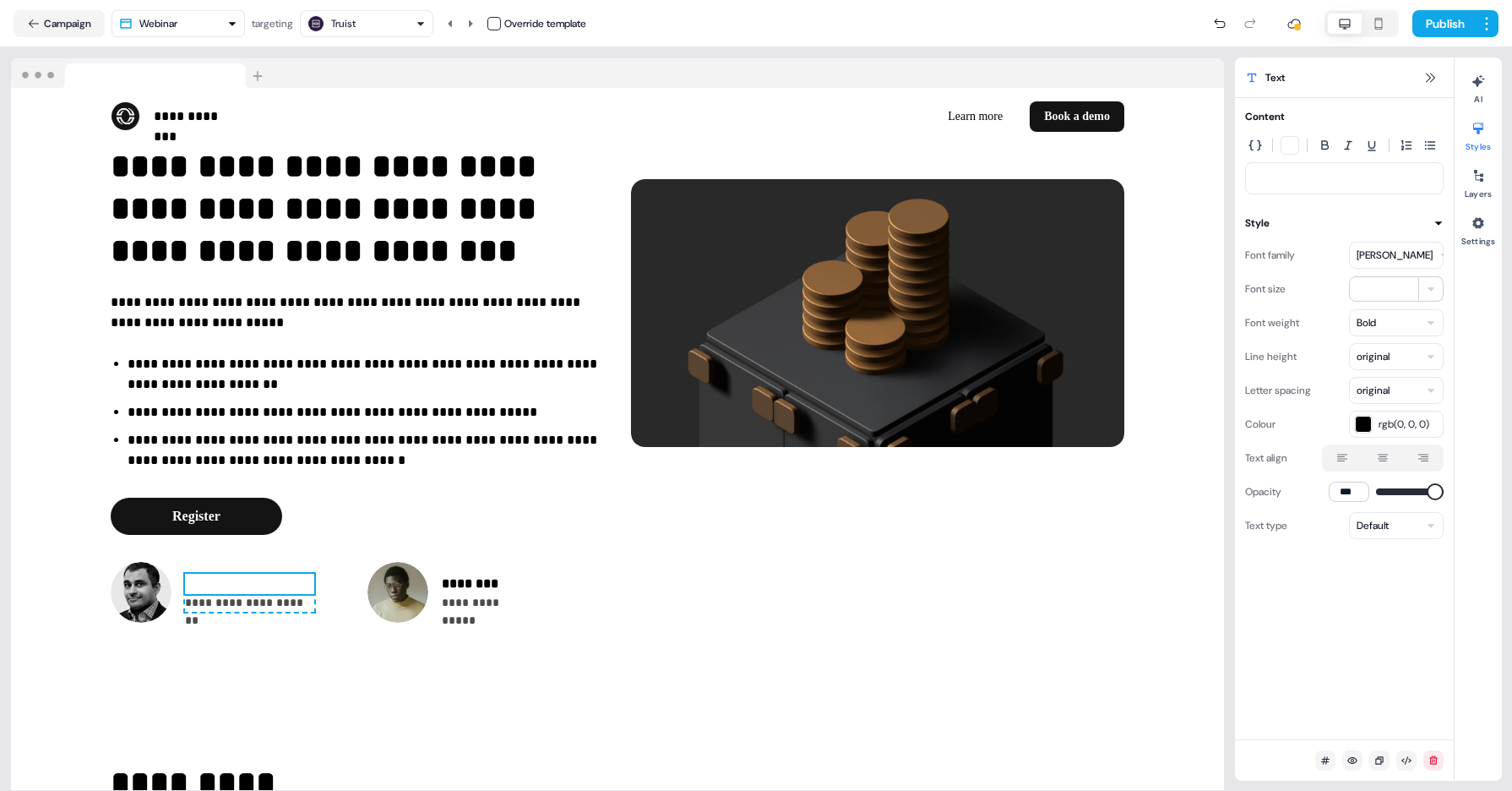 click at bounding box center [1344, 178] 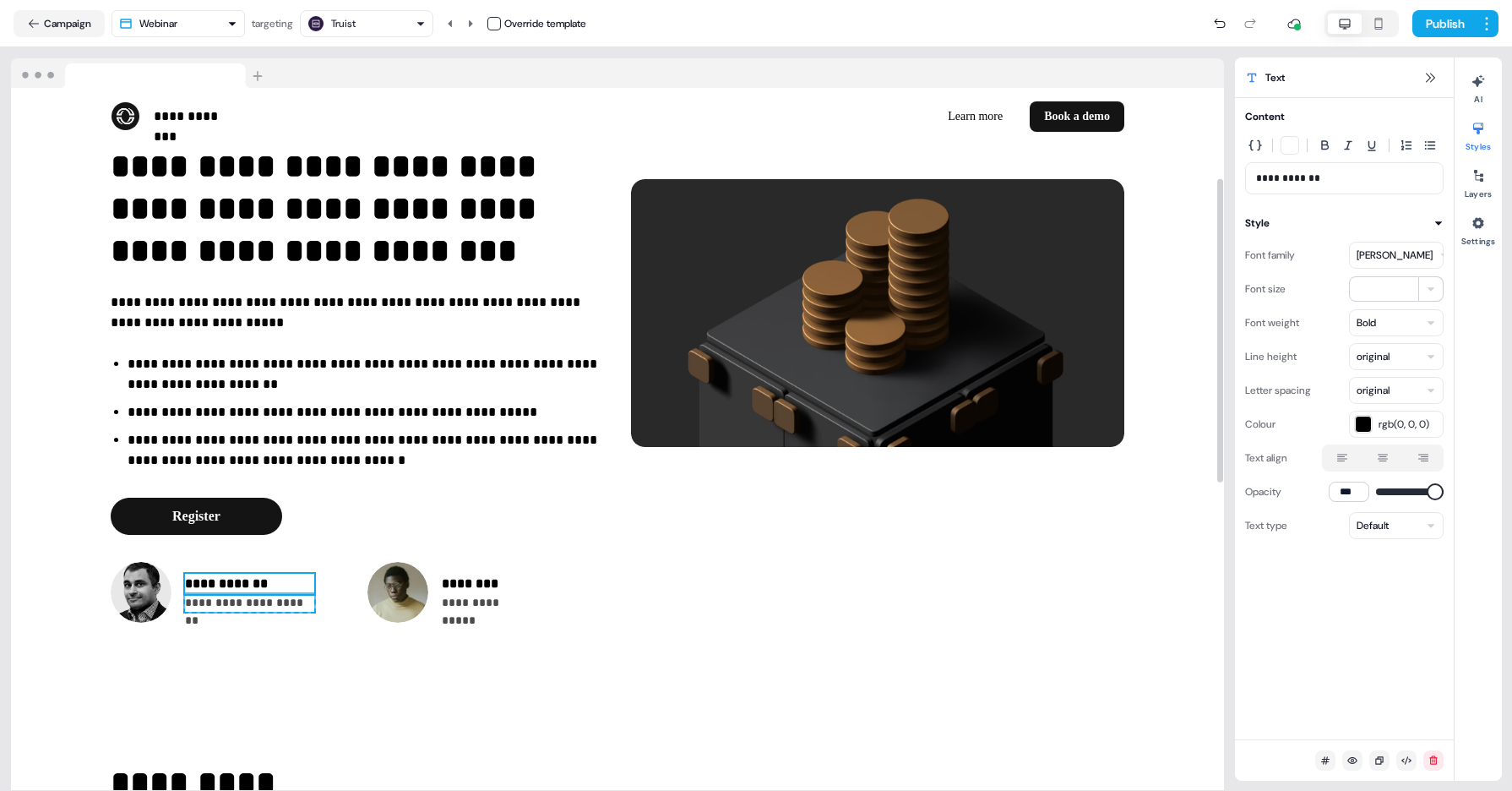 click on "**********" at bounding box center (249, 603) 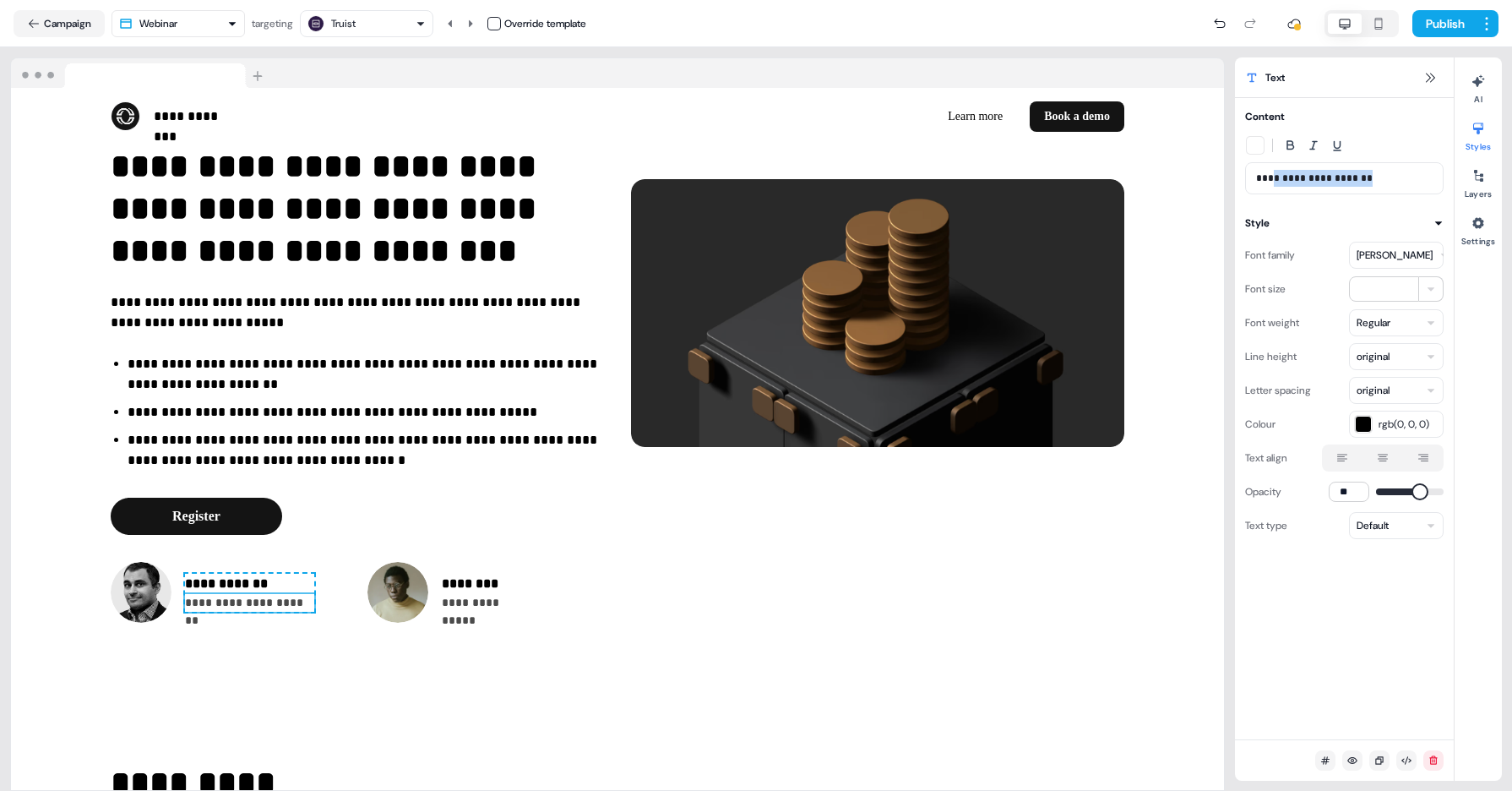 drag, startPoint x: 1369, startPoint y: 182, endPoint x: 1274, endPoint y: 181, distance: 95.005263 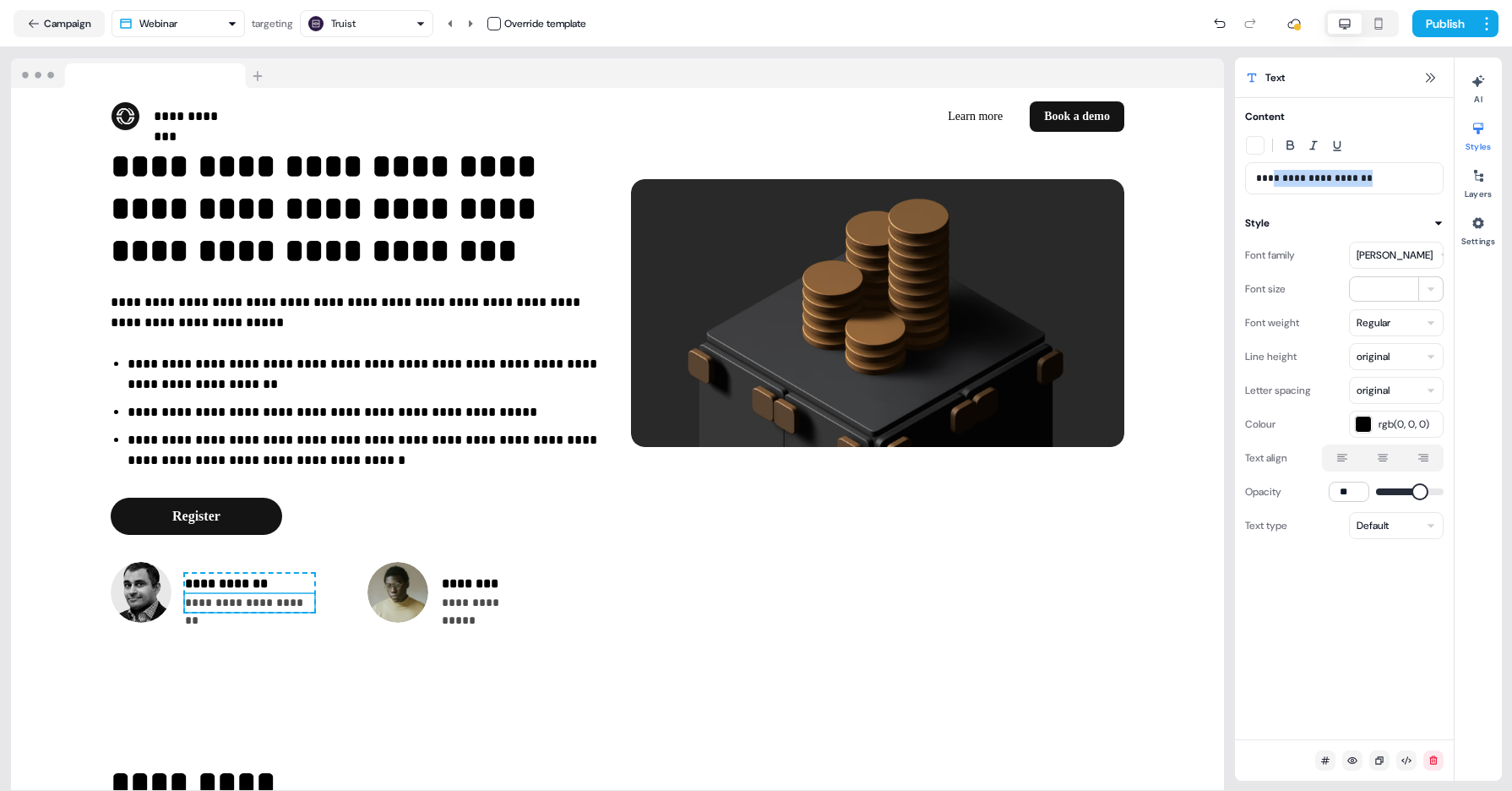 click on "**********" at bounding box center [1345, 178] 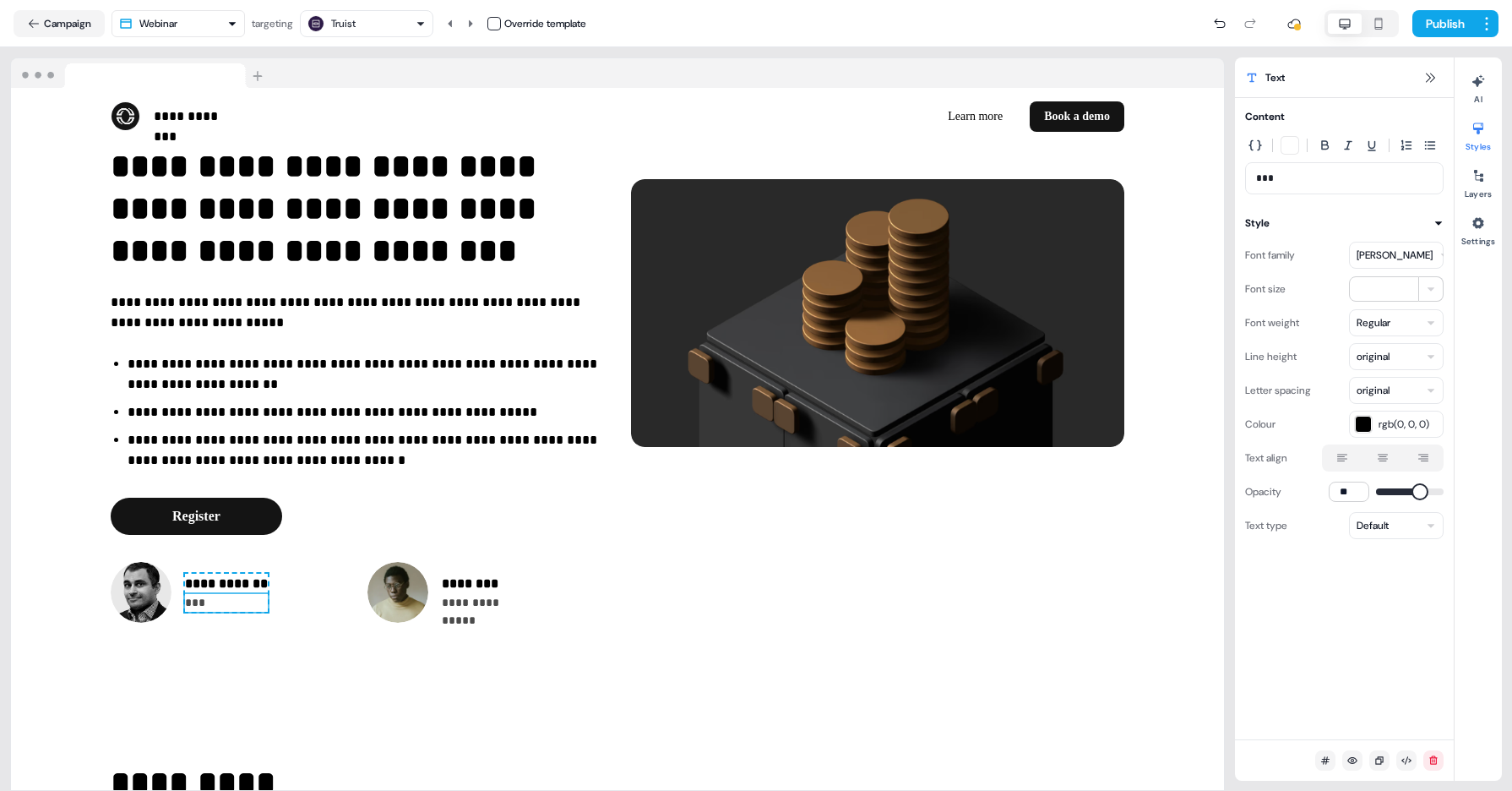 type 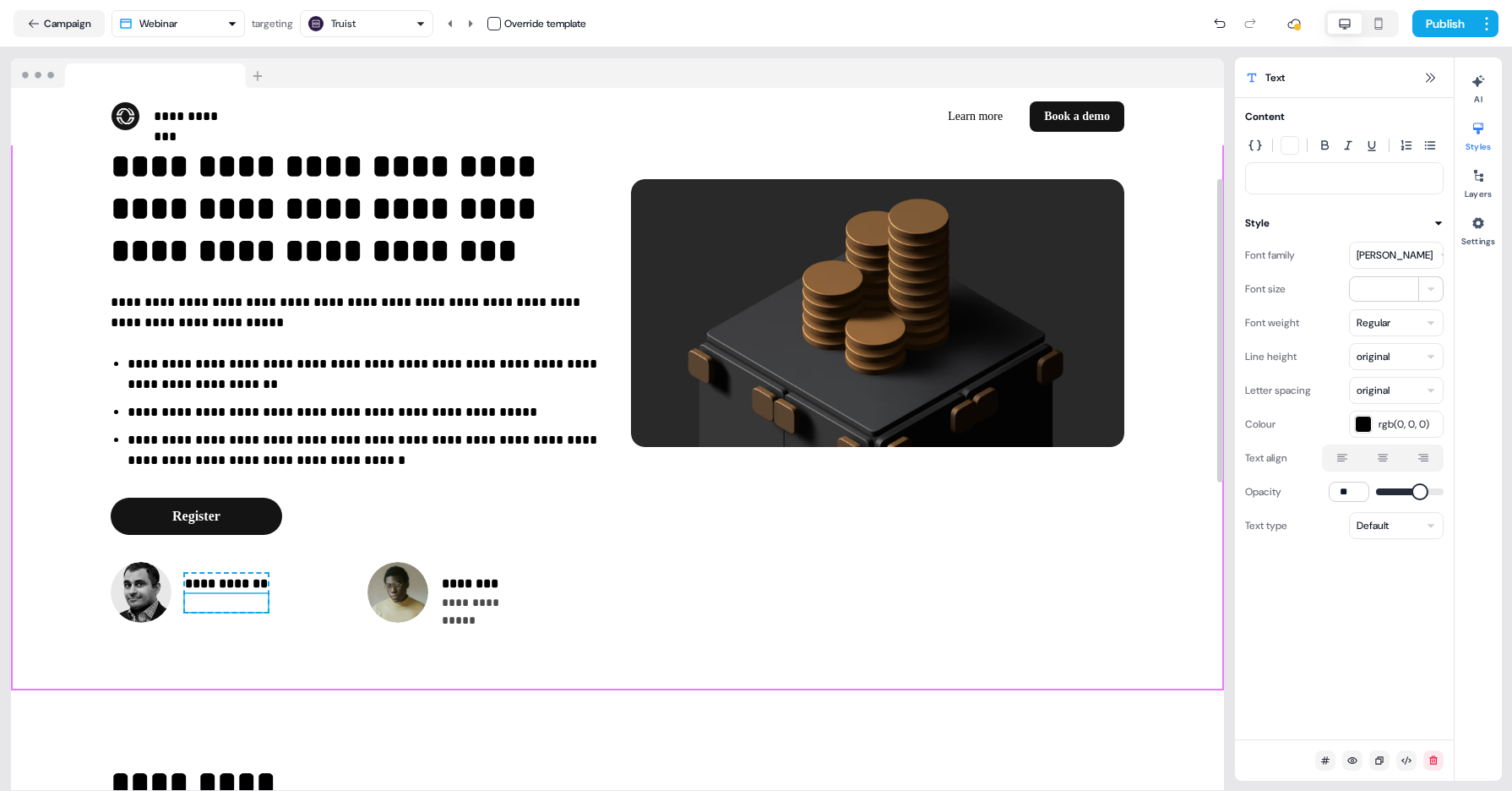 click on "**********" at bounding box center (617, 314) 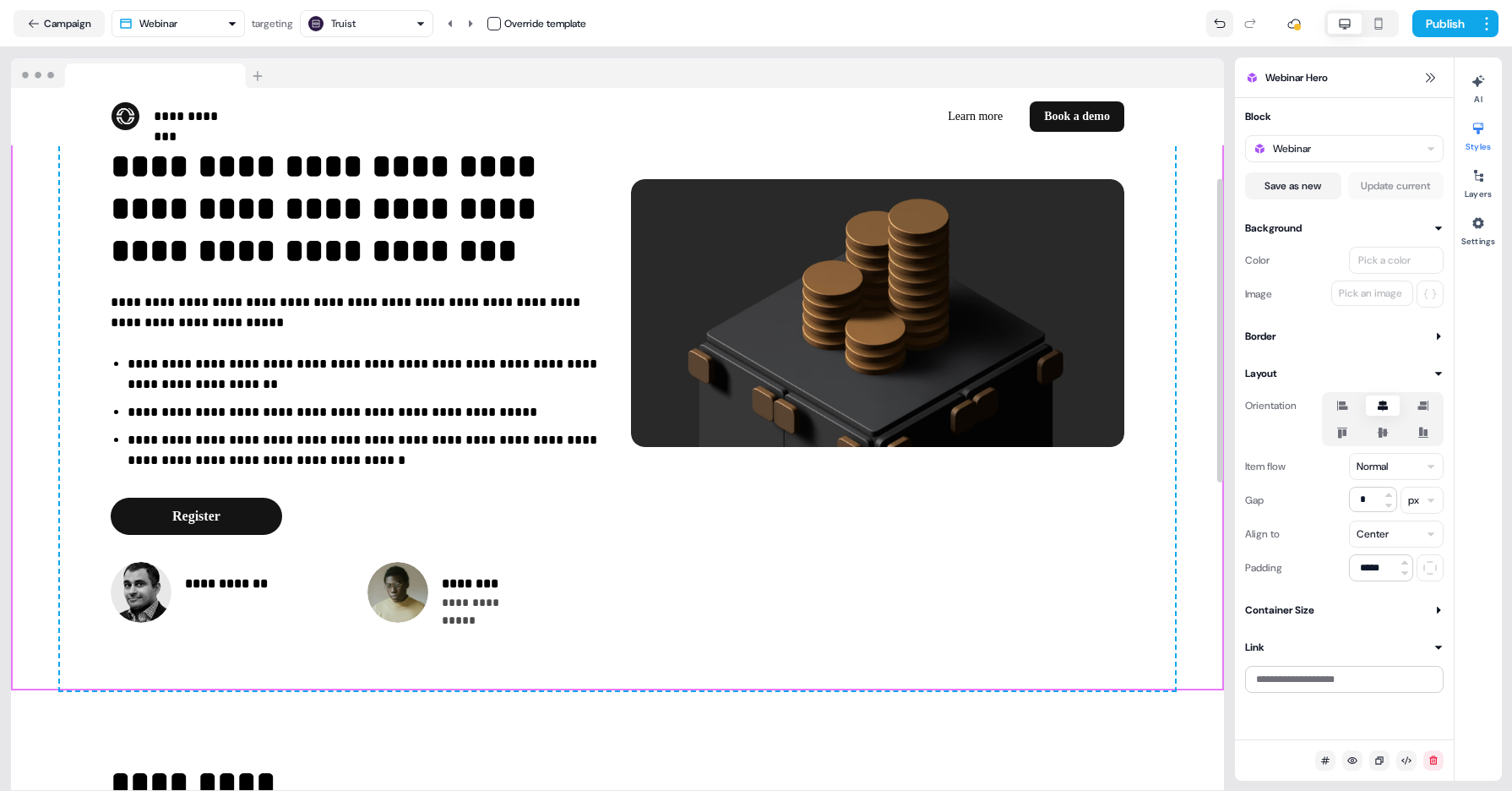 click 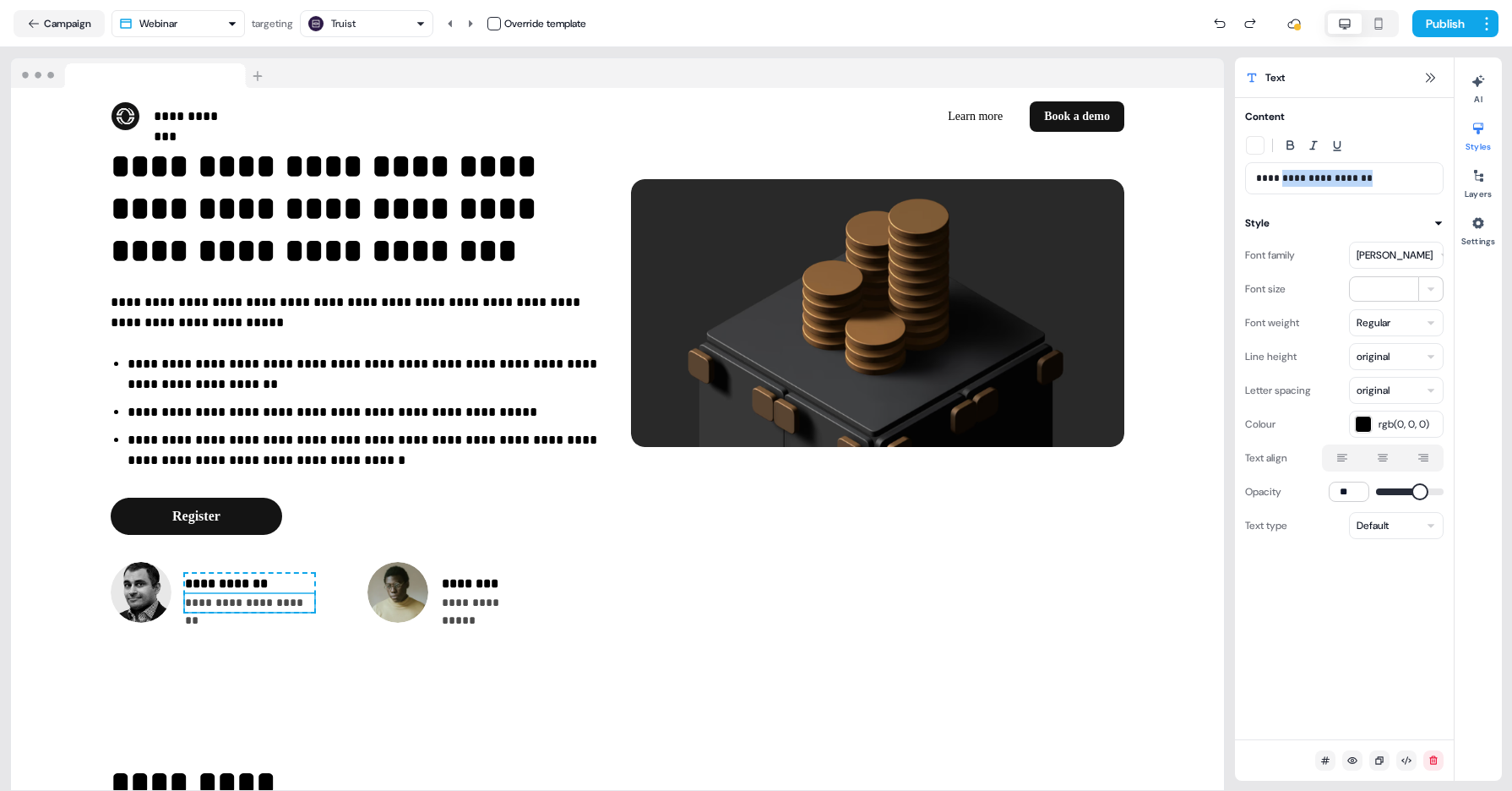 drag, startPoint x: 1373, startPoint y: 177, endPoint x: 1291, endPoint y: 178, distance: 82.006097 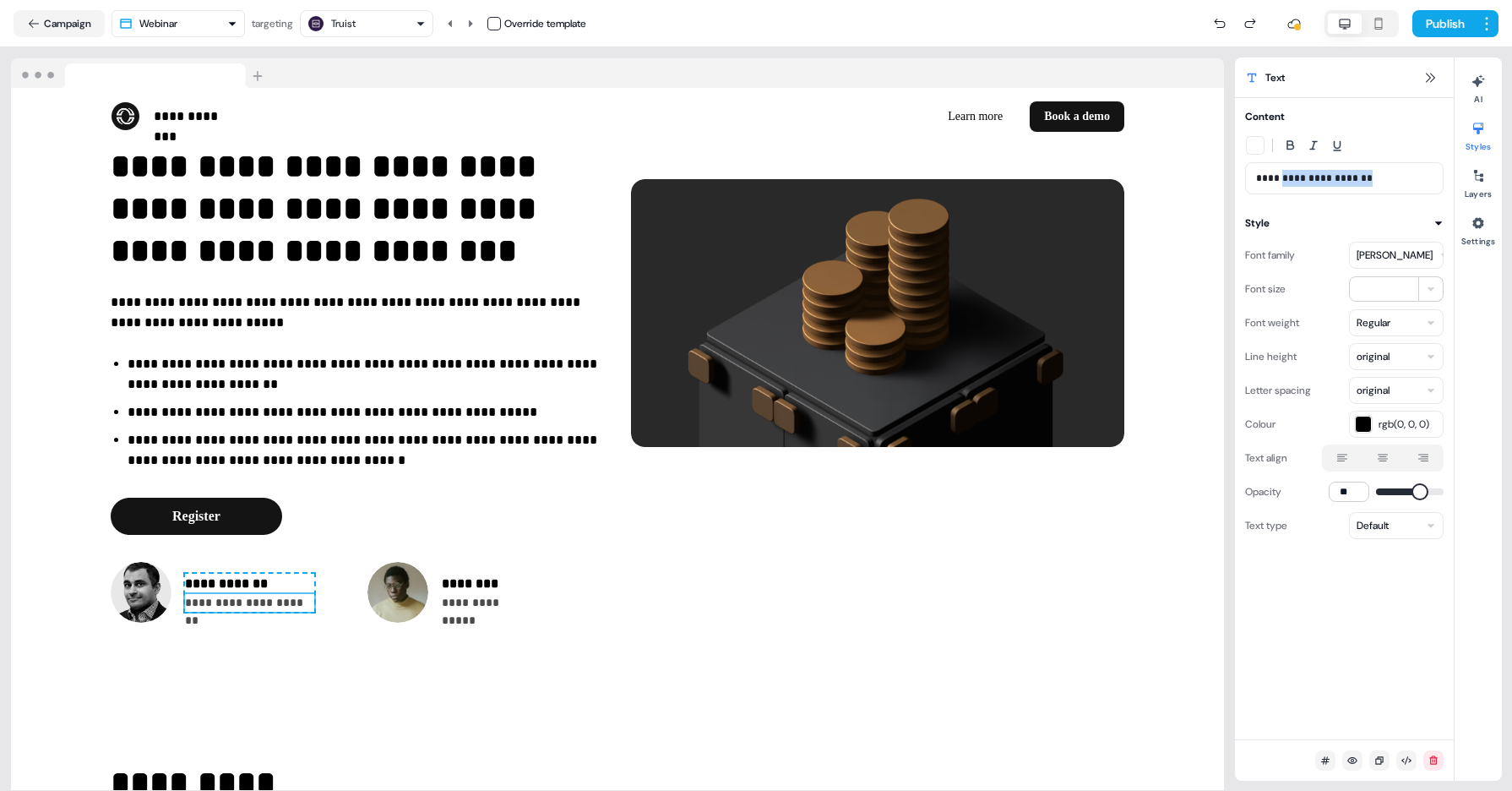 click on "**********" at bounding box center (1345, 178) 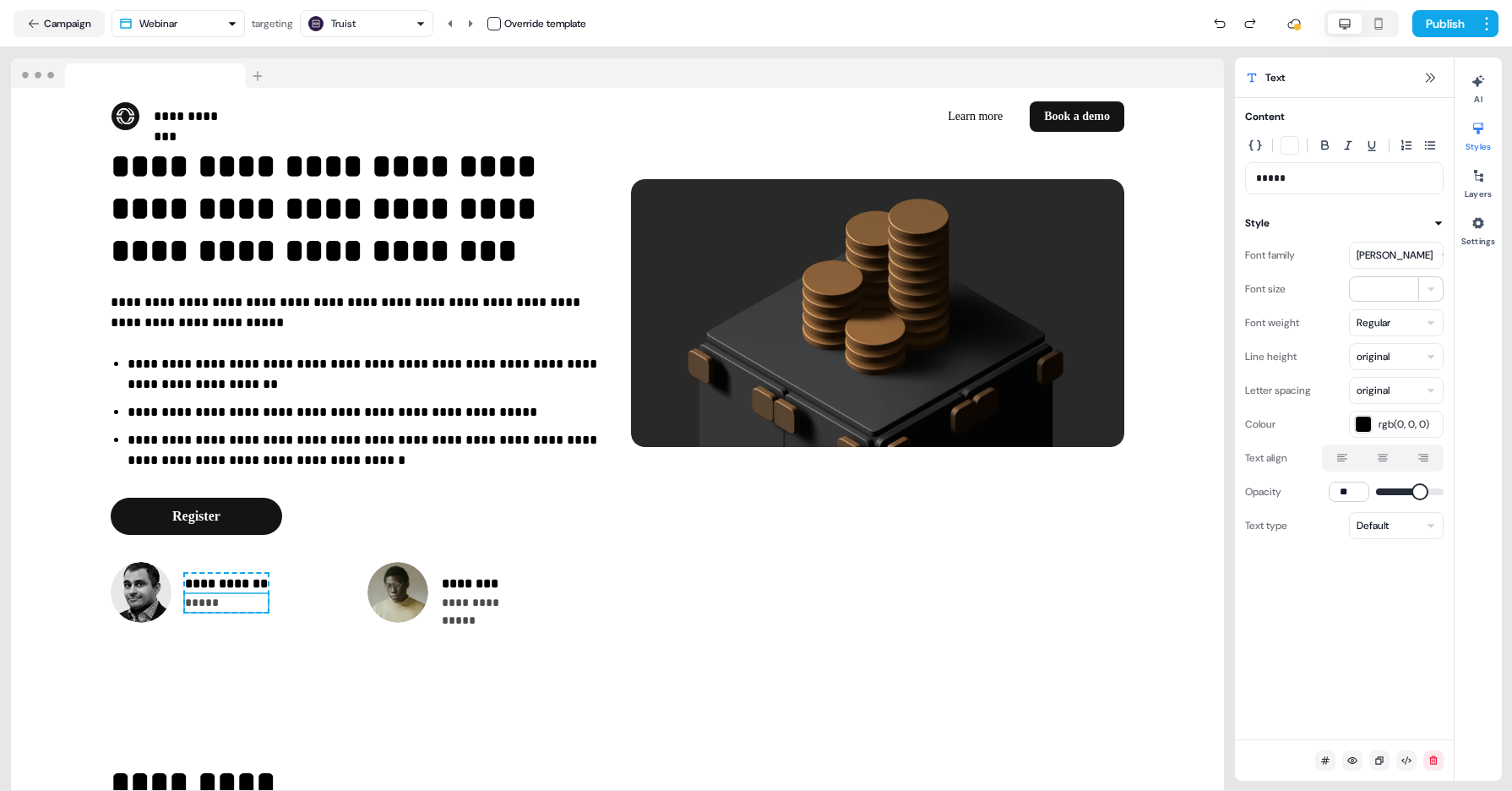 type 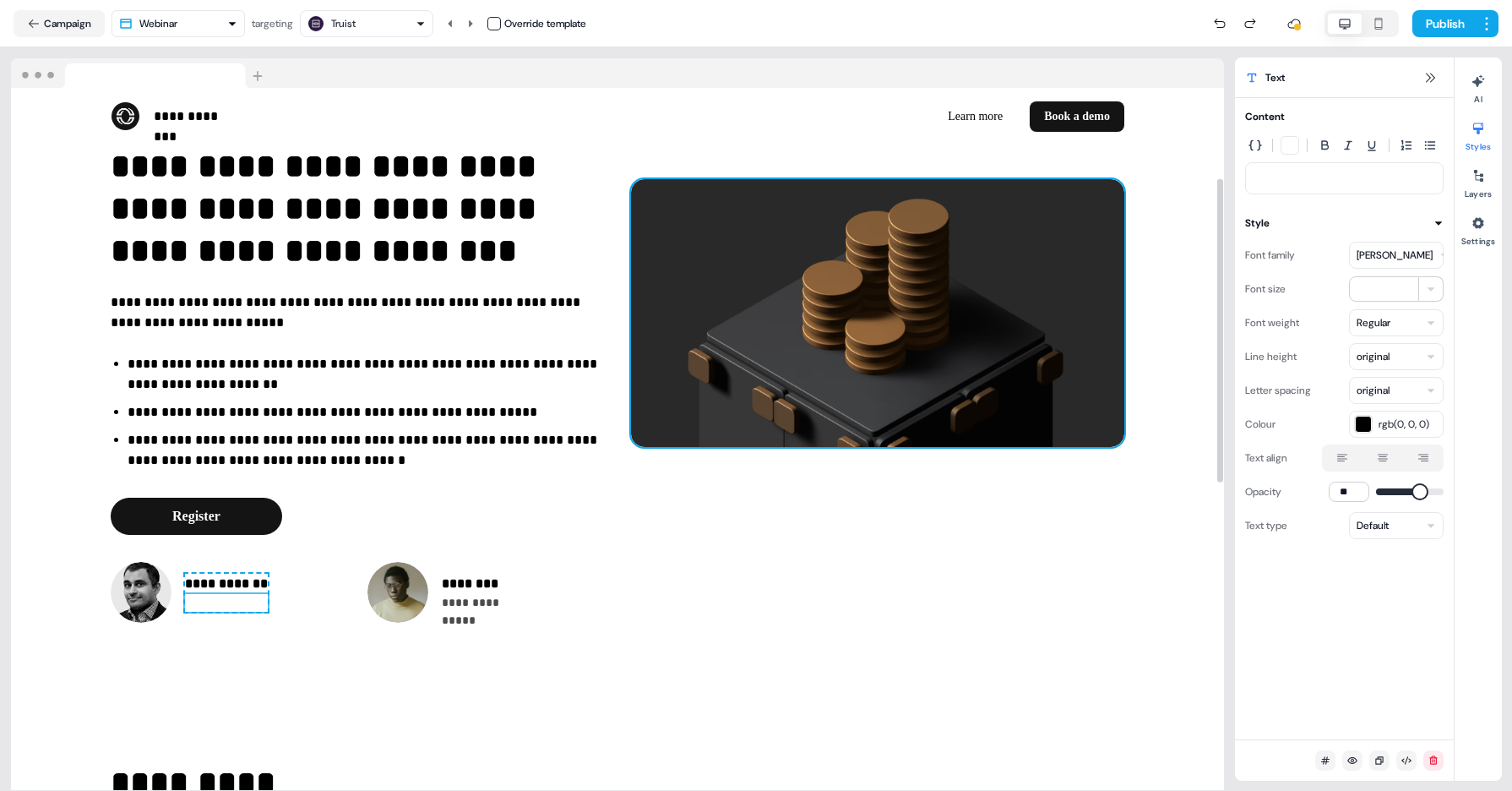 click at bounding box center [878, 313] 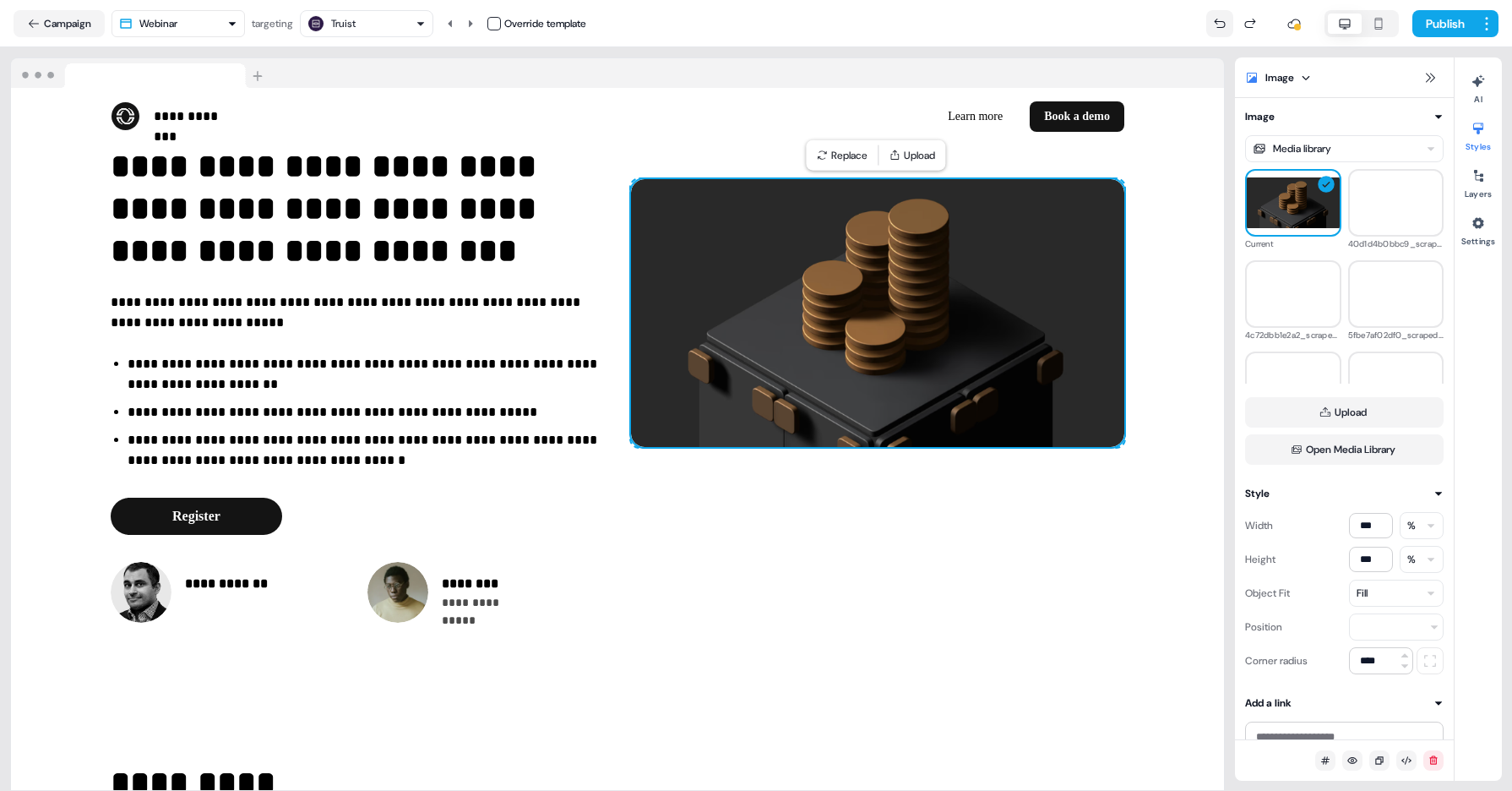 click 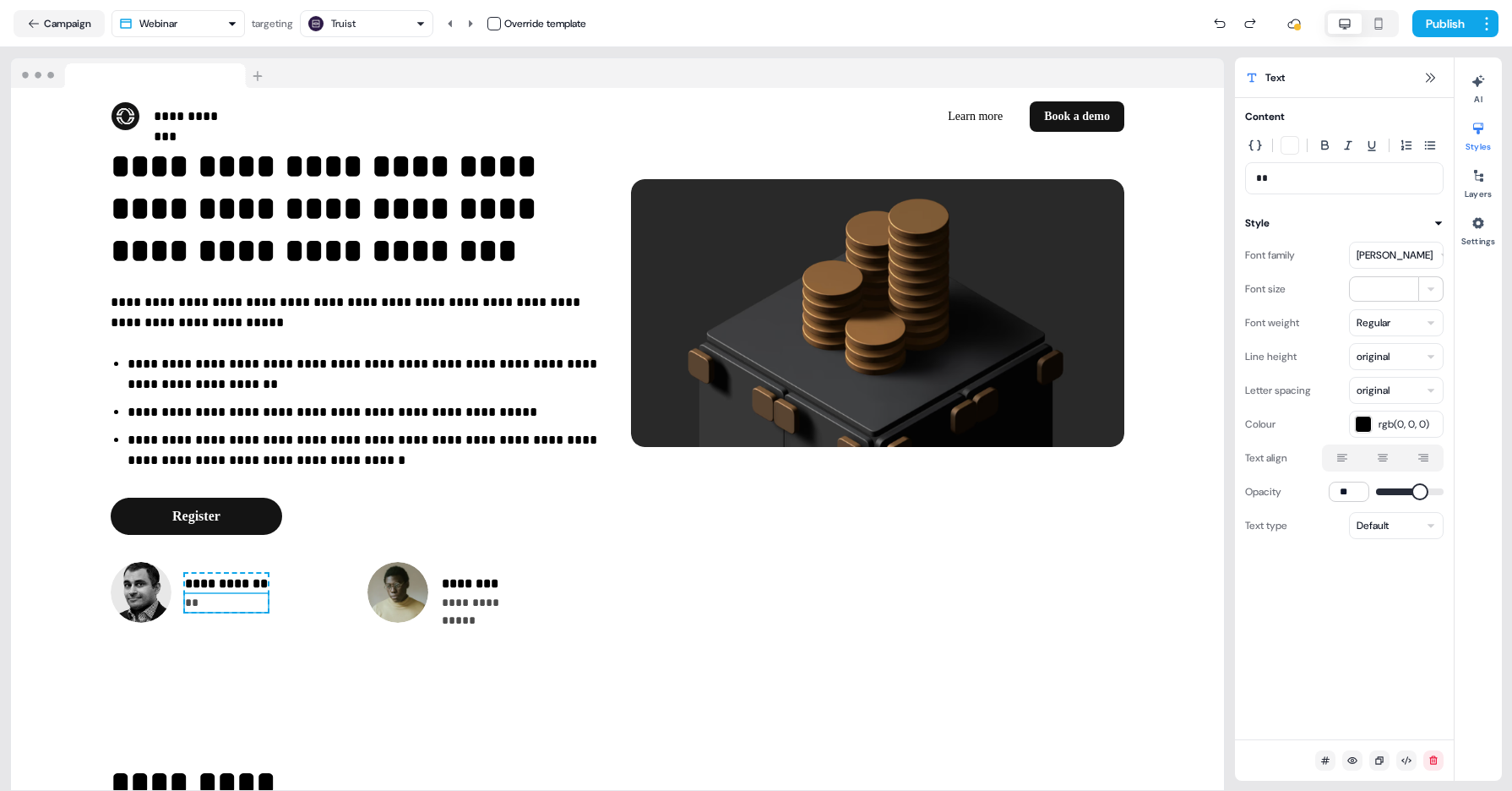 click on "**" at bounding box center [1345, 178] 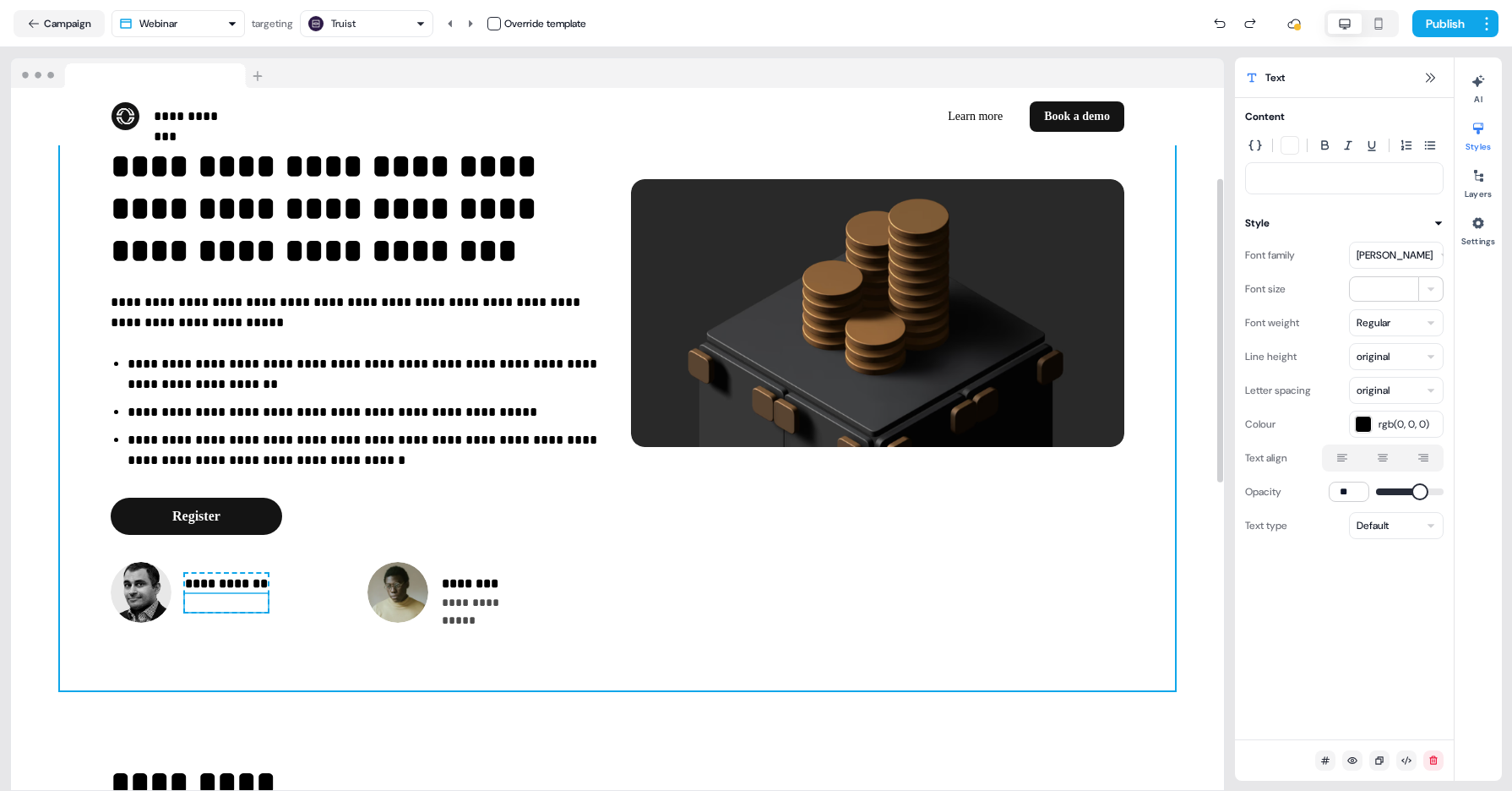 click on "**********" at bounding box center [617, 314] 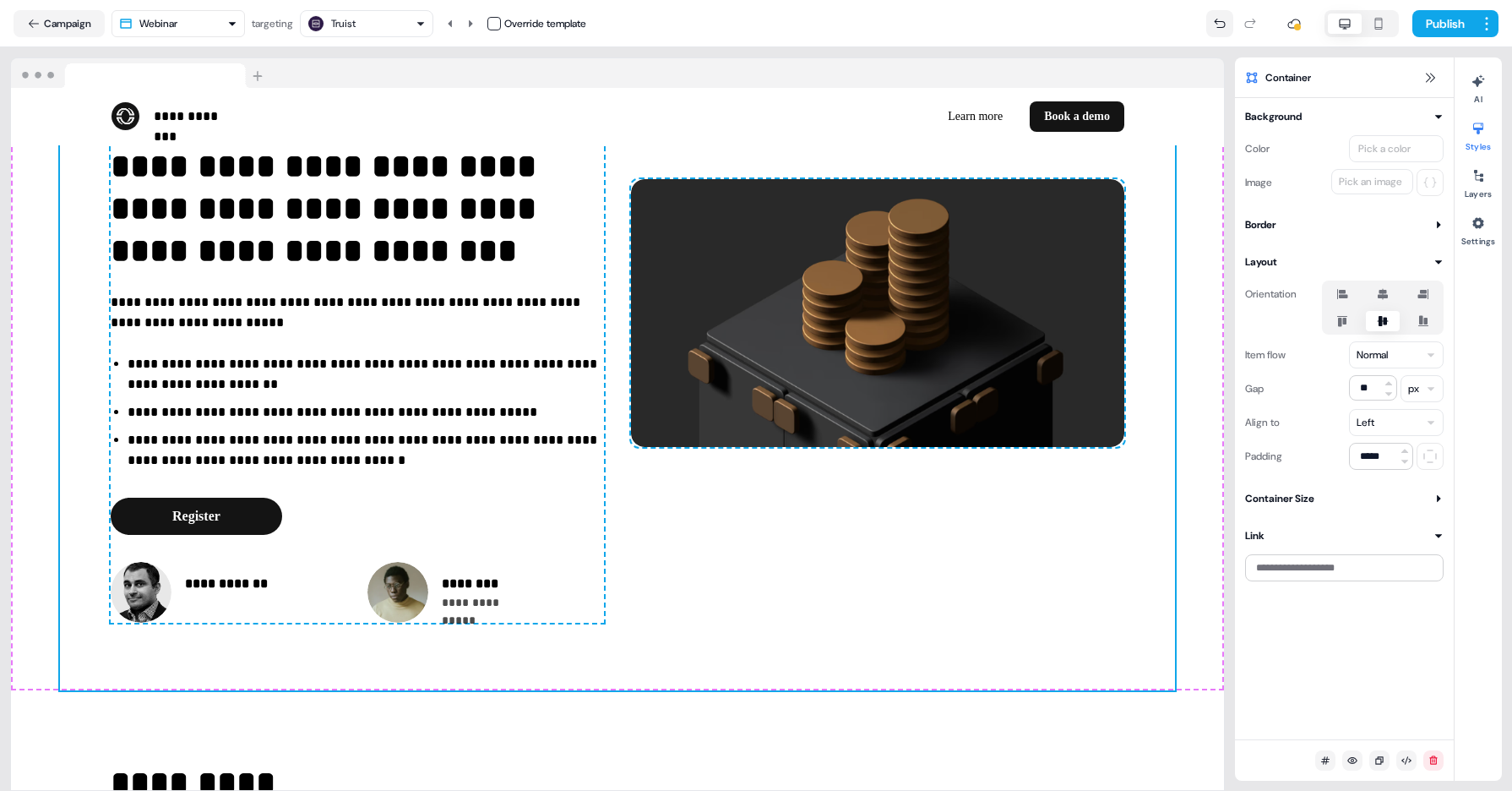 click 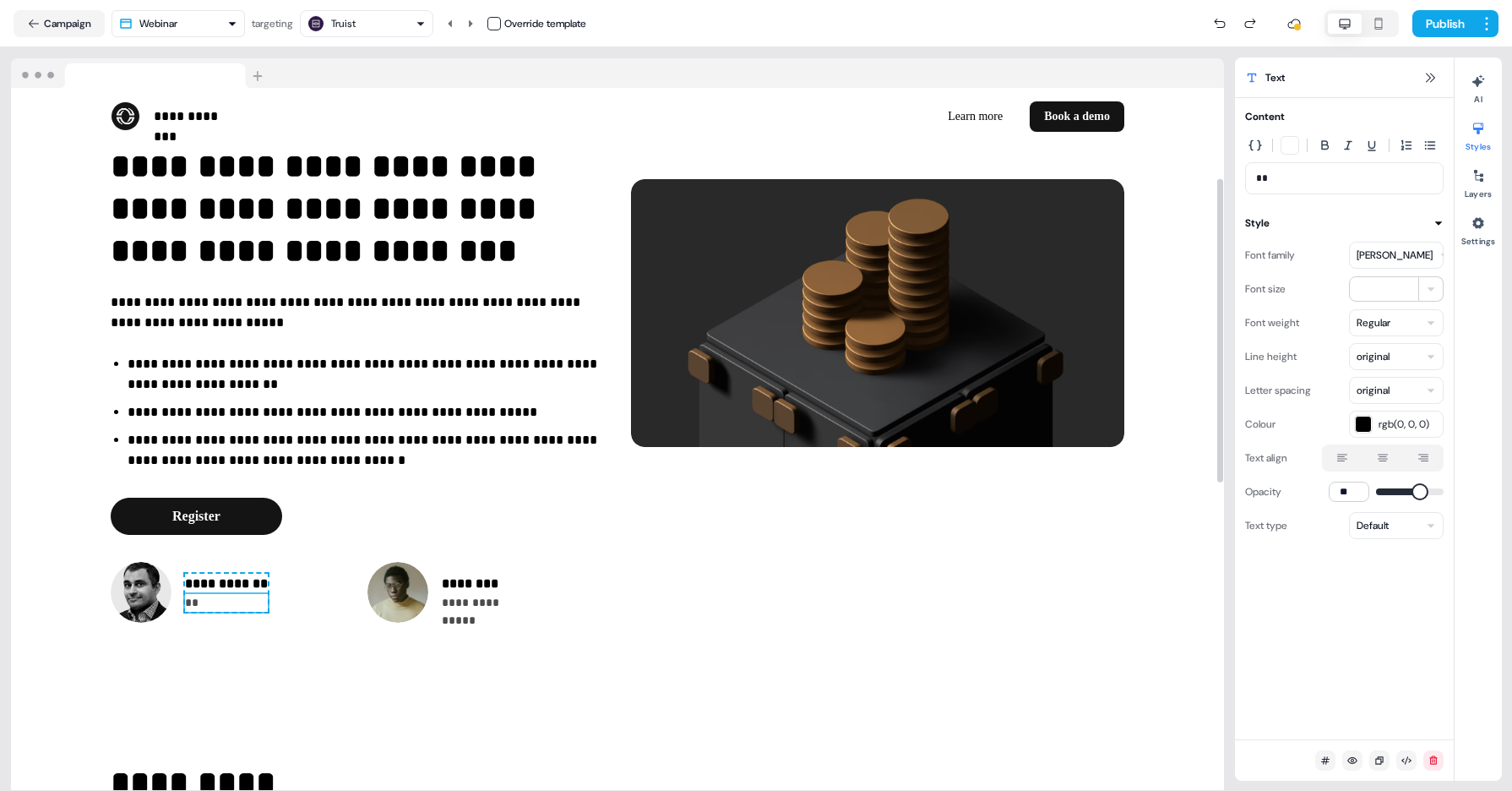 click on "**" at bounding box center (226, 603) 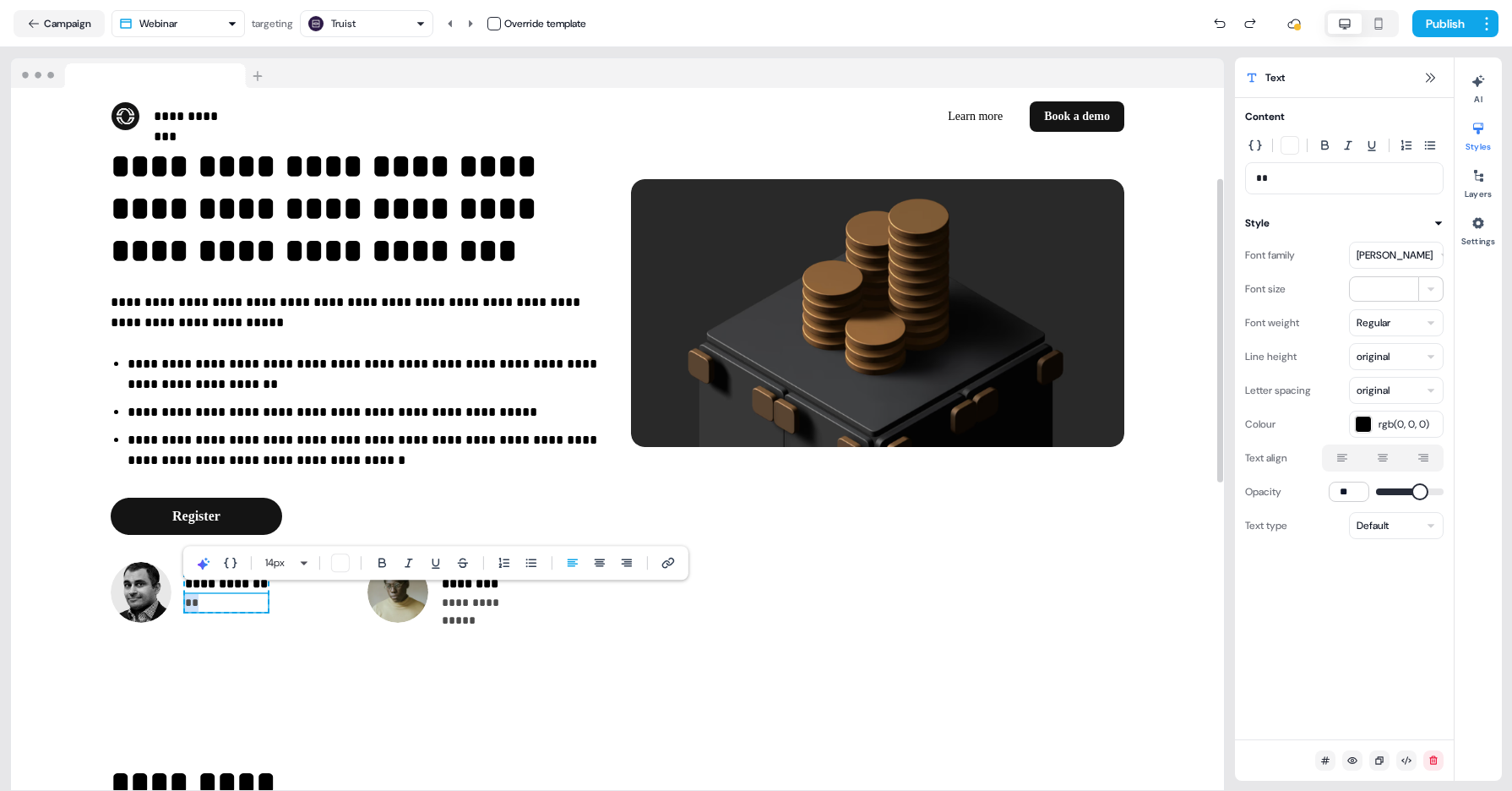 click on "**" at bounding box center [226, 603] 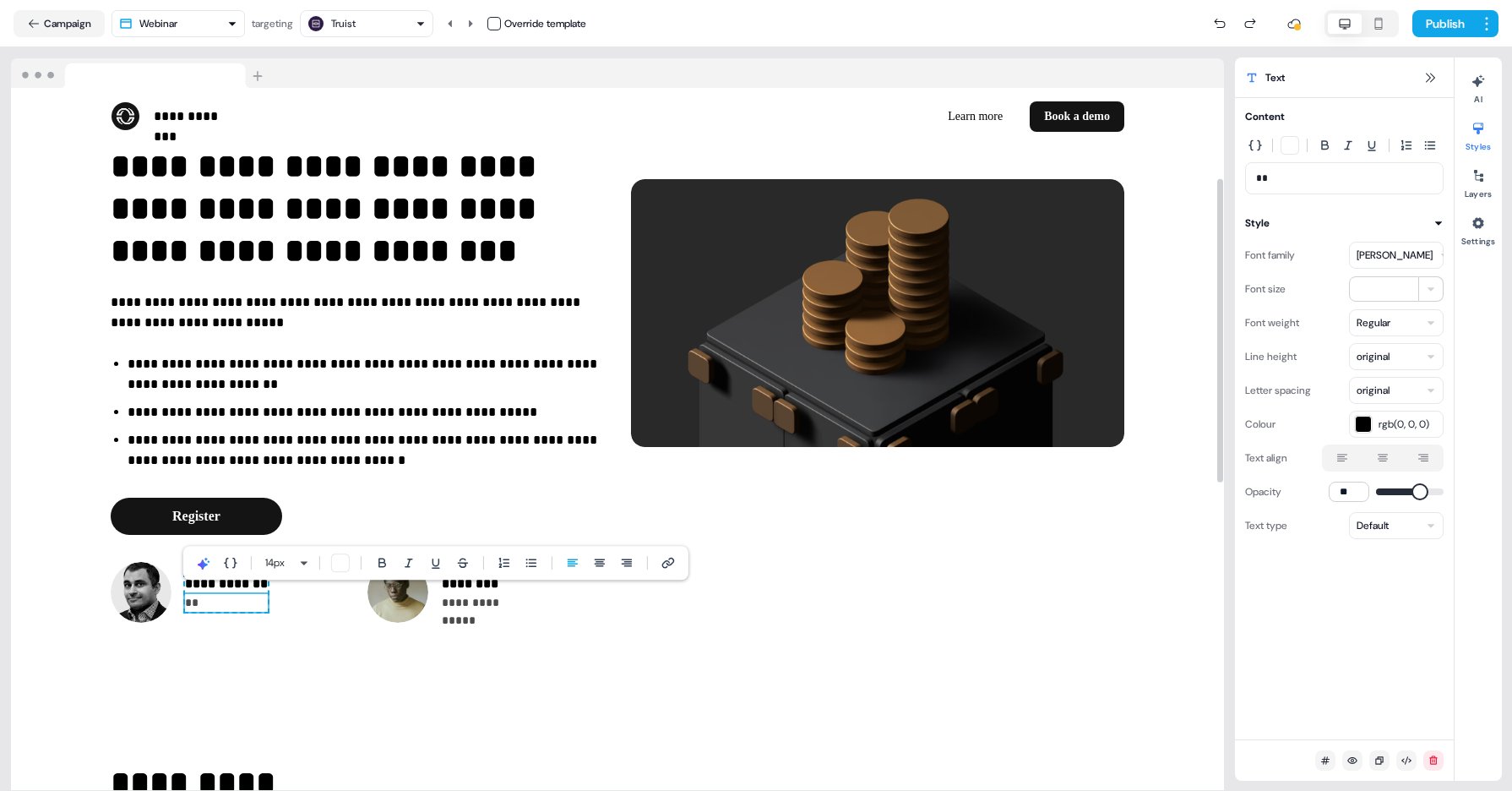type 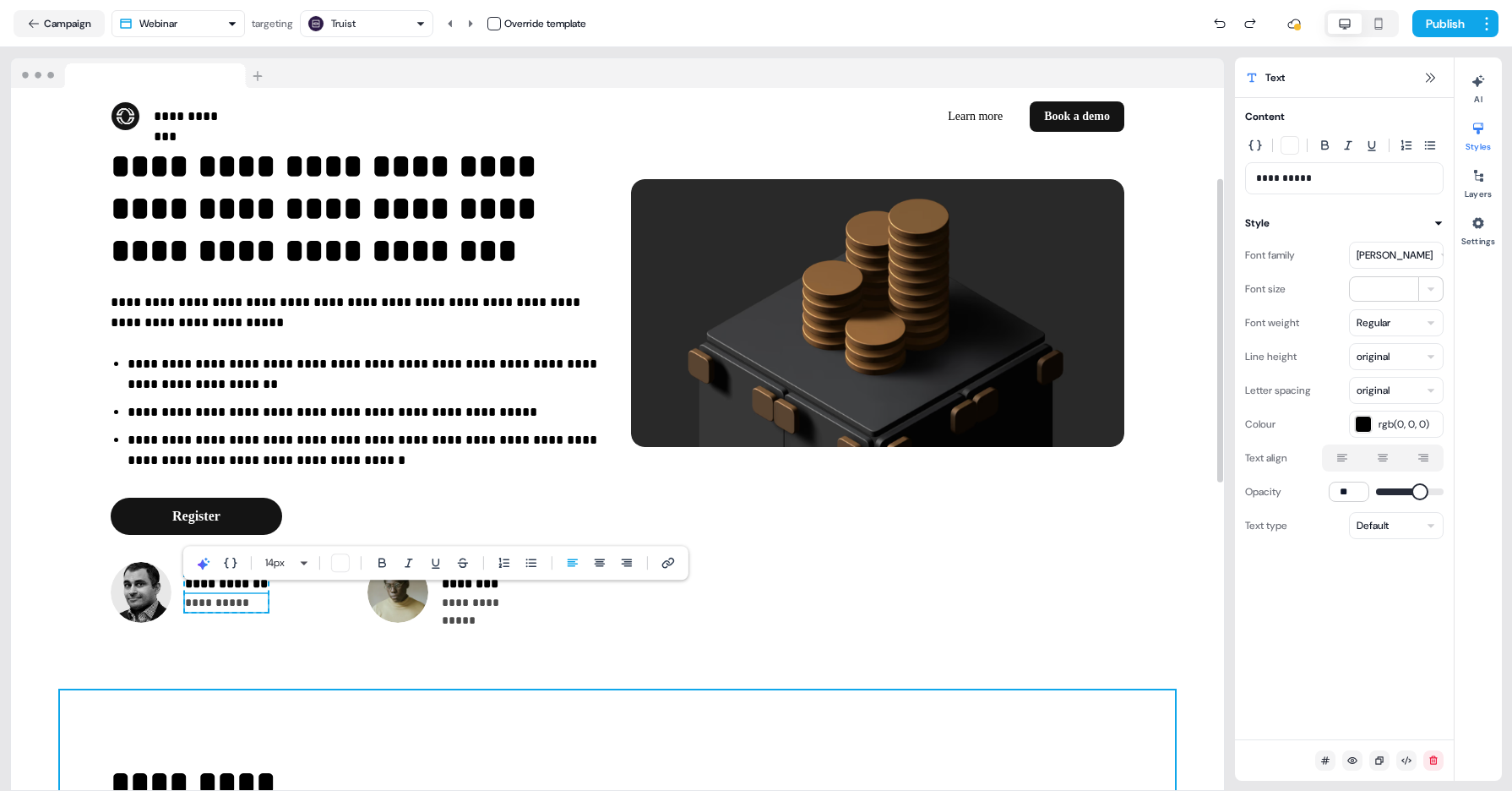 click on "********* Click to add a link to your resource Click to add a link to your resource Click to add a link to your resource
To pick up a draggable item, press the space bar.
While dragging, use the arrow keys to move the item.
Press space again to drop the item in its new position, or press escape to cancel.
To pick up a draggable item, press the space bar.
While dragging, use the arrow keys to move the item.
Press space again to drop the item in its new position, or press escape to cancel." at bounding box center (617, 881) 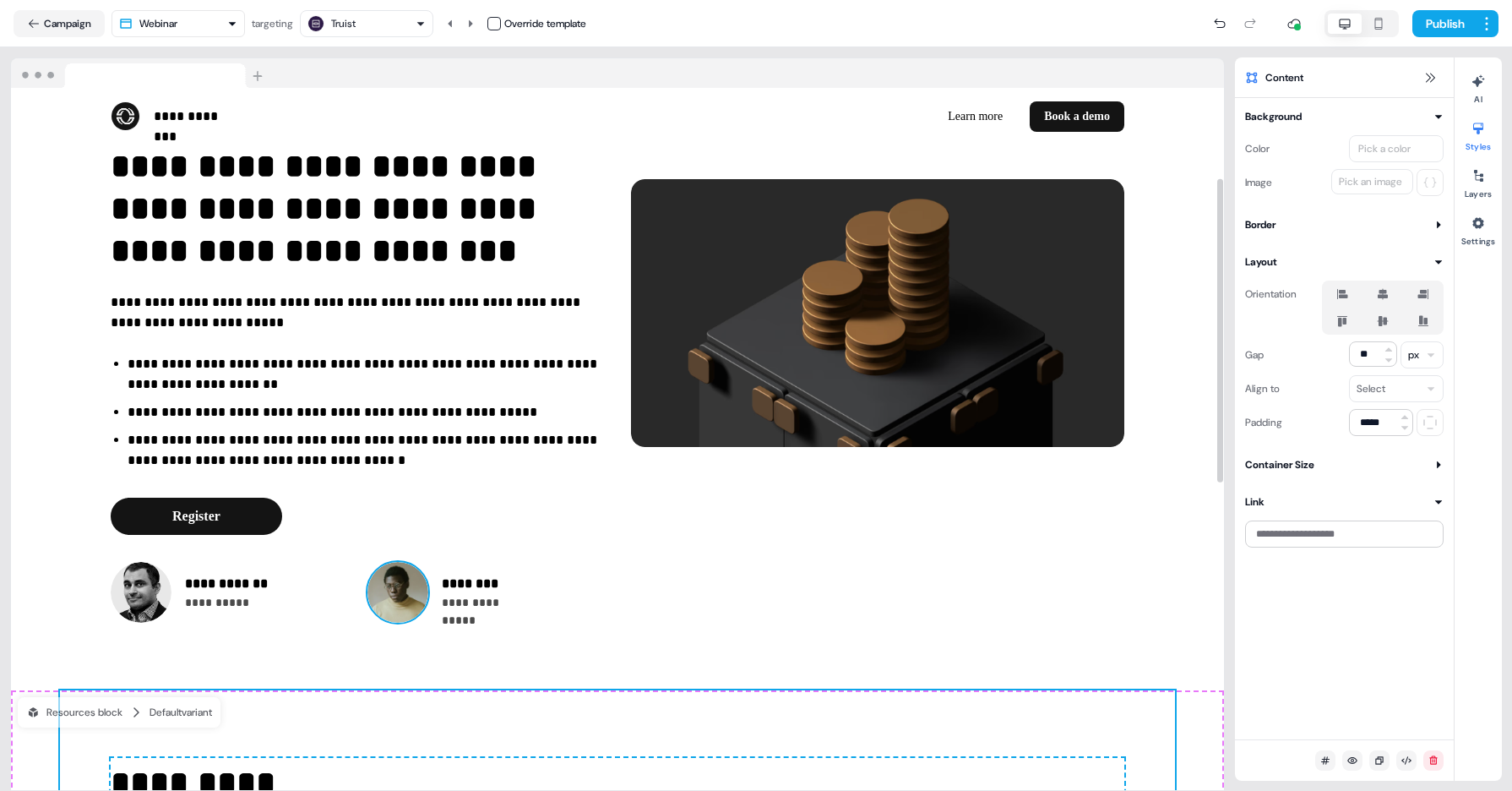 click at bounding box center (398, 592) 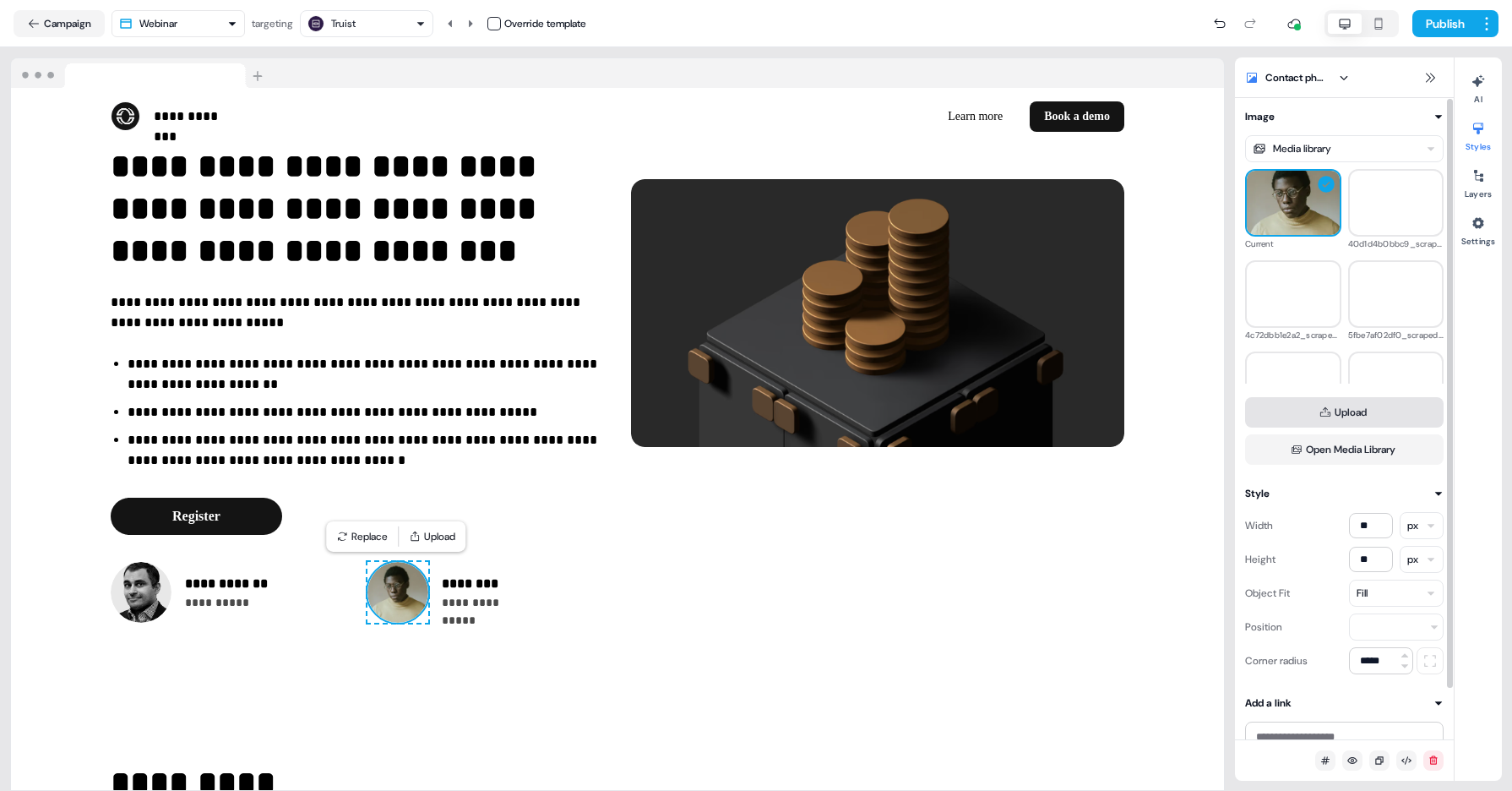 click on "Upload" at bounding box center (1344, 412) 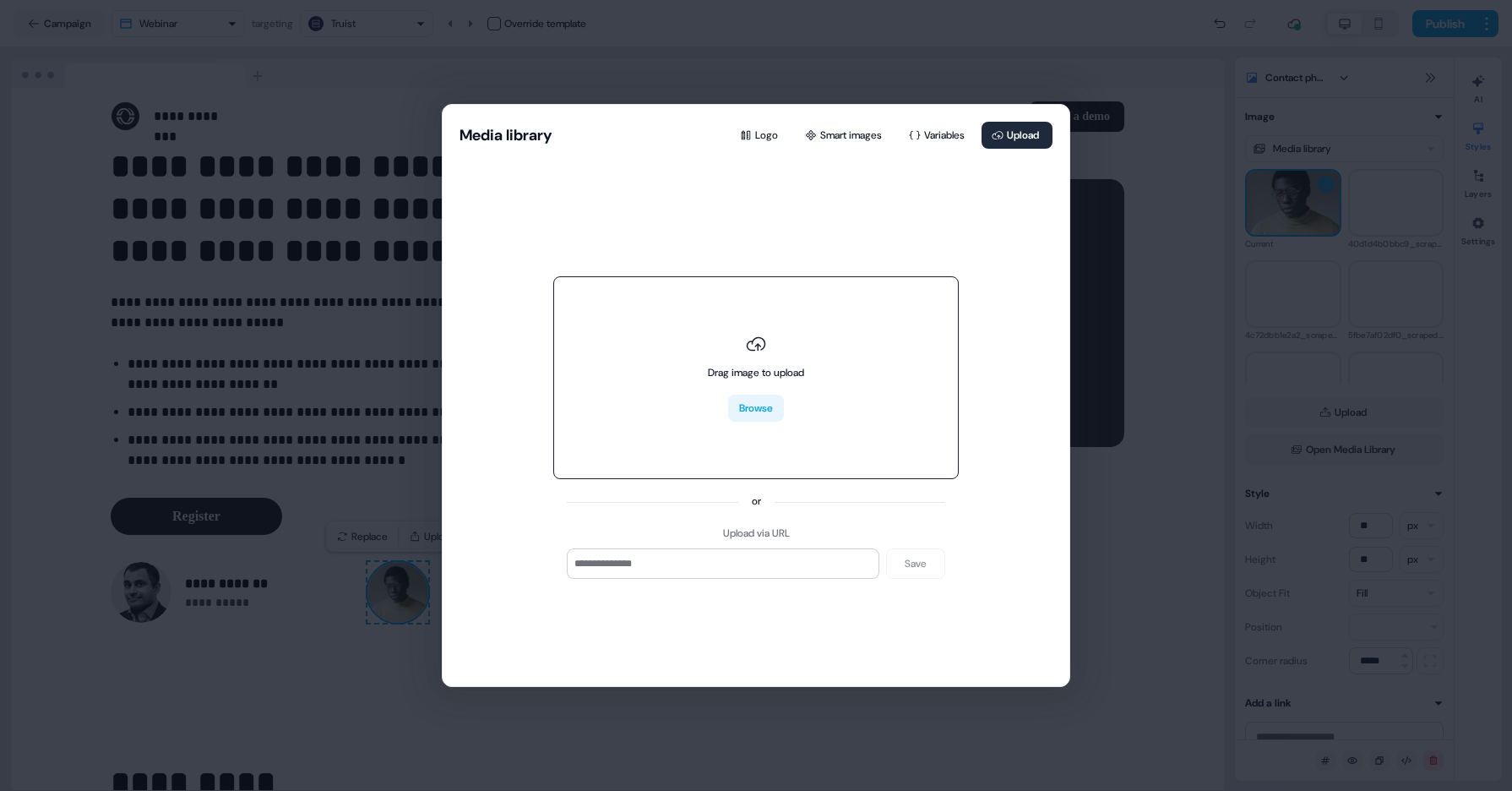 click on "Browse" at bounding box center [756, 408] 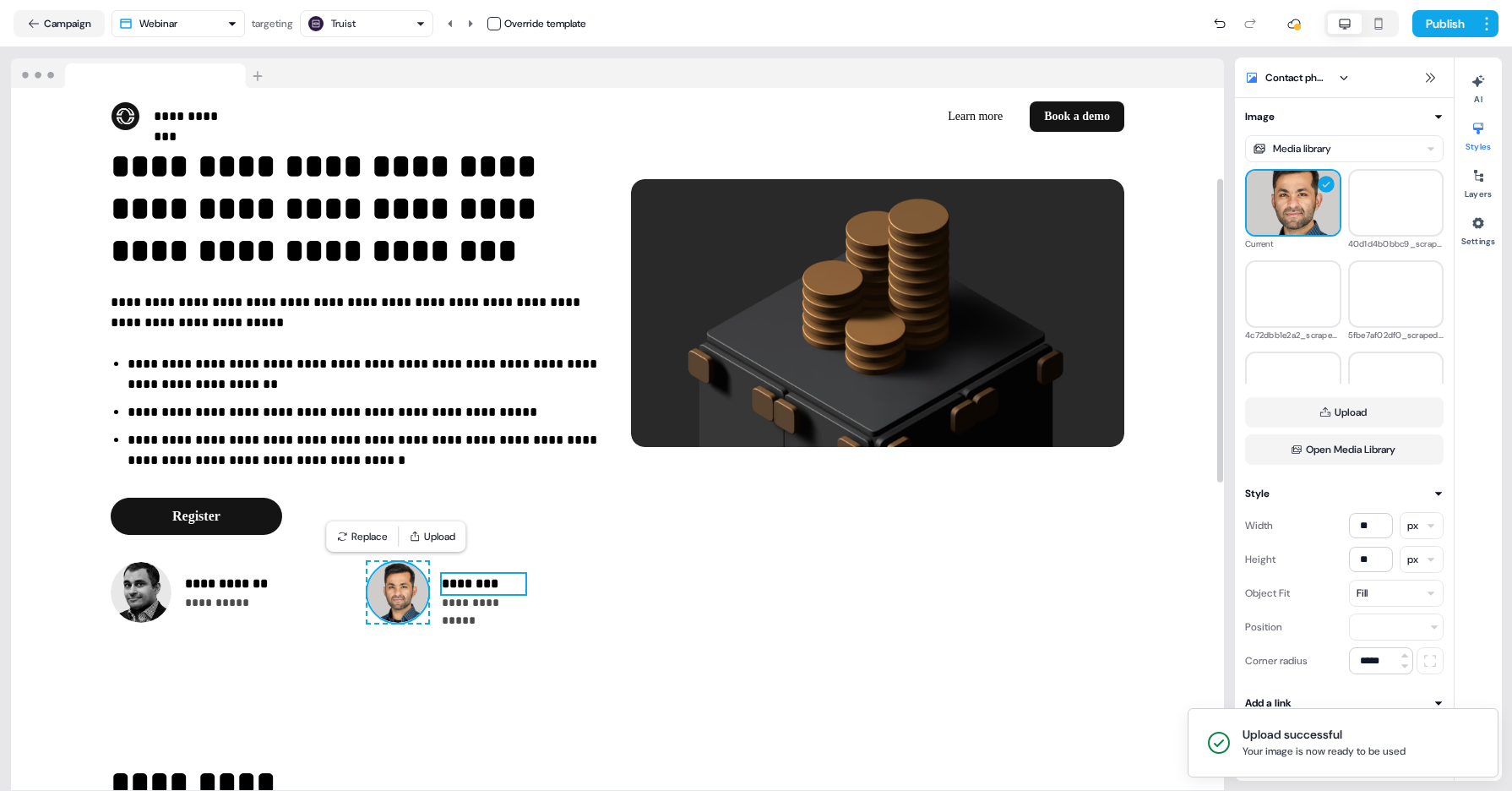 click on "********" at bounding box center (483, 584) 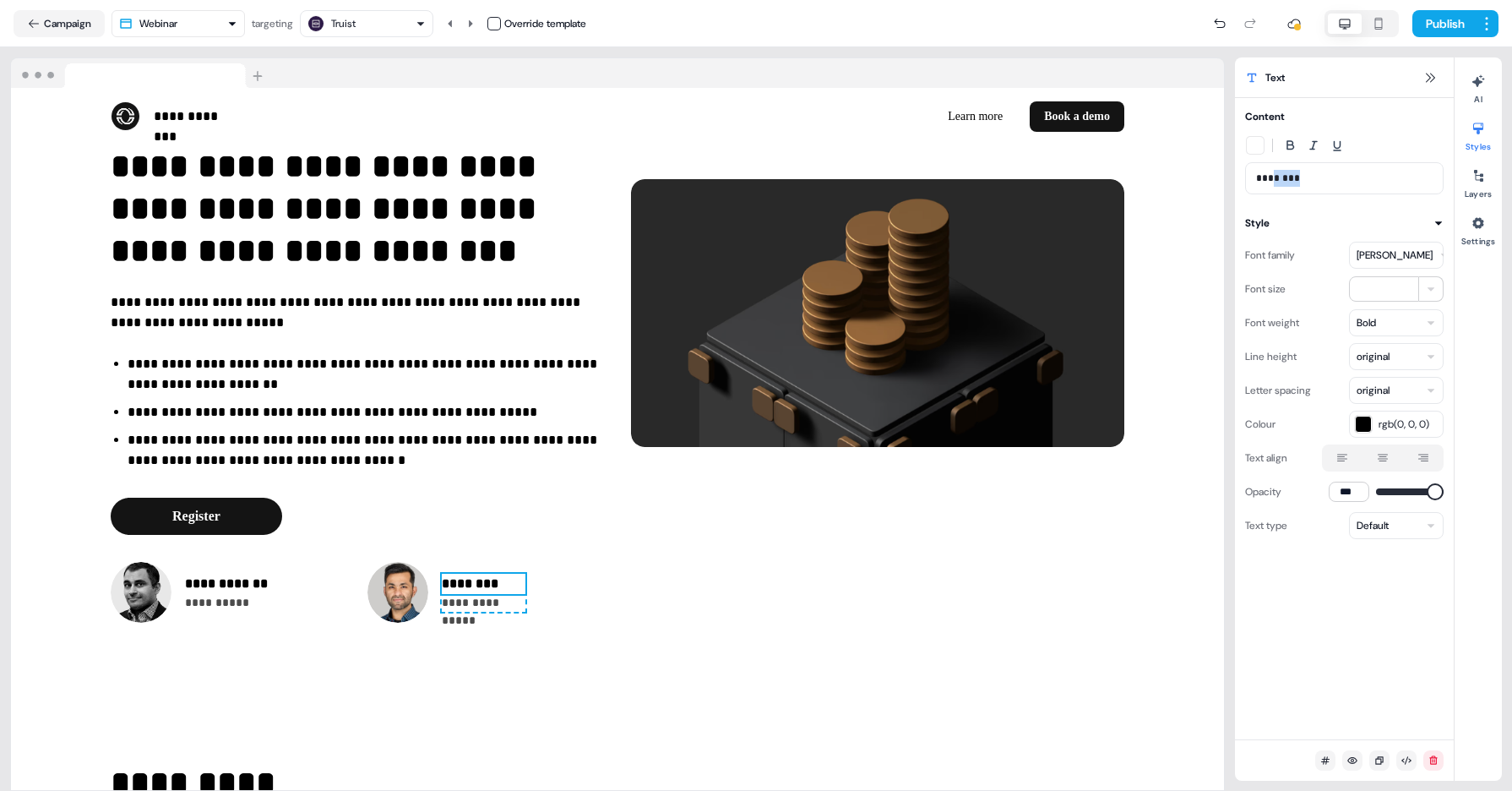 drag, startPoint x: 1301, startPoint y: 178, endPoint x: 1272, endPoint y: 177, distance: 29.0172 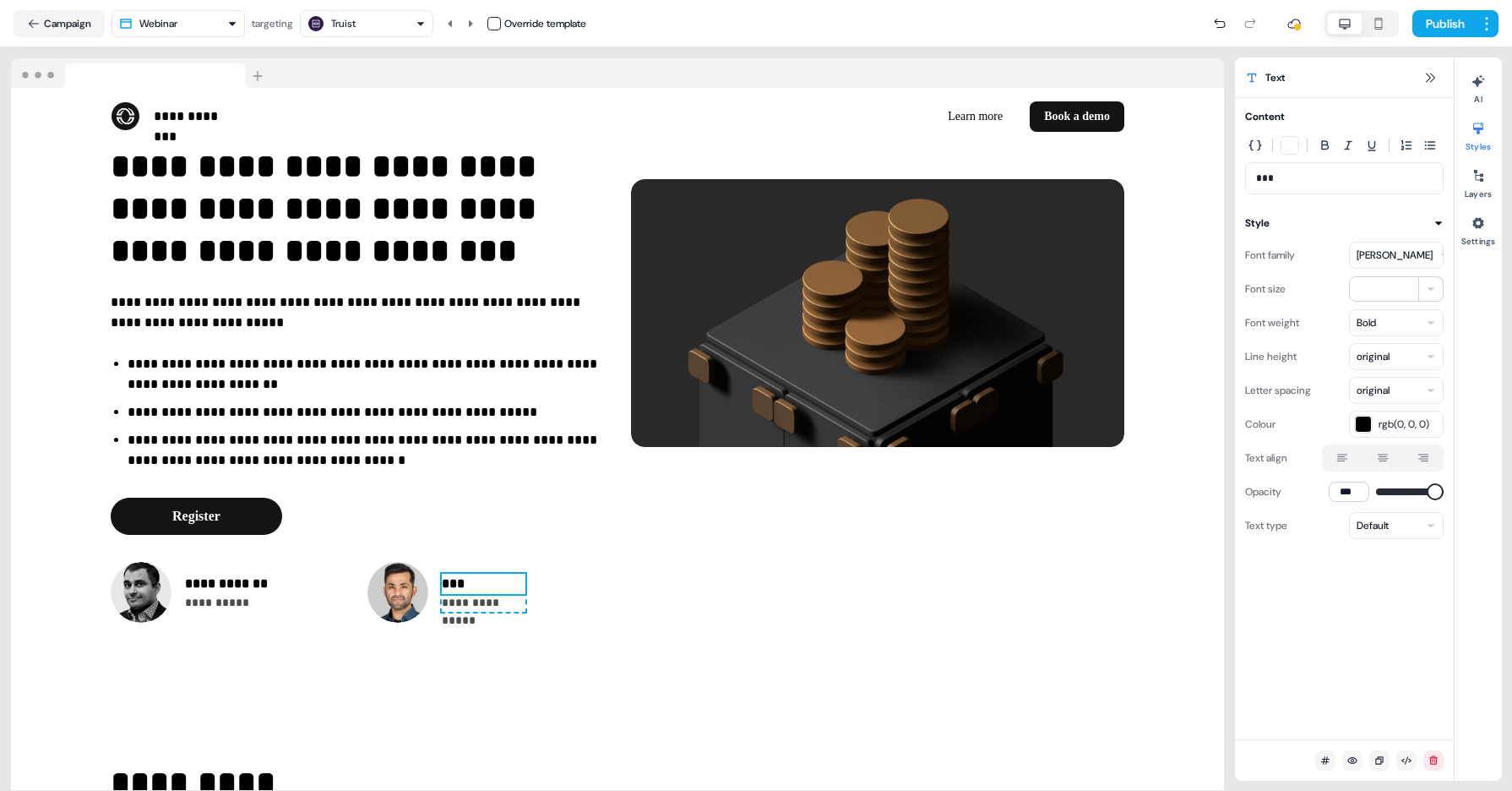 type 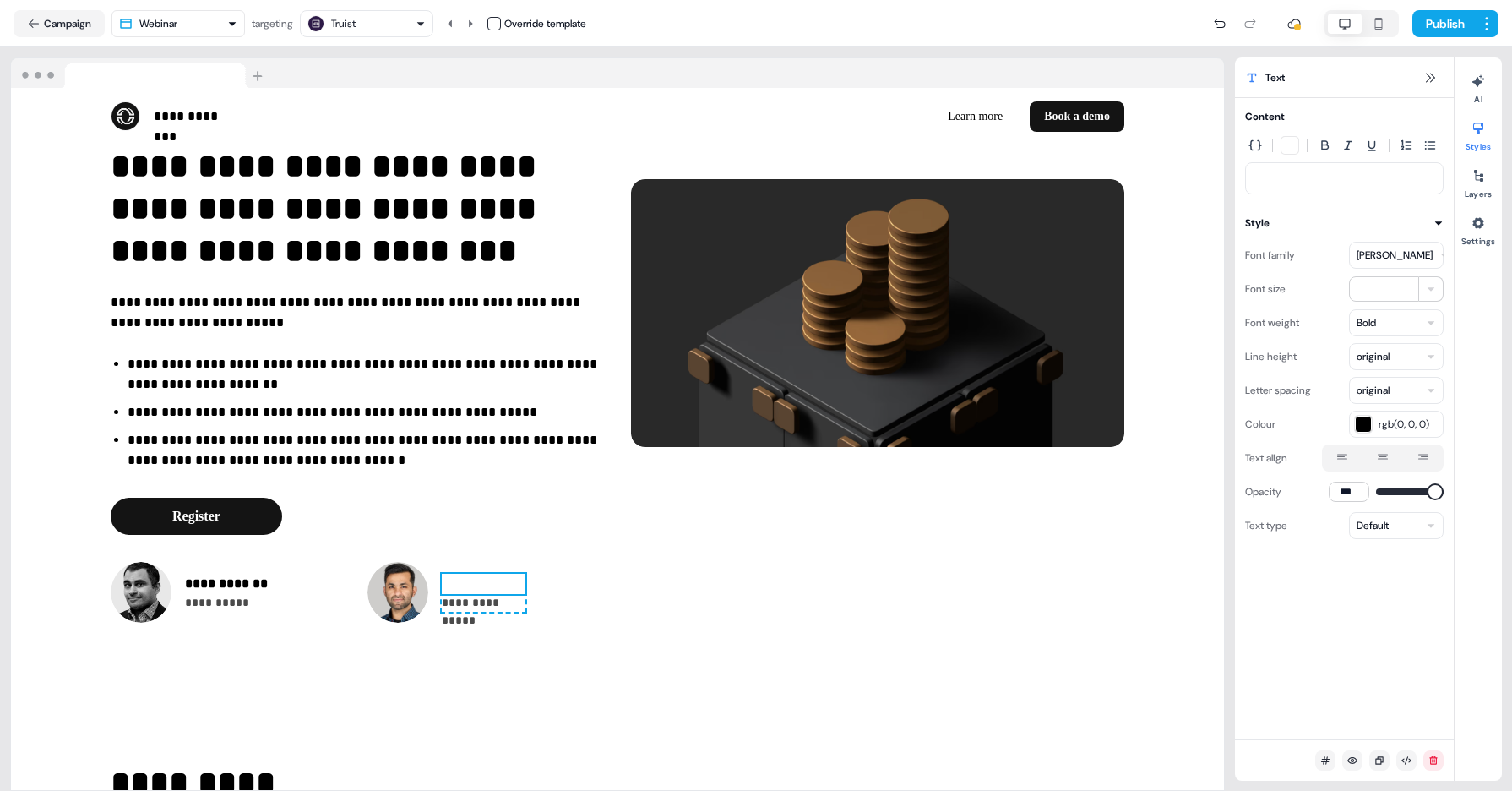 click at bounding box center (1344, 178) 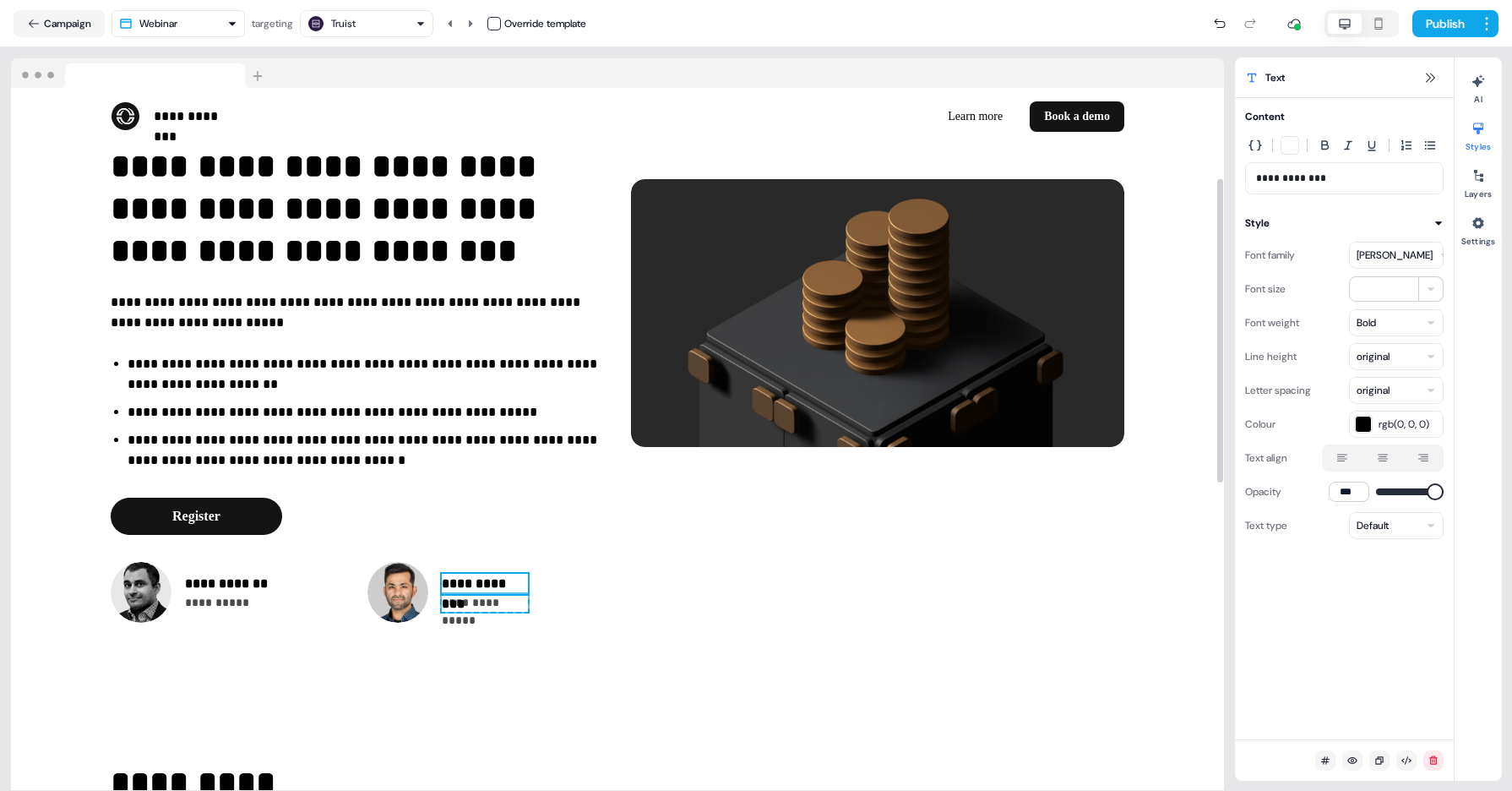 click on "**********" at bounding box center [485, 603] 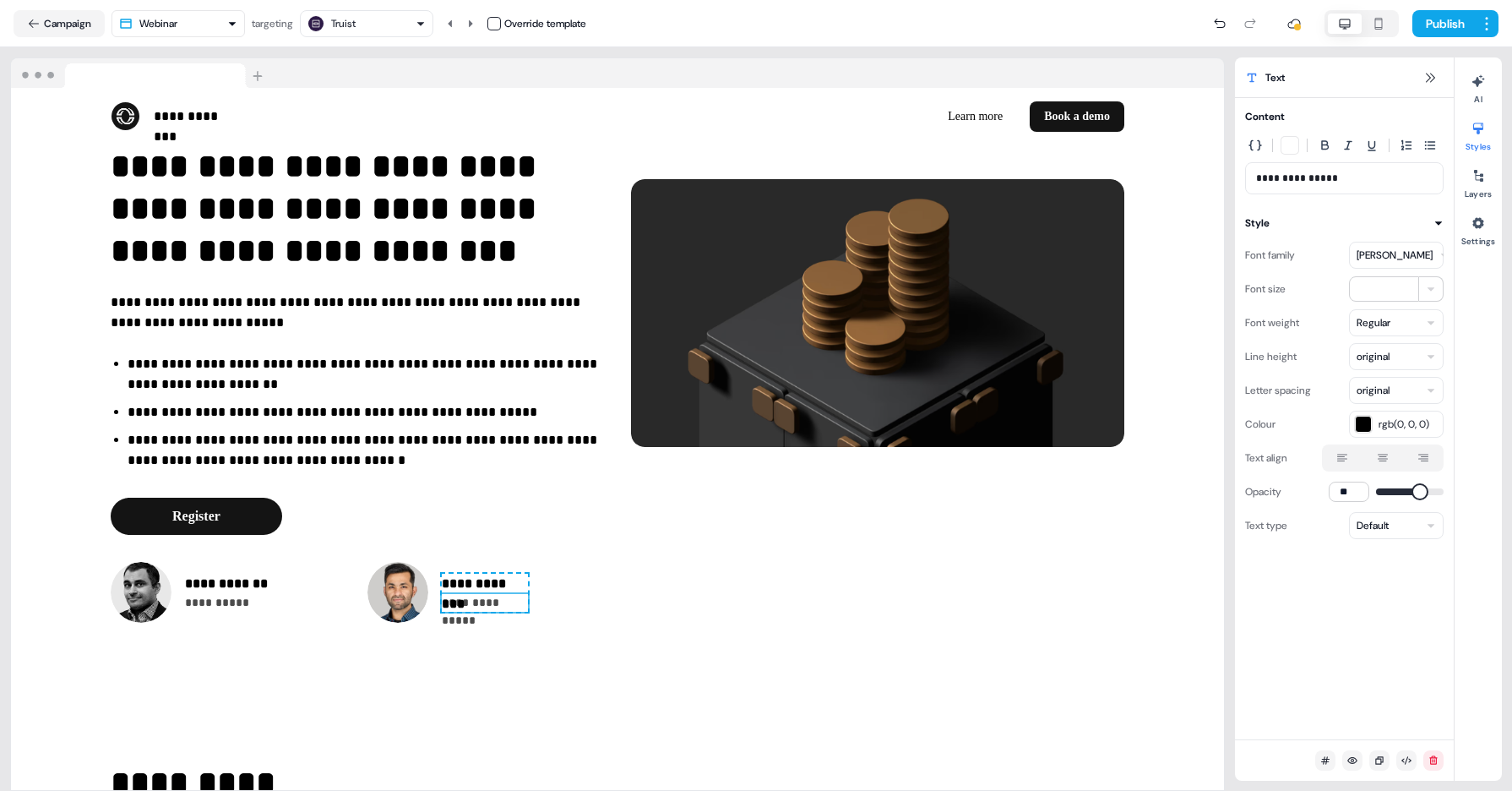 drag, startPoint x: 1344, startPoint y: 183, endPoint x: 1270, endPoint y: 182, distance: 74.00676 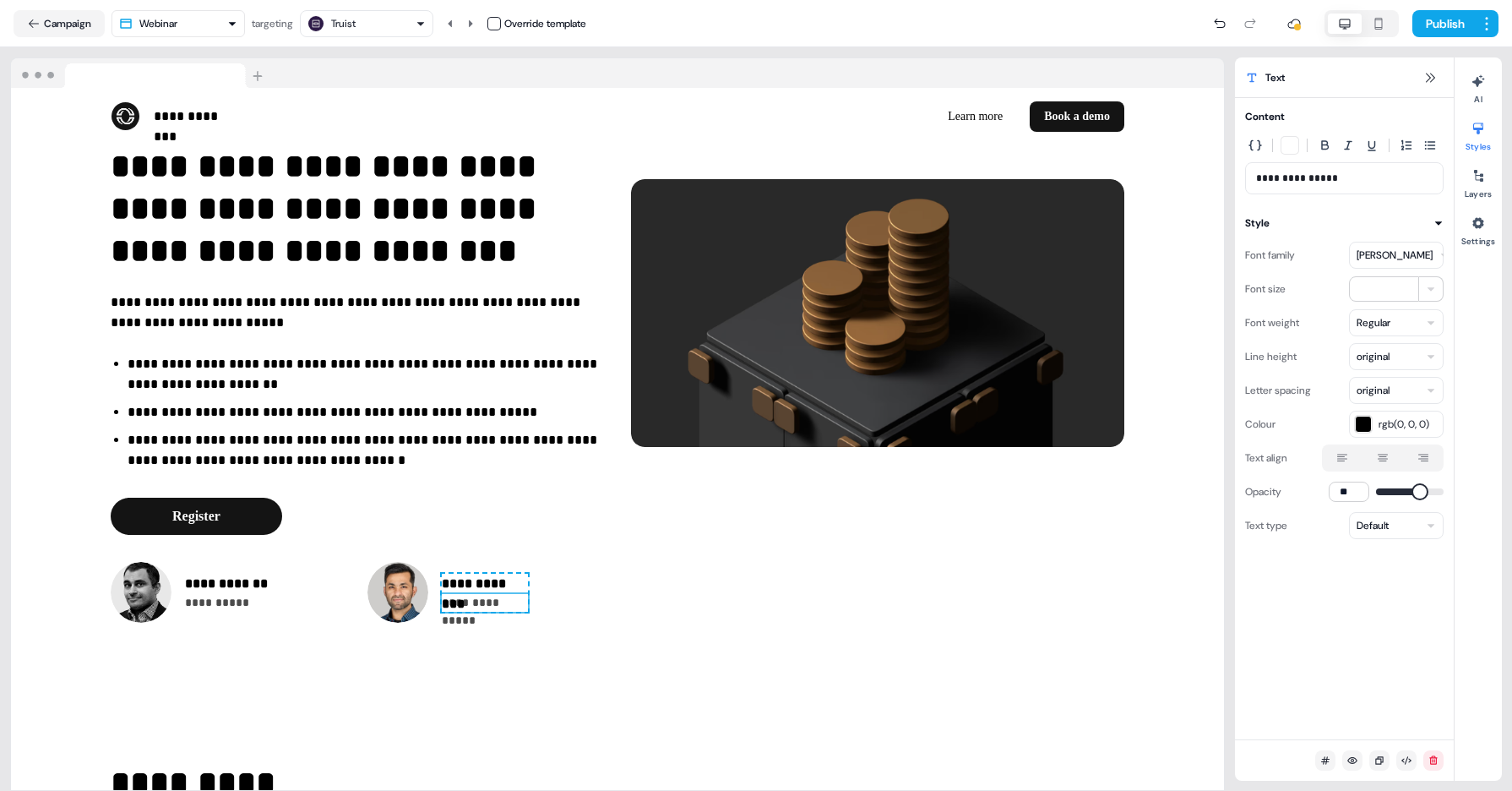 click on "**********" at bounding box center (1345, 178) 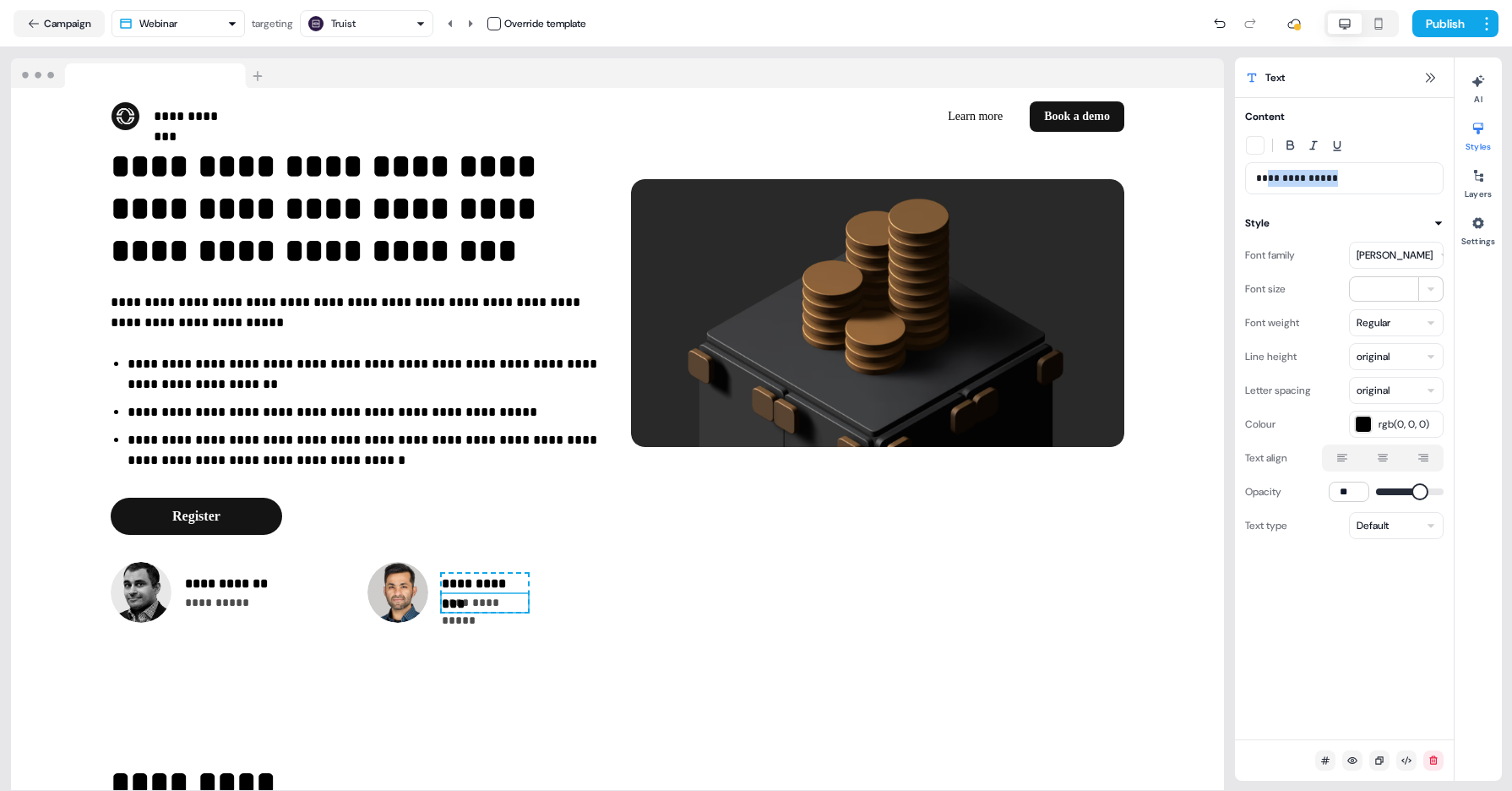drag, startPoint x: 1336, startPoint y: 178, endPoint x: 1267, endPoint y: 177, distance: 69.007246 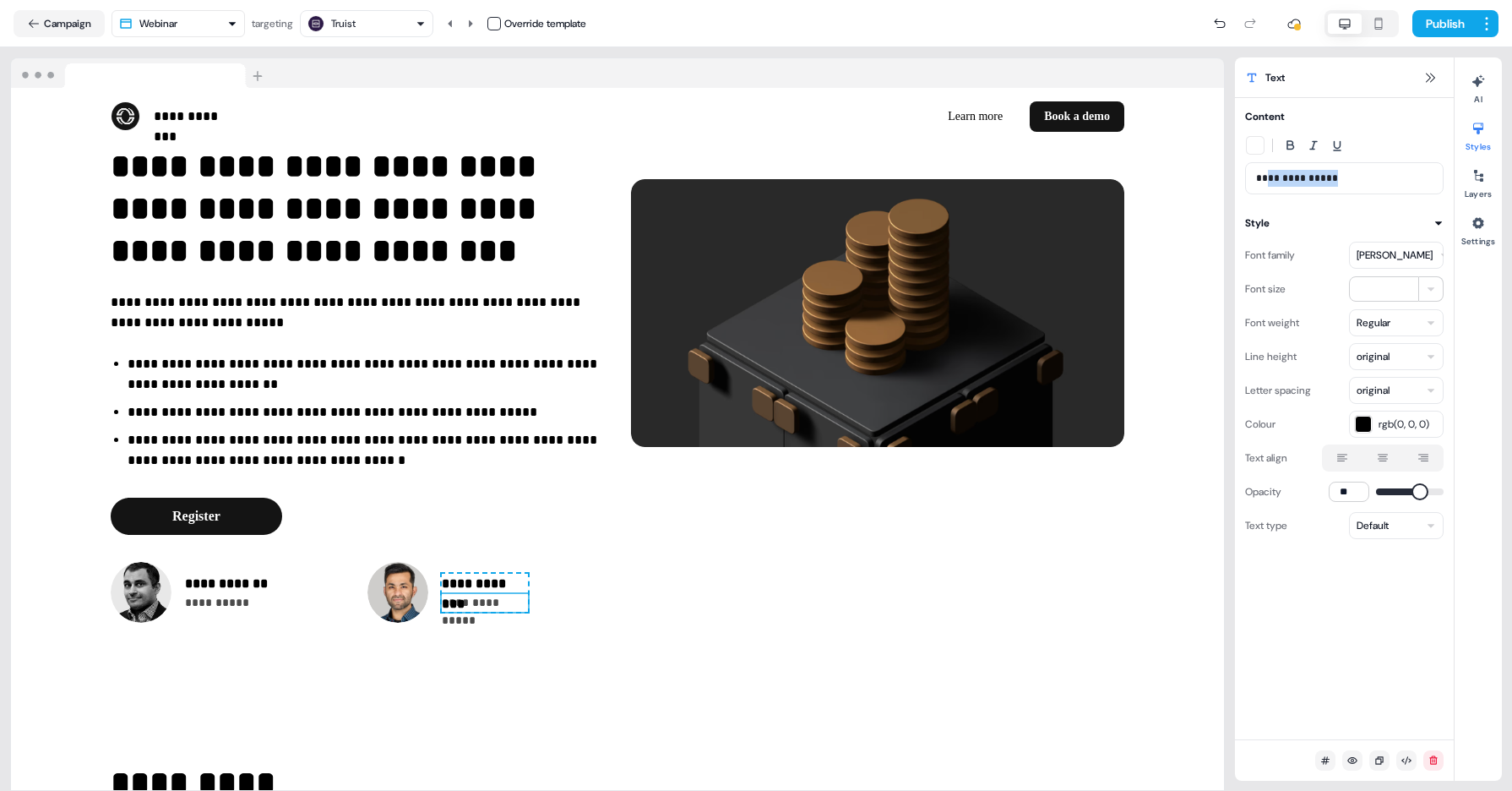 click on "**********" at bounding box center [1345, 178] 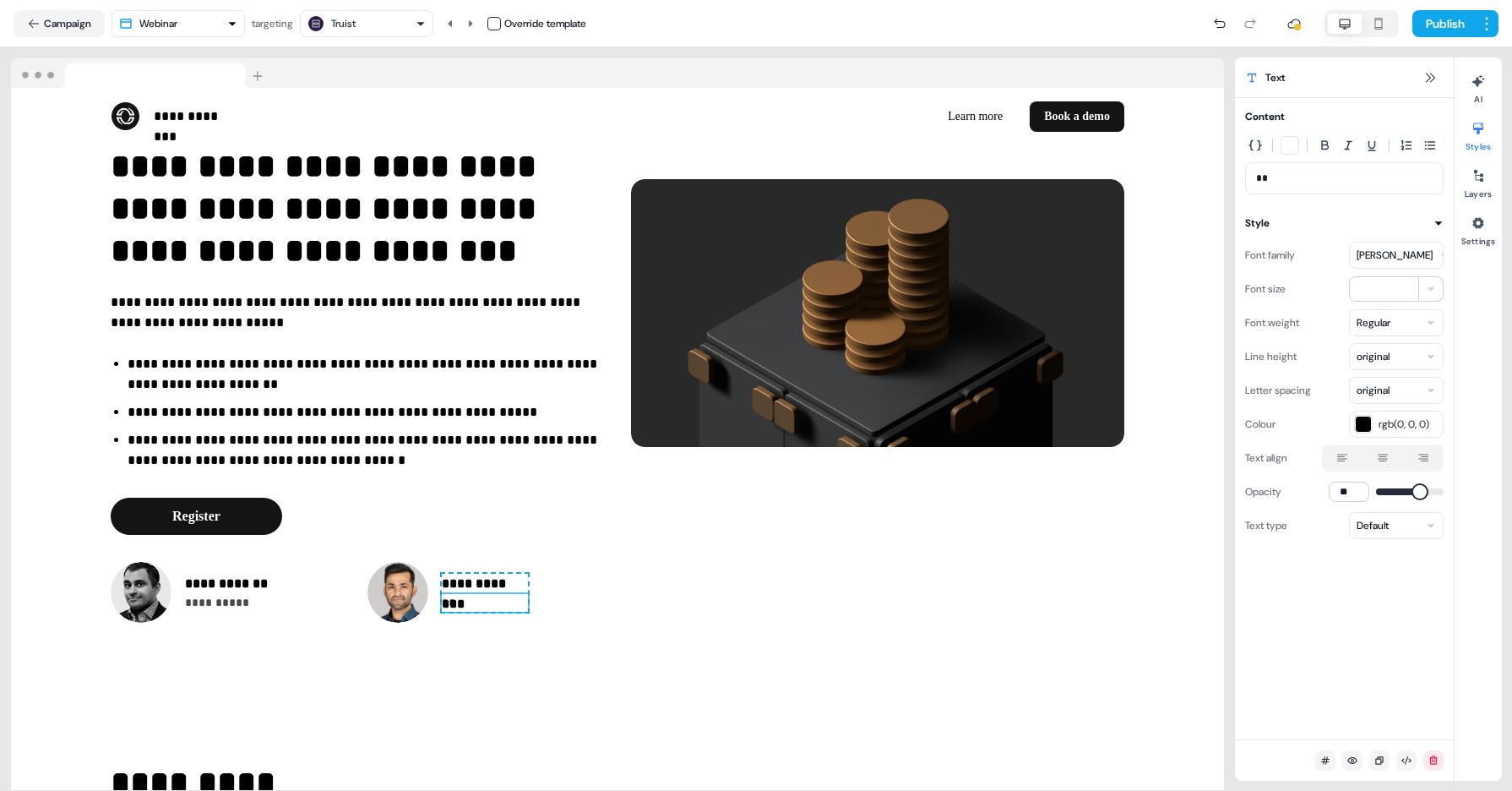 type 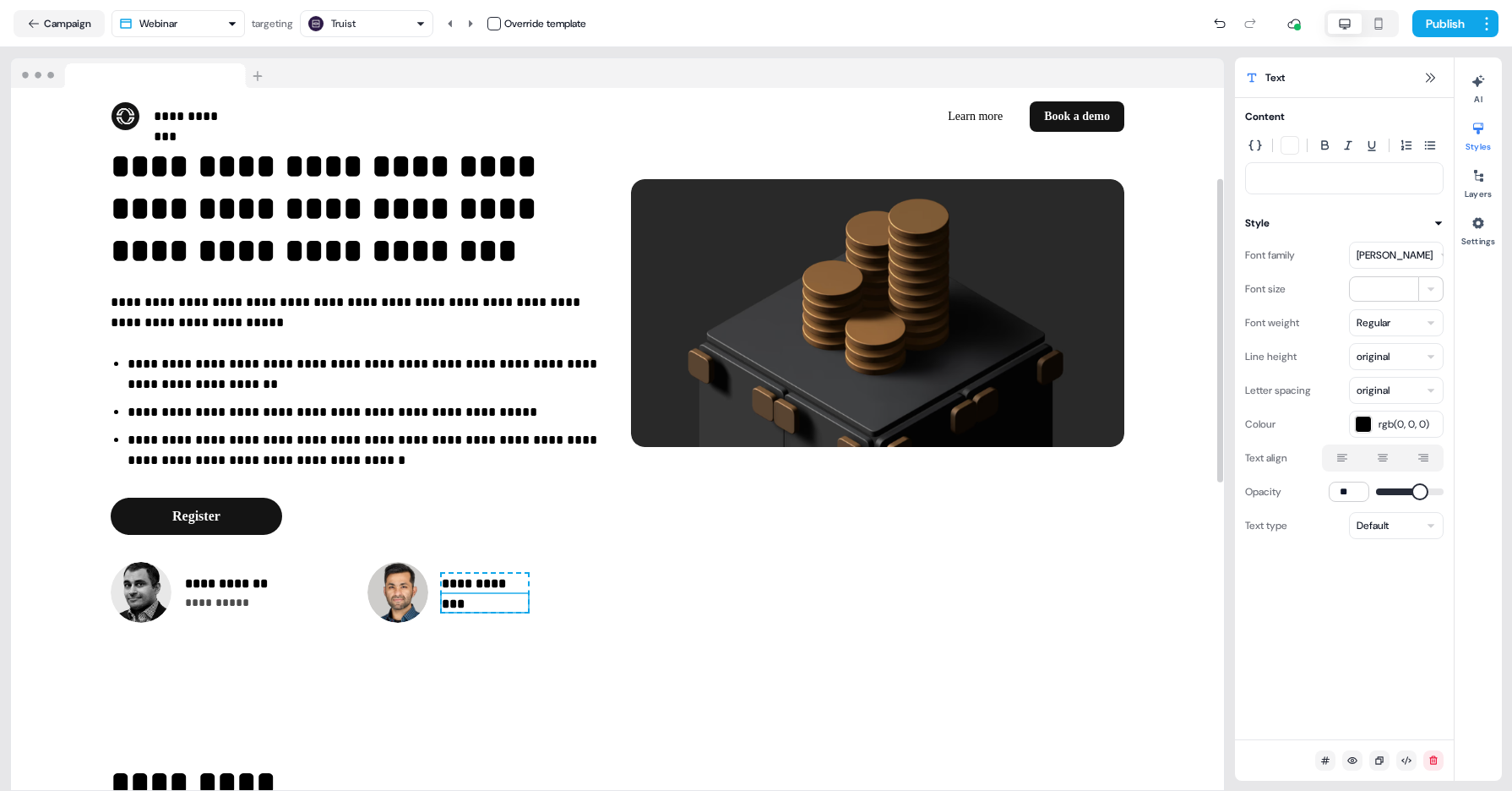 click at bounding box center (1344, 178) 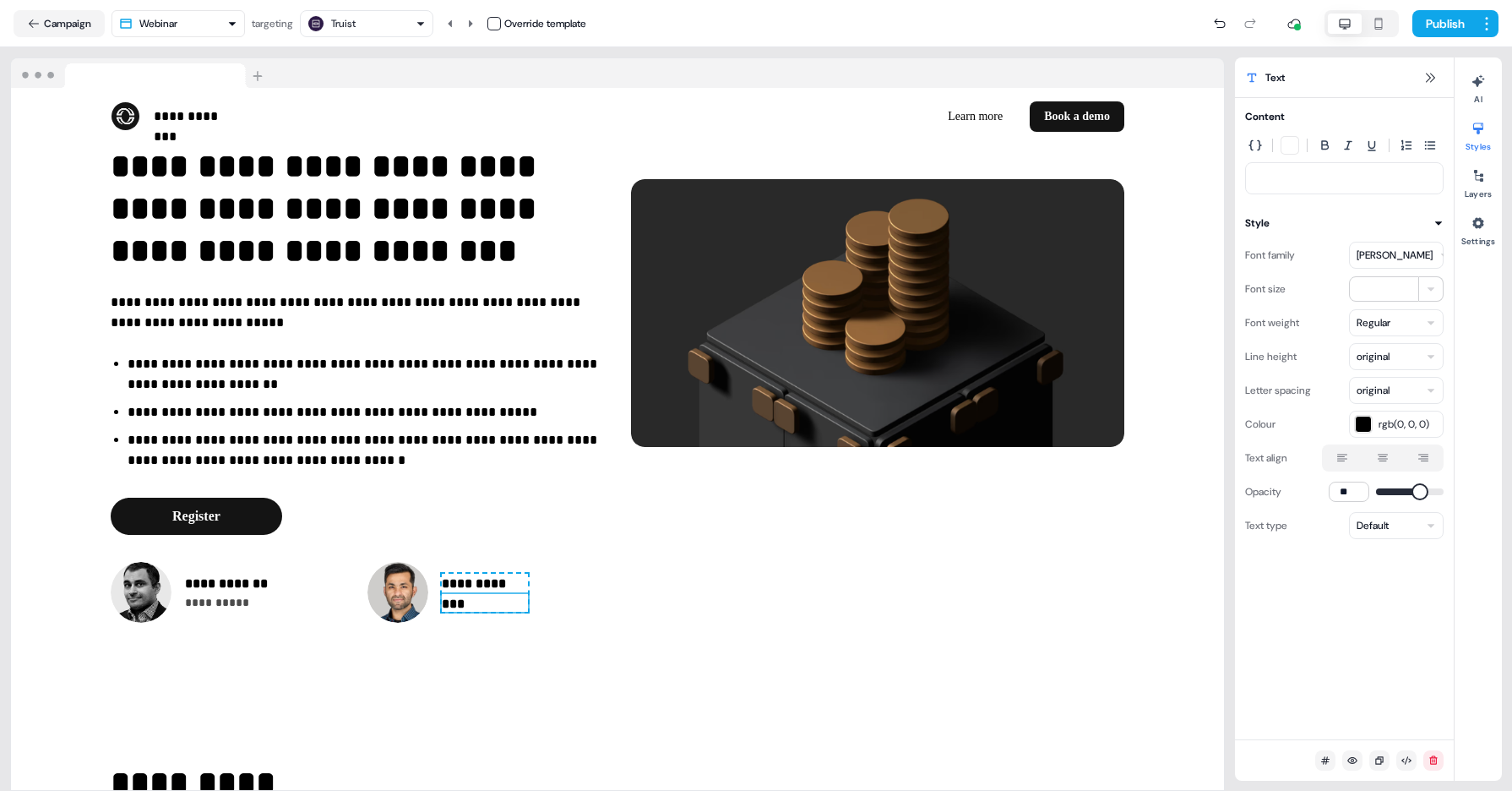 click at bounding box center (1344, 178) 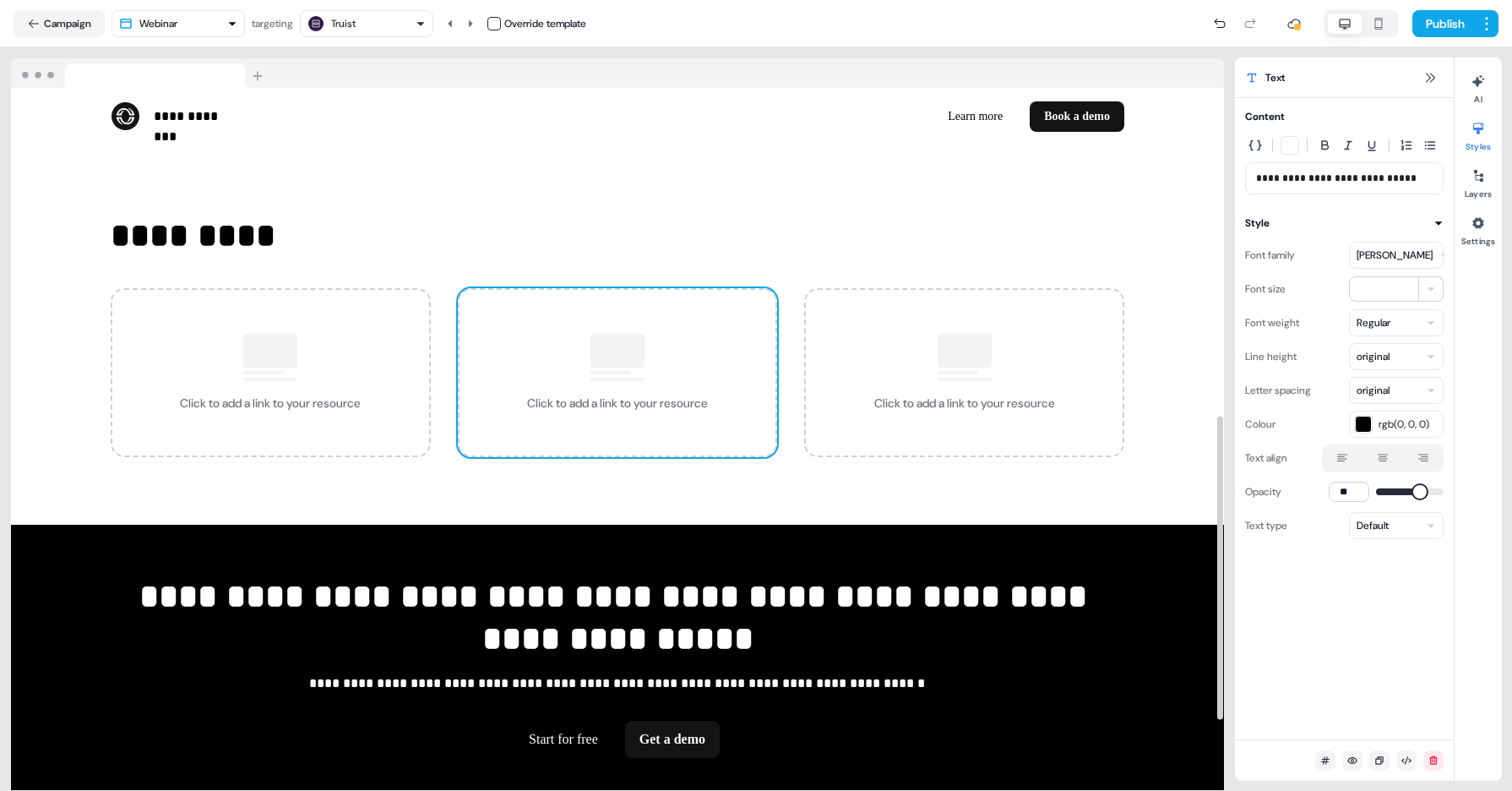 scroll, scrollTop: 759, scrollLeft: 0, axis: vertical 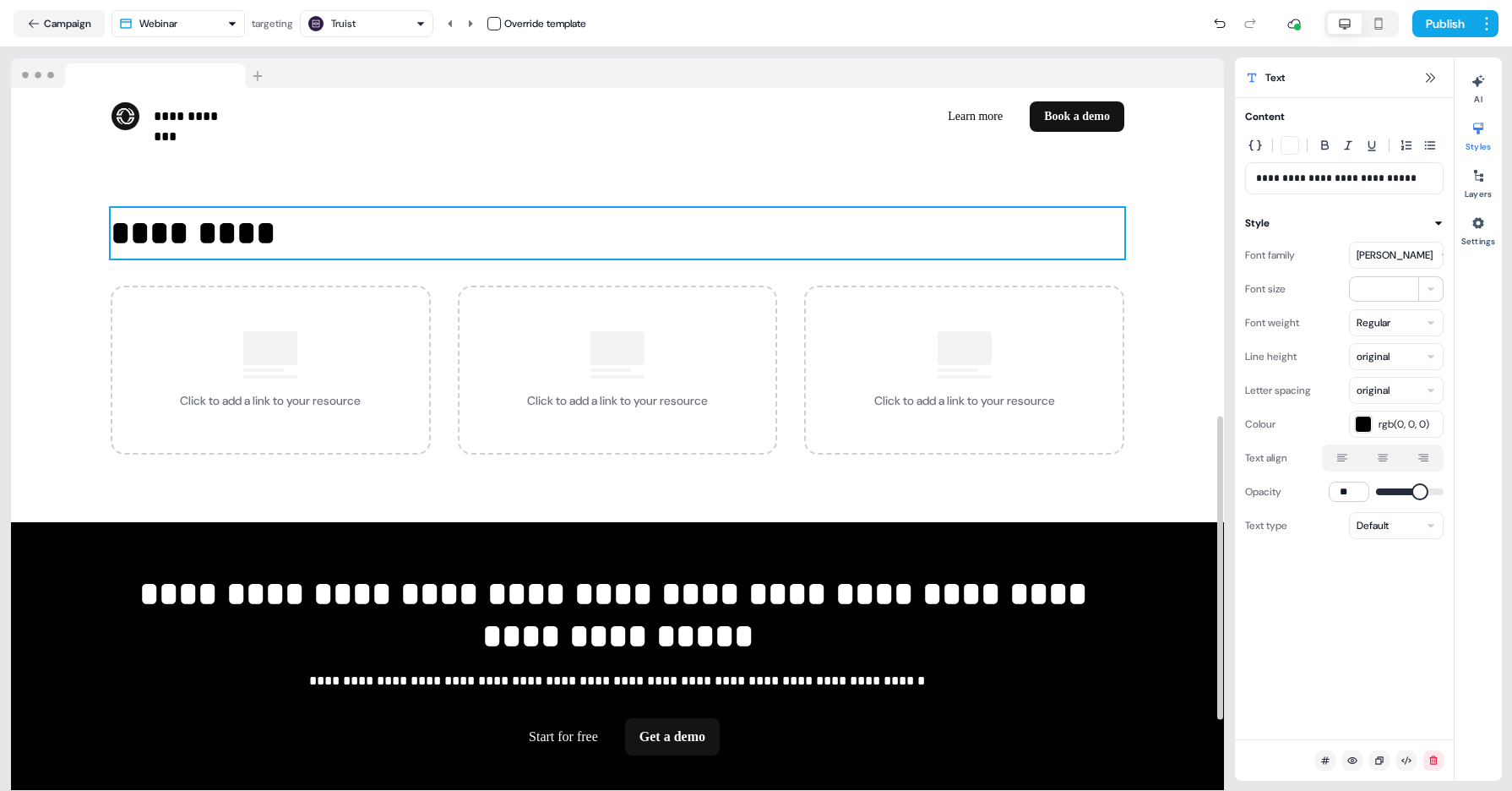 click on "*********" at bounding box center (617, 233) 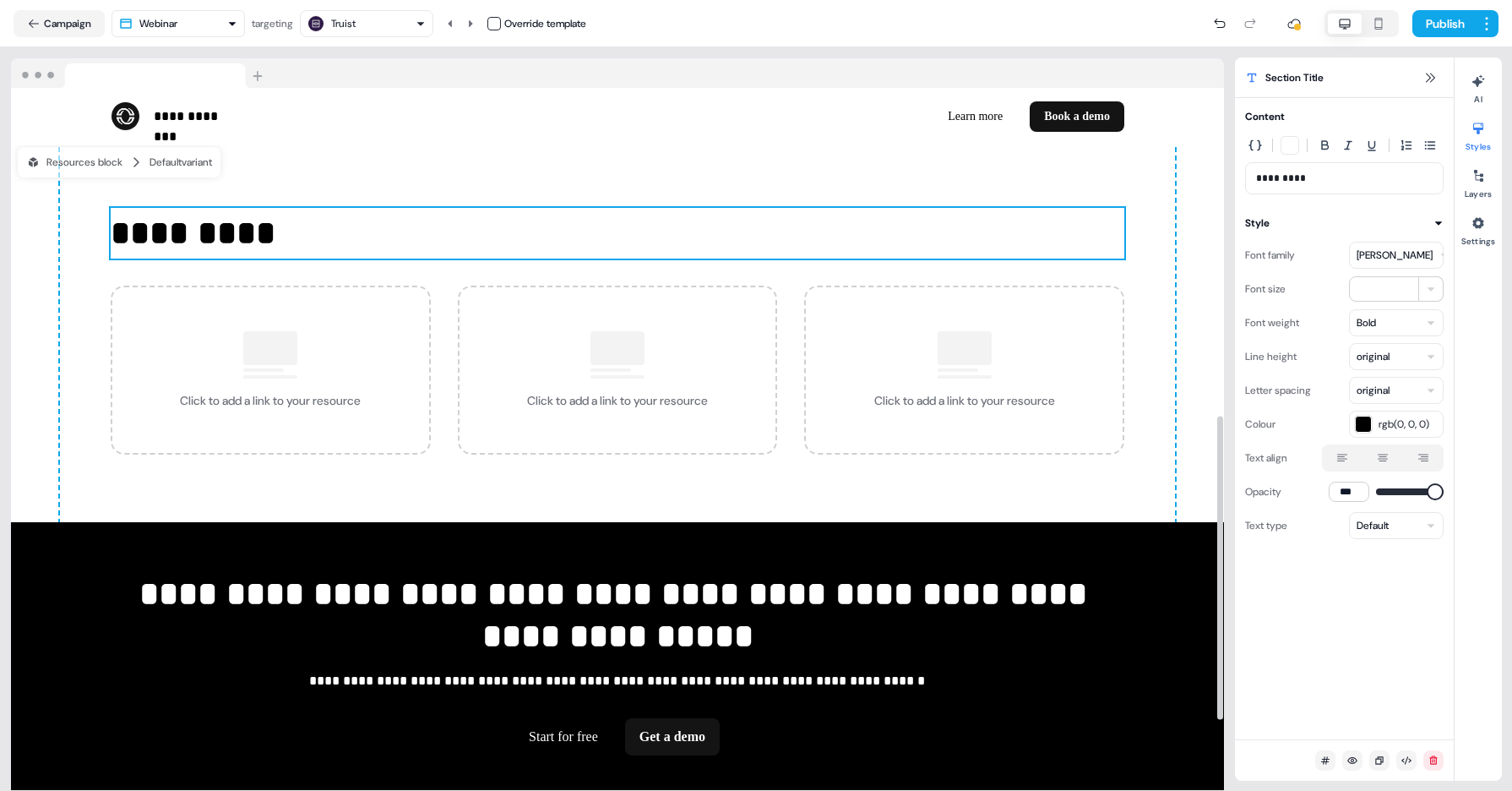 click on "*********" at bounding box center (617, 233) 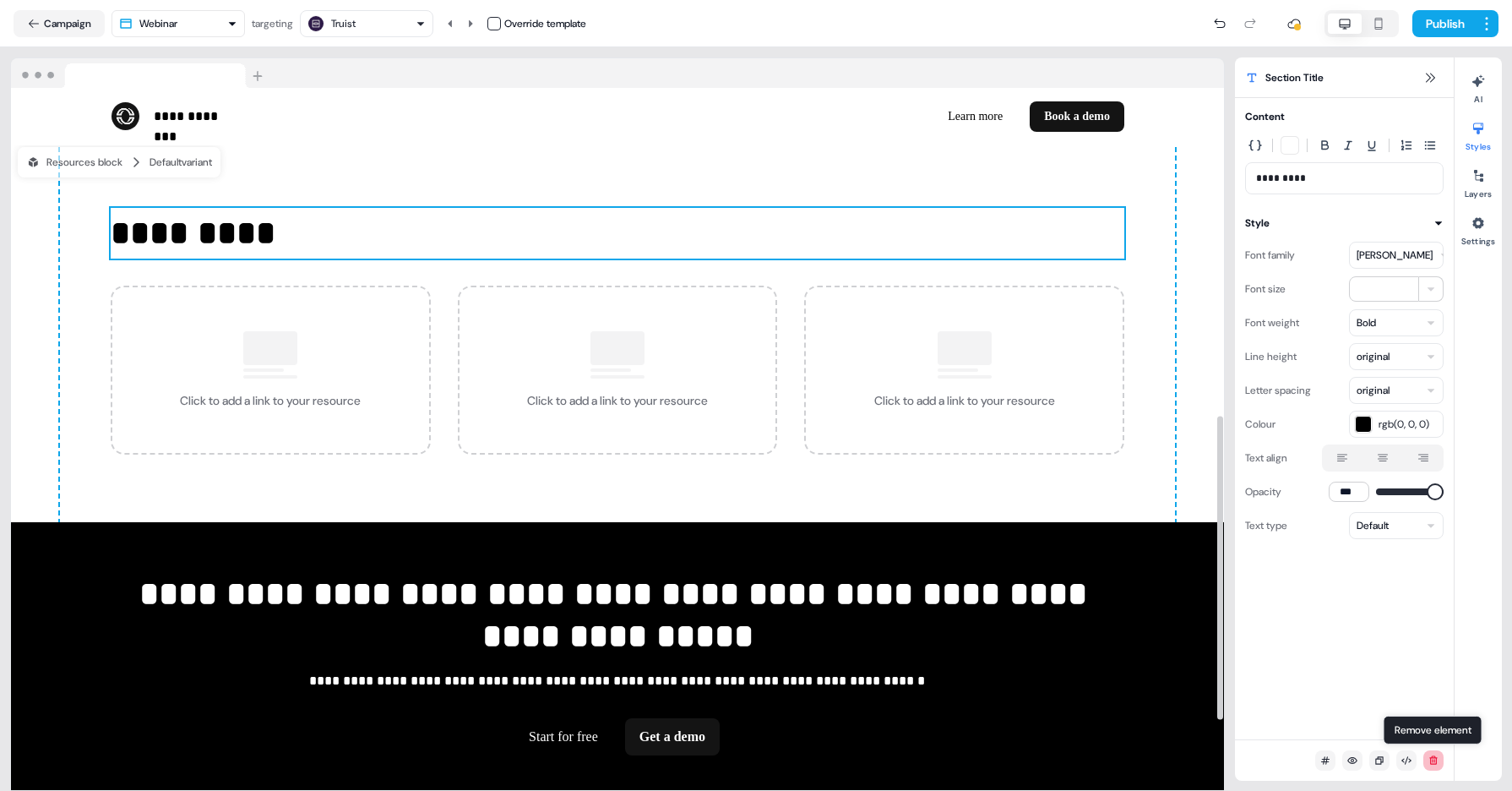 click 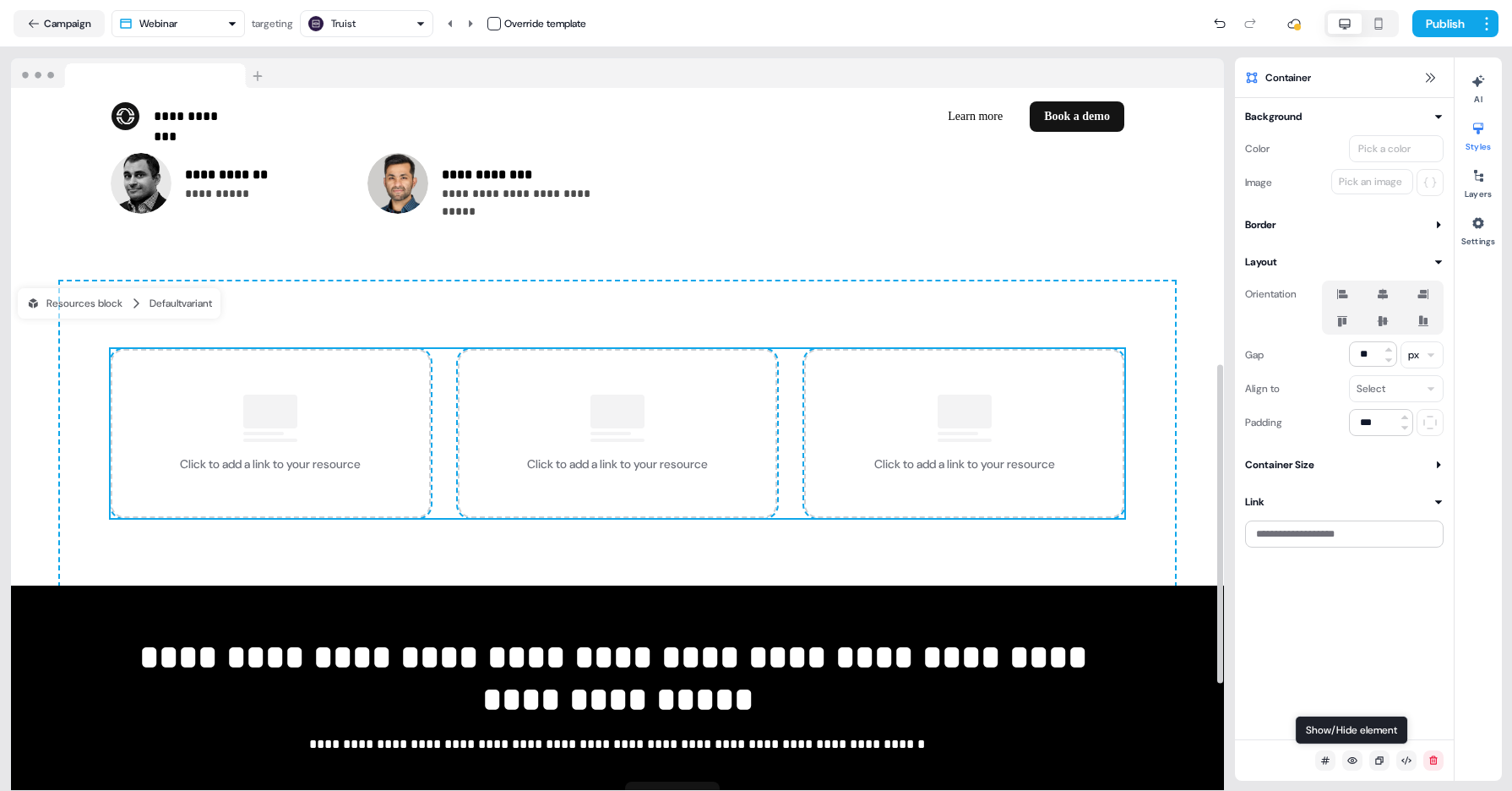 scroll, scrollTop: 609, scrollLeft: 0, axis: vertical 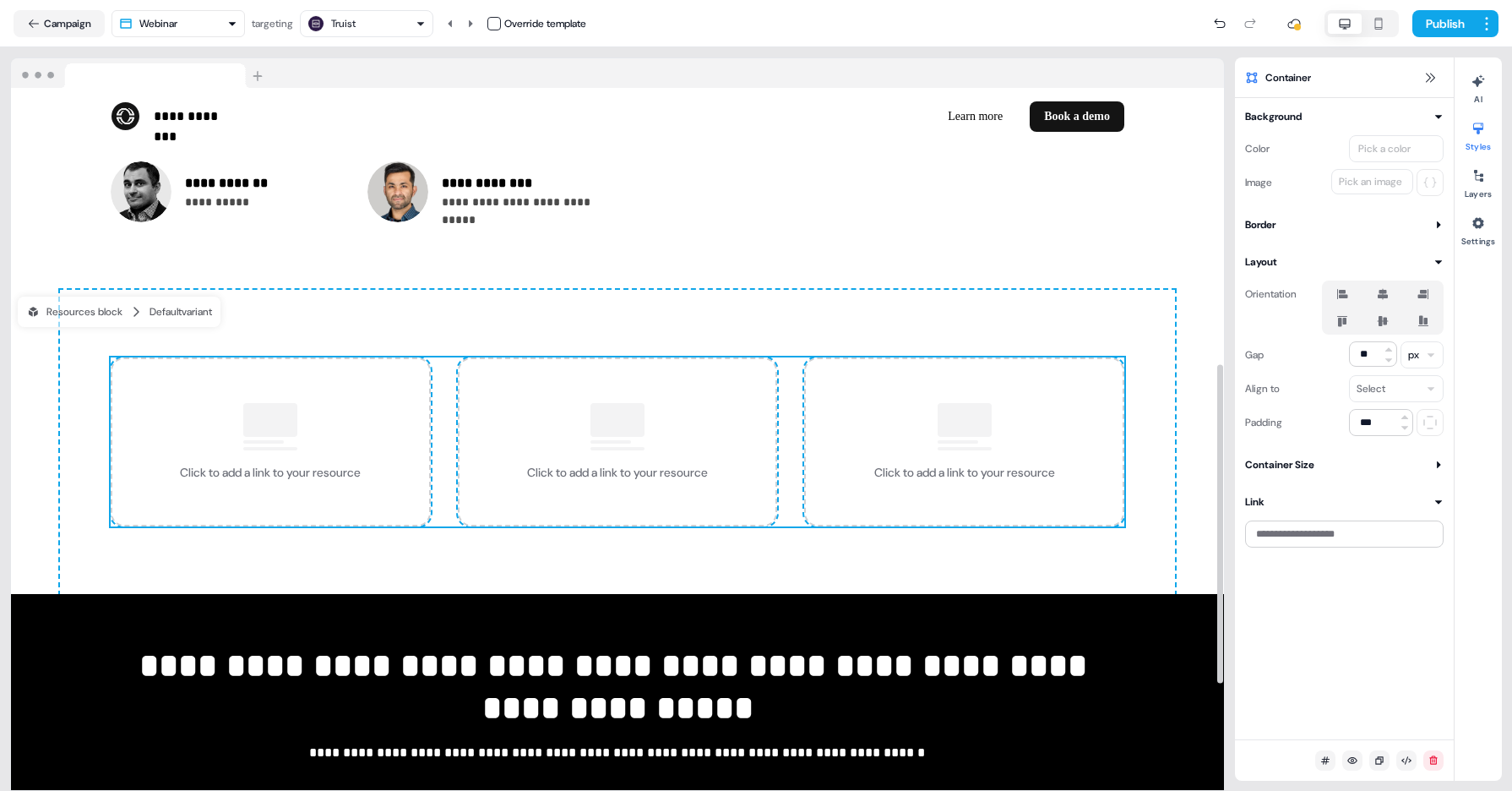 click on "Click to add a link to your resource" at bounding box center [964, 442] 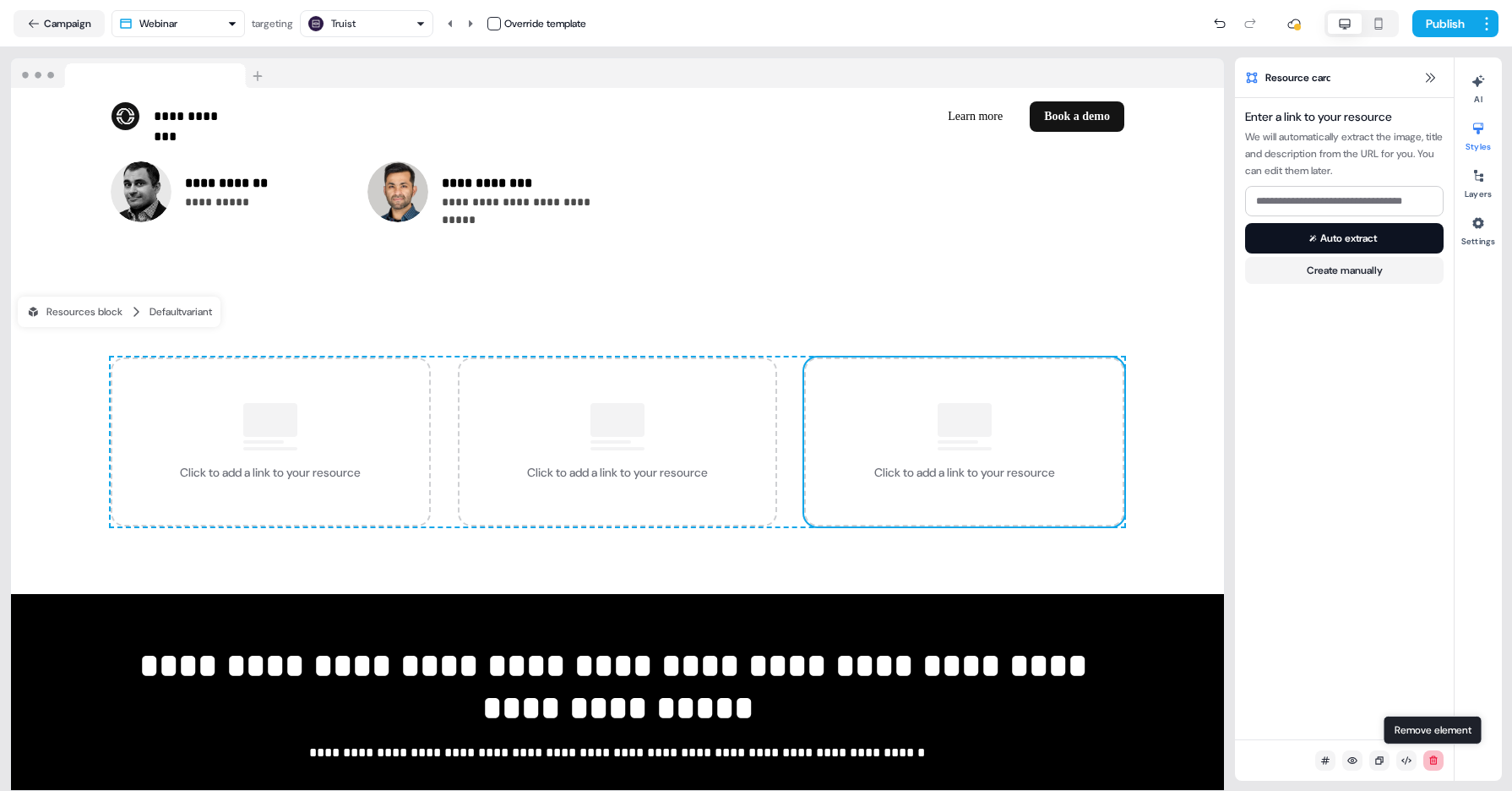 click 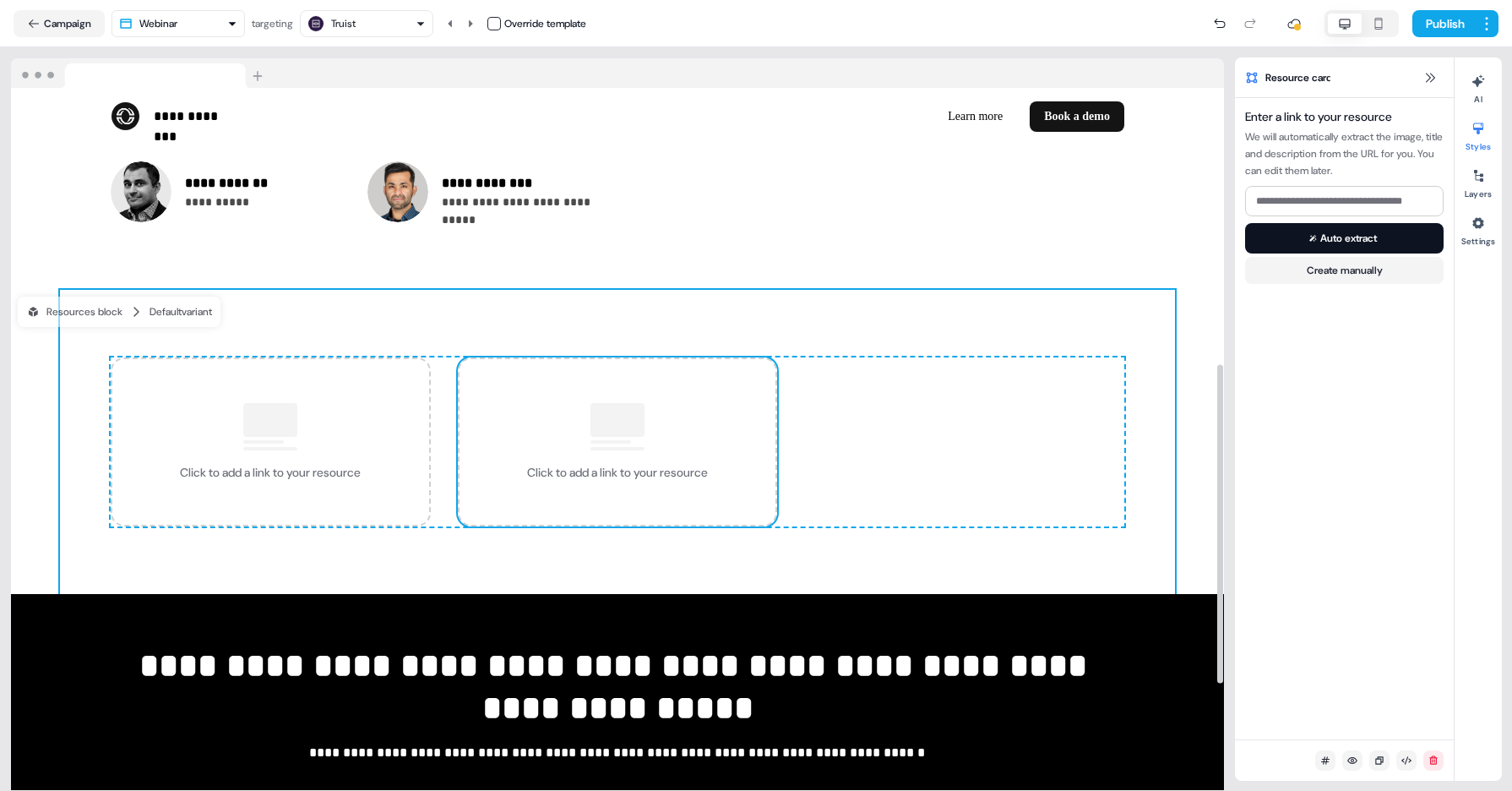 click on "Click to add a link to your resource Click to add a link to your resource
To pick up a draggable item, press the space bar.
While dragging, use the arrow keys to move the item.
Press space again to drop the item in its new position, or press escape to cancel.
To pick up a draggable item, press the space bar.
While dragging, use the arrow keys to move the item.
Press space again to drop the item in its new position, or press escape to cancel." at bounding box center [617, 442] 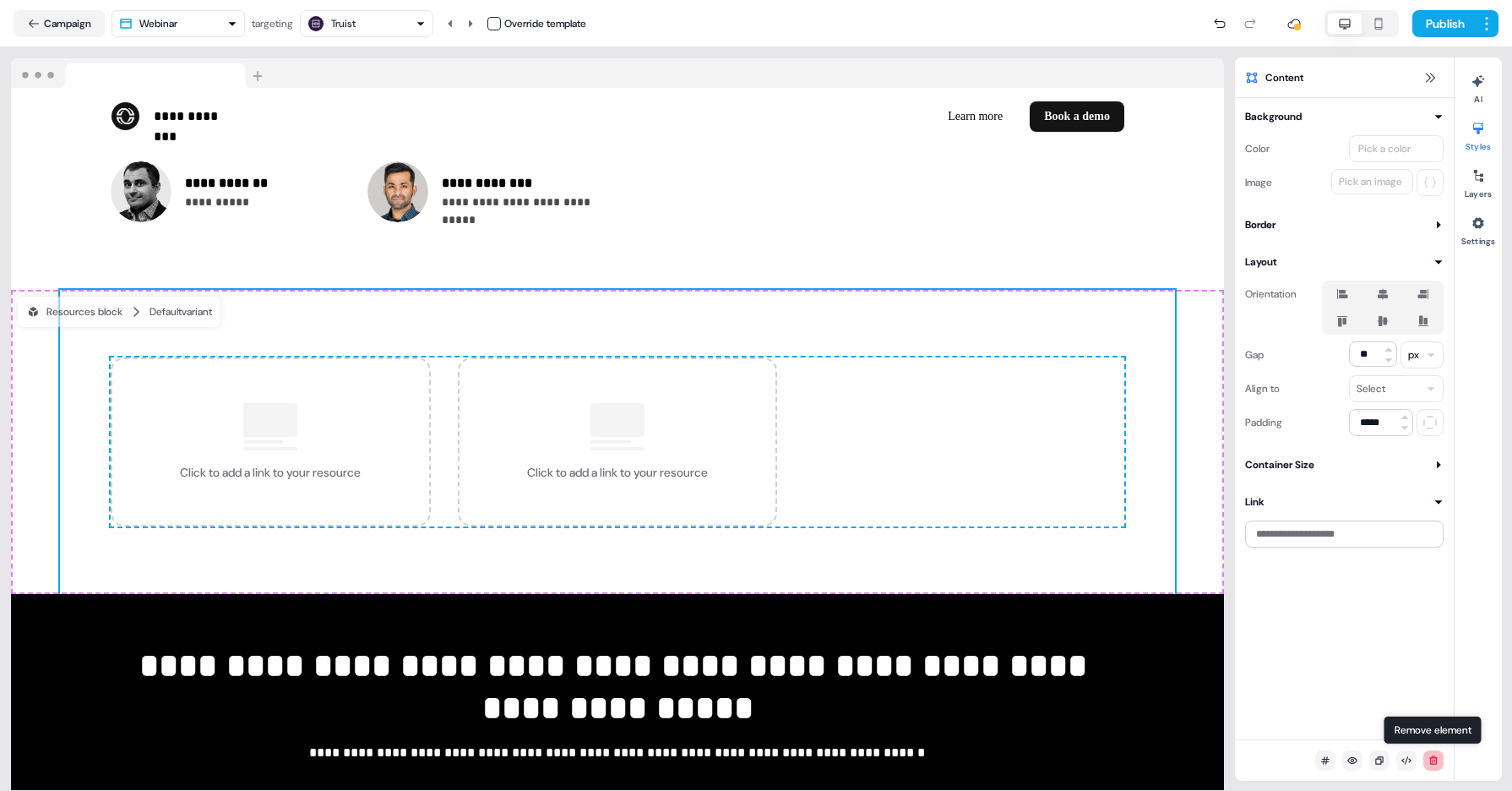 click 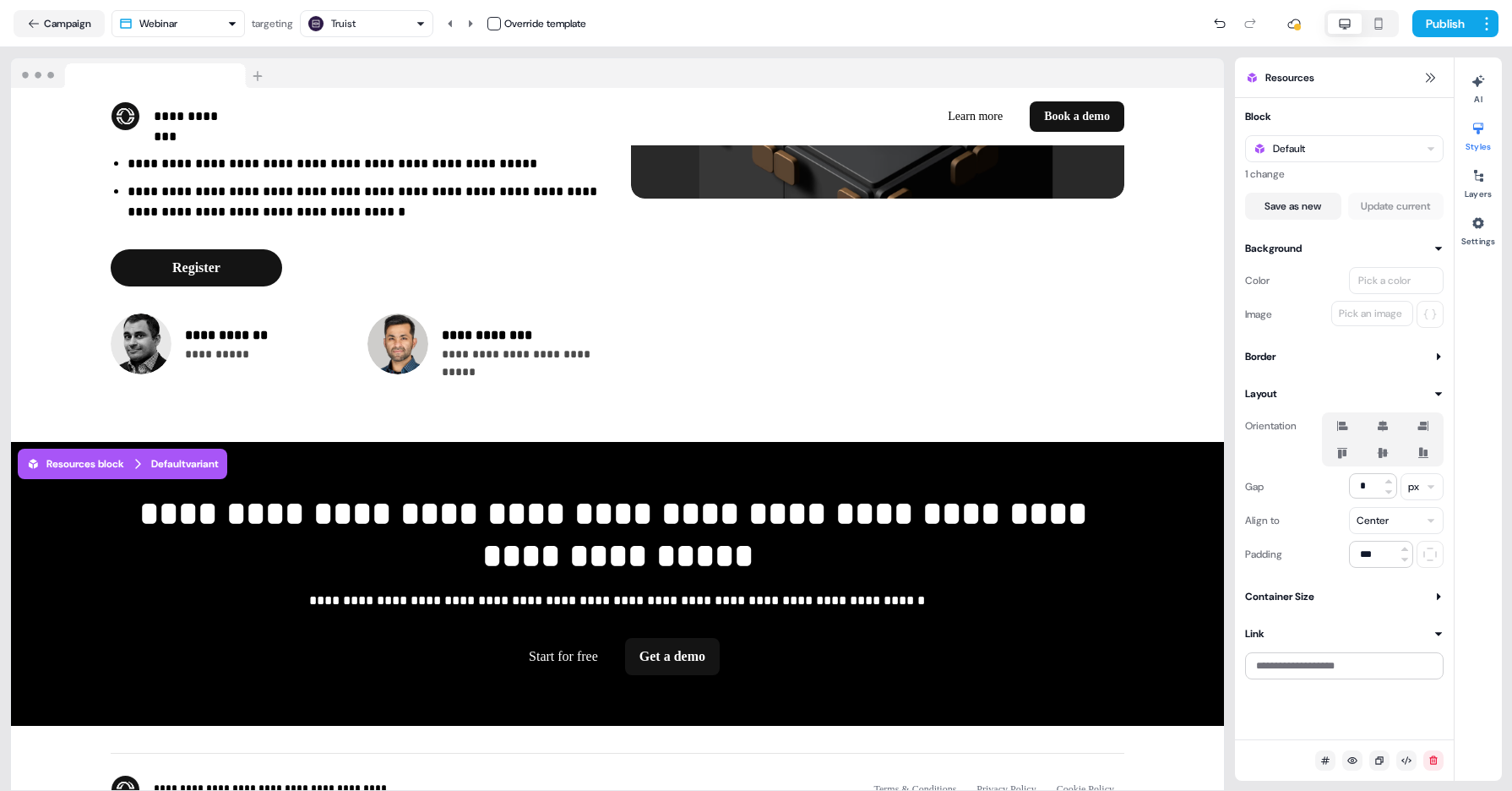 scroll, scrollTop: 457, scrollLeft: 0, axis: vertical 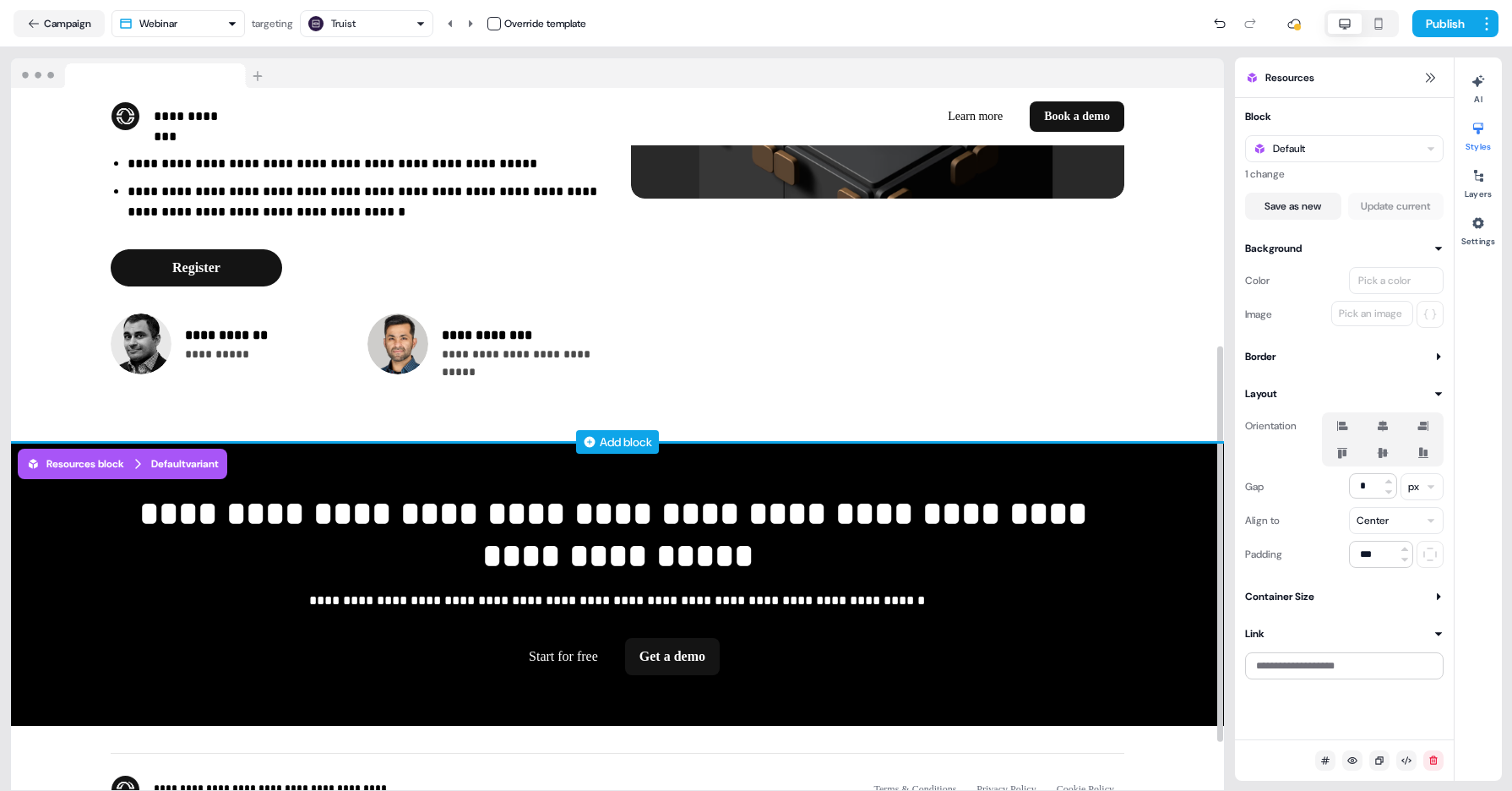 click on "Add block" at bounding box center (617, 442) 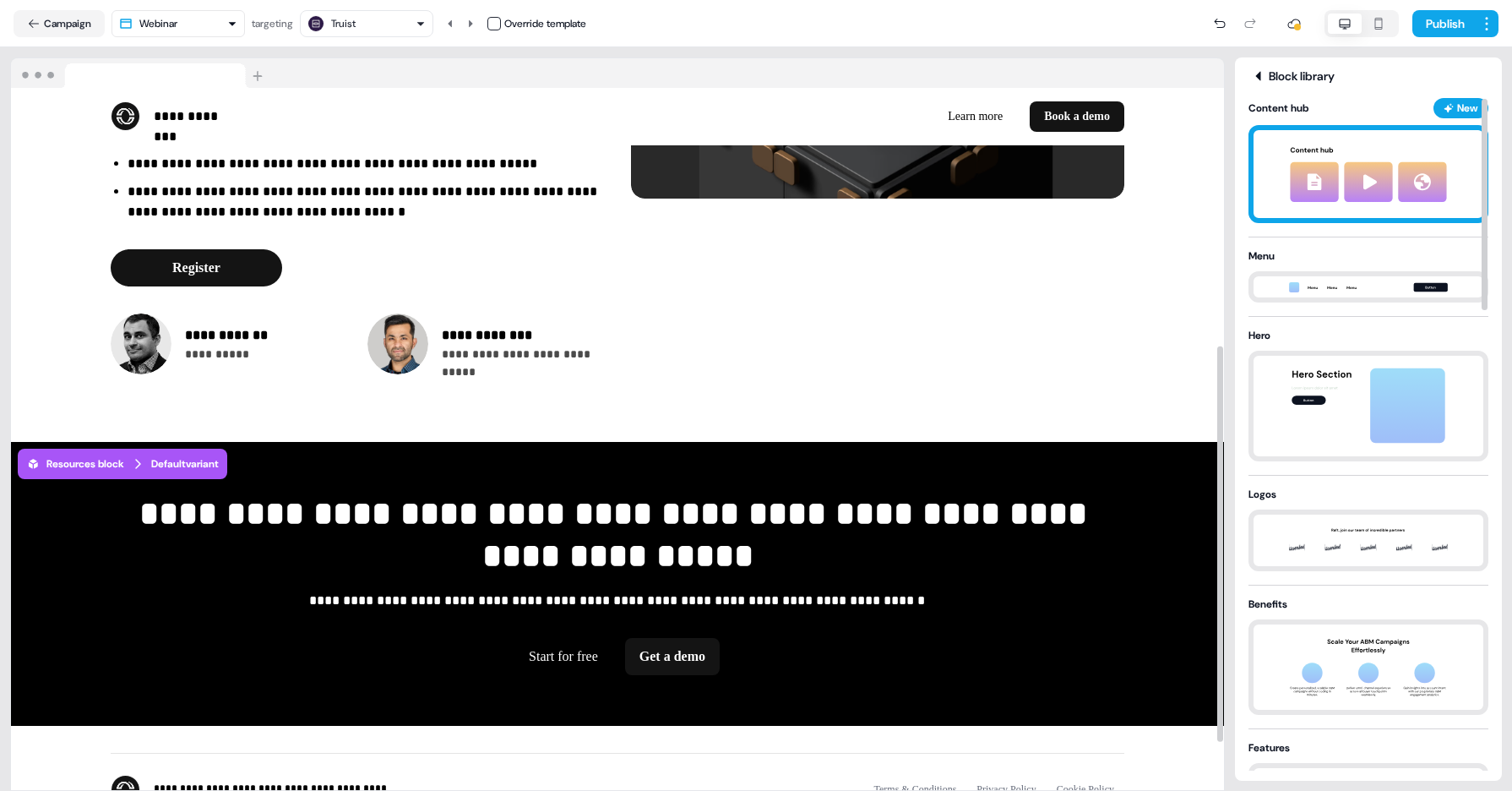 click at bounding box center [1368, 174] 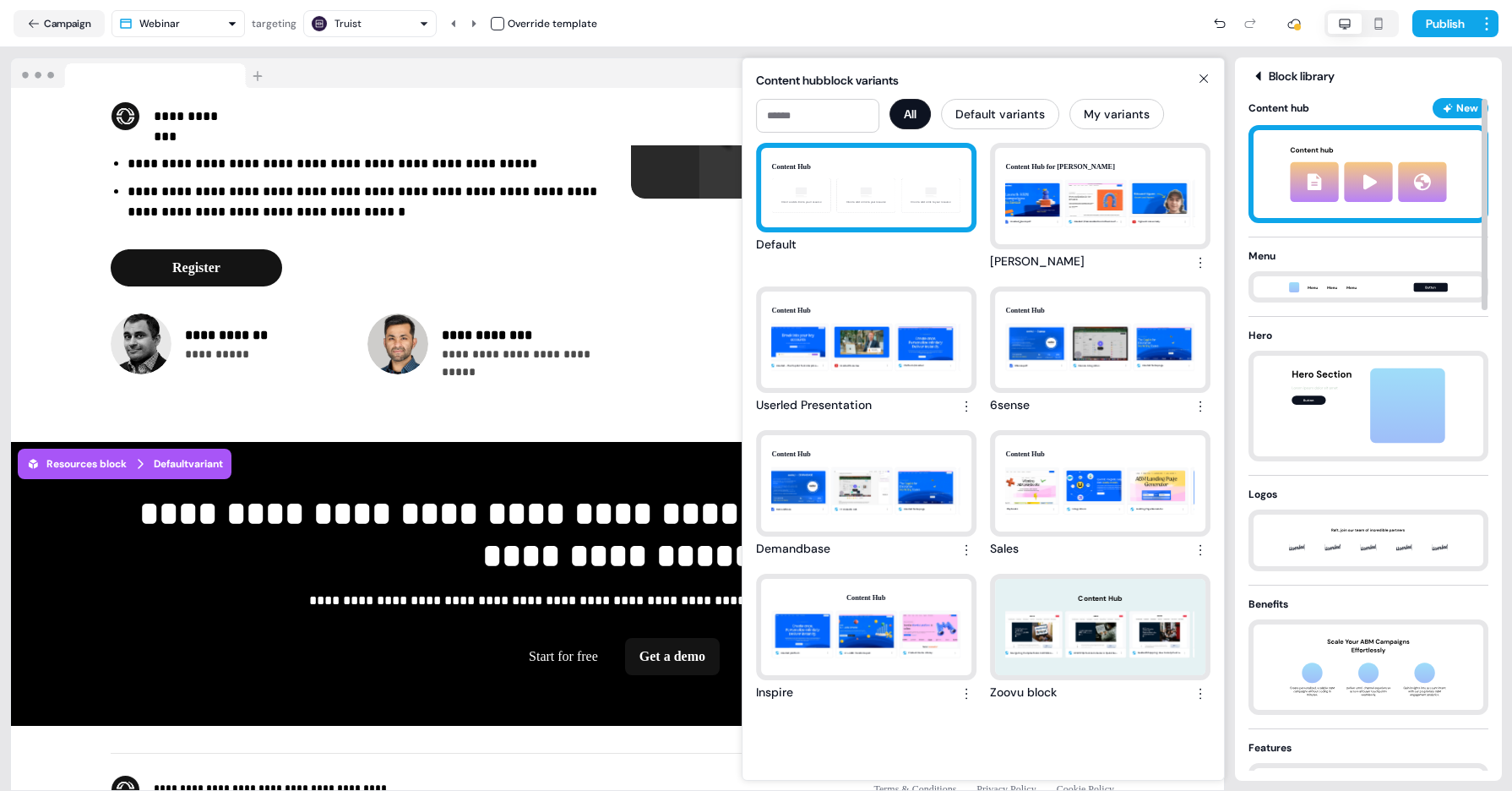 click on "Content Hub Click to add a link to your resource Click to add a link to your resource Click to add a link to your resource" at bounding box center [866, 188] 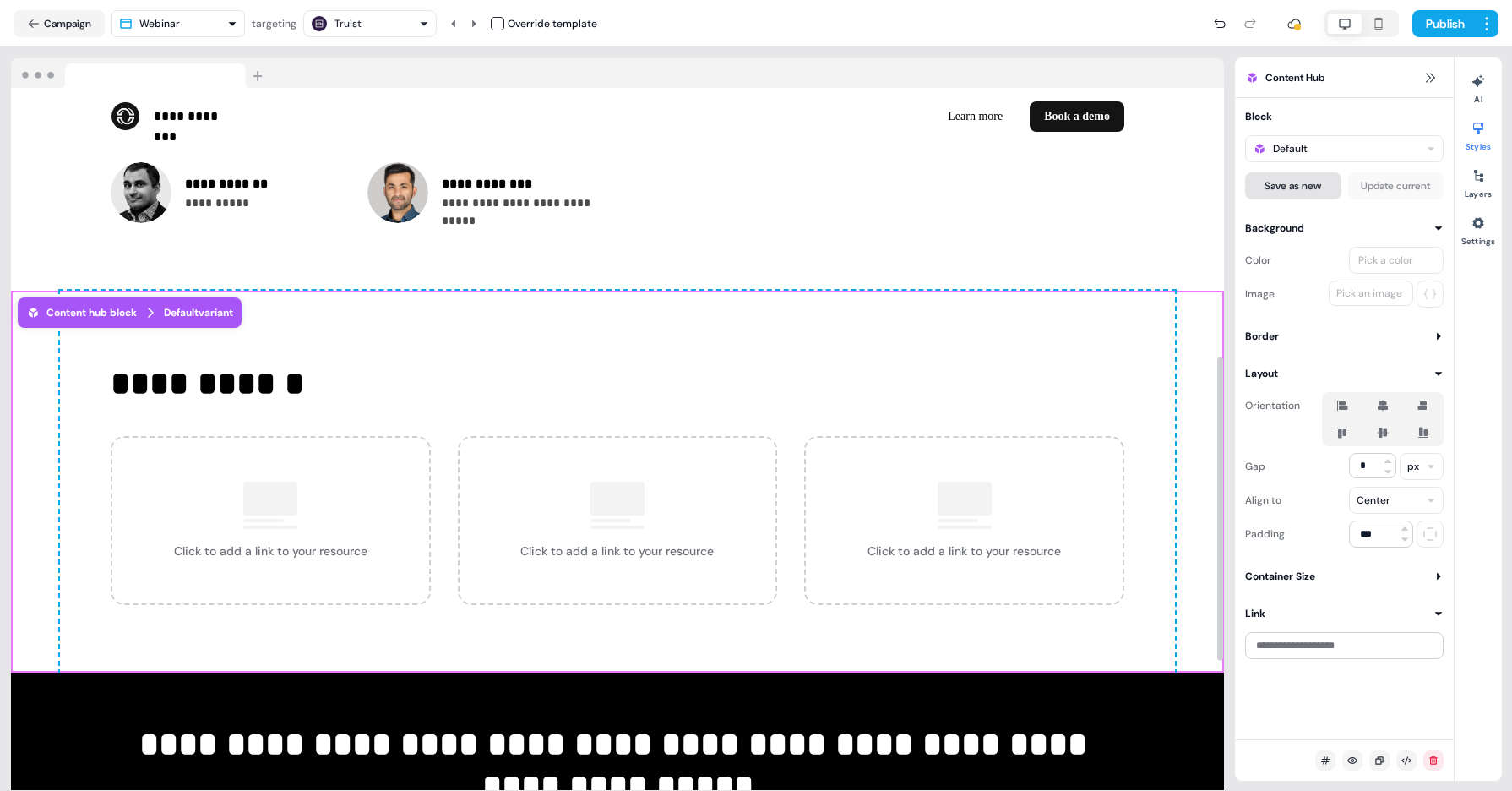 scroll, scrollTop: 622, scrollLeft: 0, axis: vertical 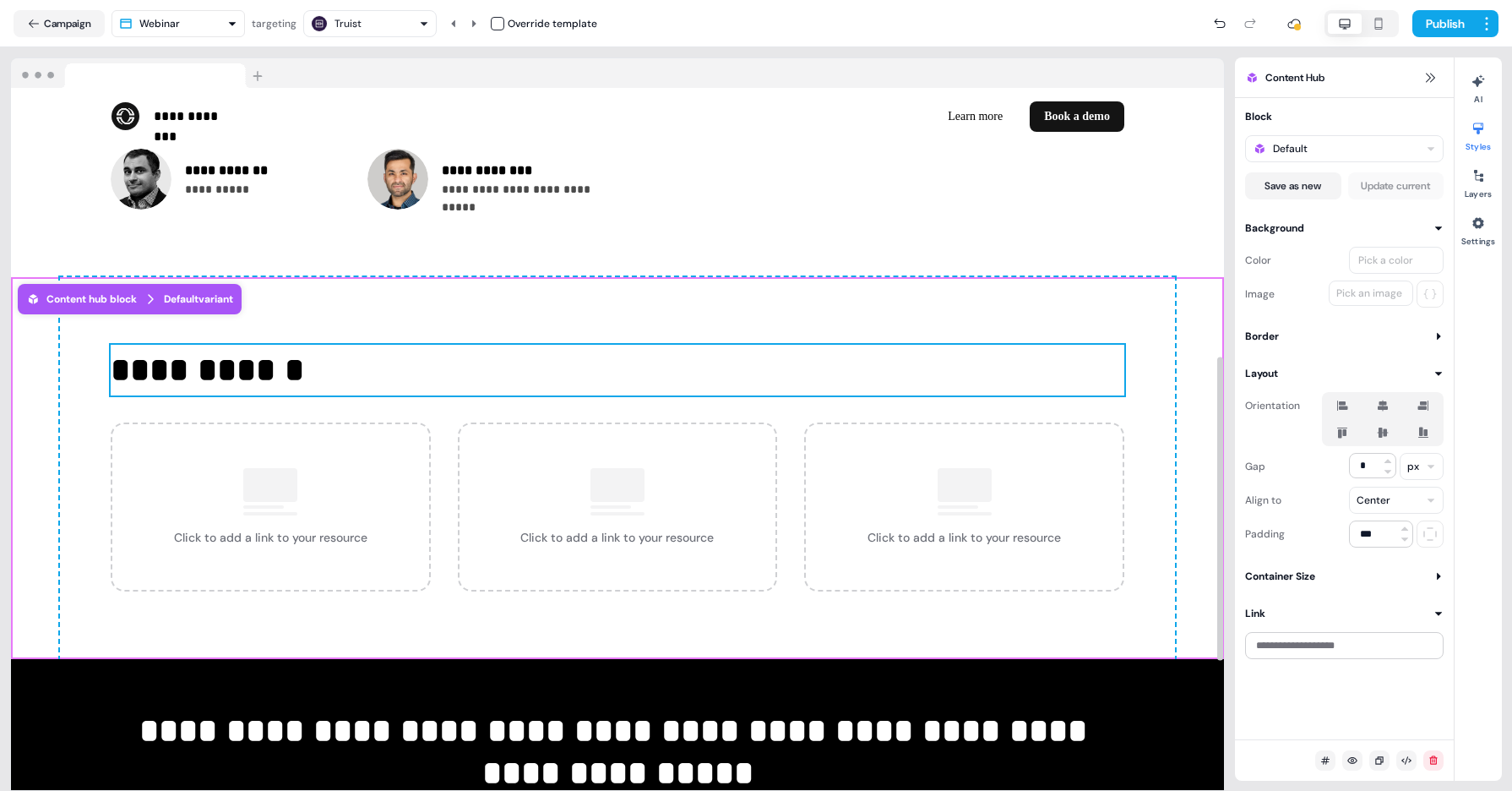 click on "**********" at bounding box center (617, 370) 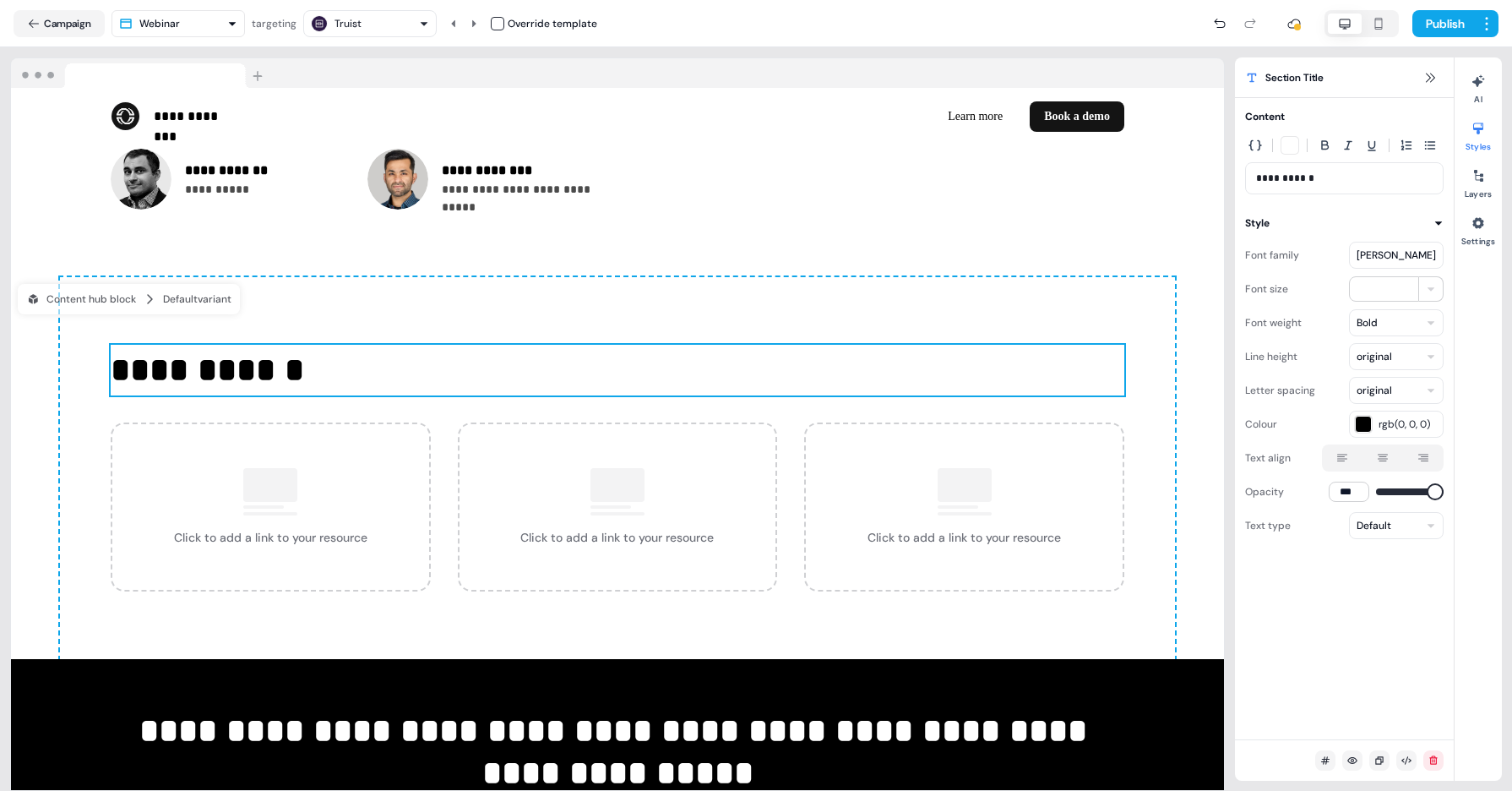 click 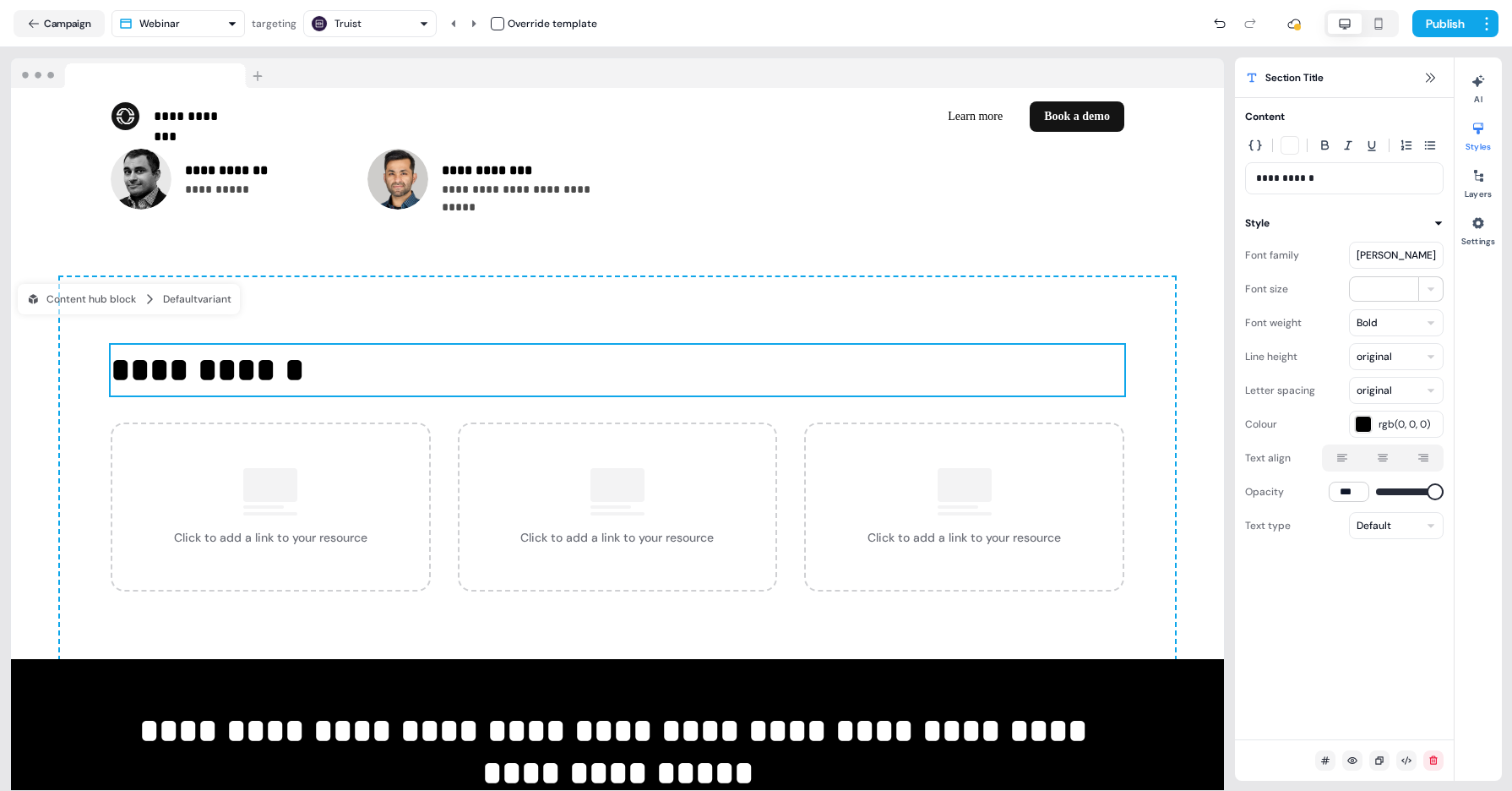 click at bounding box center (1383, 458) 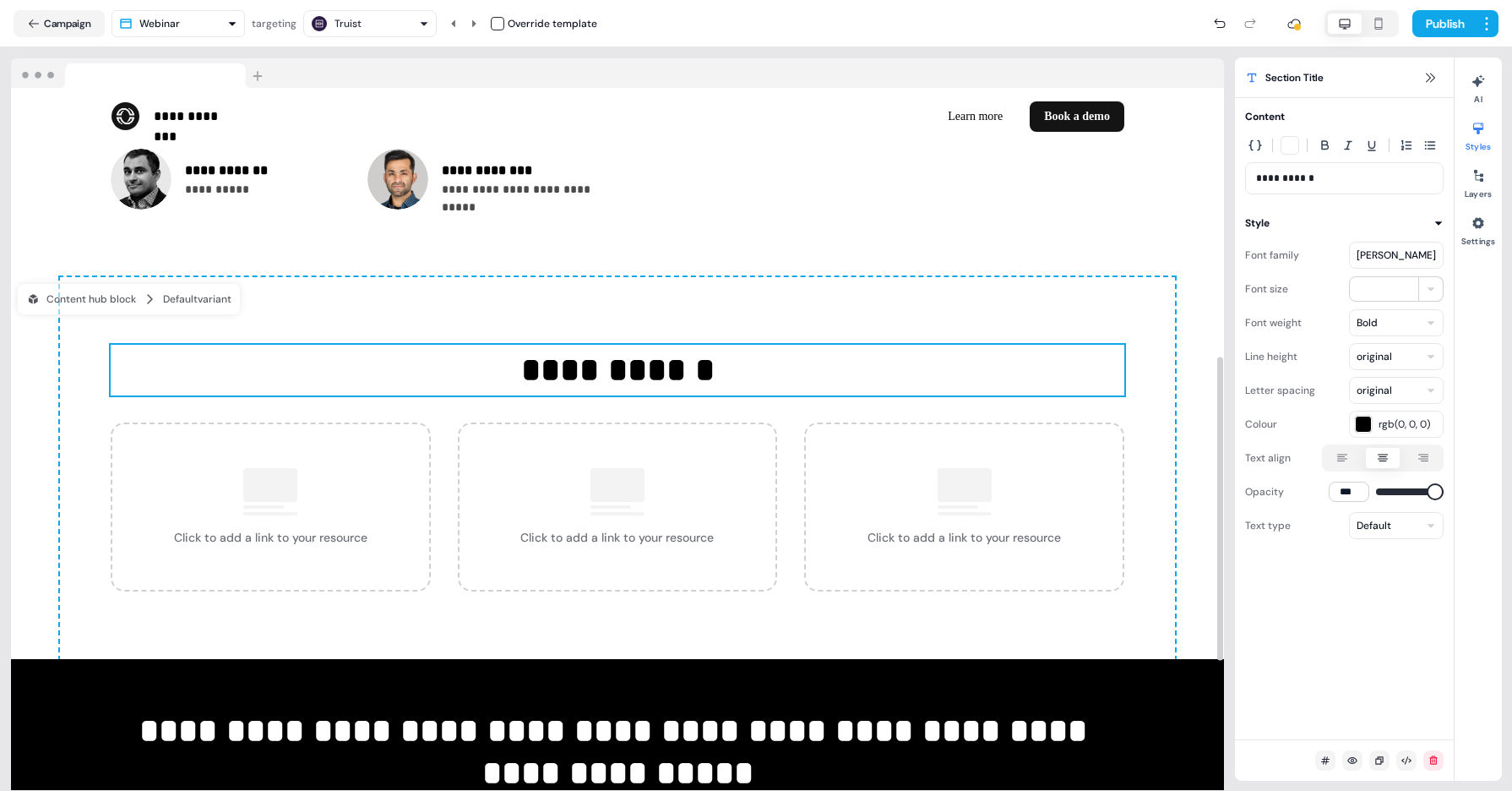 click at bounding box center [965, 492] 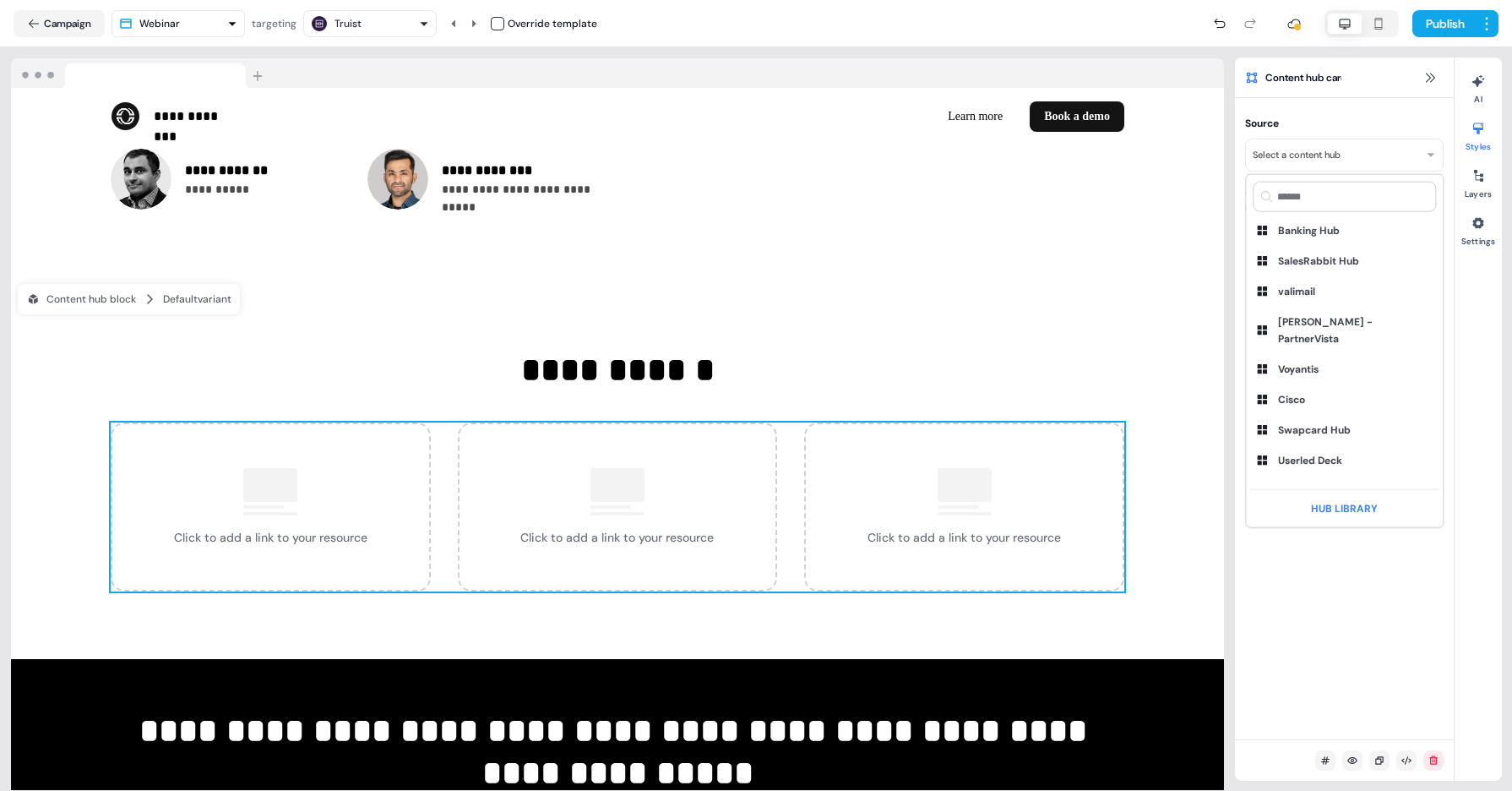 click on "**********" at bounding box center [756, 396] 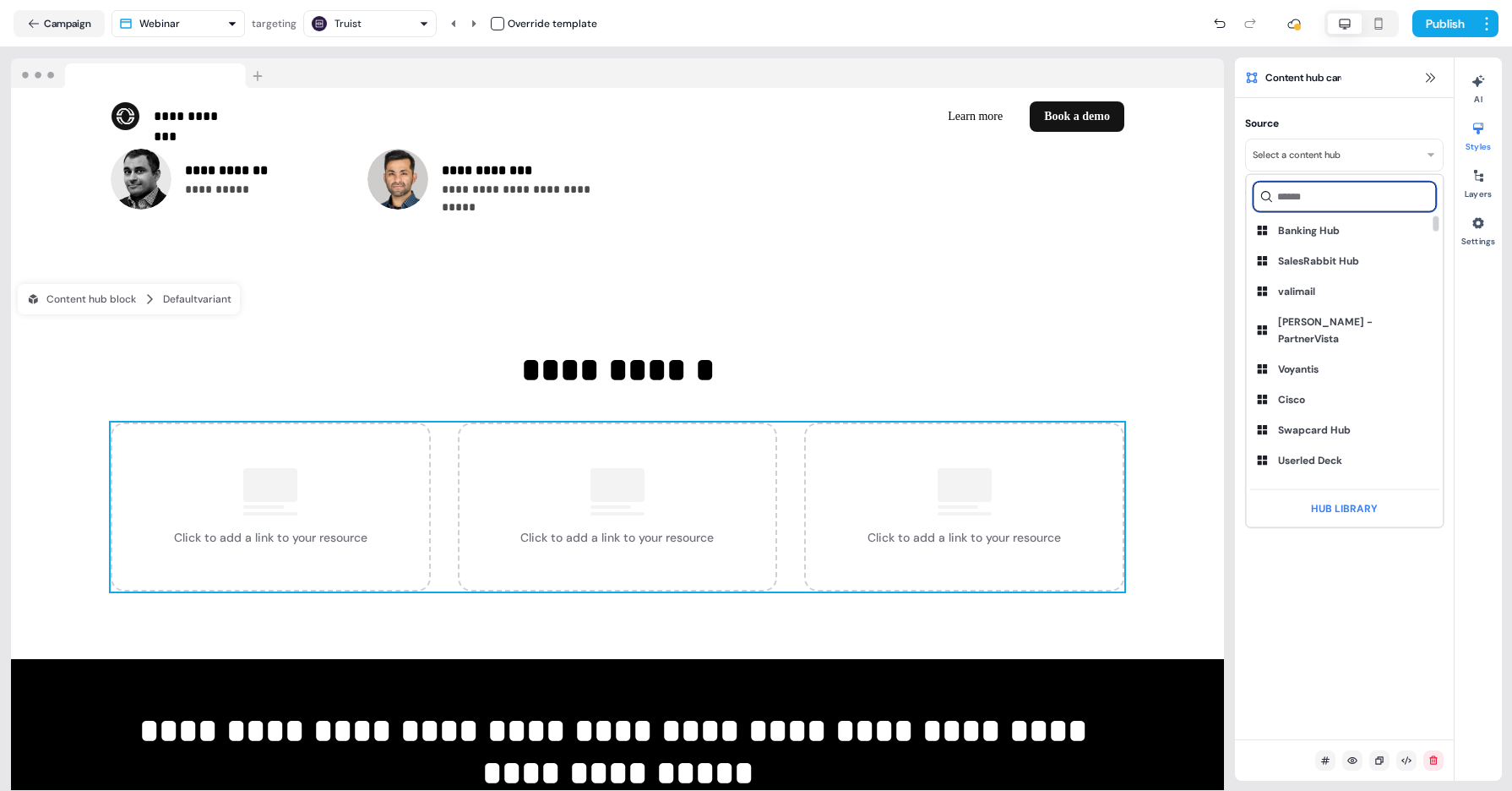 click at bounding box center [1344, 197] 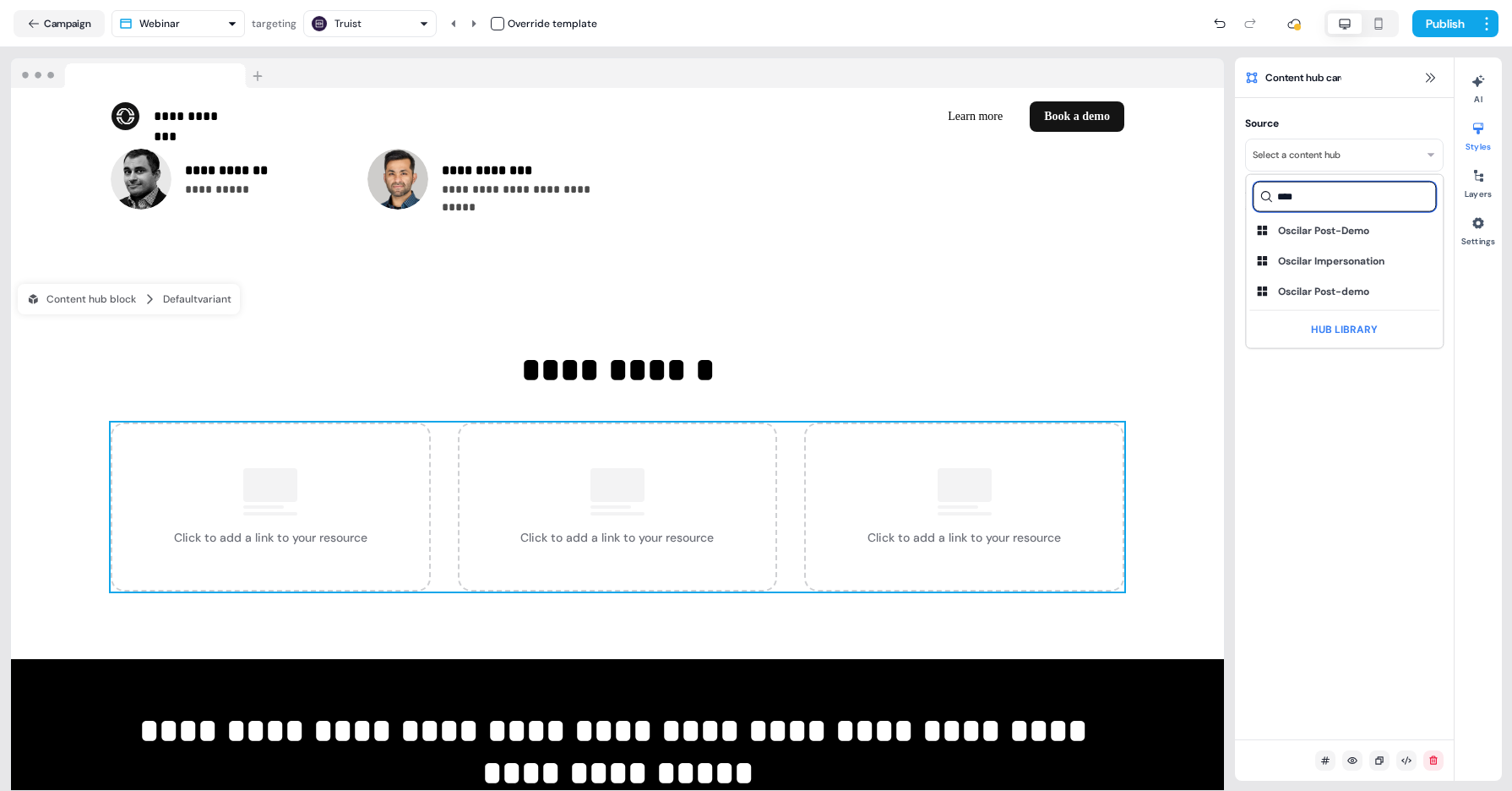type on "****" 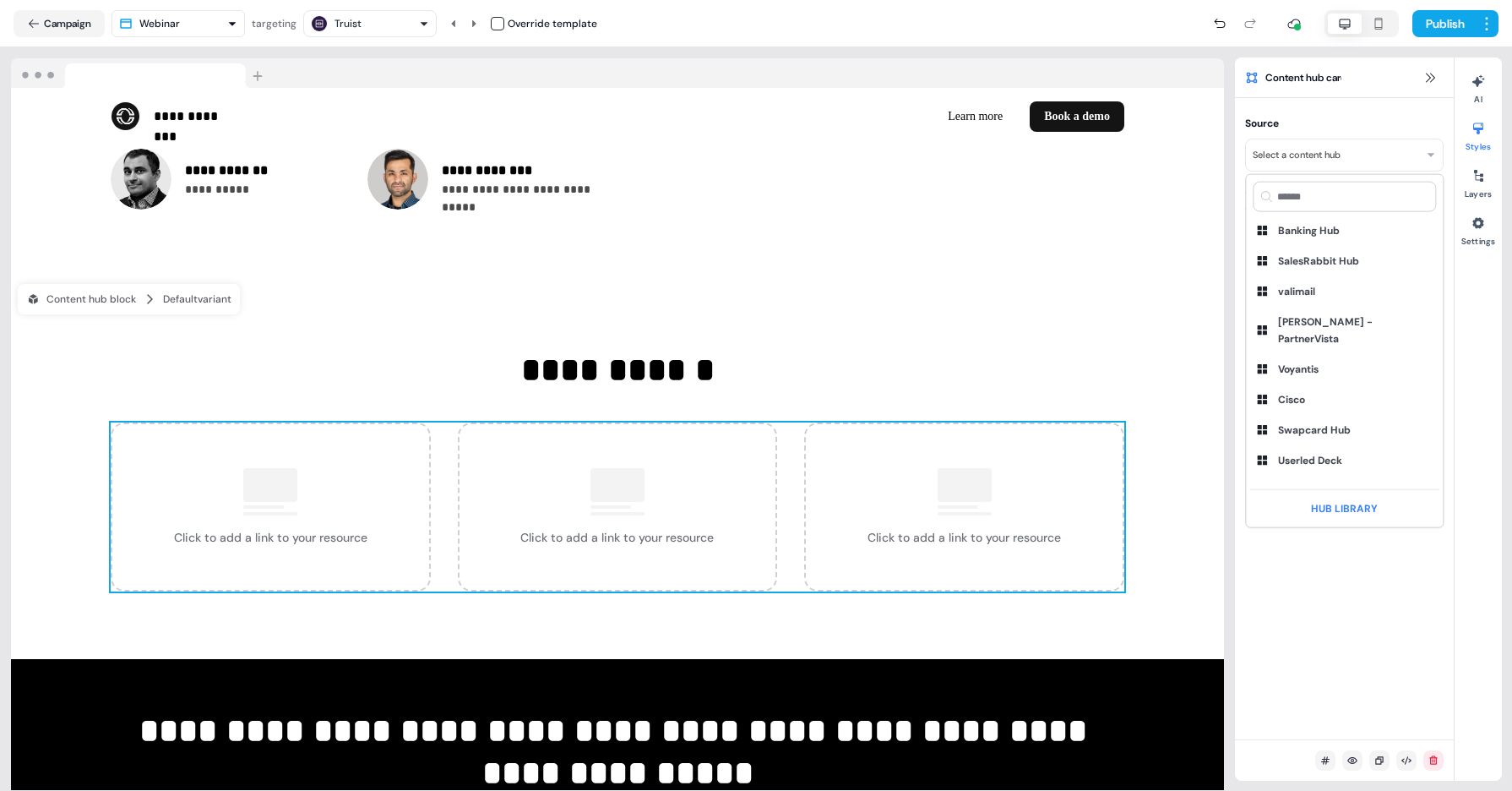 click on "**********" at bounding box center (756, 396) 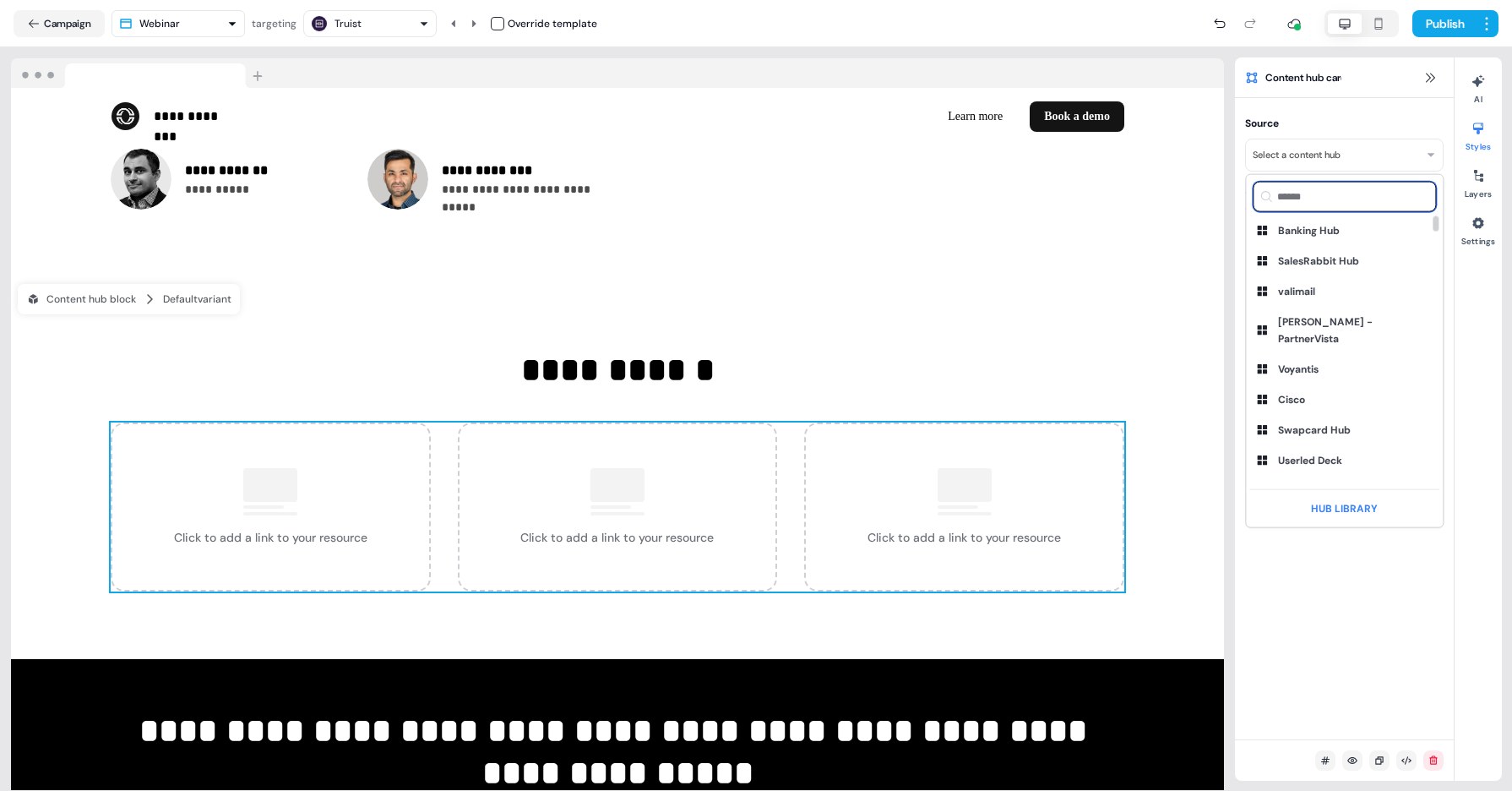 click at bounding box center [1344, 197] 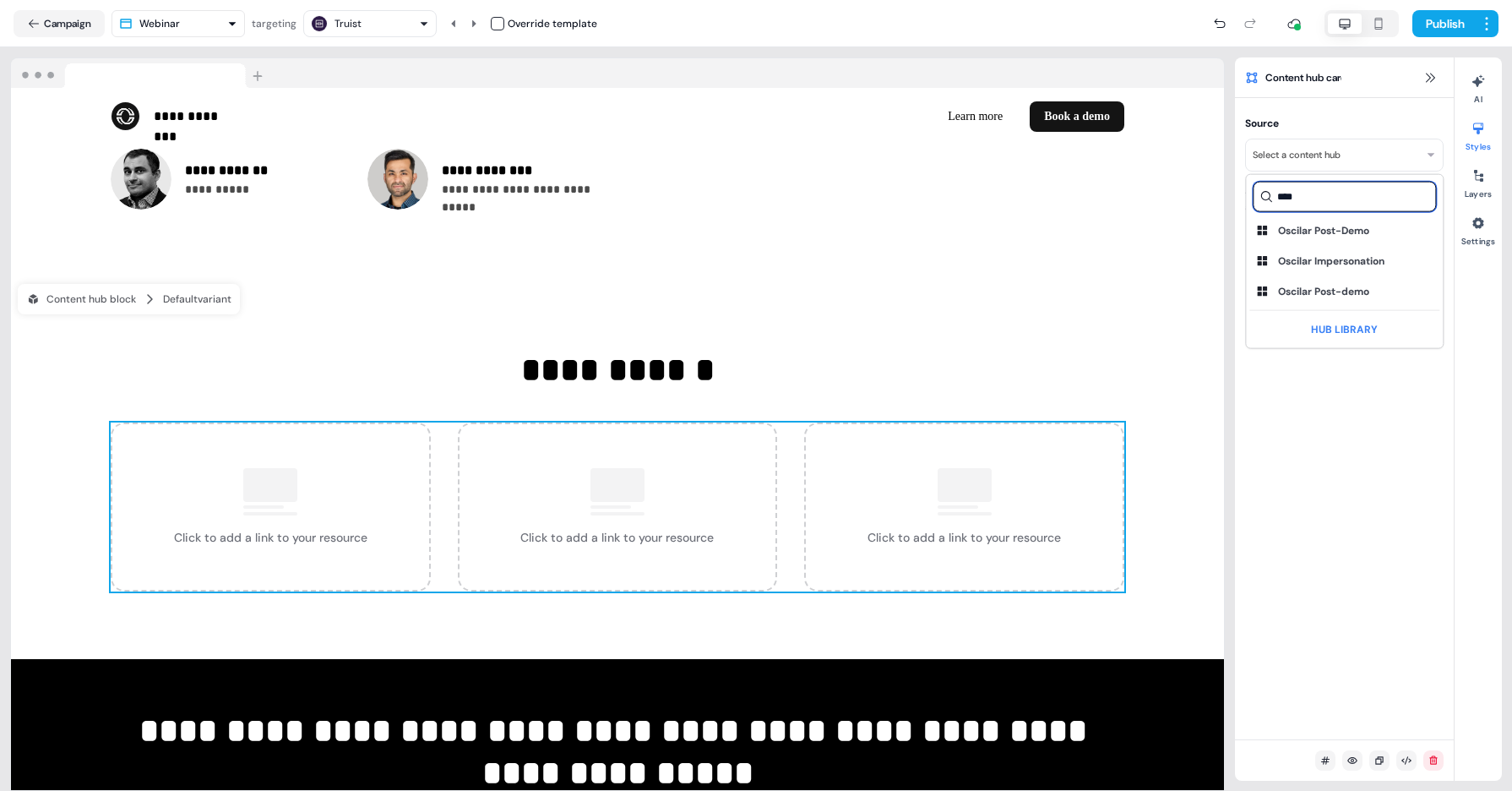 type on "****" 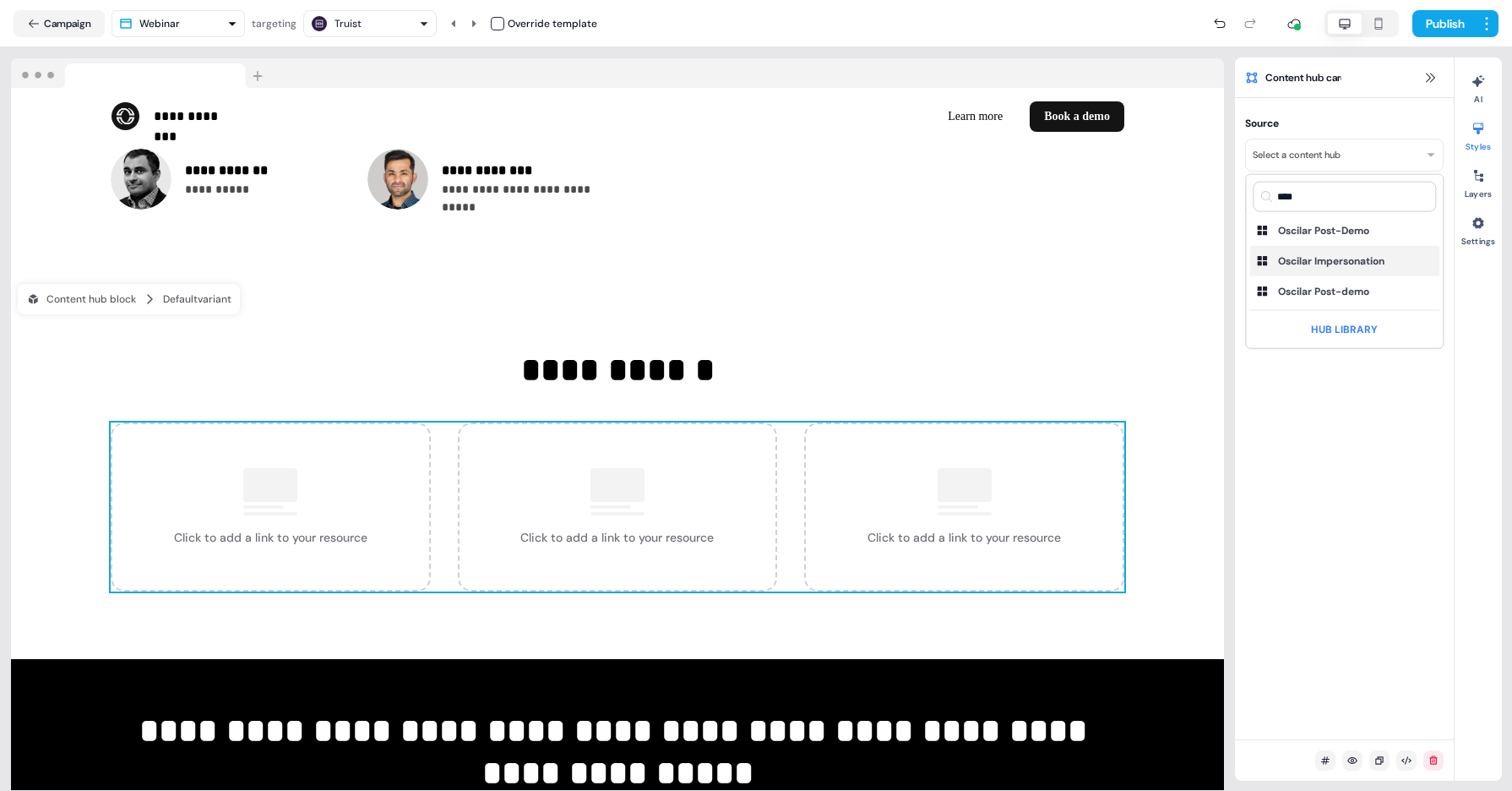 click on "Oscilar Impersonation" at bounding box center [1331, 261] 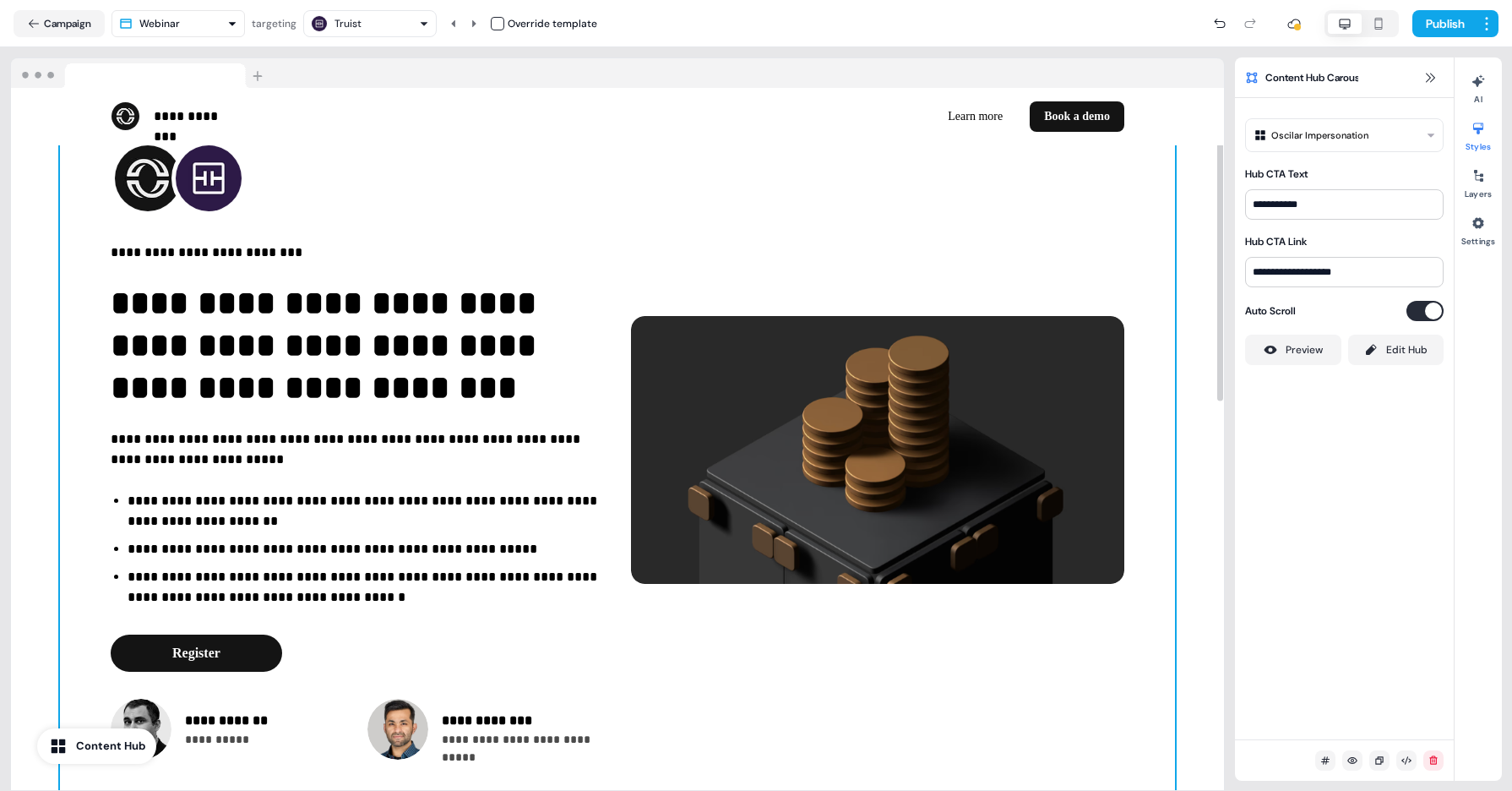 scroll, scrollTop: 66, scrollLeft: 0, axis: vertical 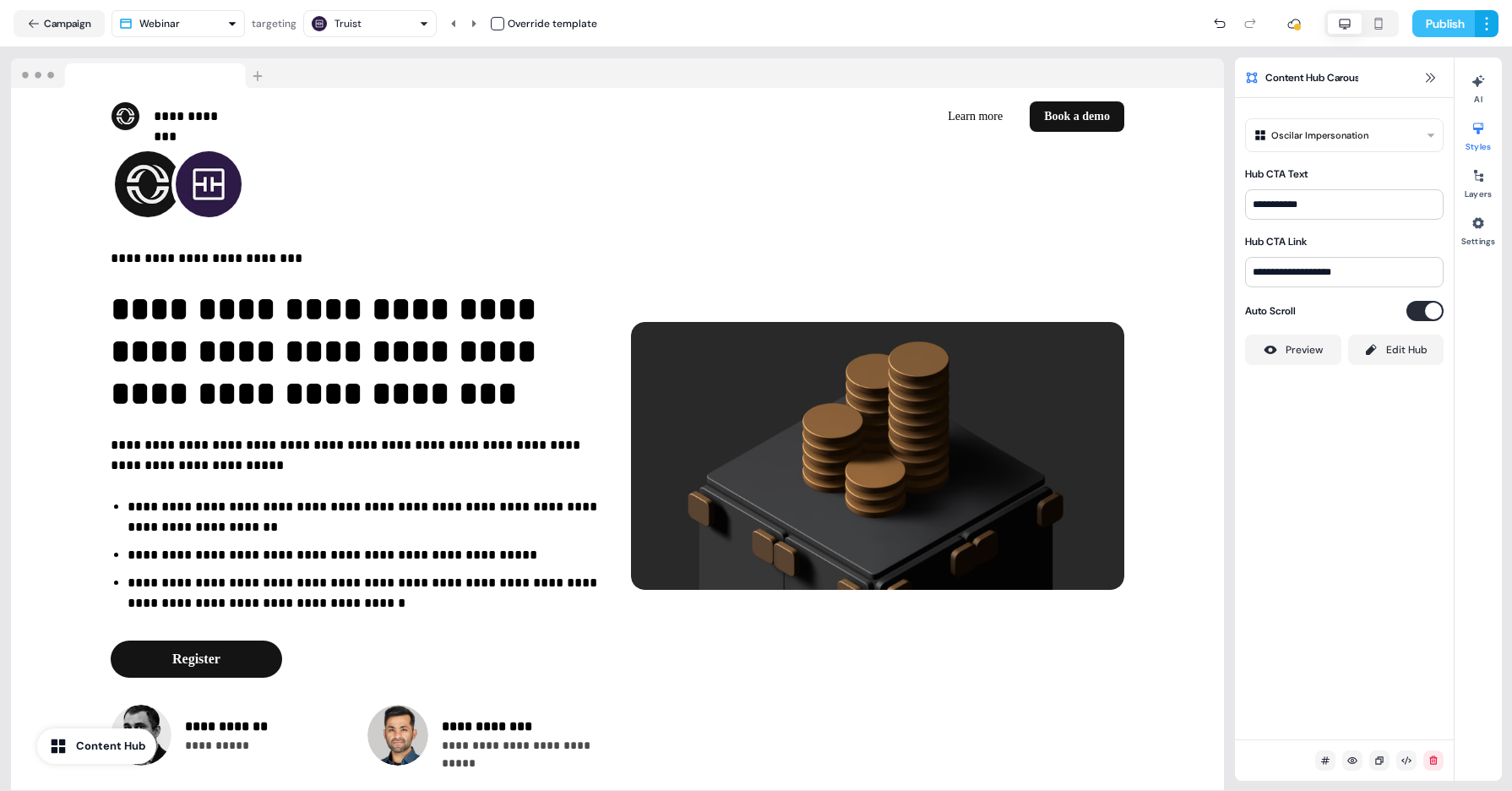 click on "Publish" at bounding box center (1444, 24) 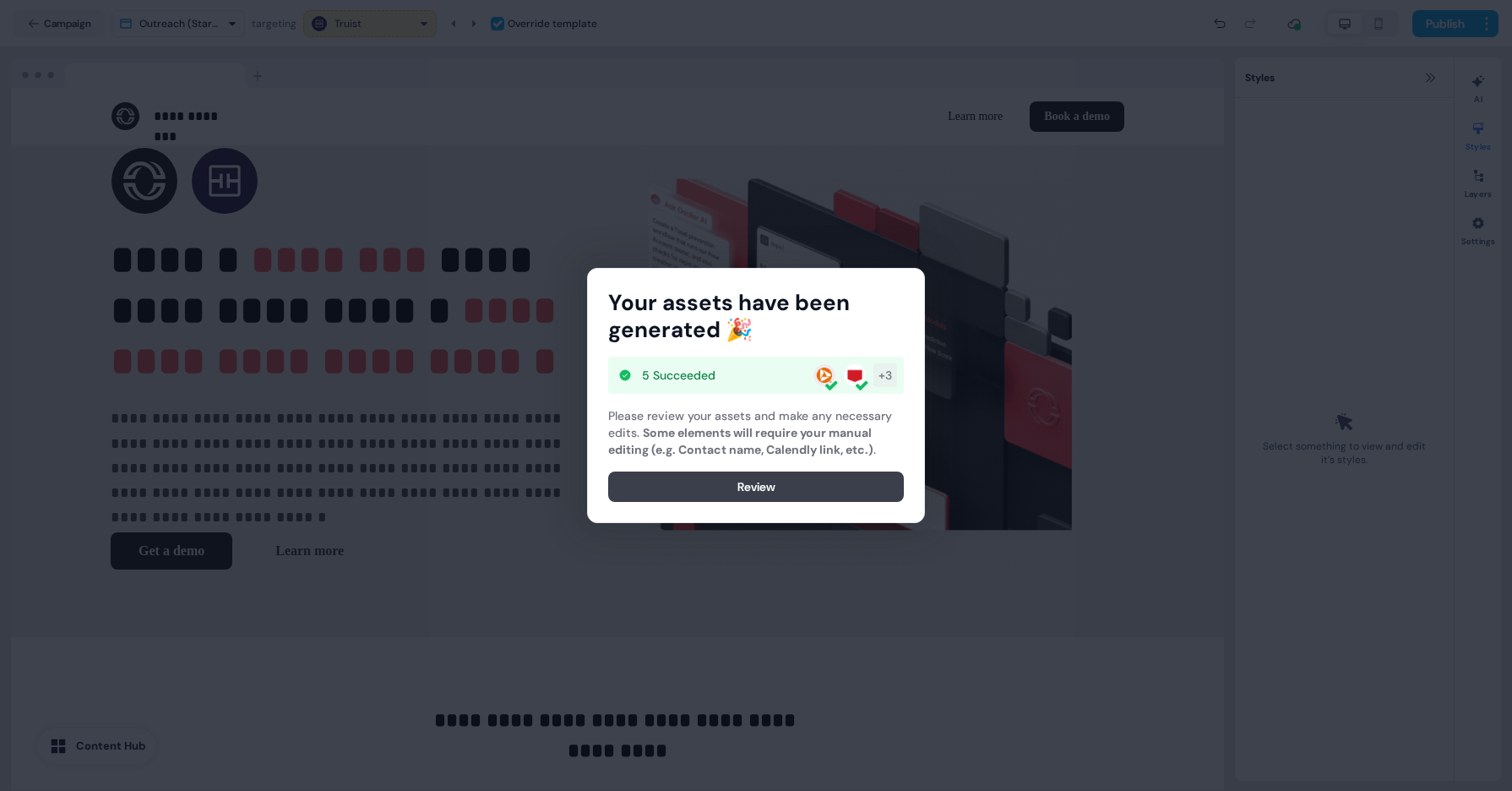click on "Review" at bounding box center [756, 487] 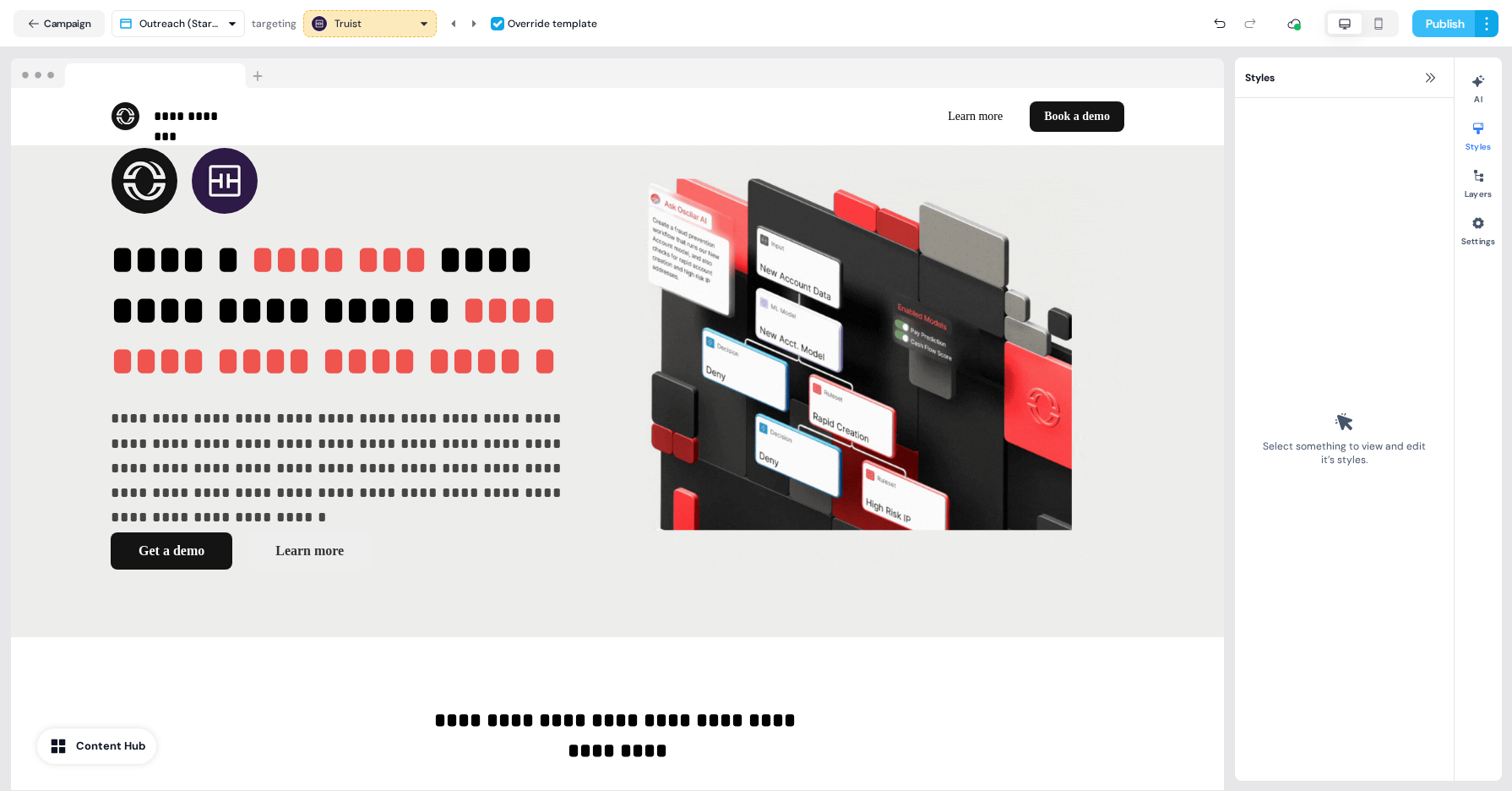 click on "Publish" at bounding box center [1444, 24] 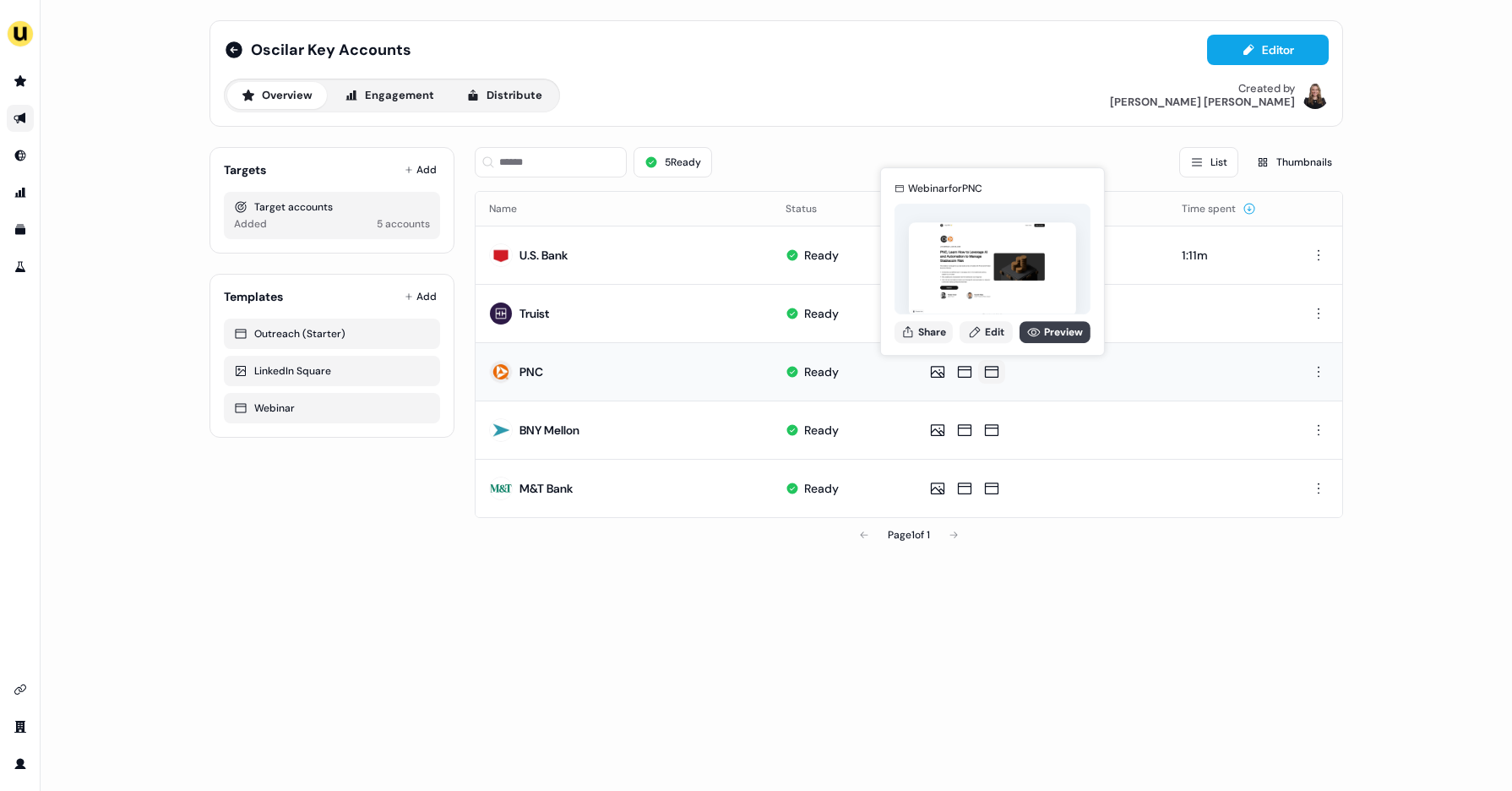 click on "Preview" at bounding box center [1055, 332] 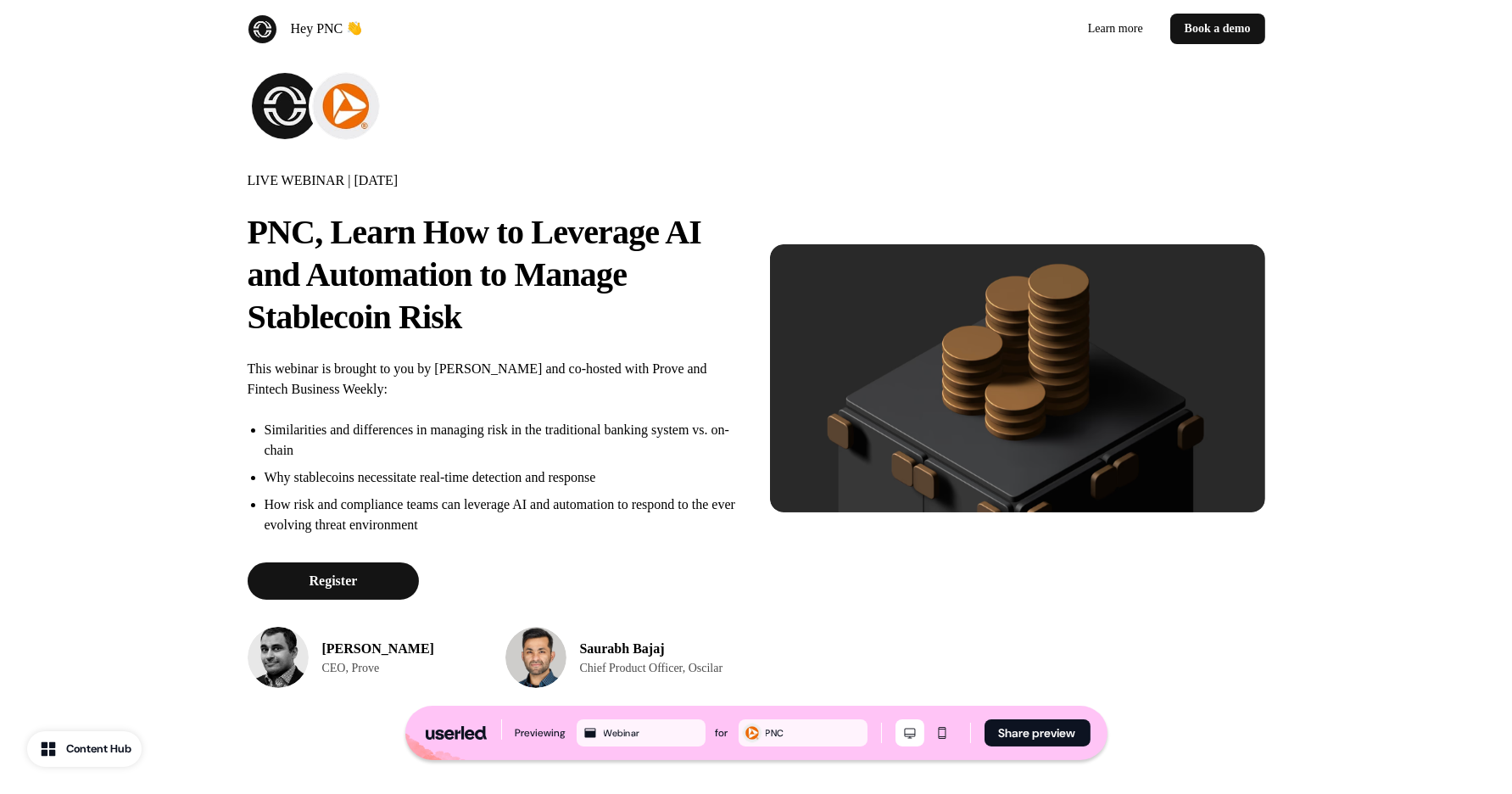 scroll, scrollTop: 68, scrollLeft: 0, axis: vertical 